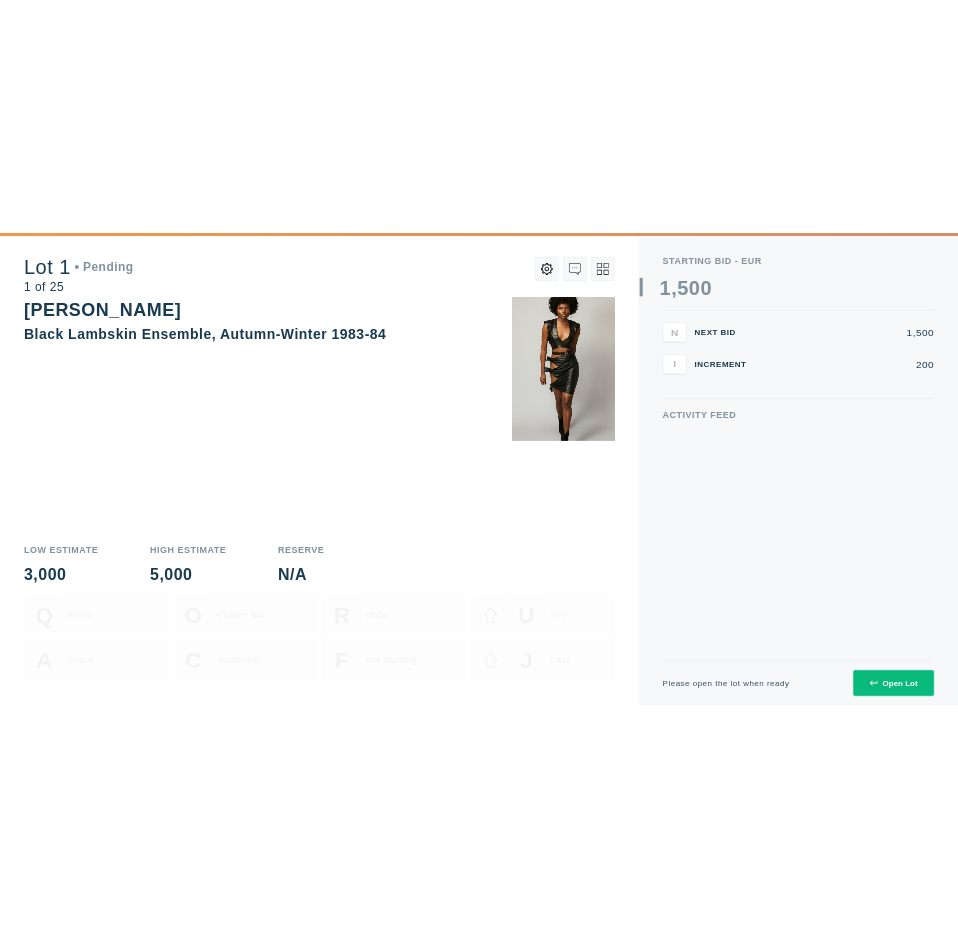scroll, scrollTop: 0, scrollLeft: 0, axis: both 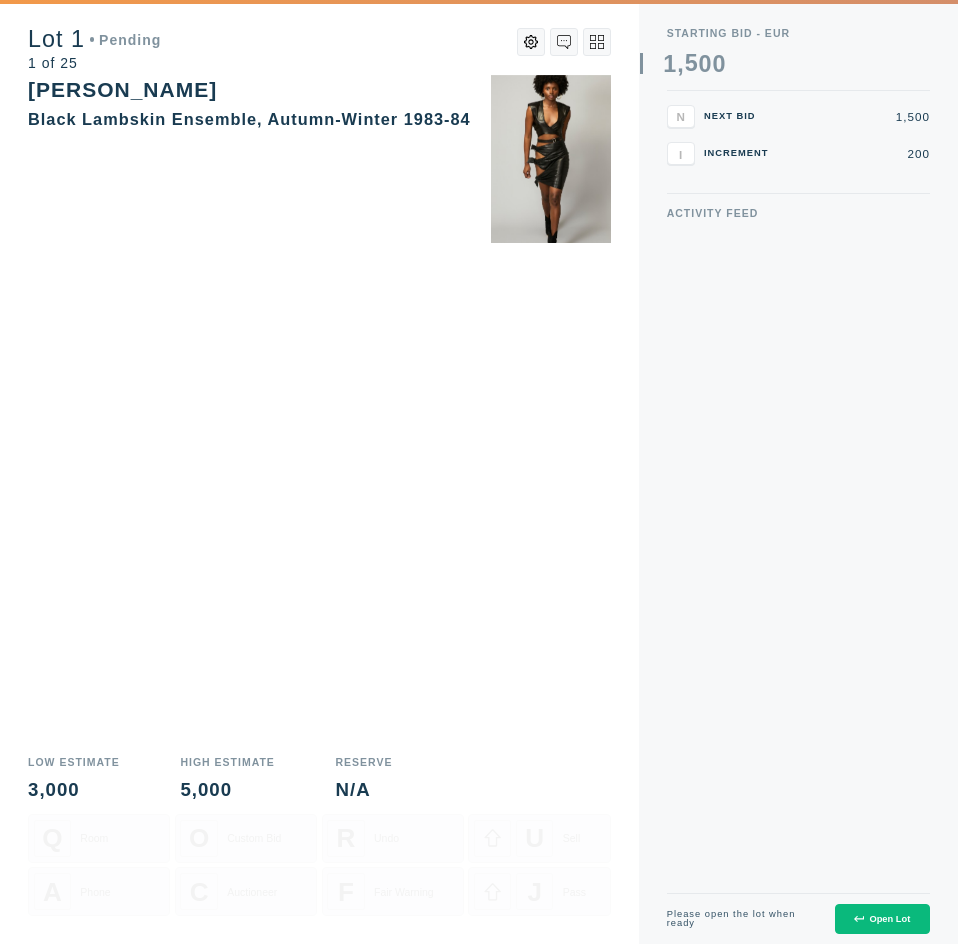 click on "Open Lot" at bounding box center (882, 919) 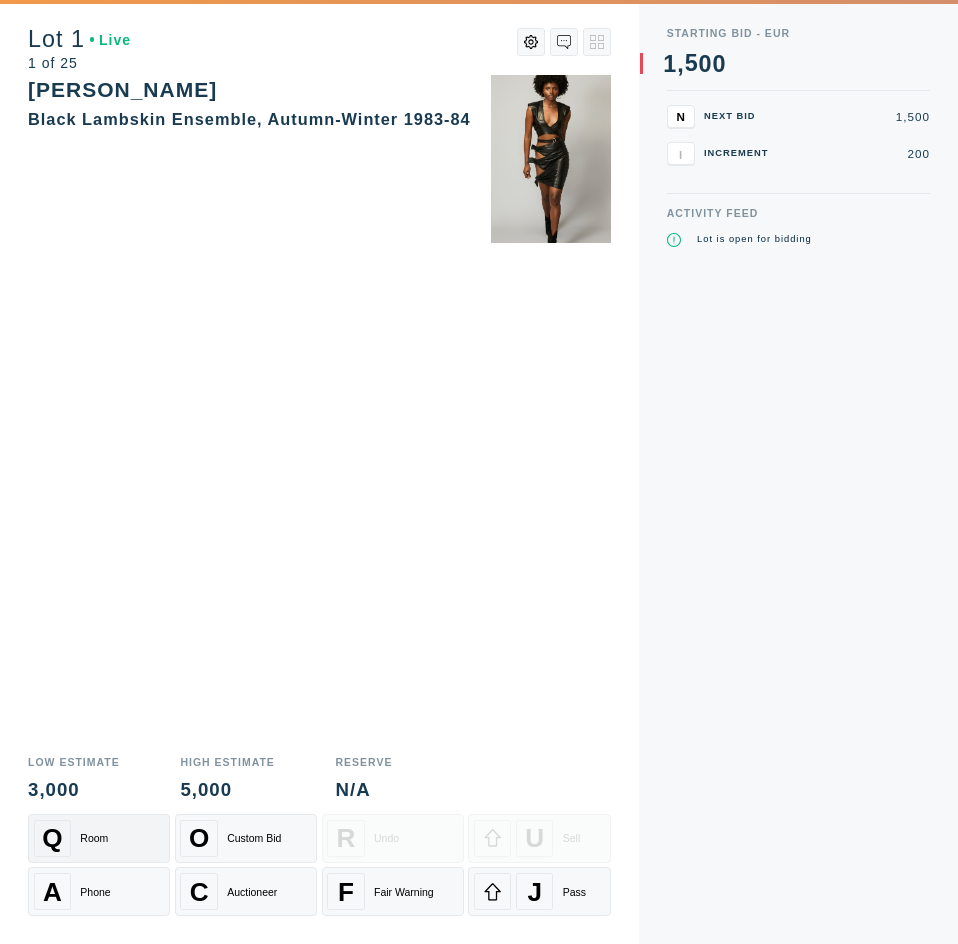 click on "Q Room" at bounding box center (99, 838) 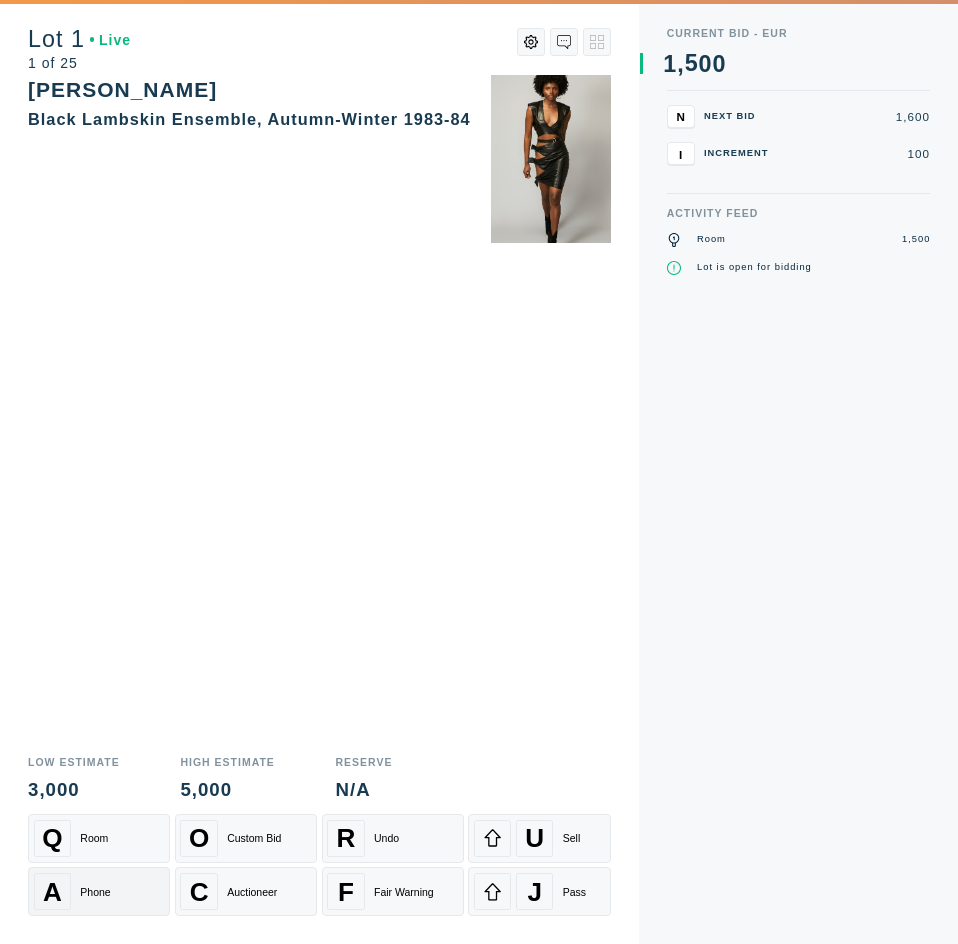 click on "A Phone" at bounding box center (99, 891) 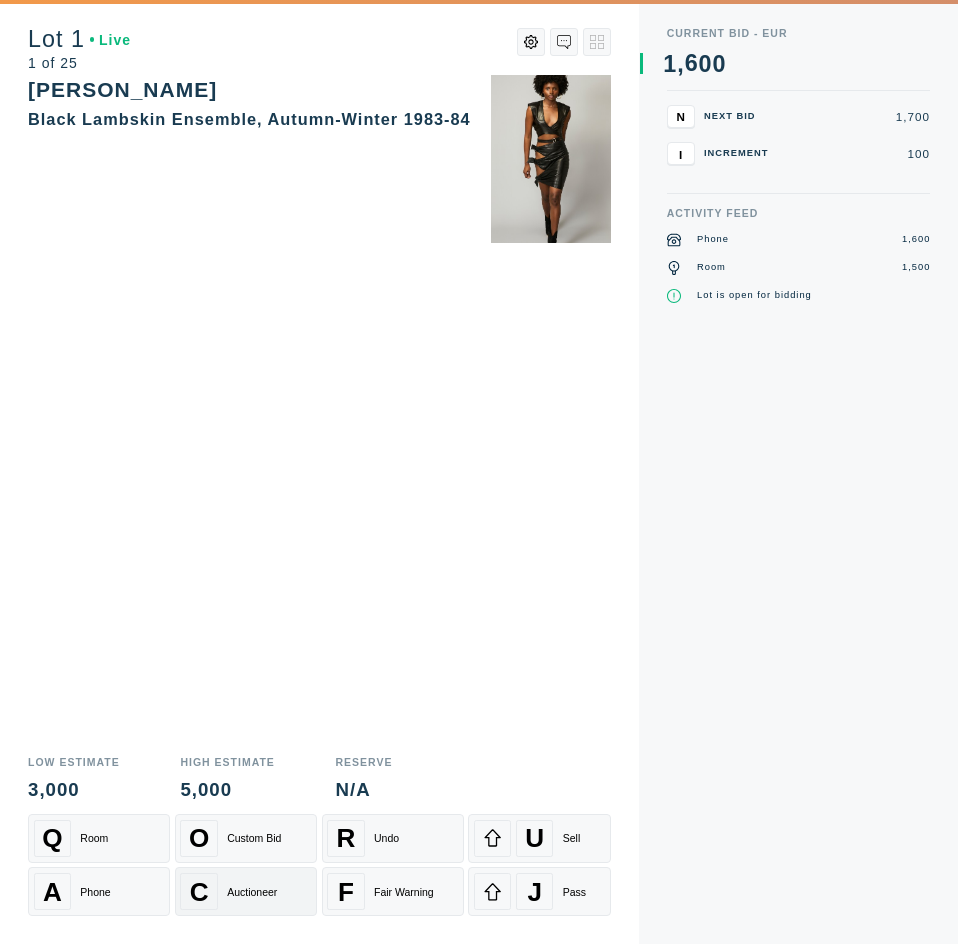 click on "Auctioneer" at bounding box center (252, 892) 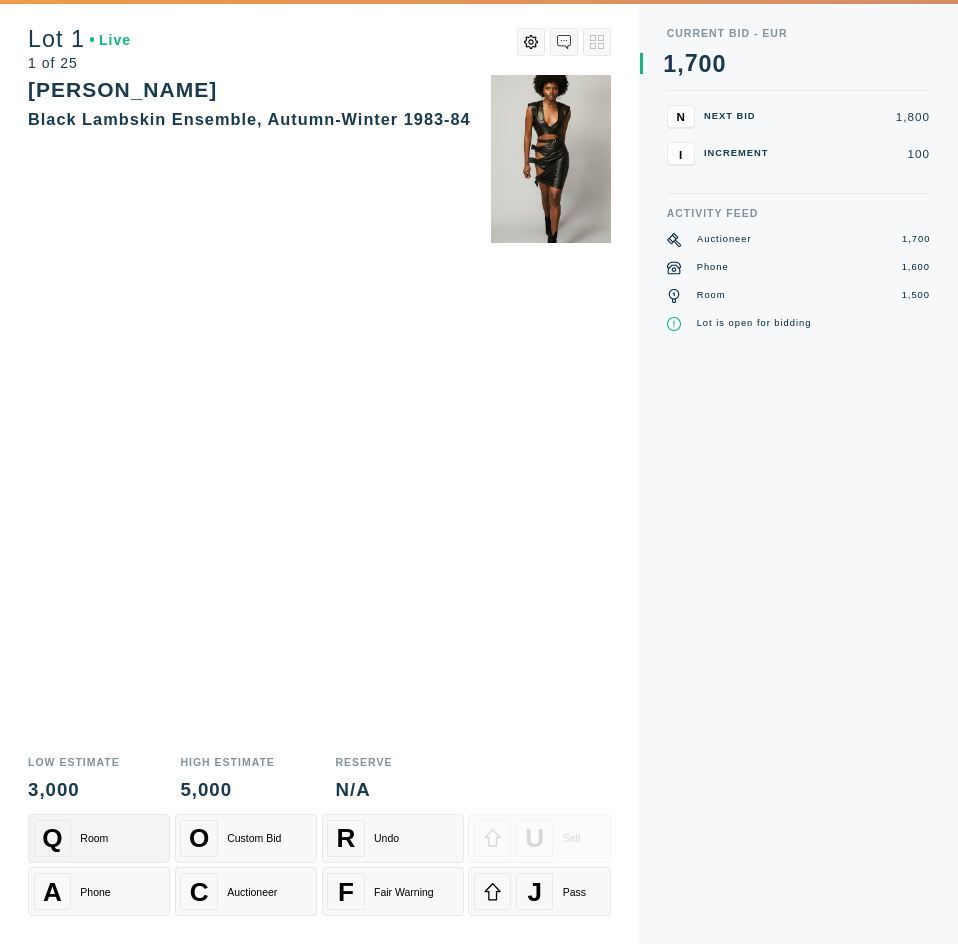click on "Q Room" at bounding box center (99, 838) 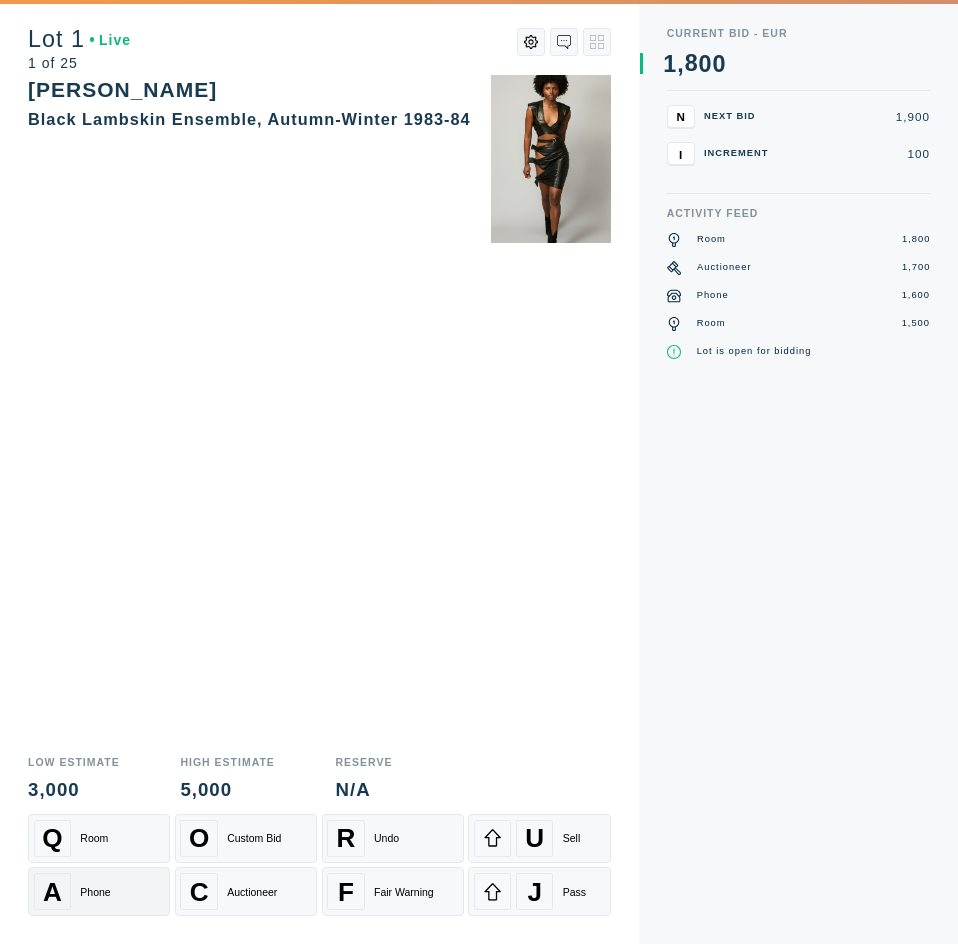 click on "A Phone" at bounding box center [99, 891] 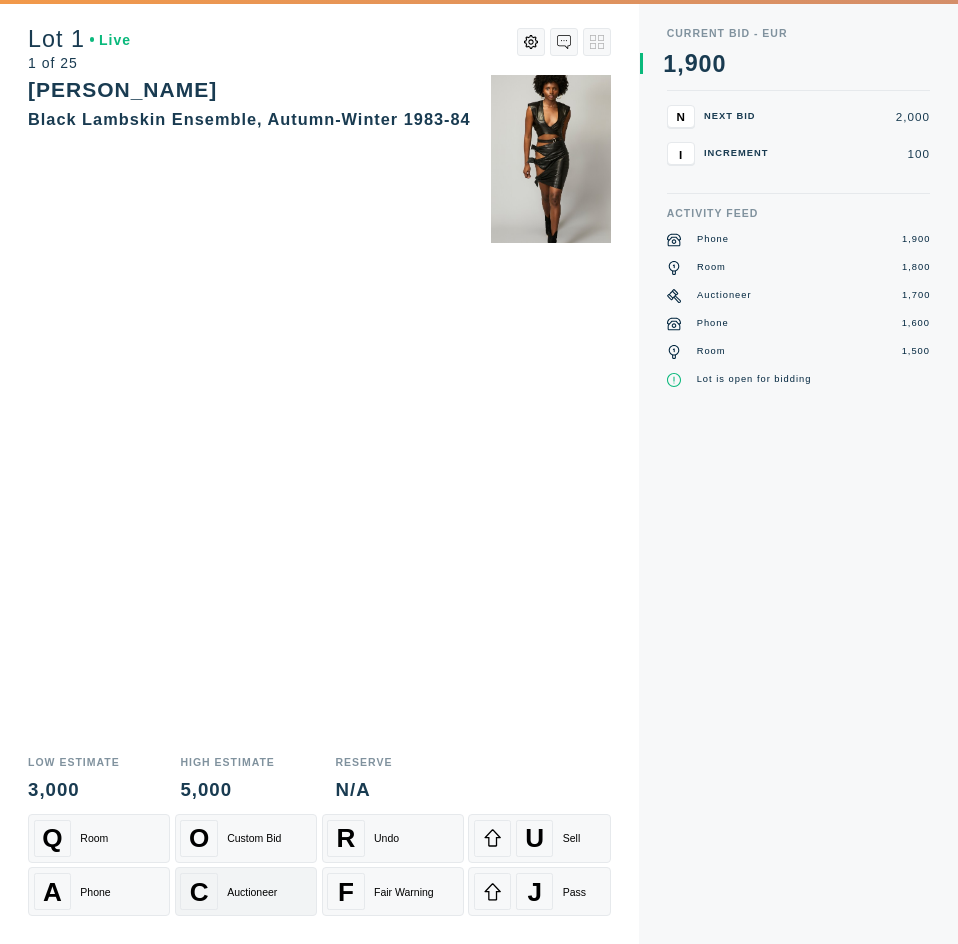 click on "C Auctioneer" at bounding box center (245, 891) 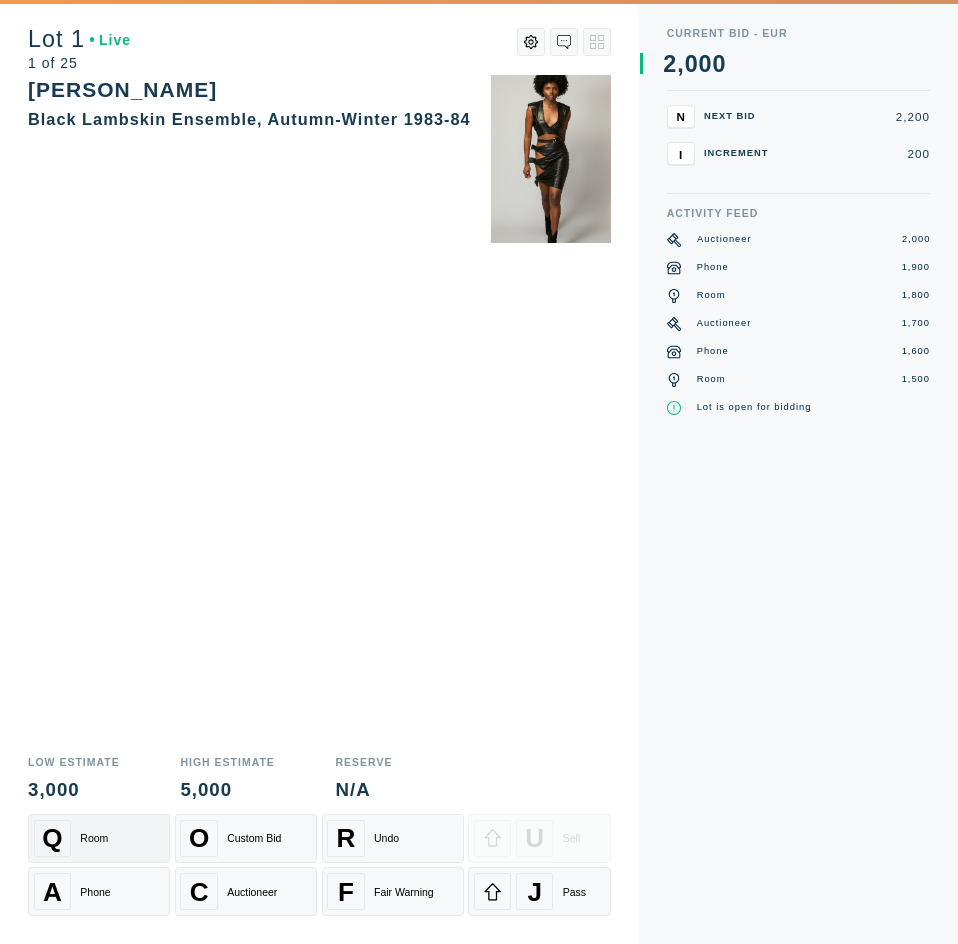 click on "Q Room" at bounding box center [99, 838] 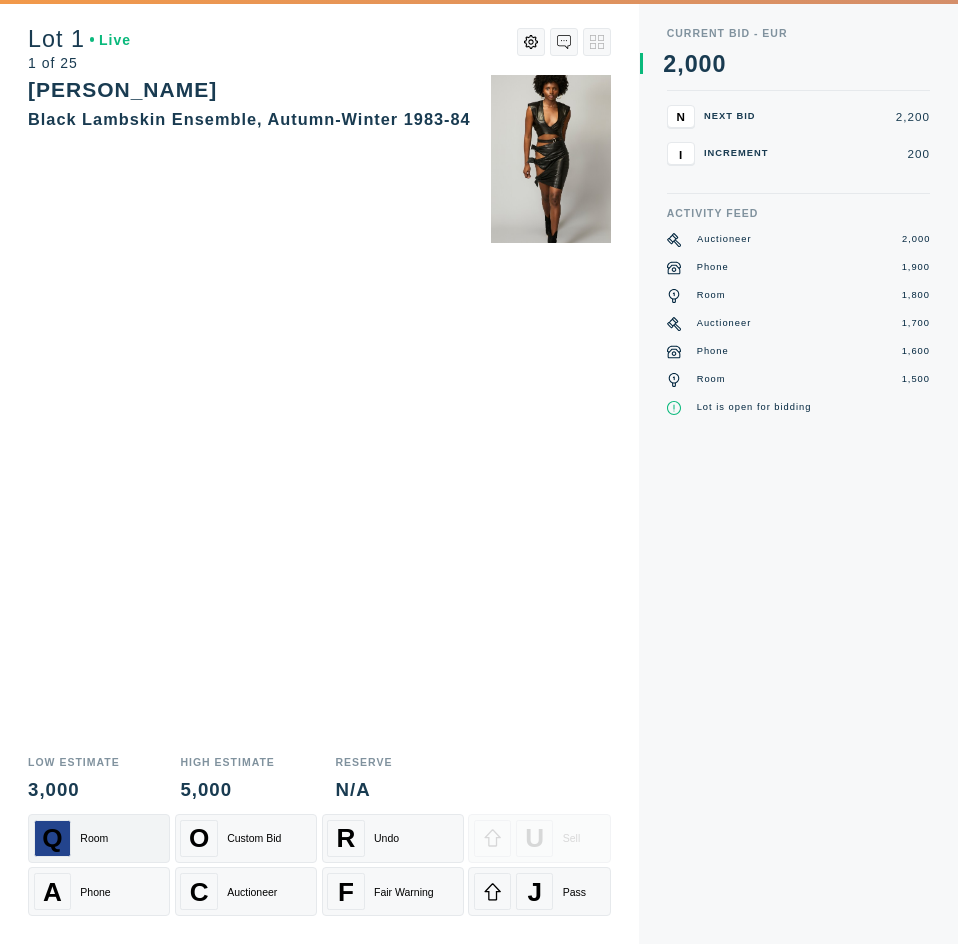 click on "Q Room" at bounding box center (99, 838) 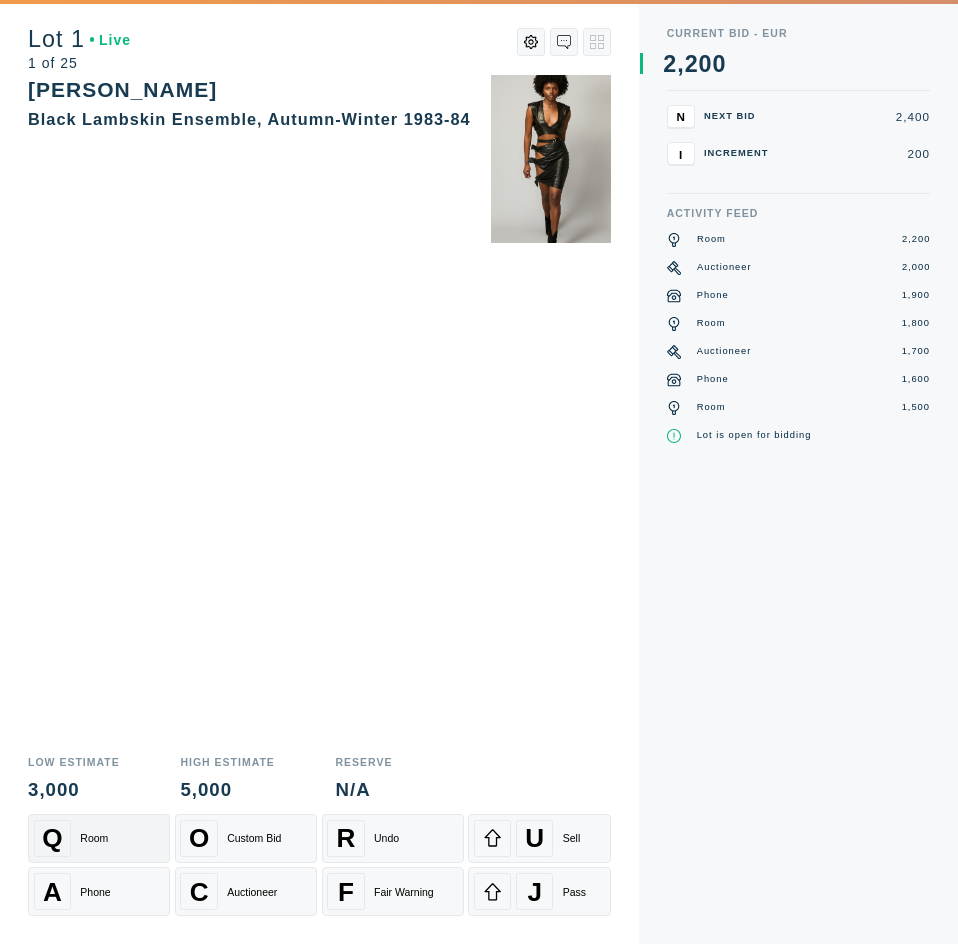 click on "Q Room" at bounding box center [99, 838] 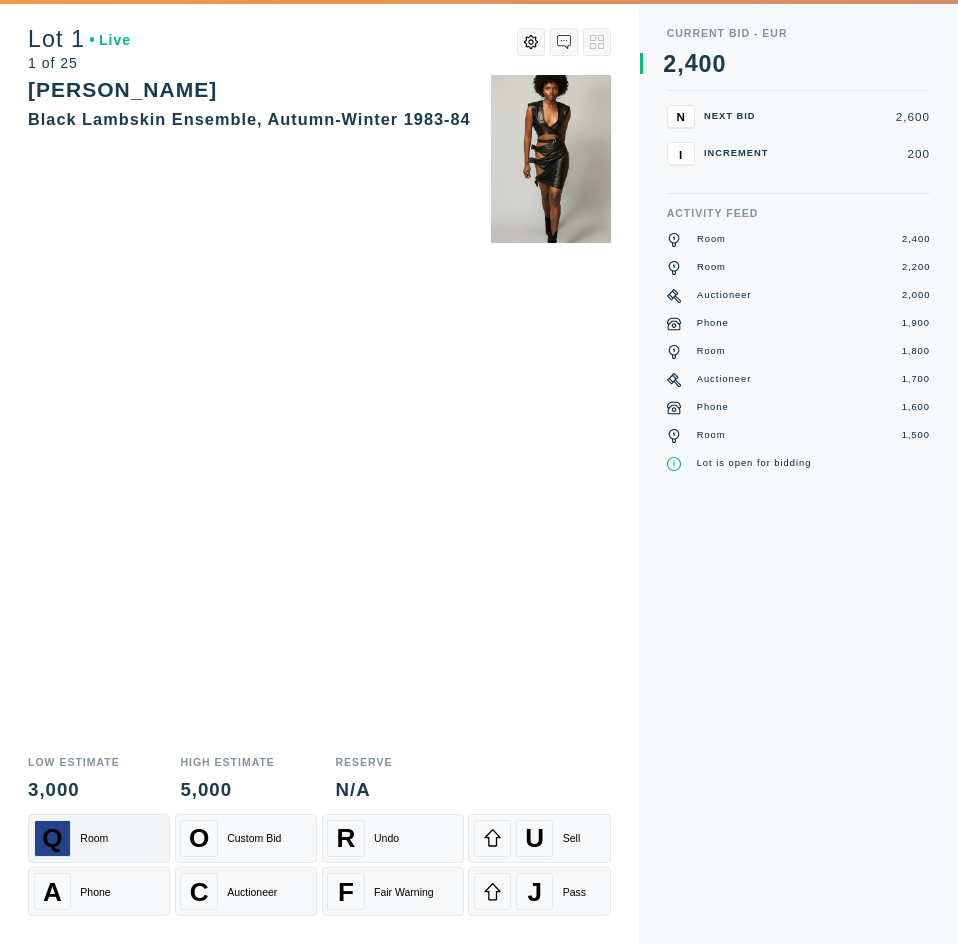 click on "Q Room" at bounding box center (99, 838) 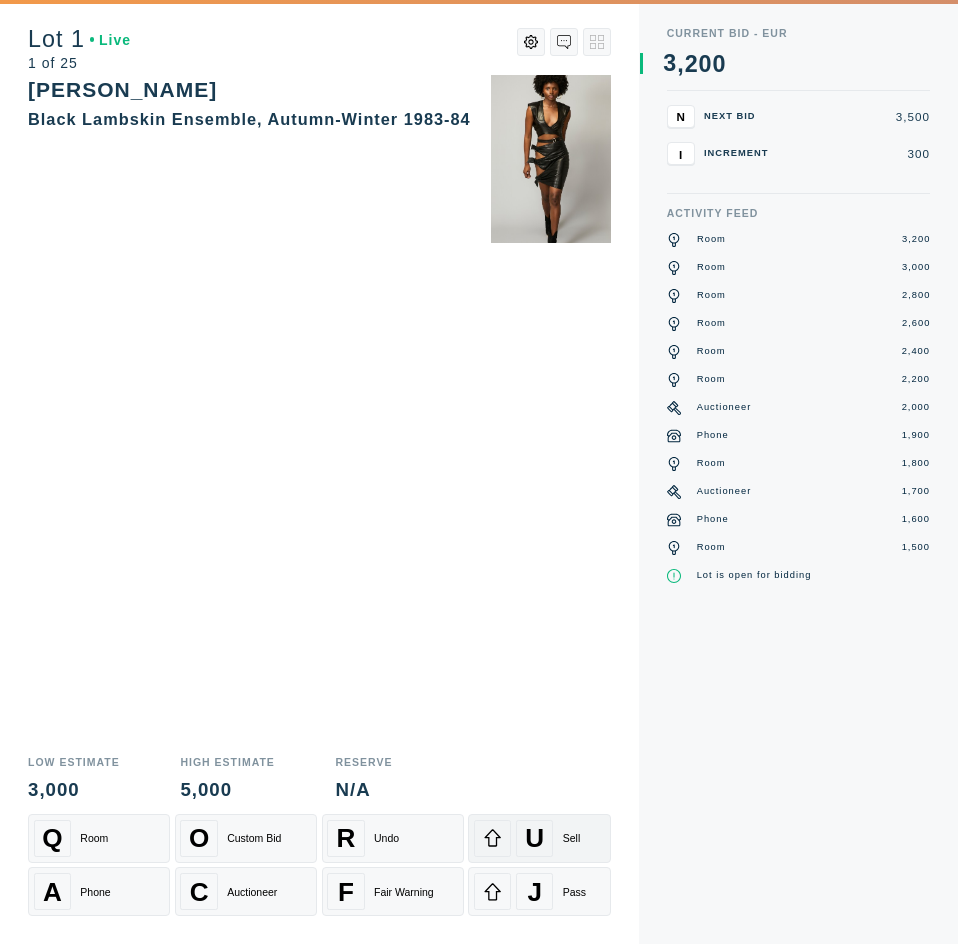 click on "U" at bounding box center [534, 838] 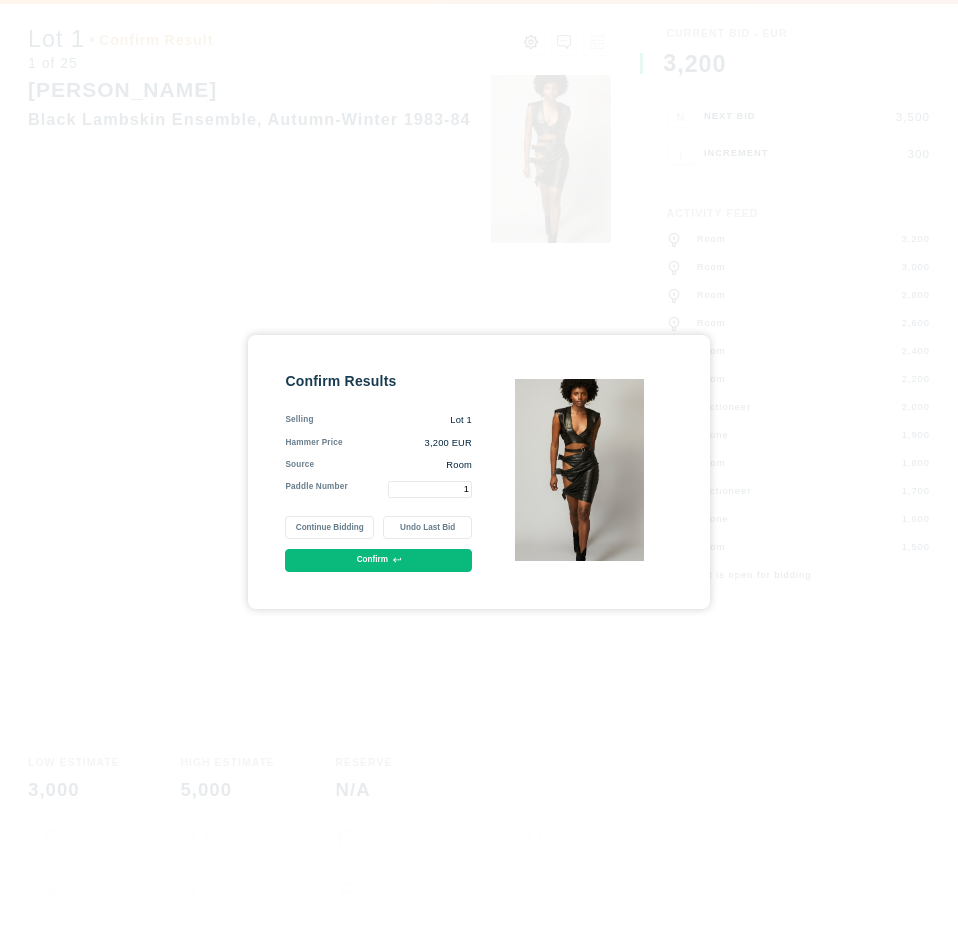 type on "1" 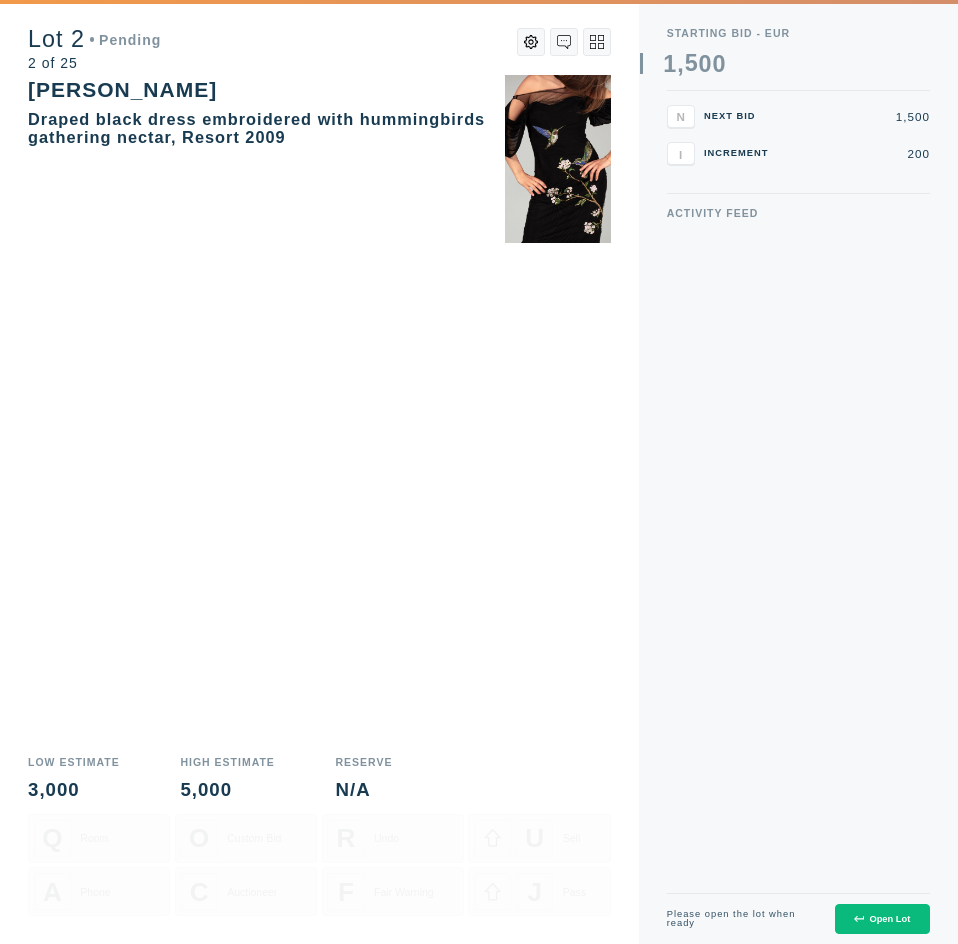 click on "Open Lot" at bounding box center (882, 919) 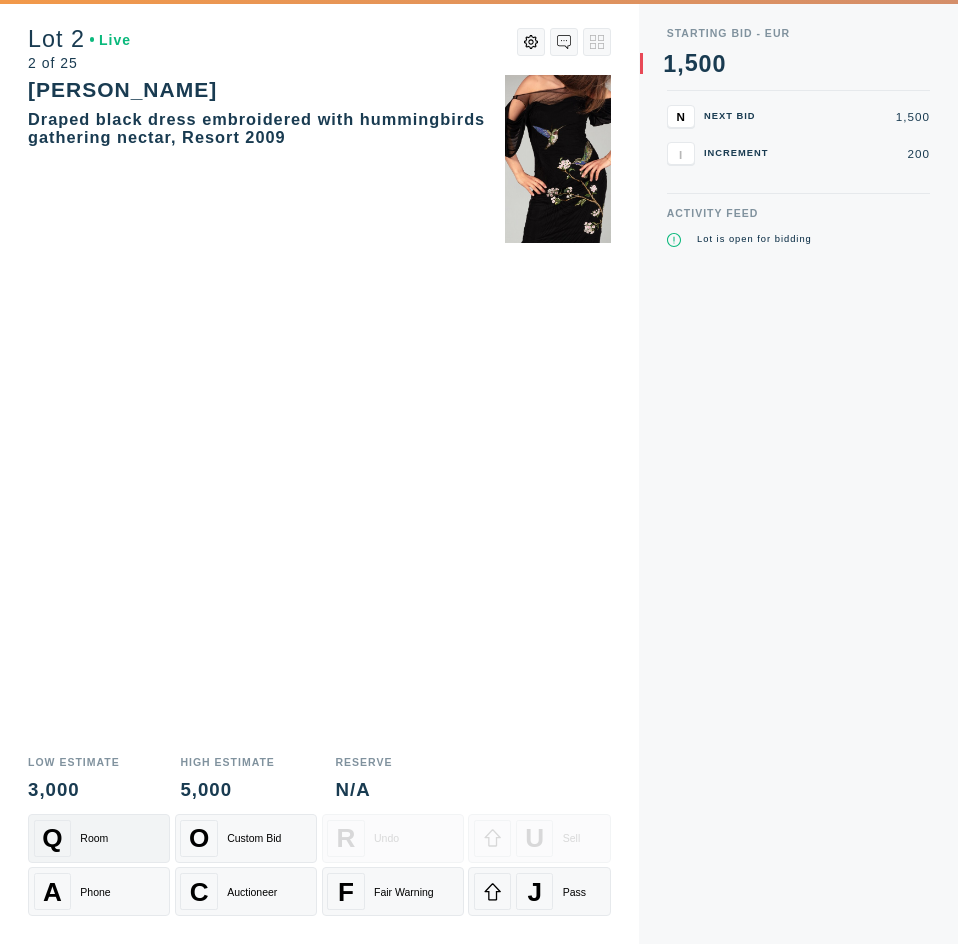 click on "Q Room" at bounding box center (99, 838) 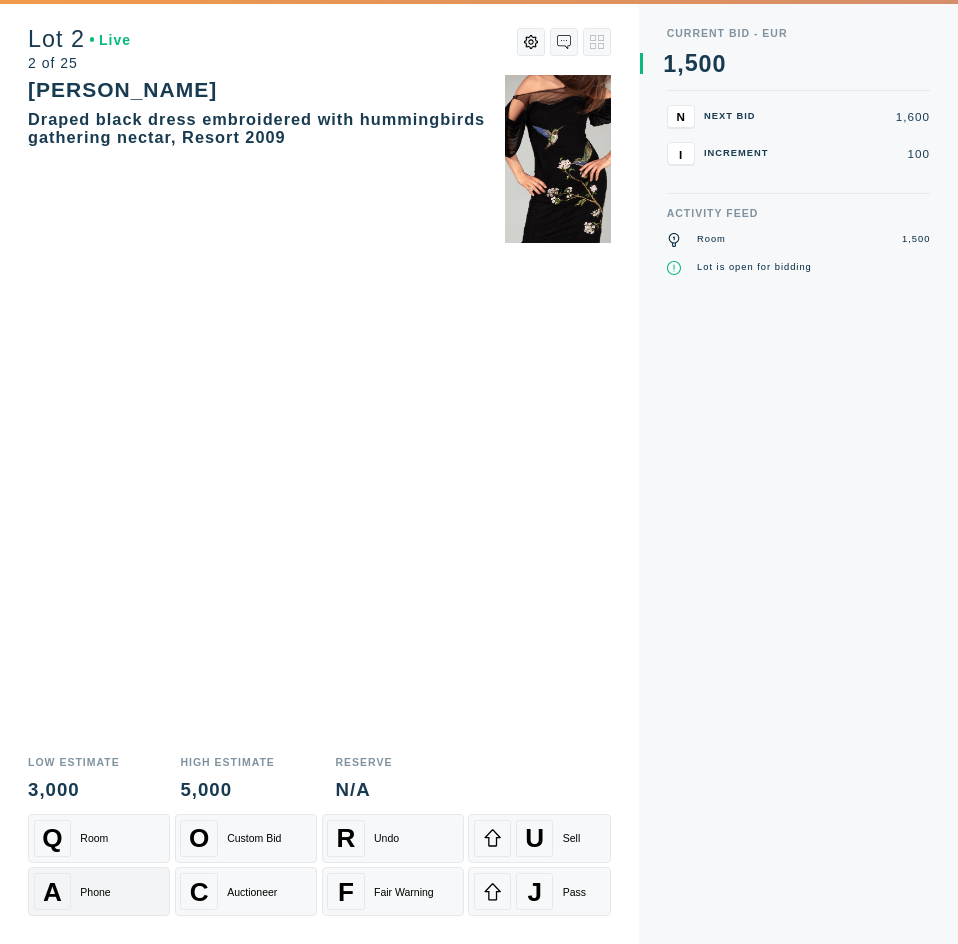 click on "Phone" at bounding box center [95, 892] 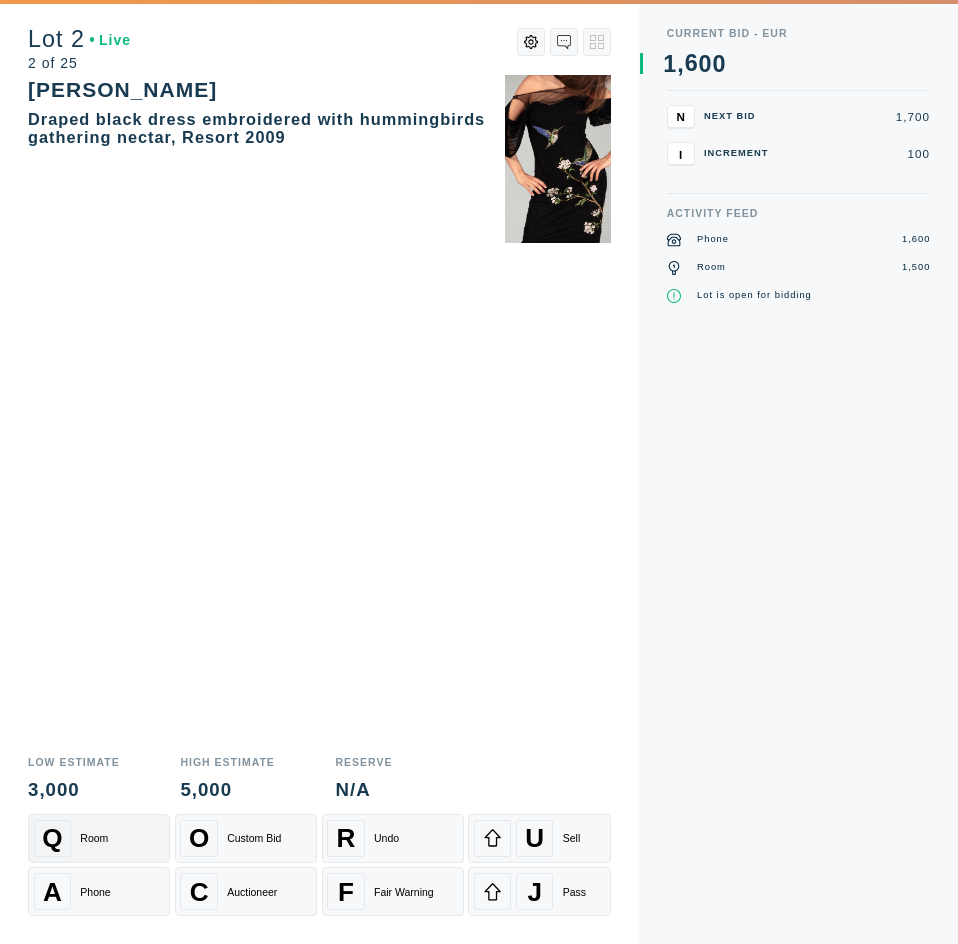 click on "Q Room" at bounding box center [99, 838] 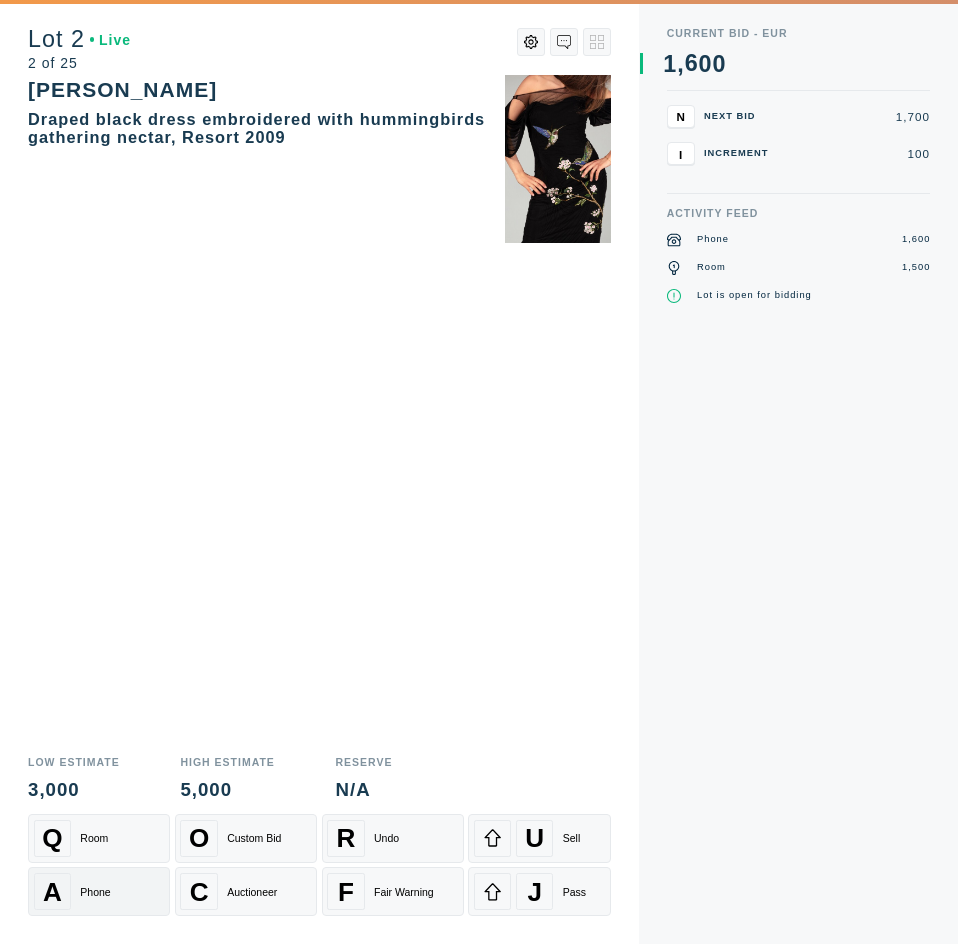 click on "Phone" at bounding box center [95, 892] 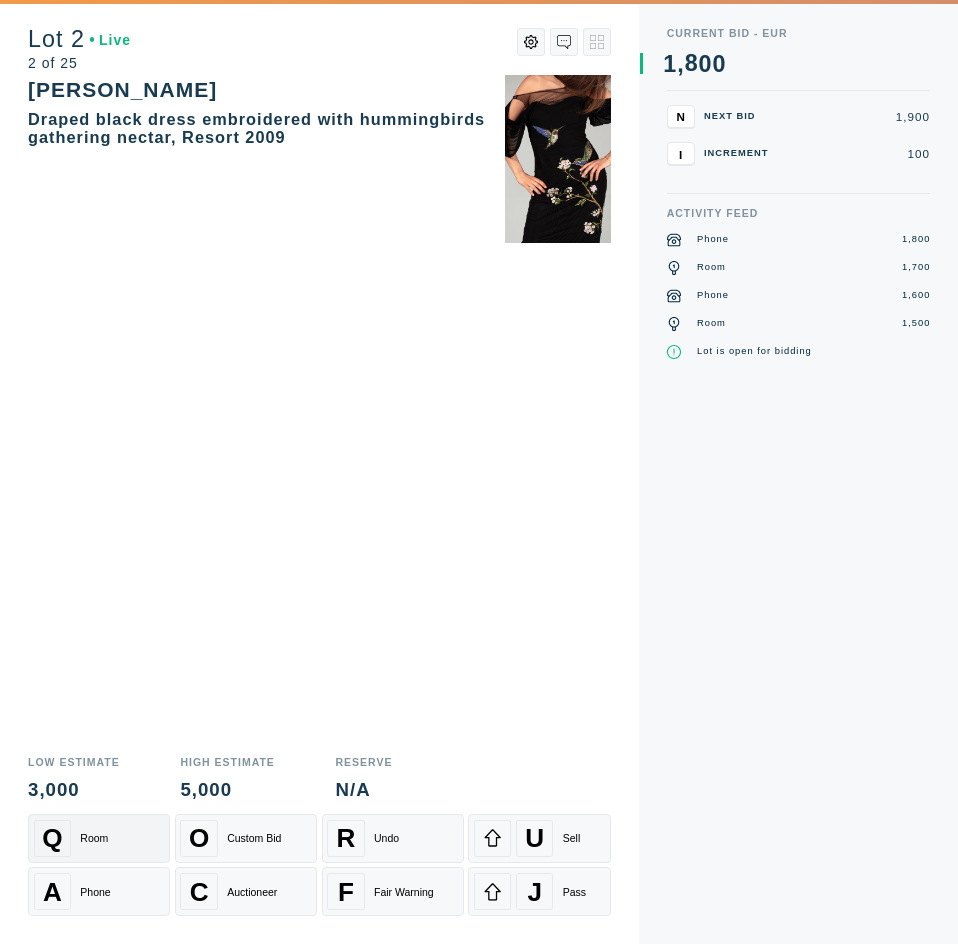 click on "Q Room" at bounding box center [99, 838] 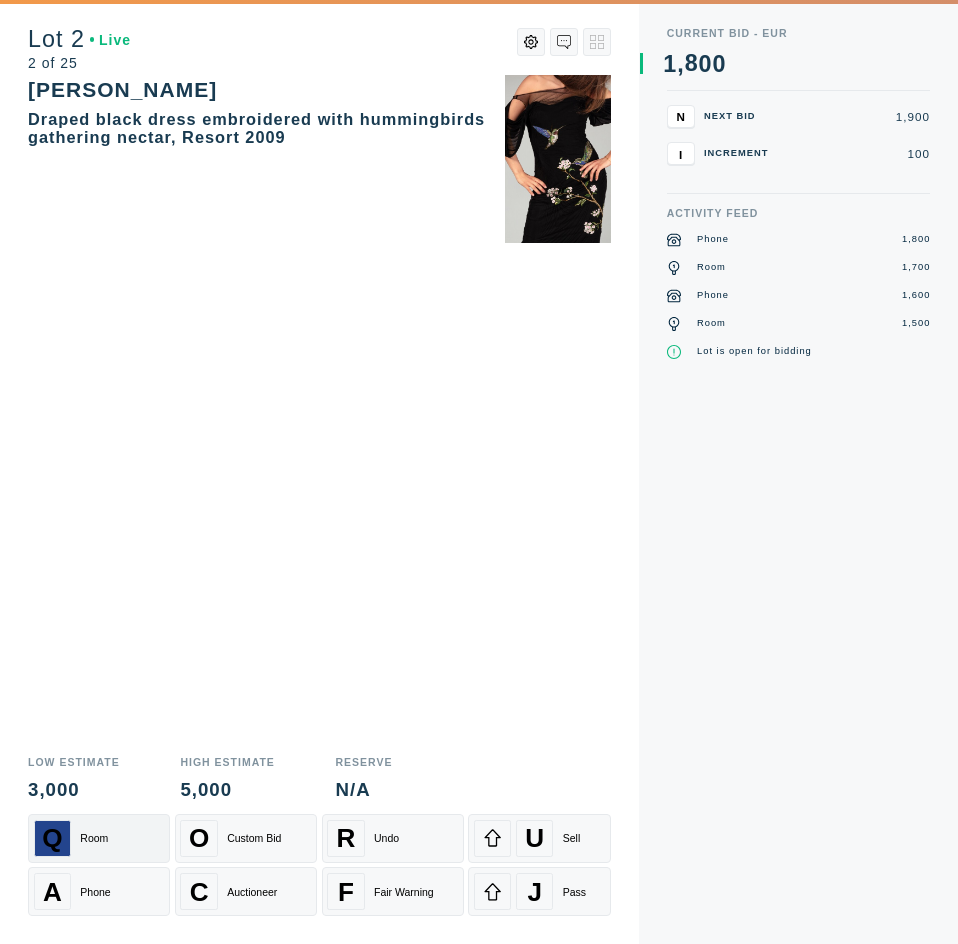 click on "Q Room" at bounding box center [99, 838] 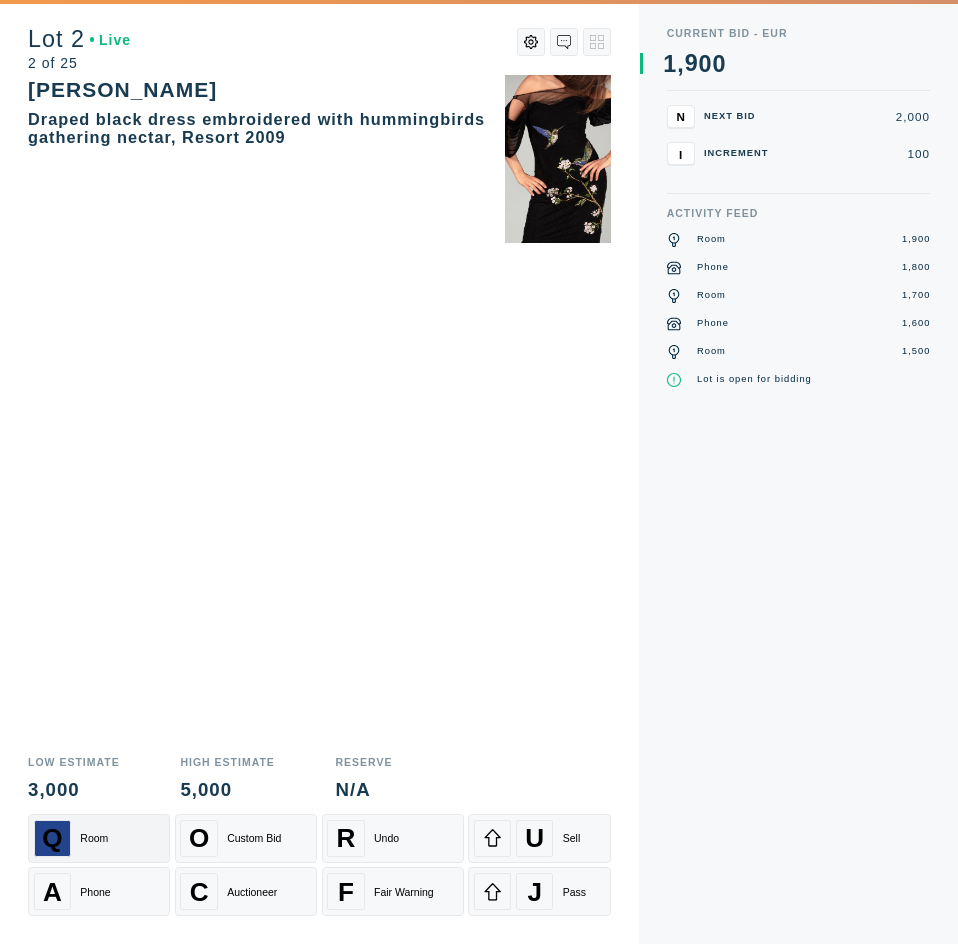 click on "Q Room" at bounding box center [99, 838] 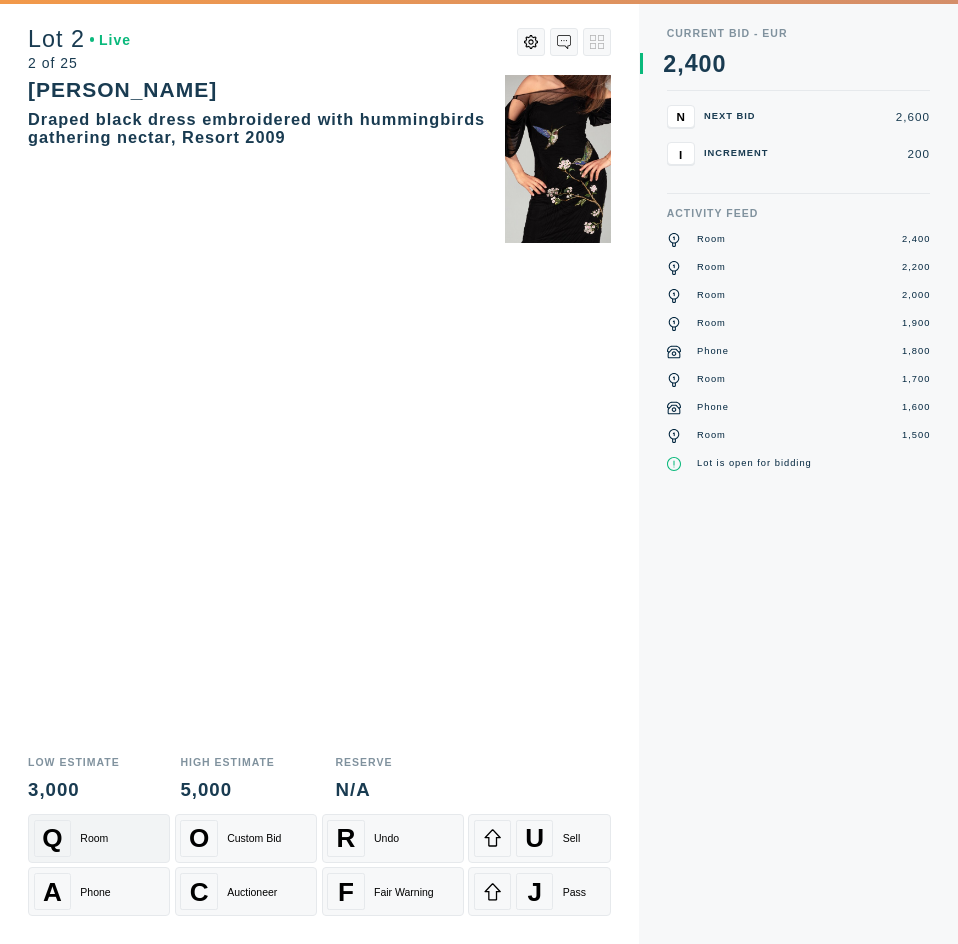 click on "Q Room" at bounding box center (99, 838) 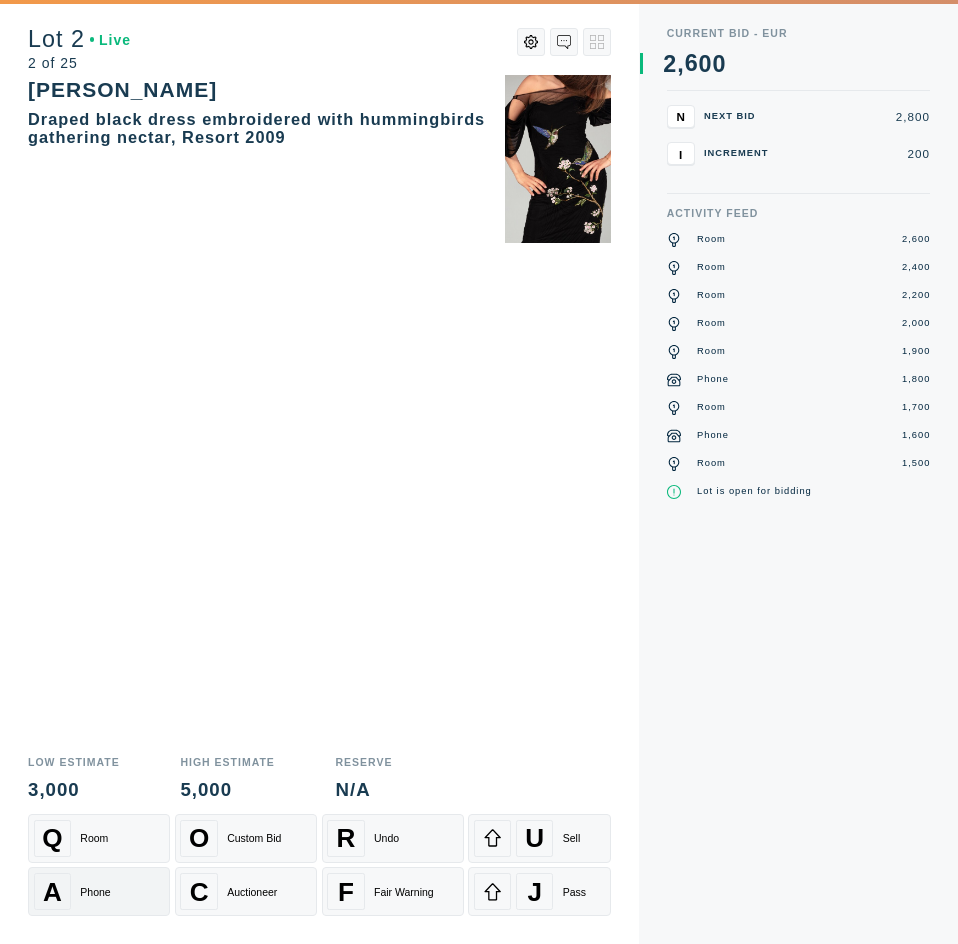 click on "A Phone" at bounding box center [99, 891] 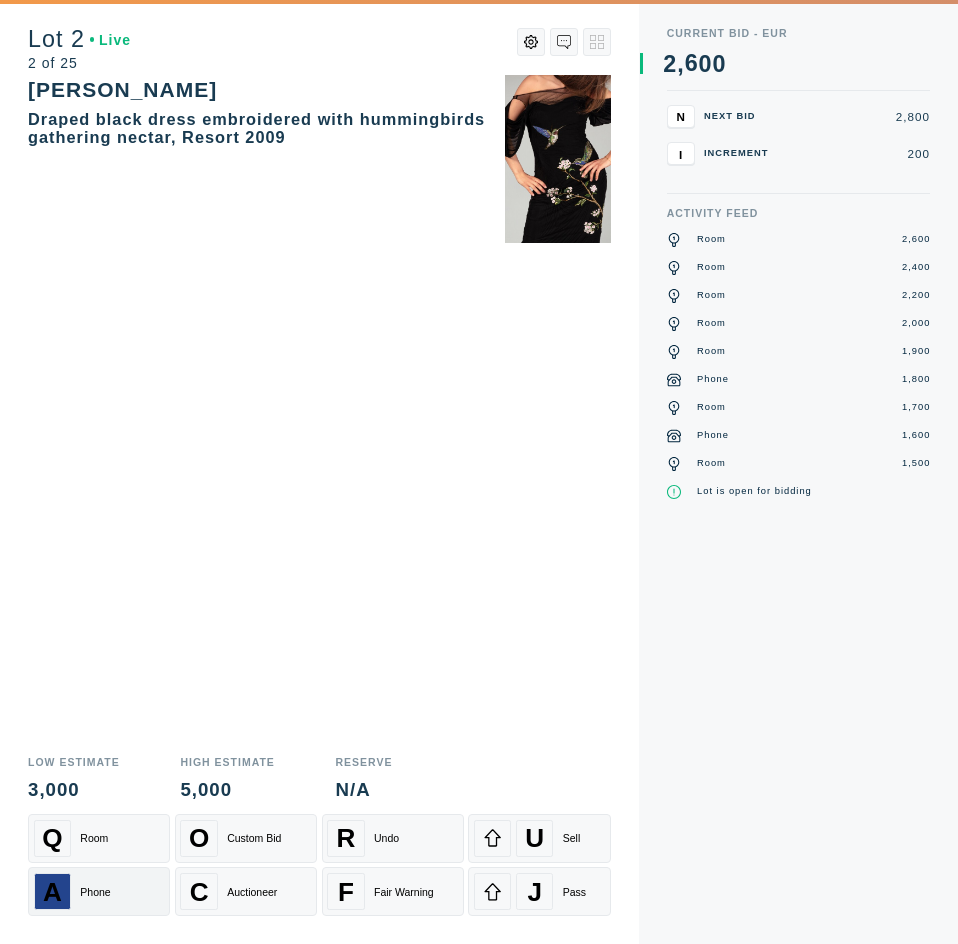 click on "A Phone" at bounding box center (99, 891) 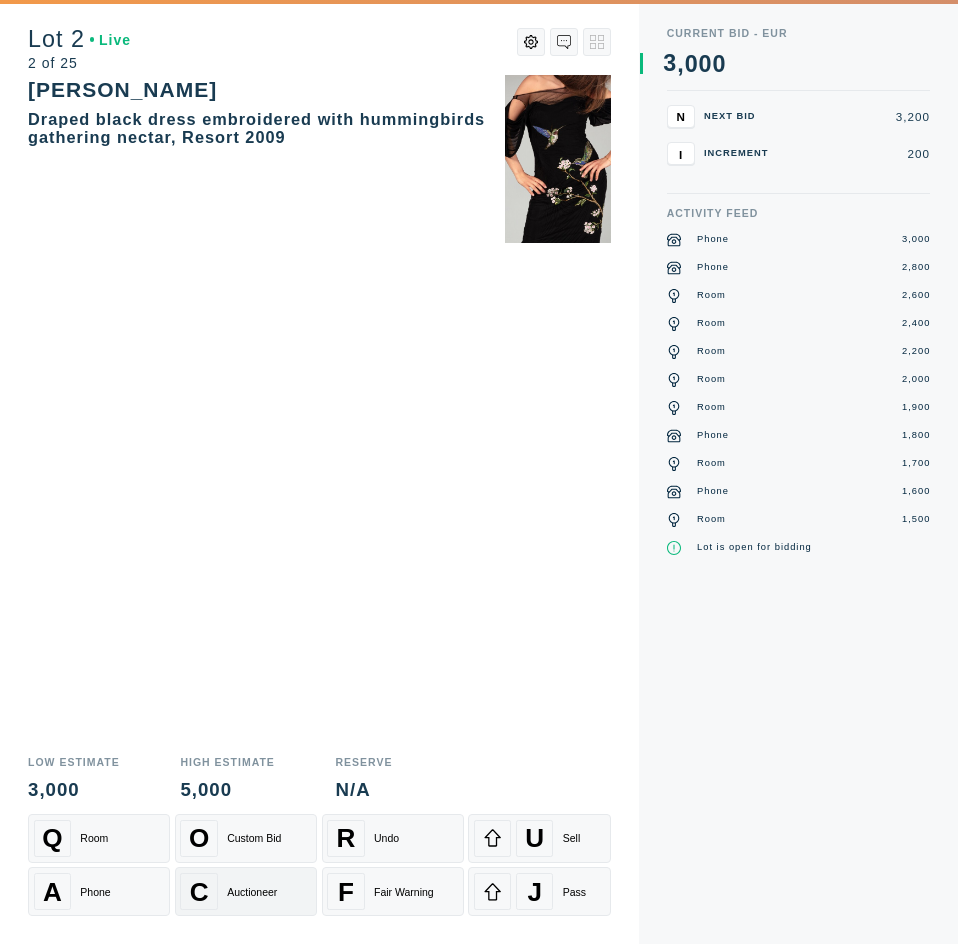 click on "Auctioneer" at bounding box center [252, 892] 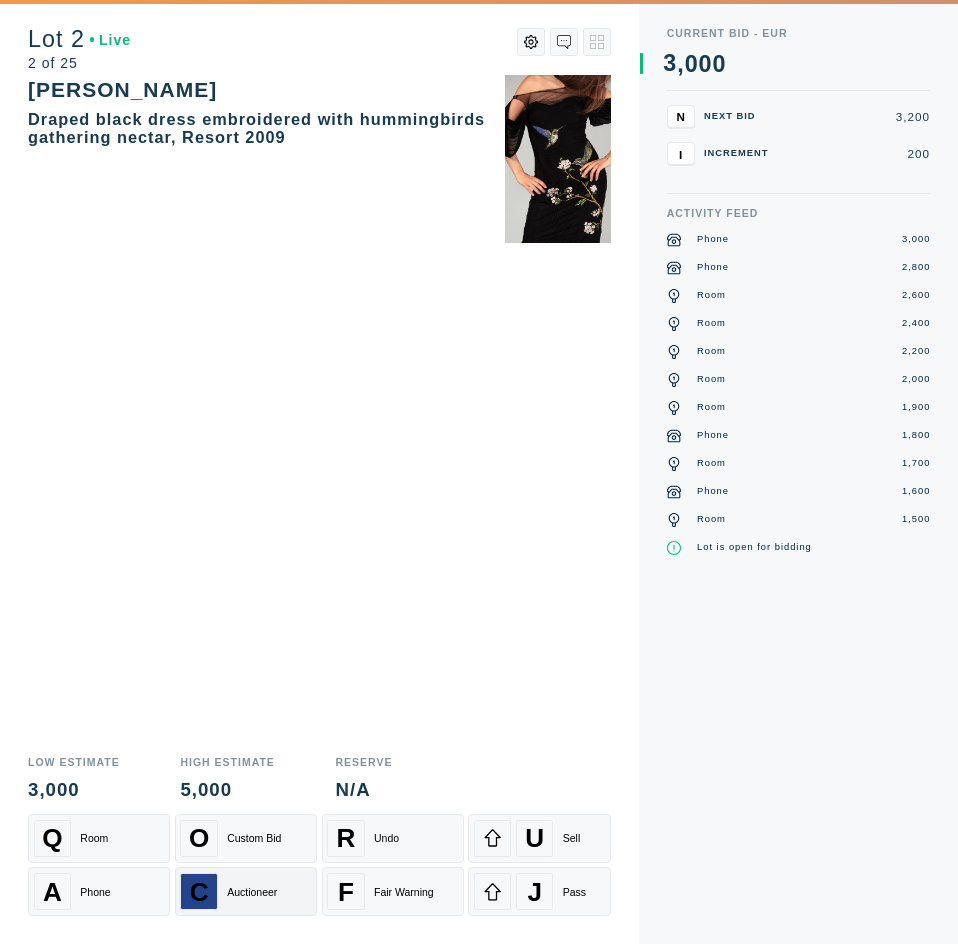 click on "Auctioneer" at bounding box center (252, 892) 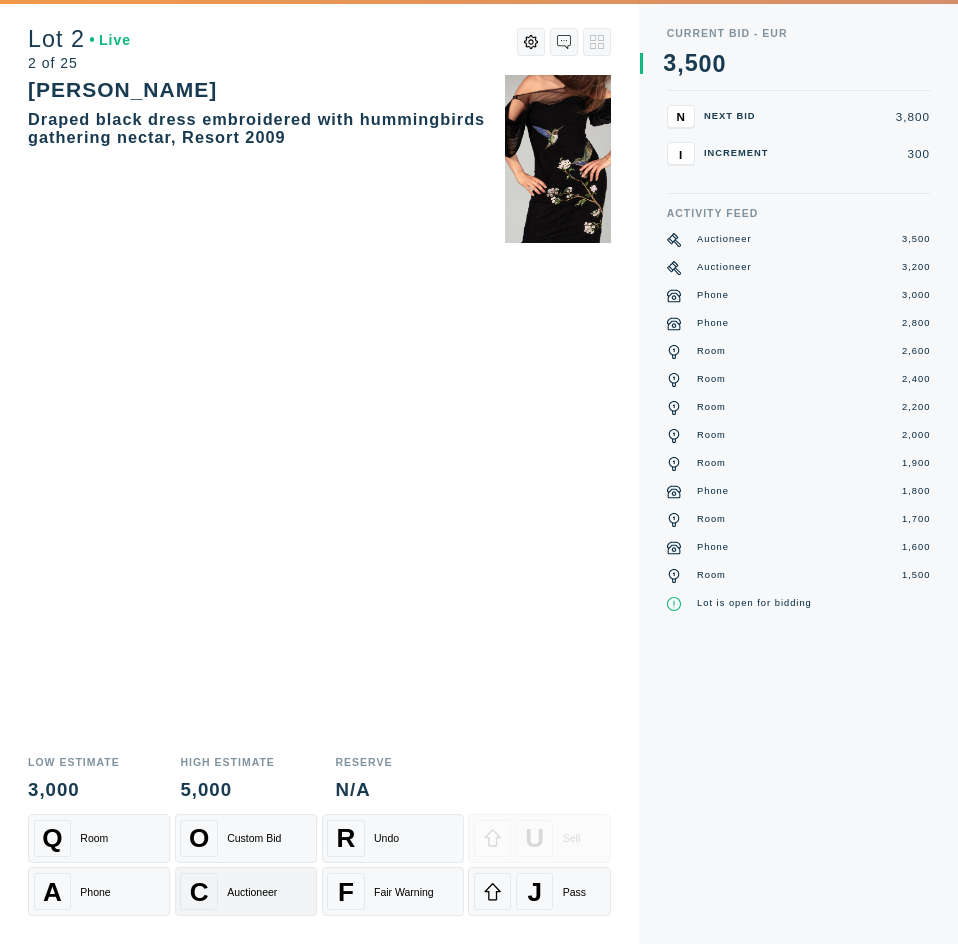 click on "Auctioneer" at bounding box center (252, 892) 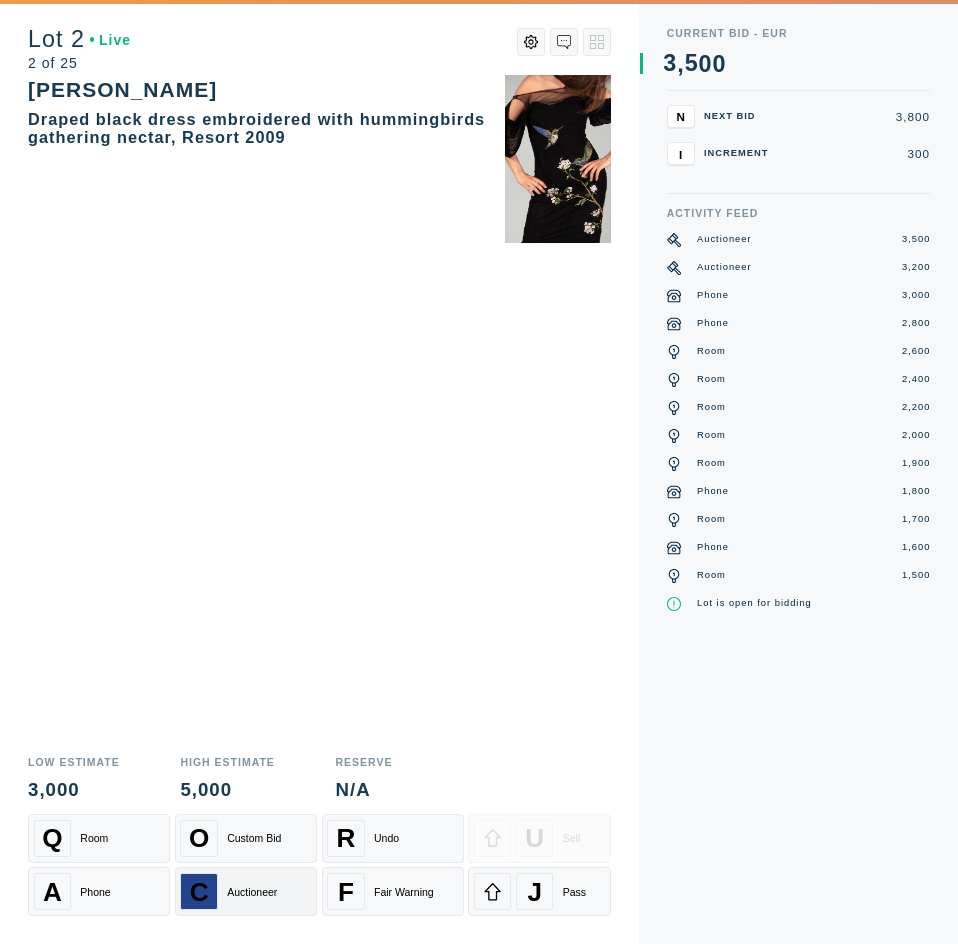 click on "Auctioneer" at bounding box center (252, 892) 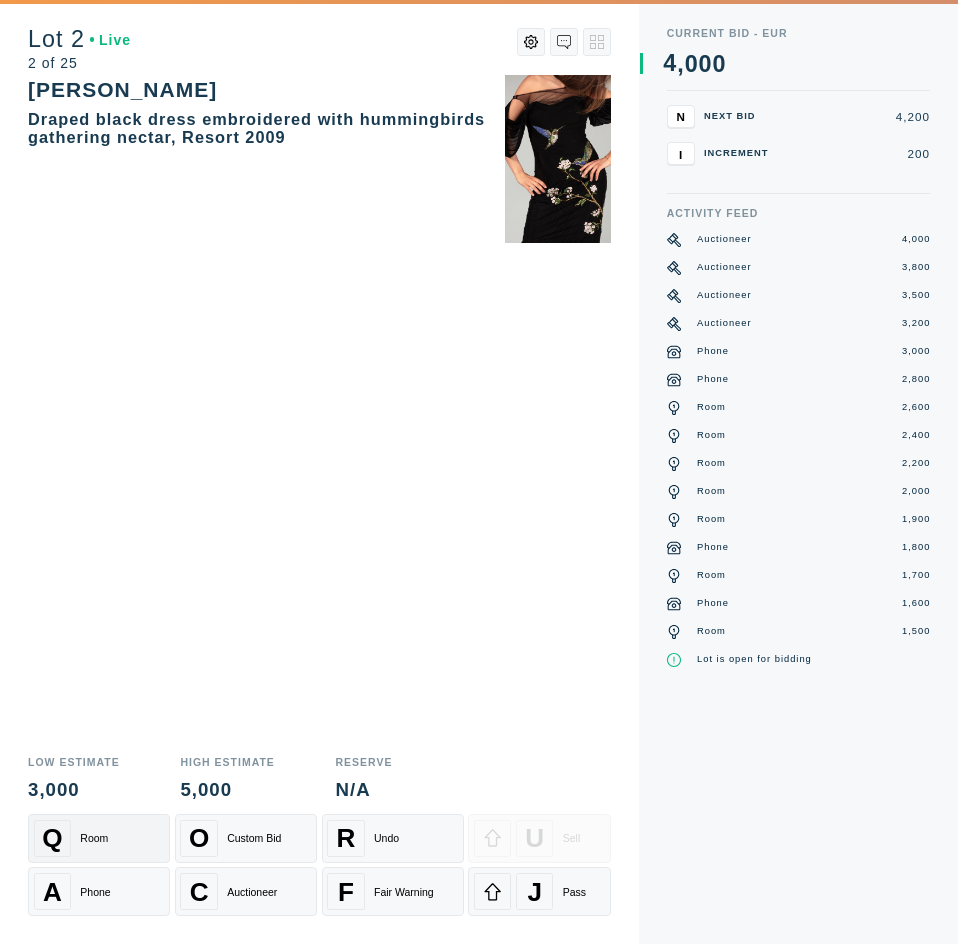 click on "Q Room" at bounding box center [99, 838] 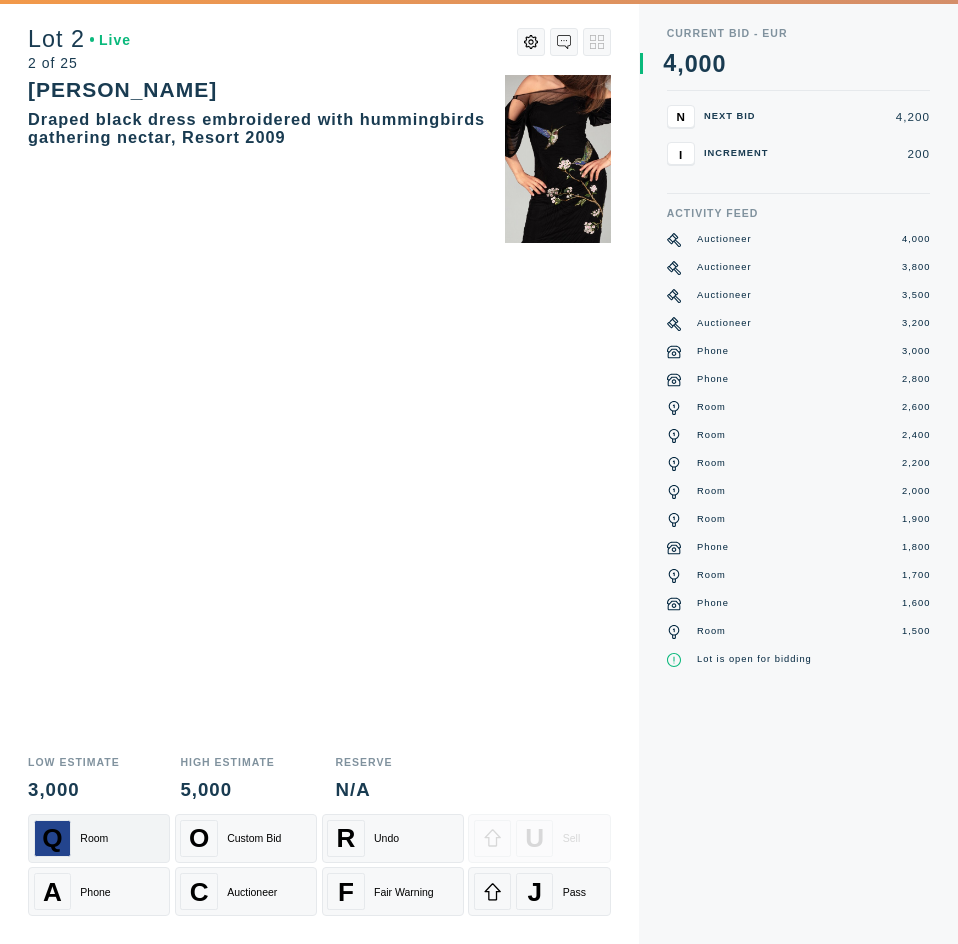 click on "Q Room" at bounding box center [99, 838] 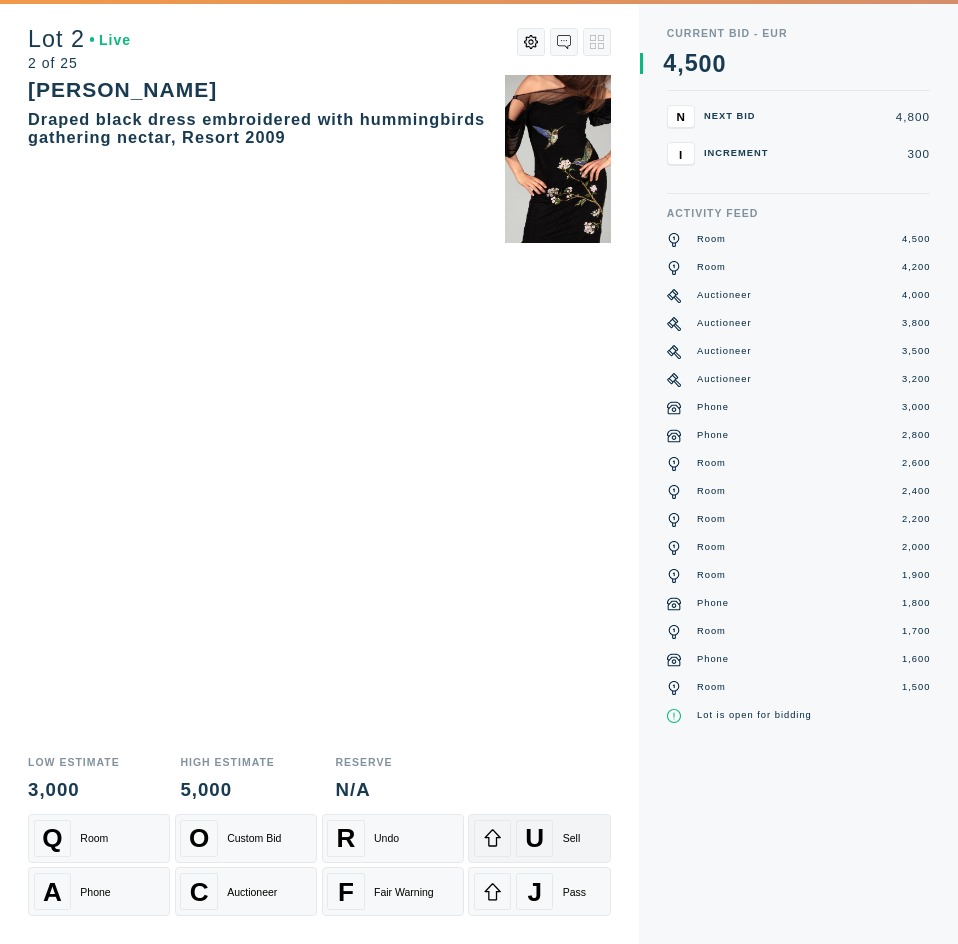 click on "U Sell" at bounding box center (539, 838) 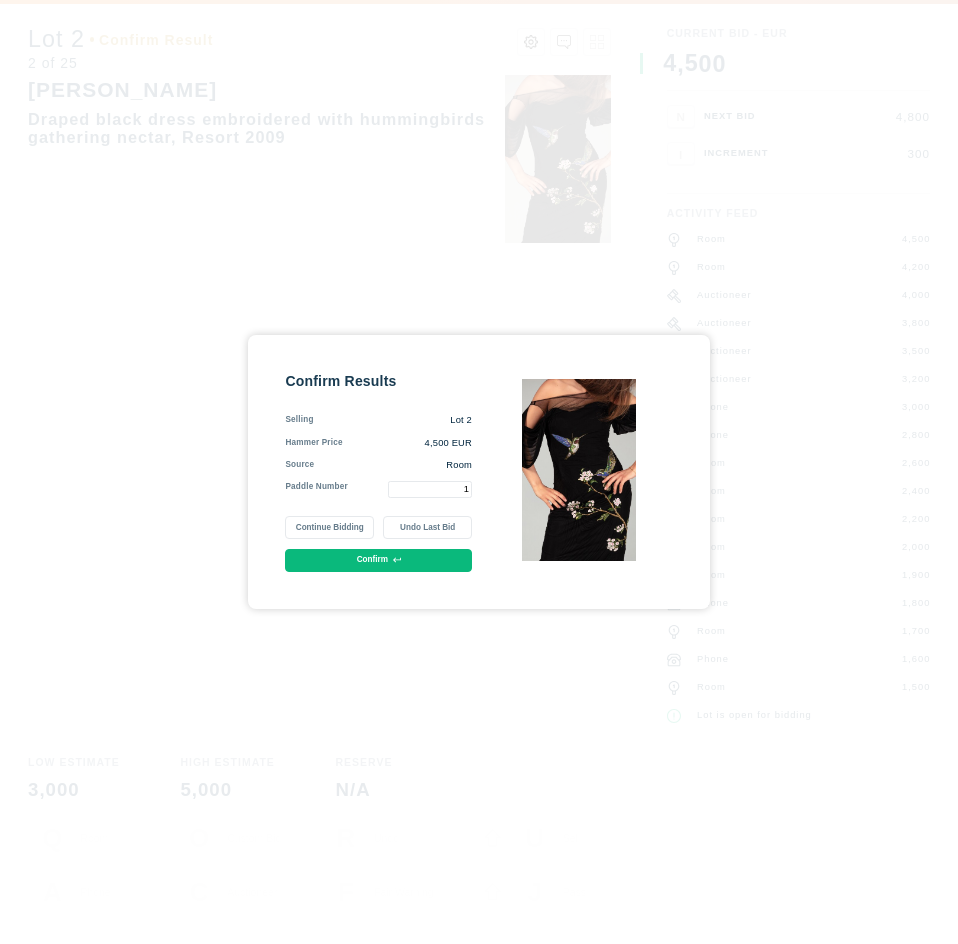 type on "1" 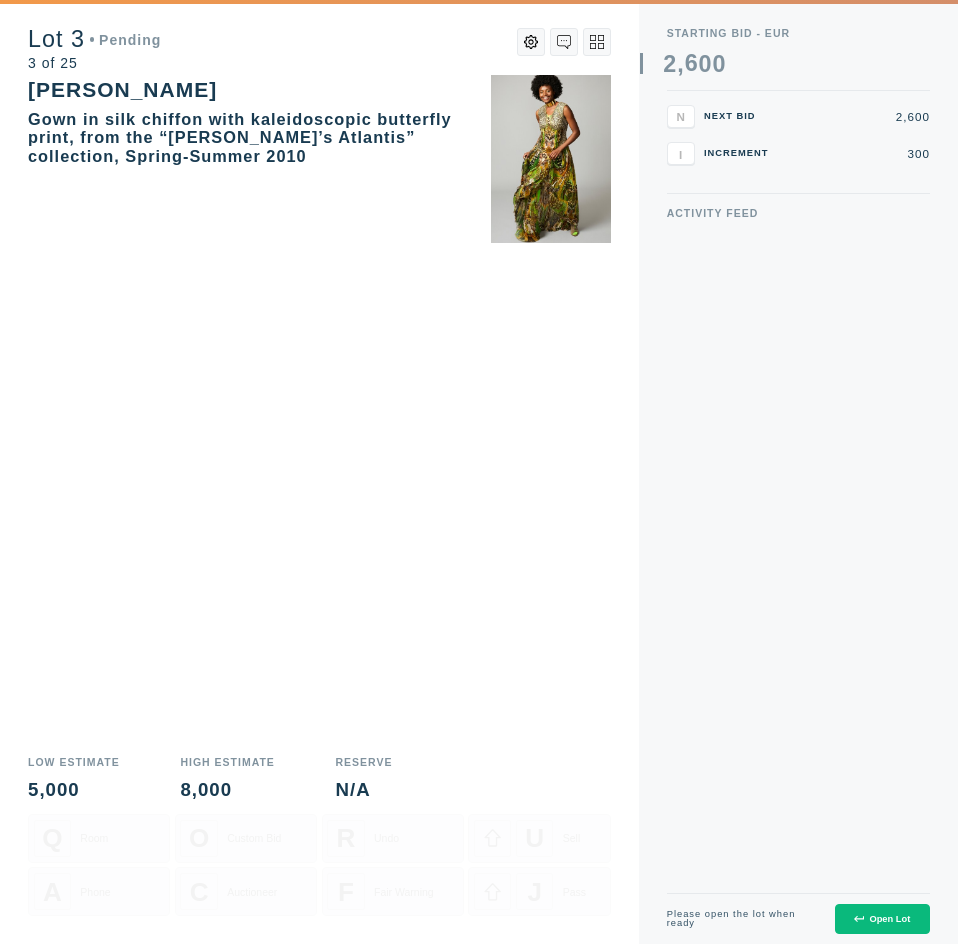 click on "Open Lot" at bounding box center (882, 919) 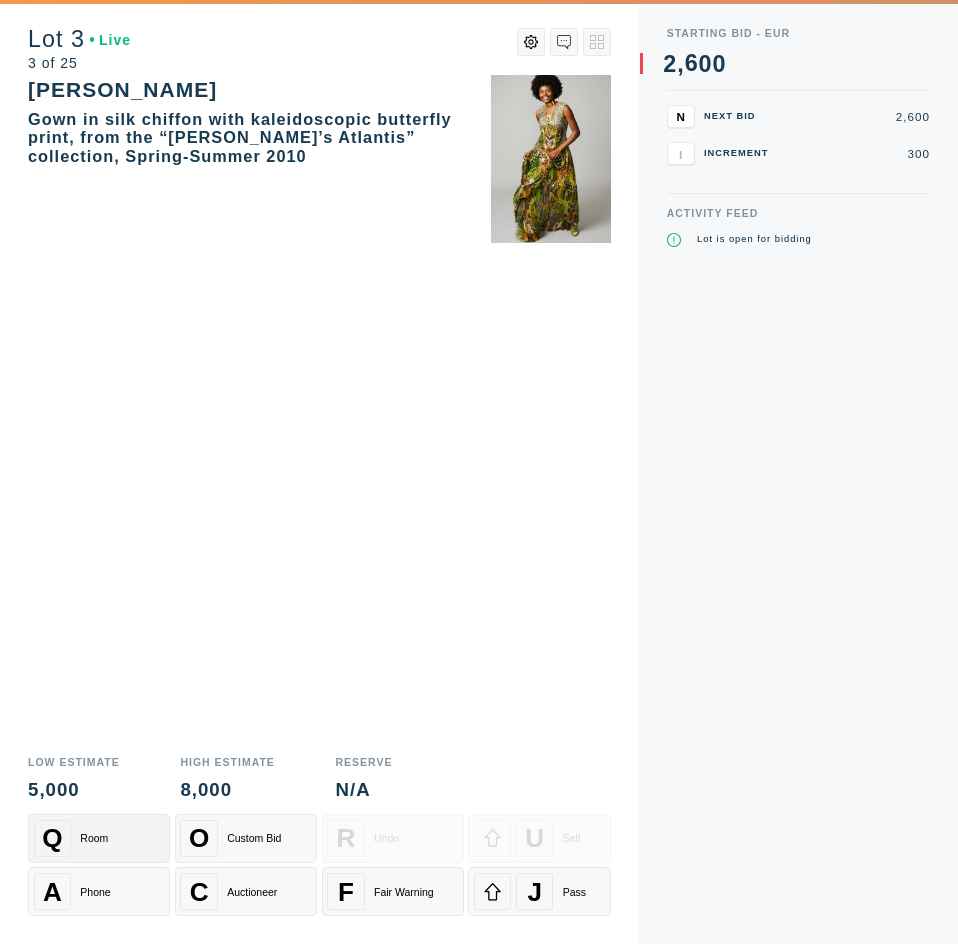 click on "Q Room" at bounding box center (99, 838) 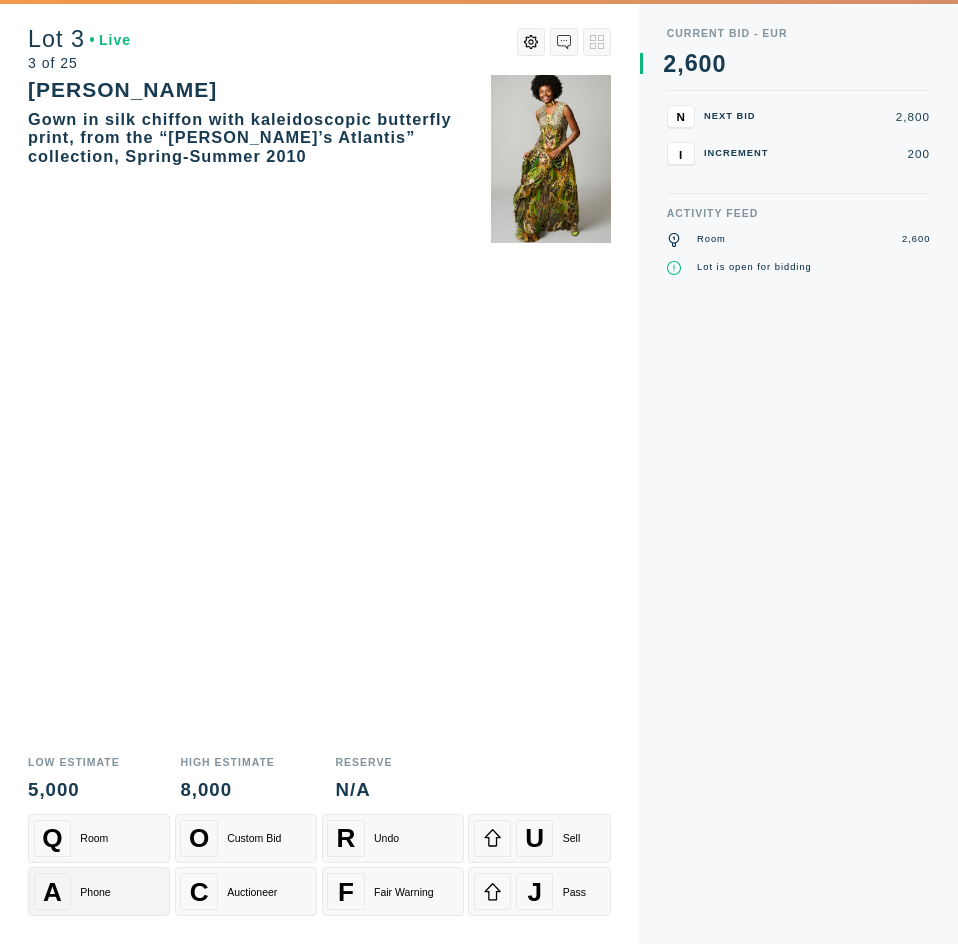 click on "Phone" at bounding box center (95, 892) 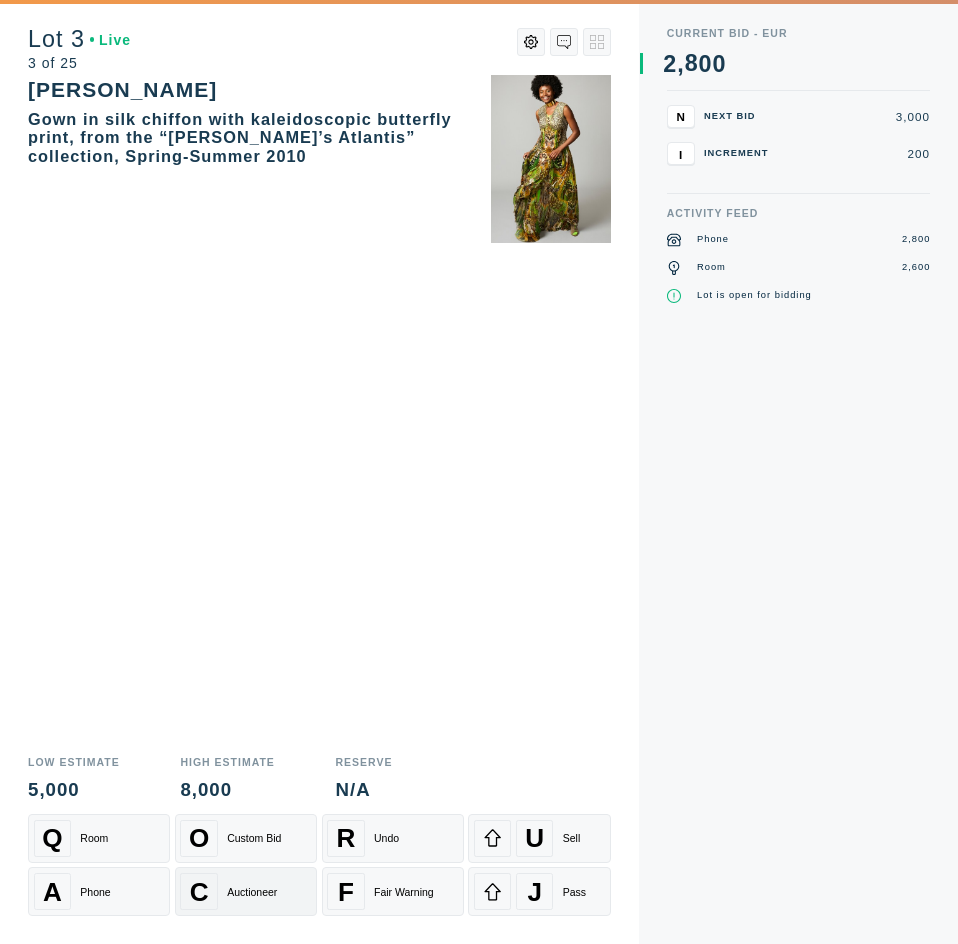 click on "Auctioneer" at bounding box center [252, 892] 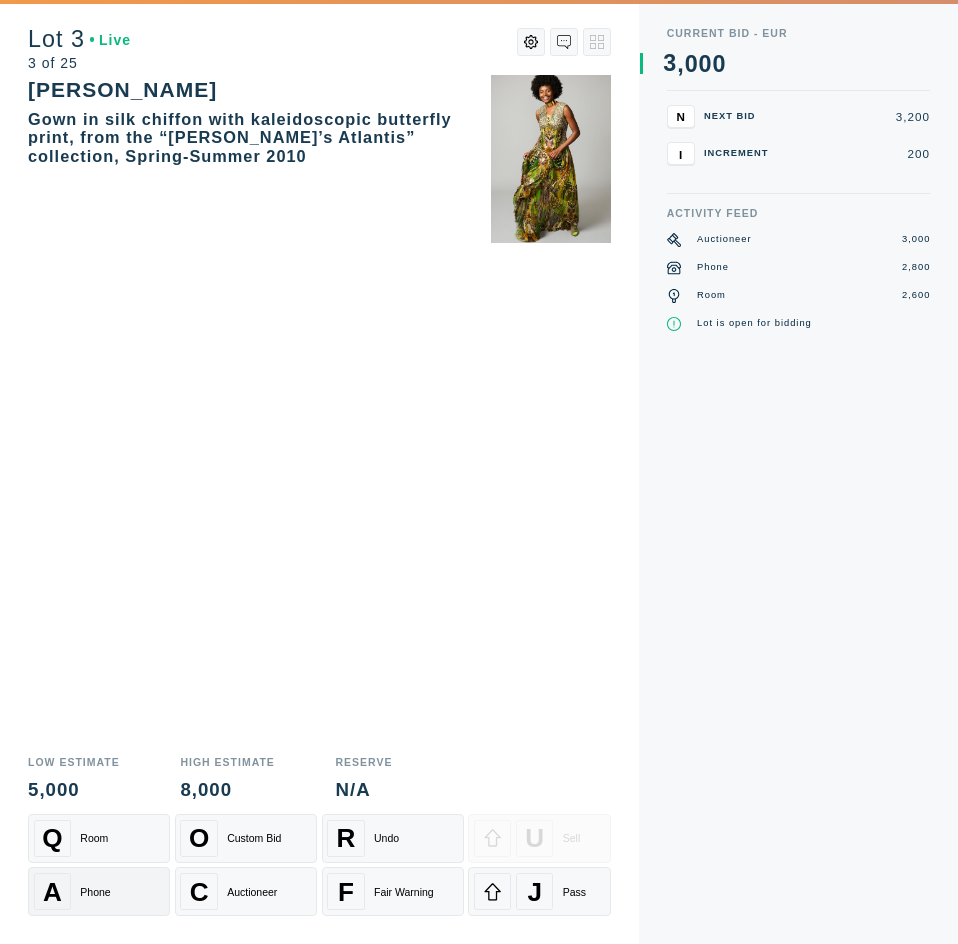 click on "A Phone" at bounding box center (99, 891) 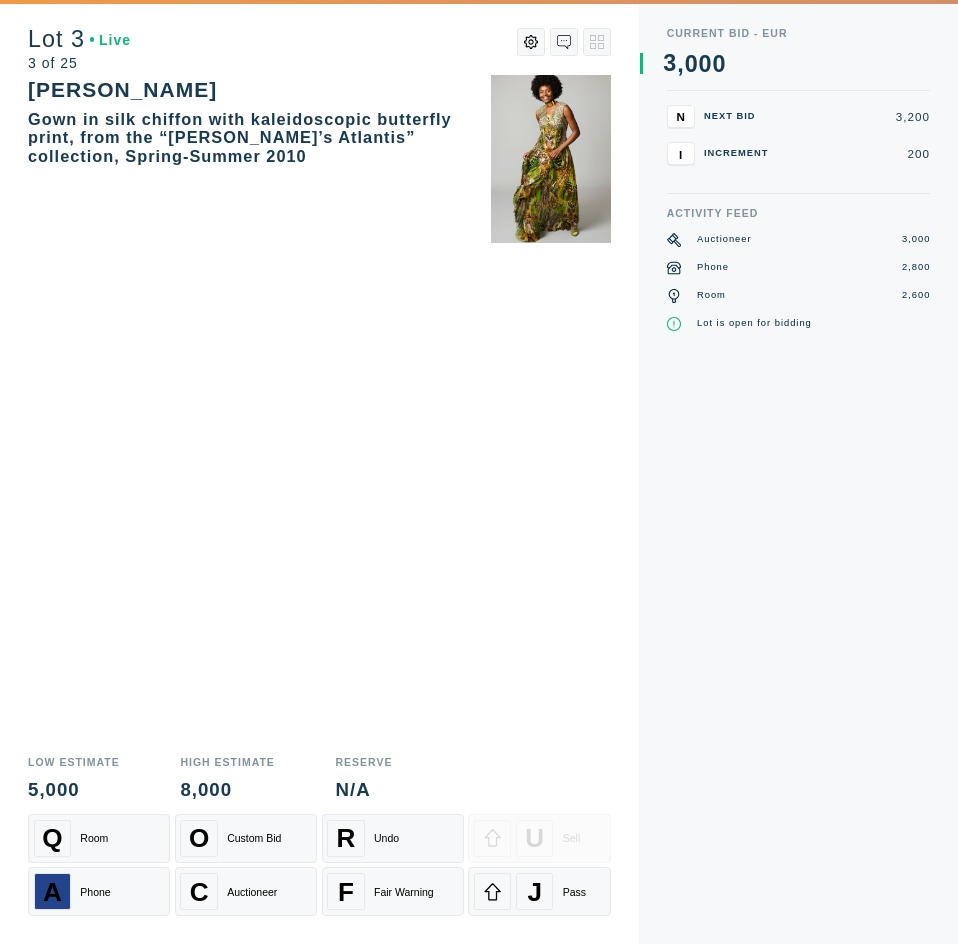 click on "Low Estimate 5,000 High Estimate 8,000 Reserve N/A Q Room O Custom Bid R Undo U Sell A Phone C Auctioneer F Fair Warning J Pass" at bounding box center [319, 843] 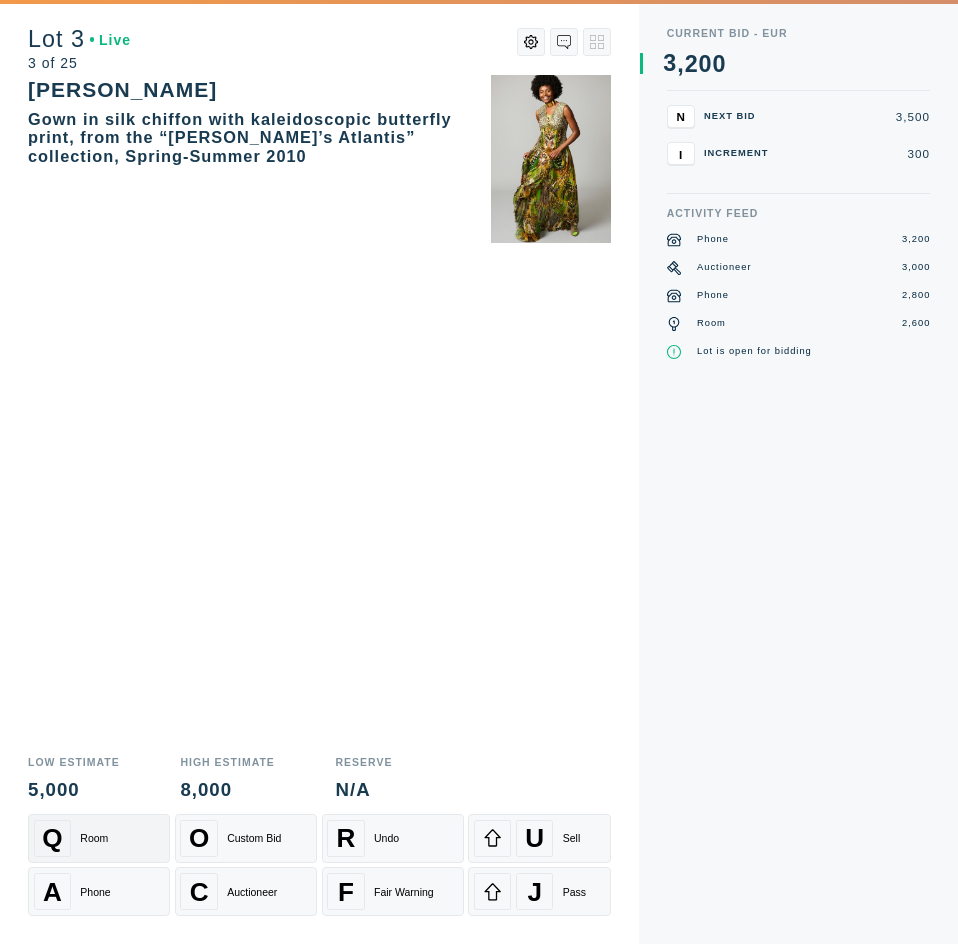 click on "Q Room" at bounding box center [99, 838] 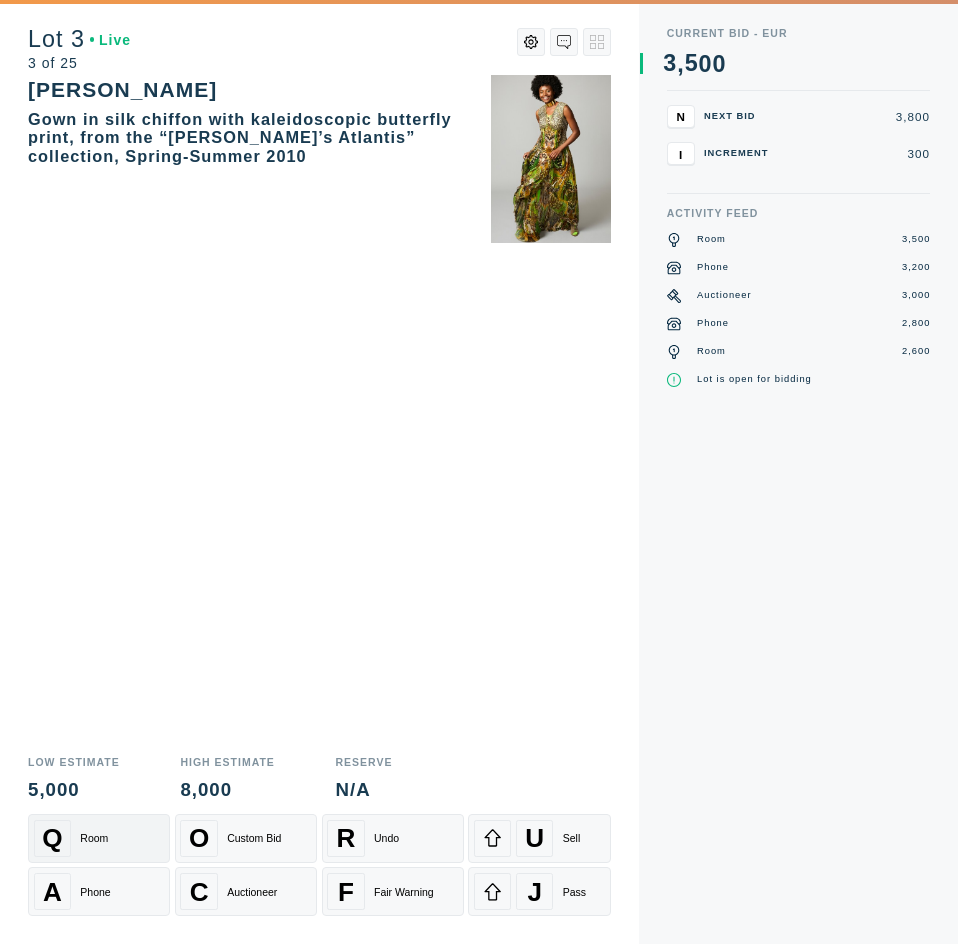 click on "Q Room" at bounding box center [99, 838] 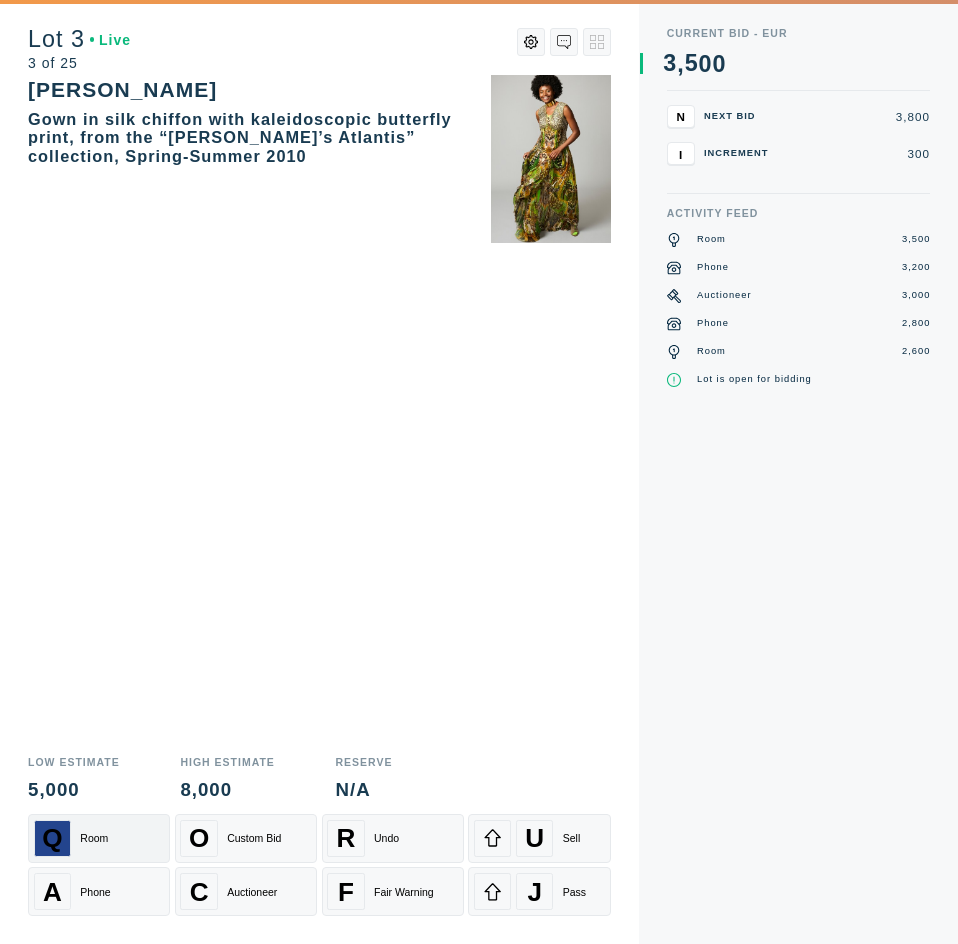 click on "Q Room" at bounding box center (99, 838) 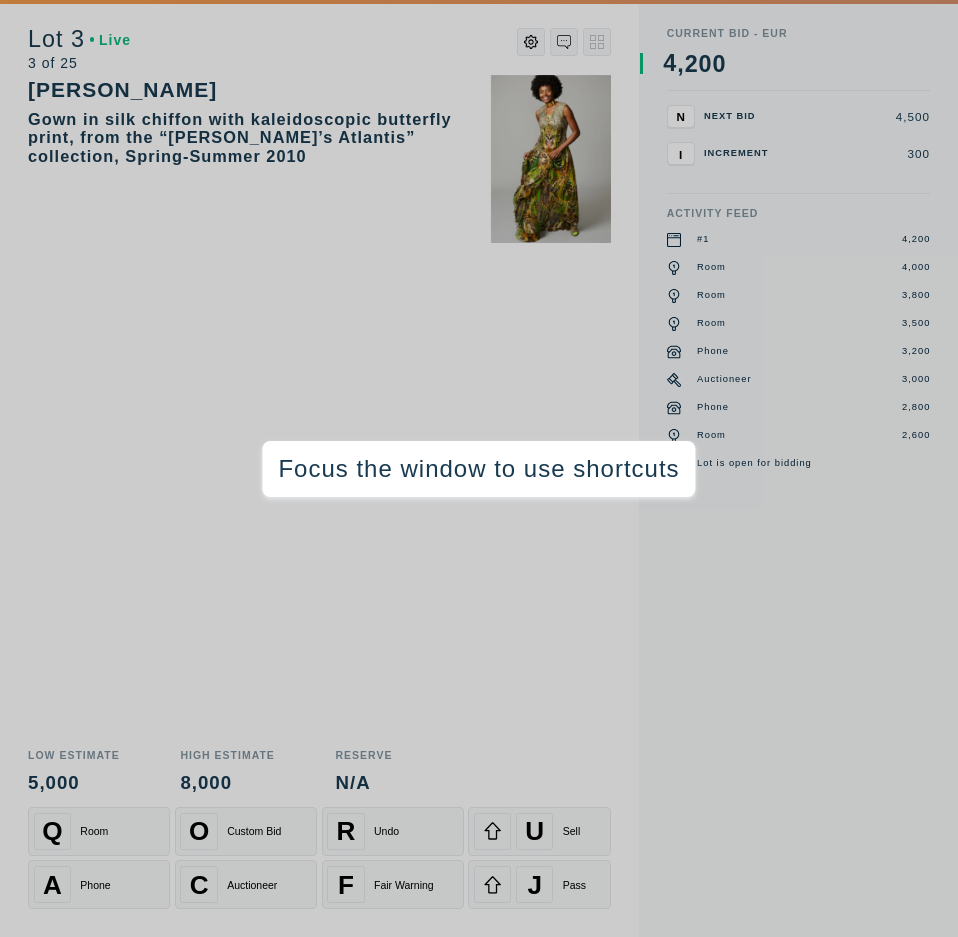 click on "Q Room" at bounding box center [99, 831] 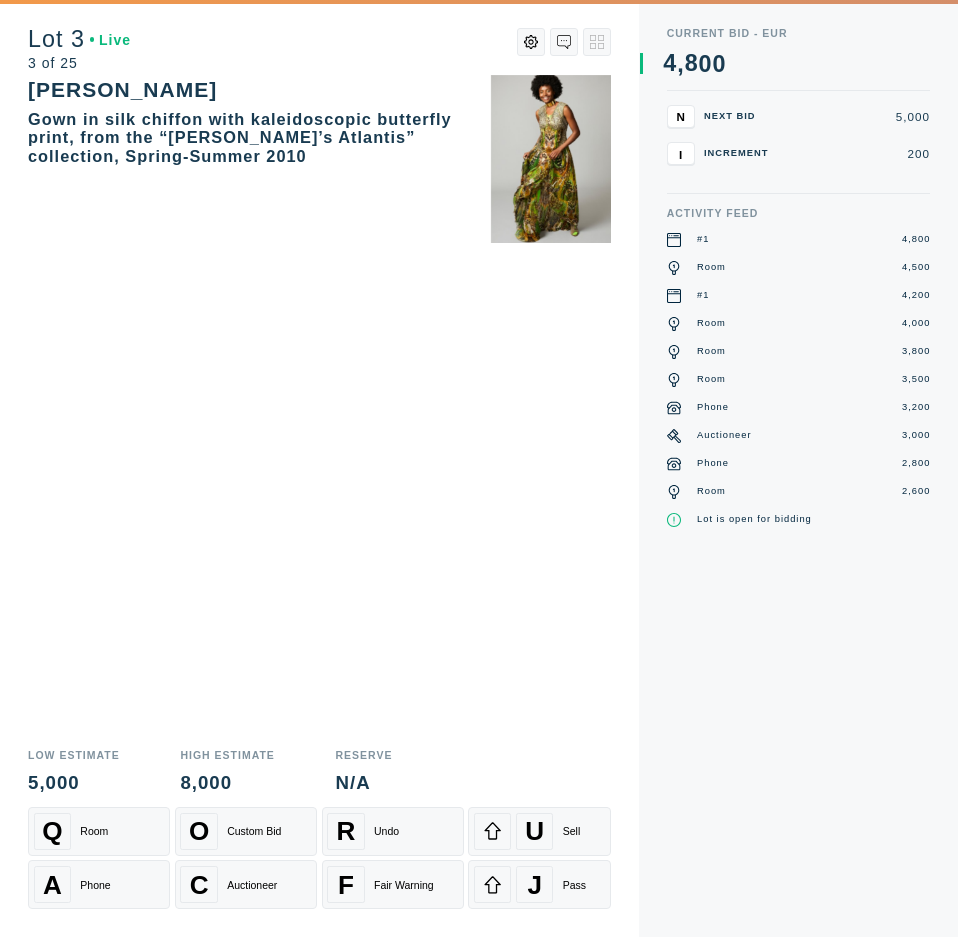 click on "Alexander McQueen Gown in silk chiffon with kaleidoscopic butterfly print, from the “Plato’s Atlantis” collection, Spring-Summer 2010" at bounding box center (319, 405) 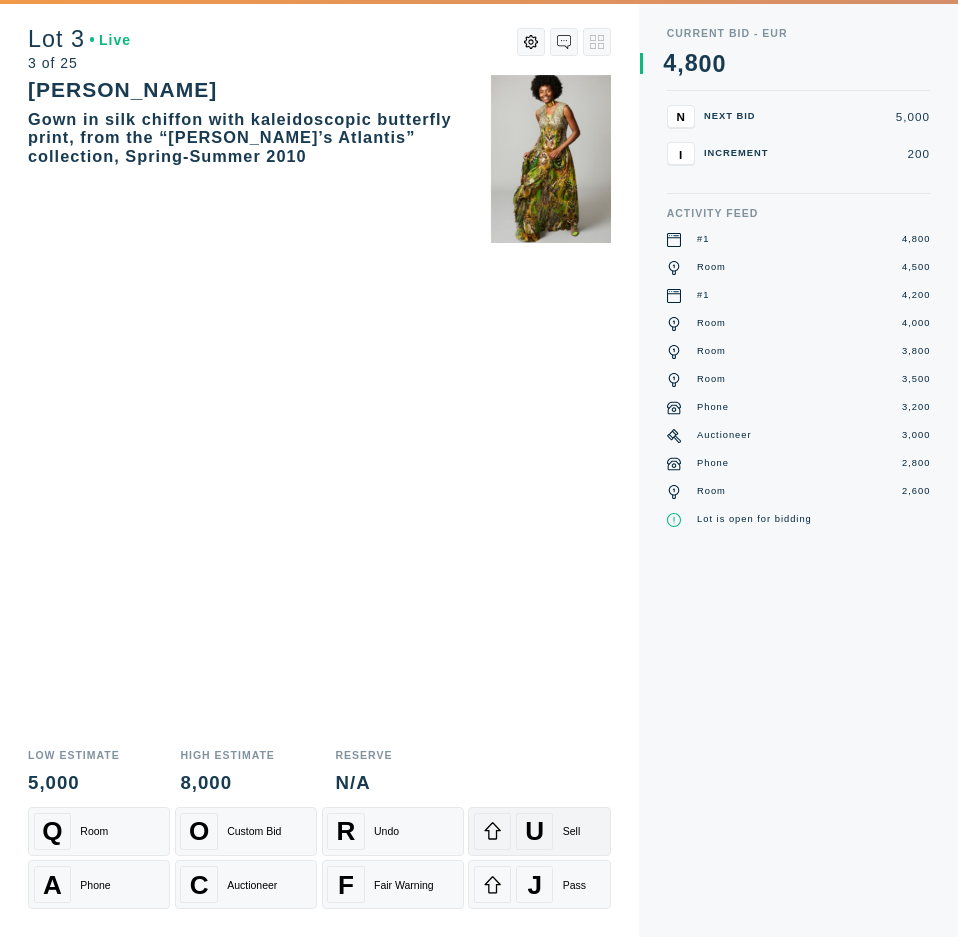 click on "Sell" at bounding box center [572, 831] 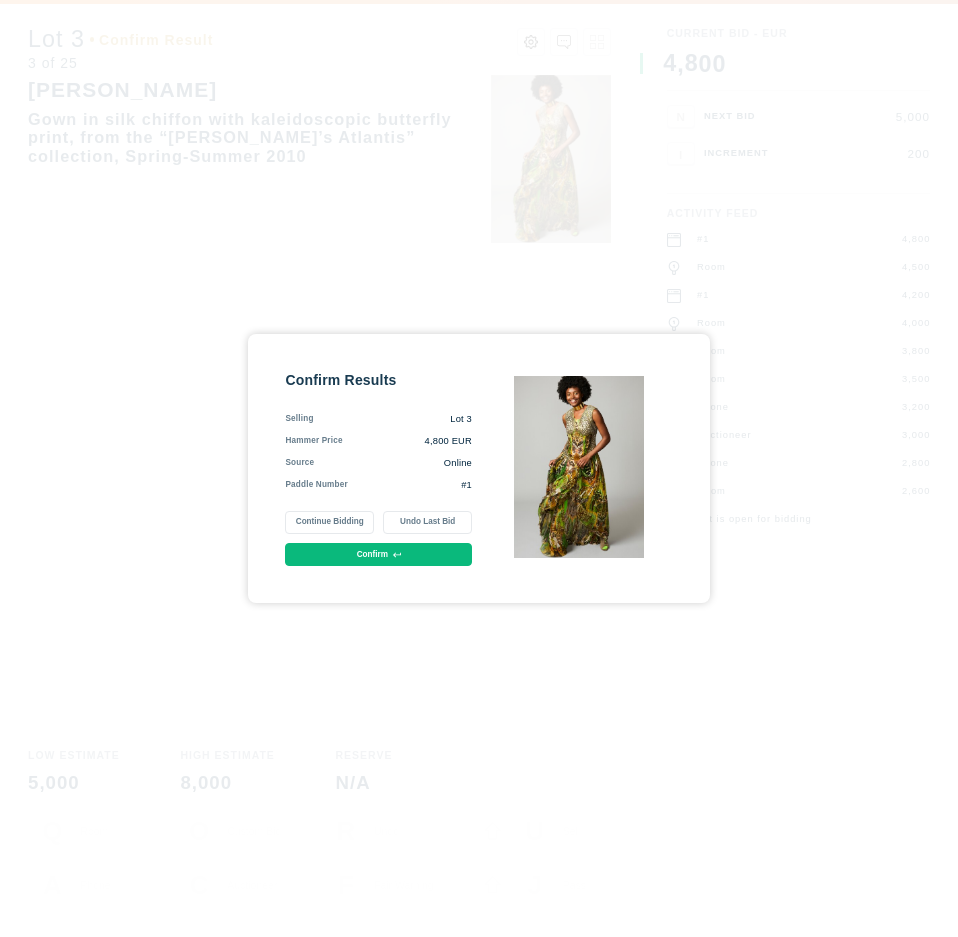 click on "Confirm" at bounding box center [378, 554] 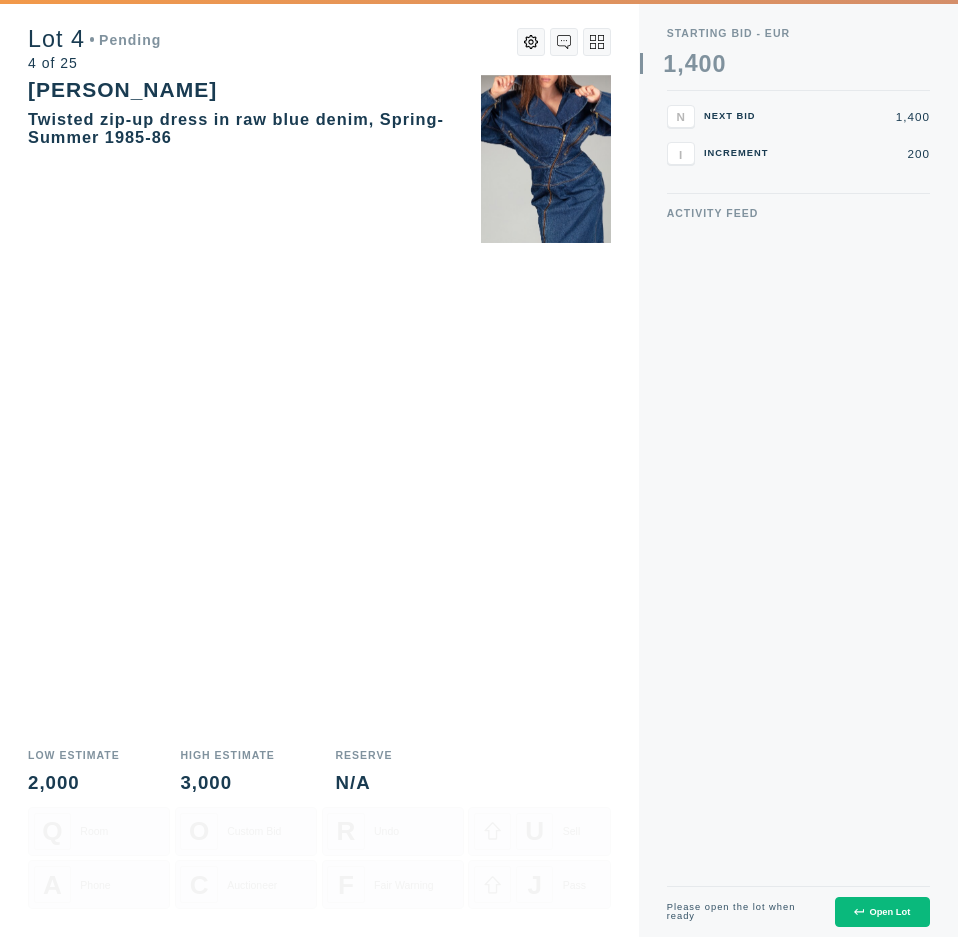 click on "Open Lot" at bounding box center [882, 912] 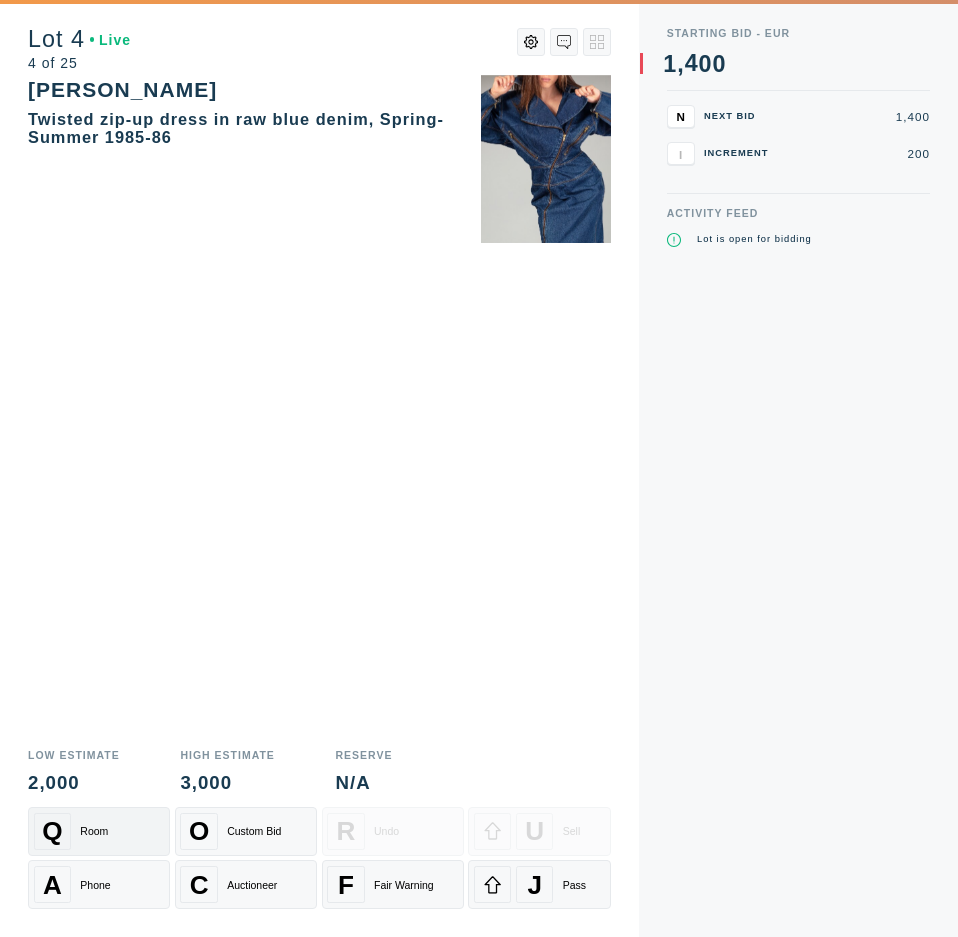 click on "Q Room" at bounding box center (99, 831) 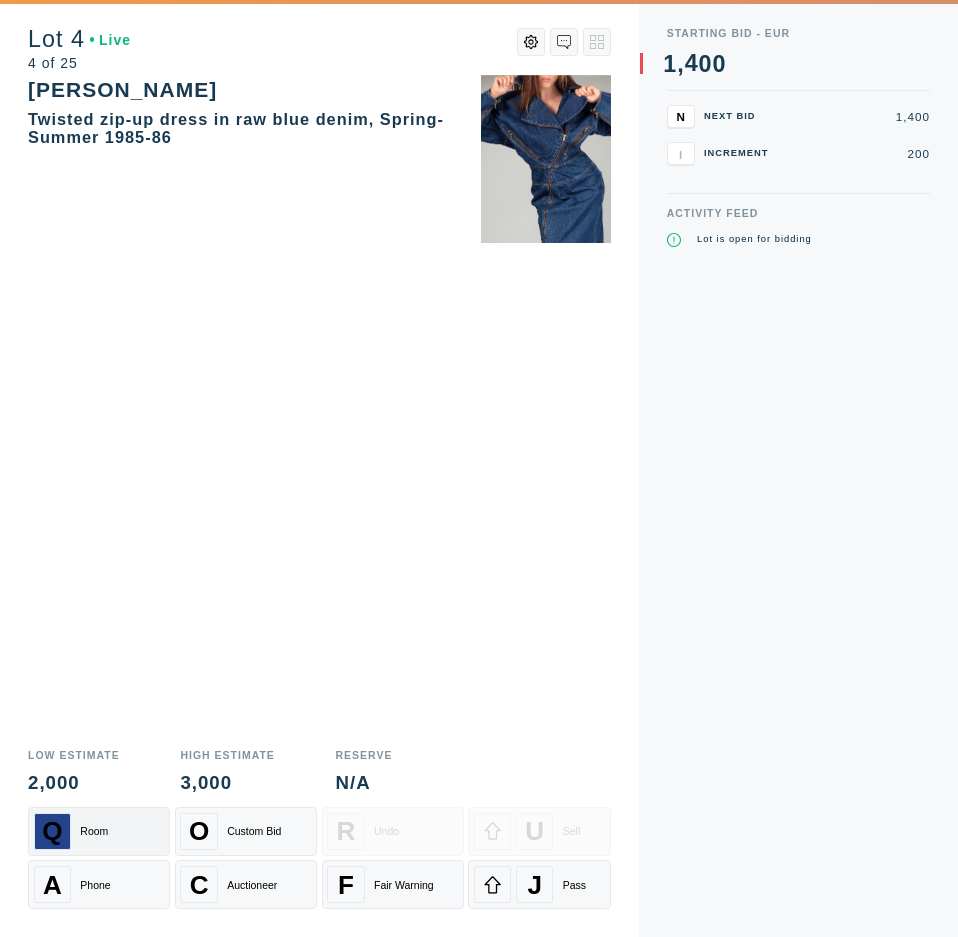 click on "Q Room" at bounding box center [99, 831] 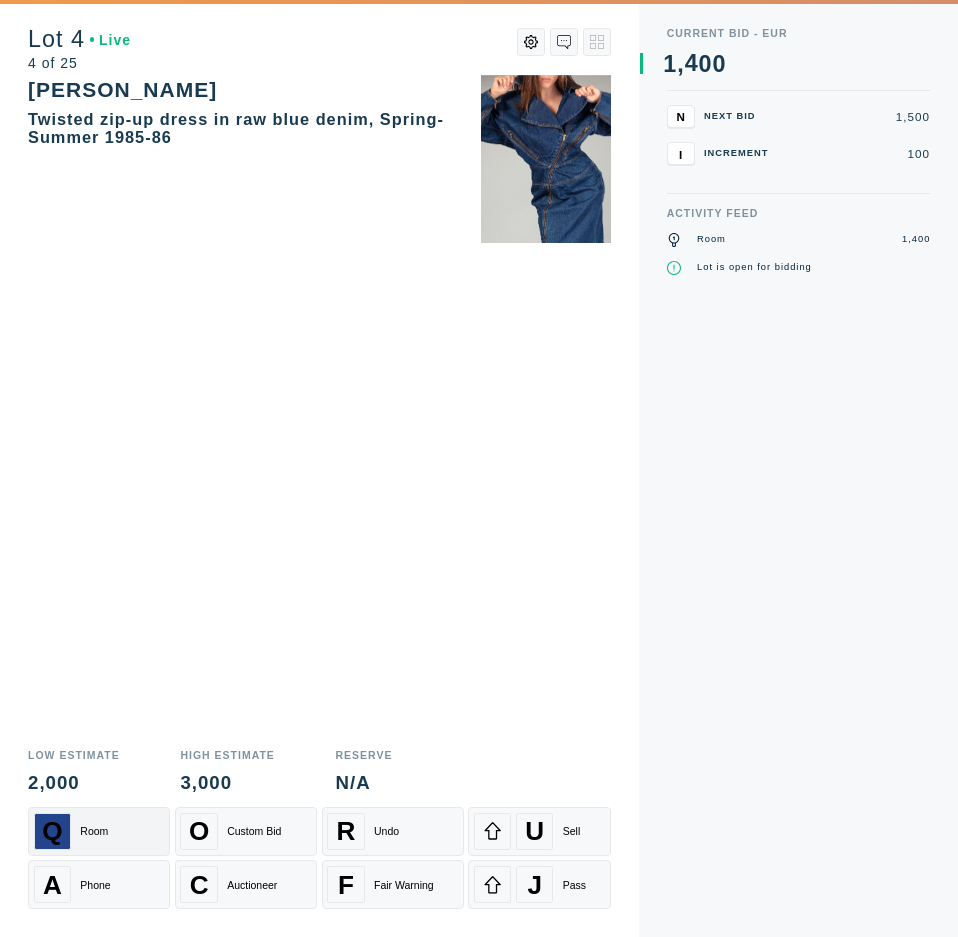 click on "Q Room" at bounding box center (99, 831) 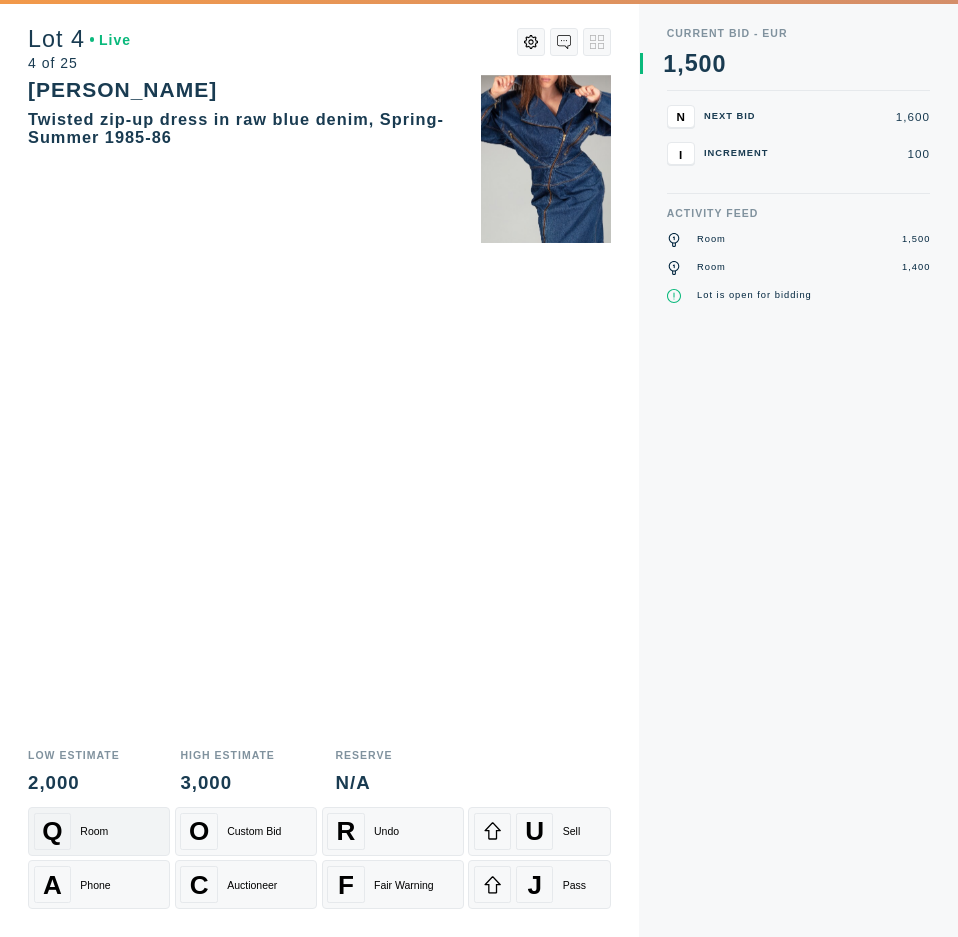 click on "Q Room" at bounding box center (99, 831) 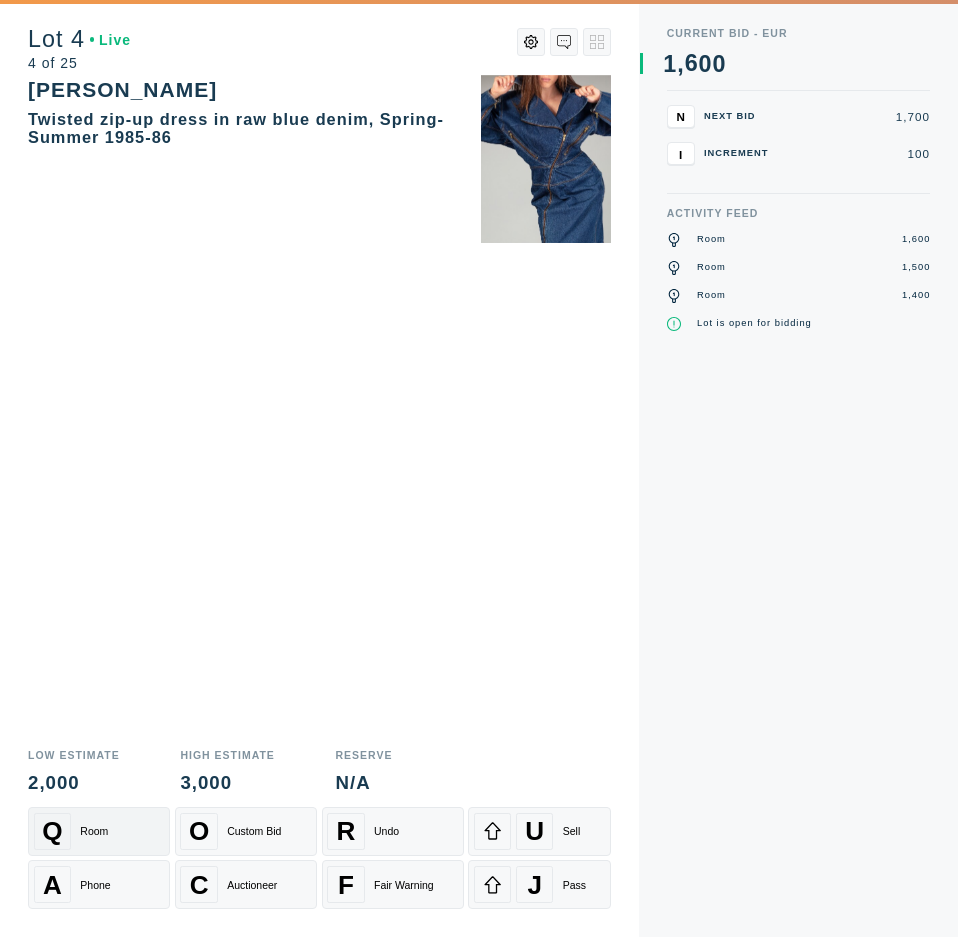 click on "Q Room" at bounding box center (99, 831) 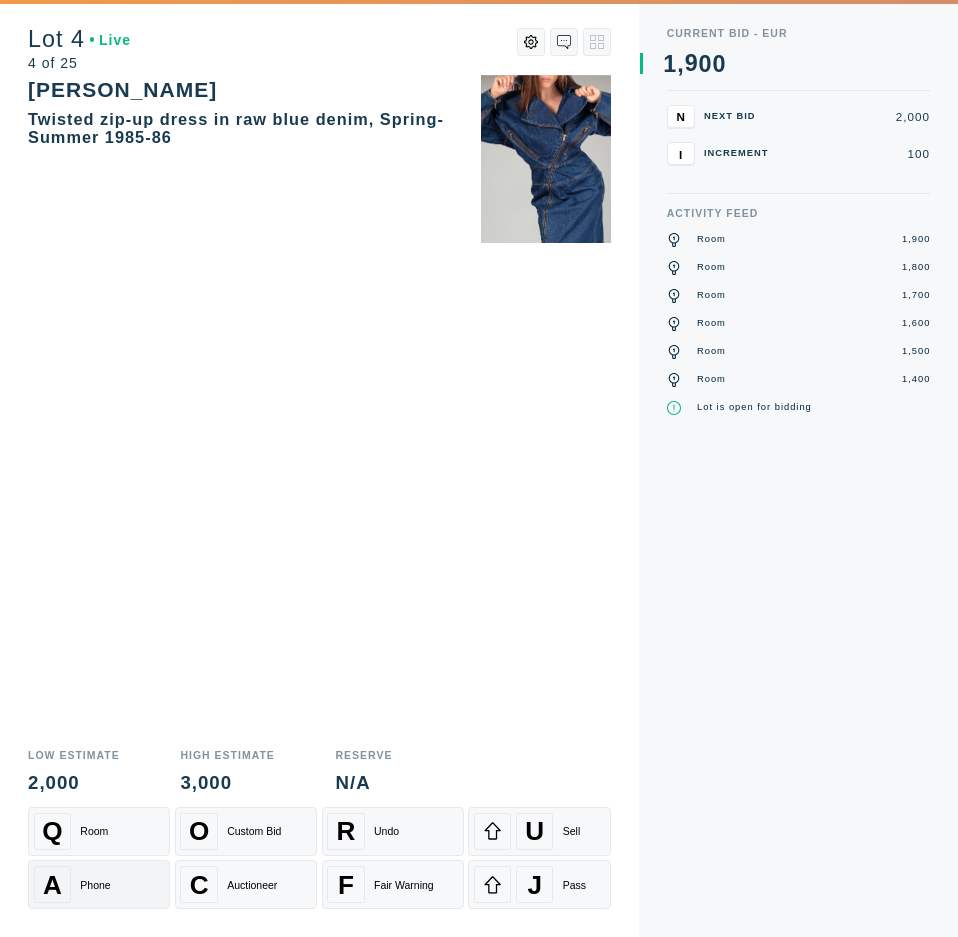 click on "Phone" at bounding box center [95, 885] 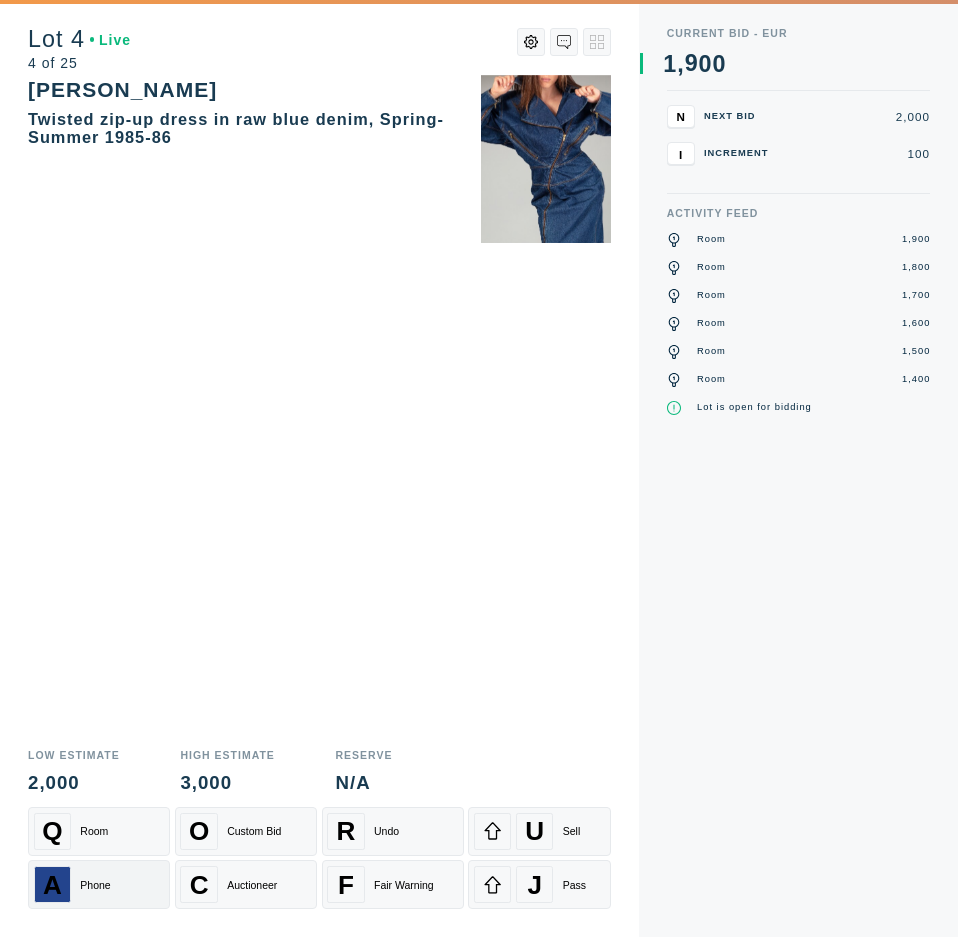 click on "Phone" at bounding box center (95, 885) 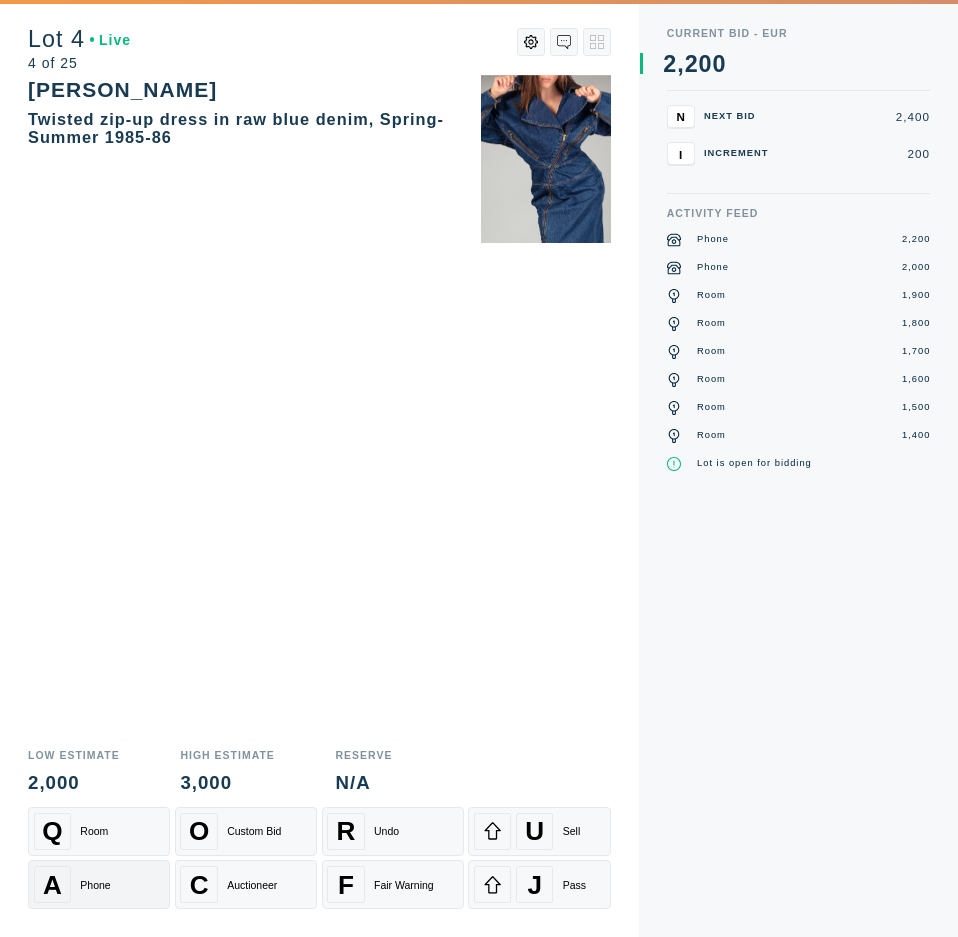 click on "Phone" at bounding box center [95, 885] 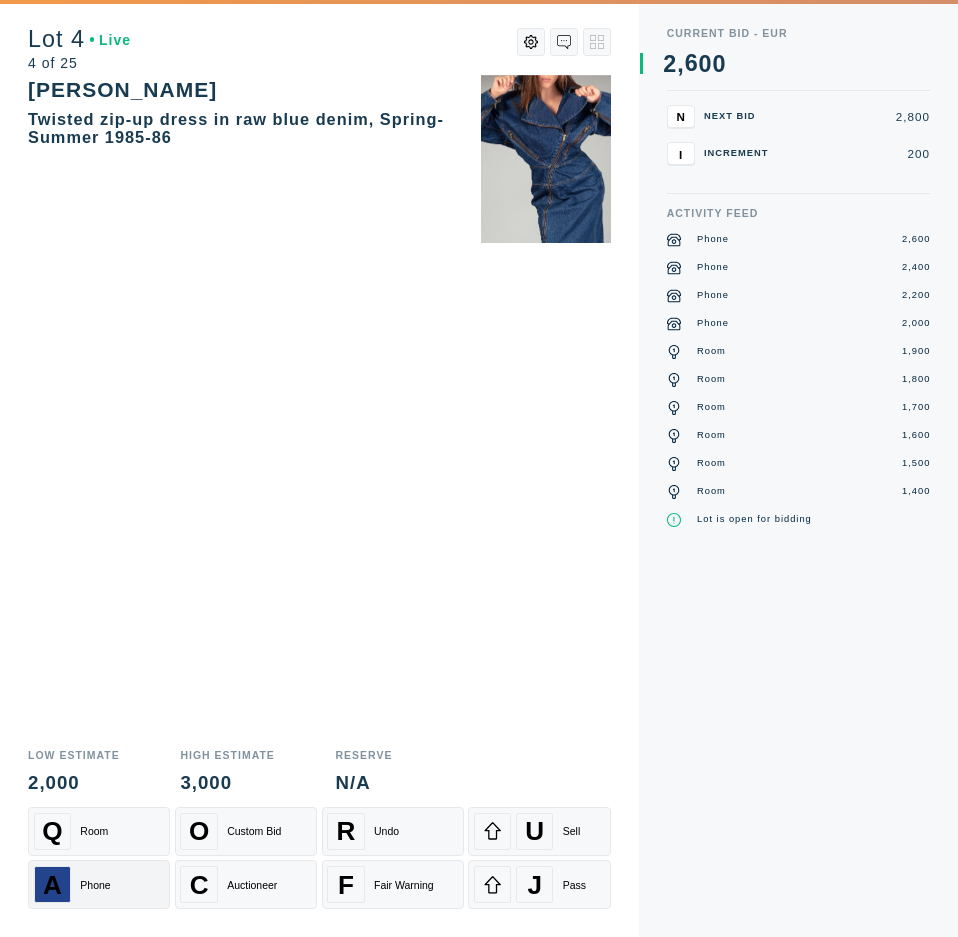 click on "Phone" at bounding box center (95, 885) 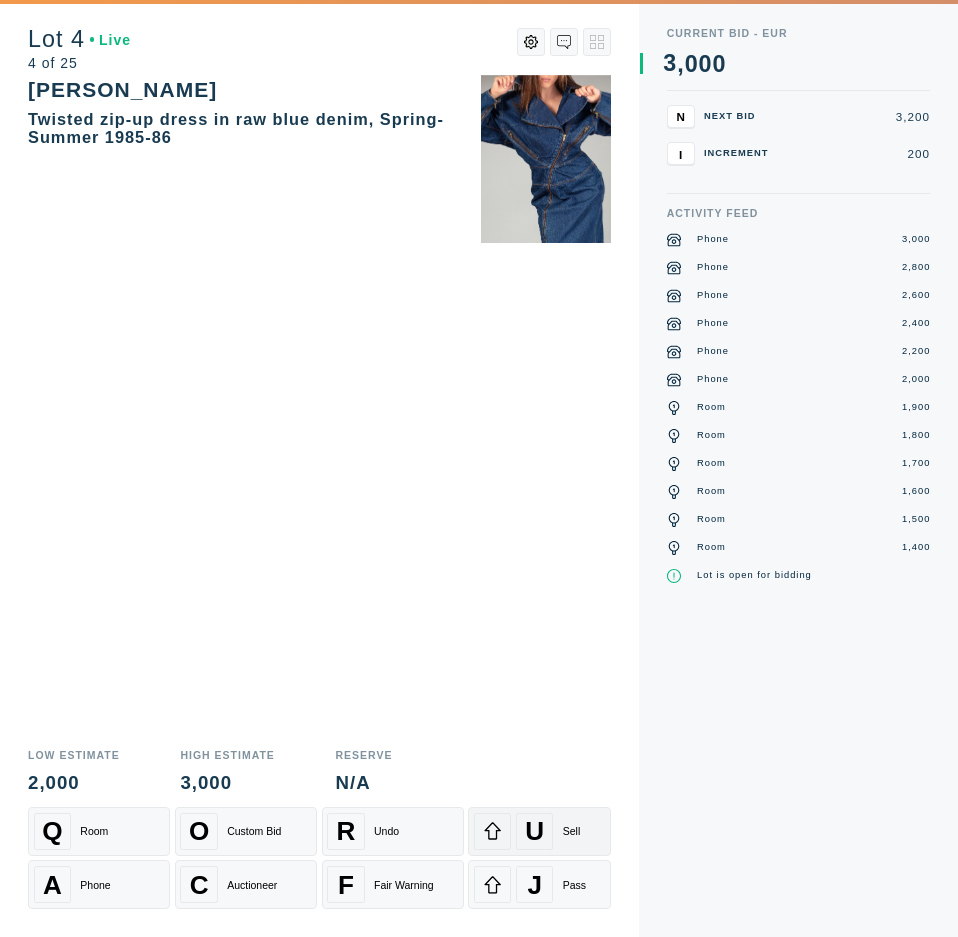 click on "U Sell" at bounding box center (539, 831) 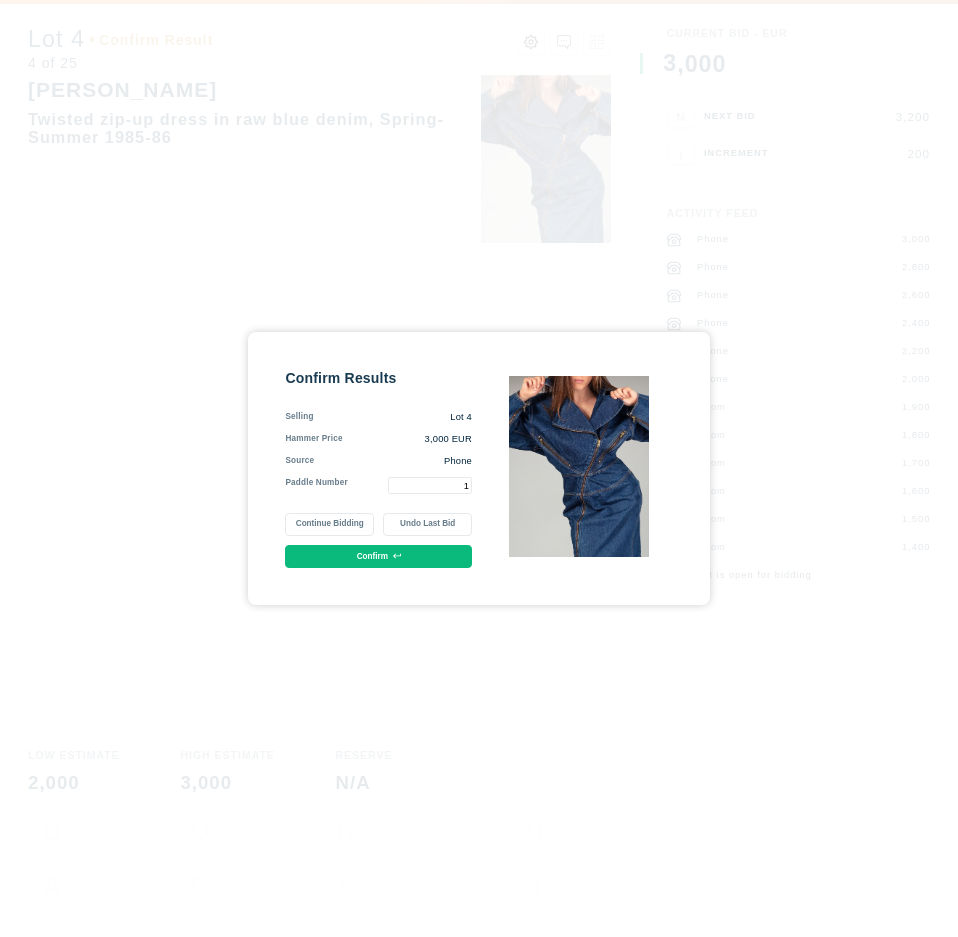 type on "1" 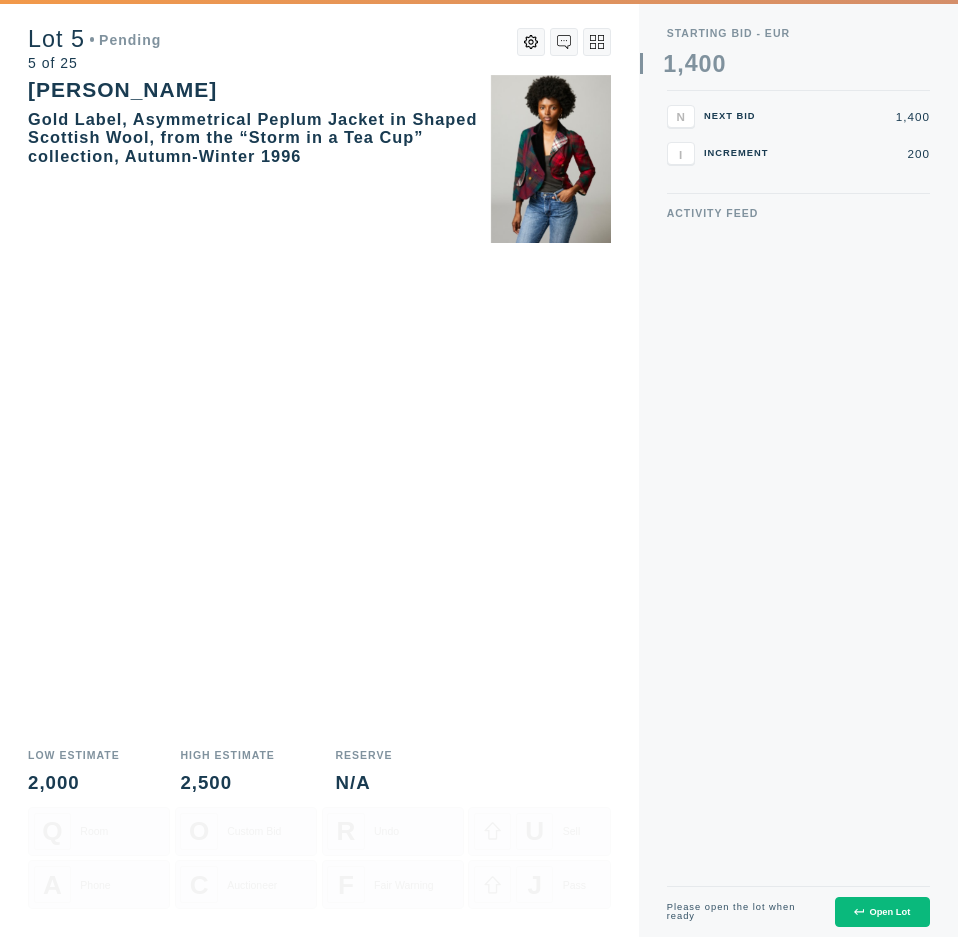click on "Open Lot" at bounding box center [882, 912] 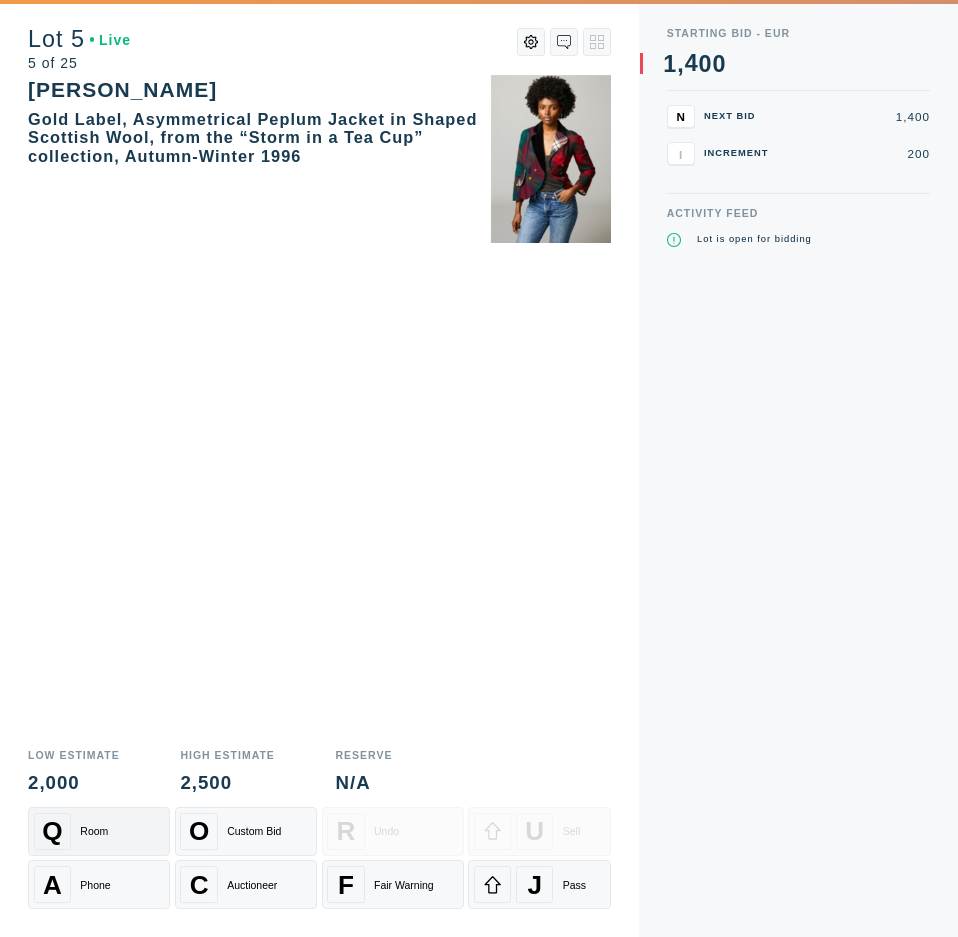 click on "Room" at bounding box center (94, 831) 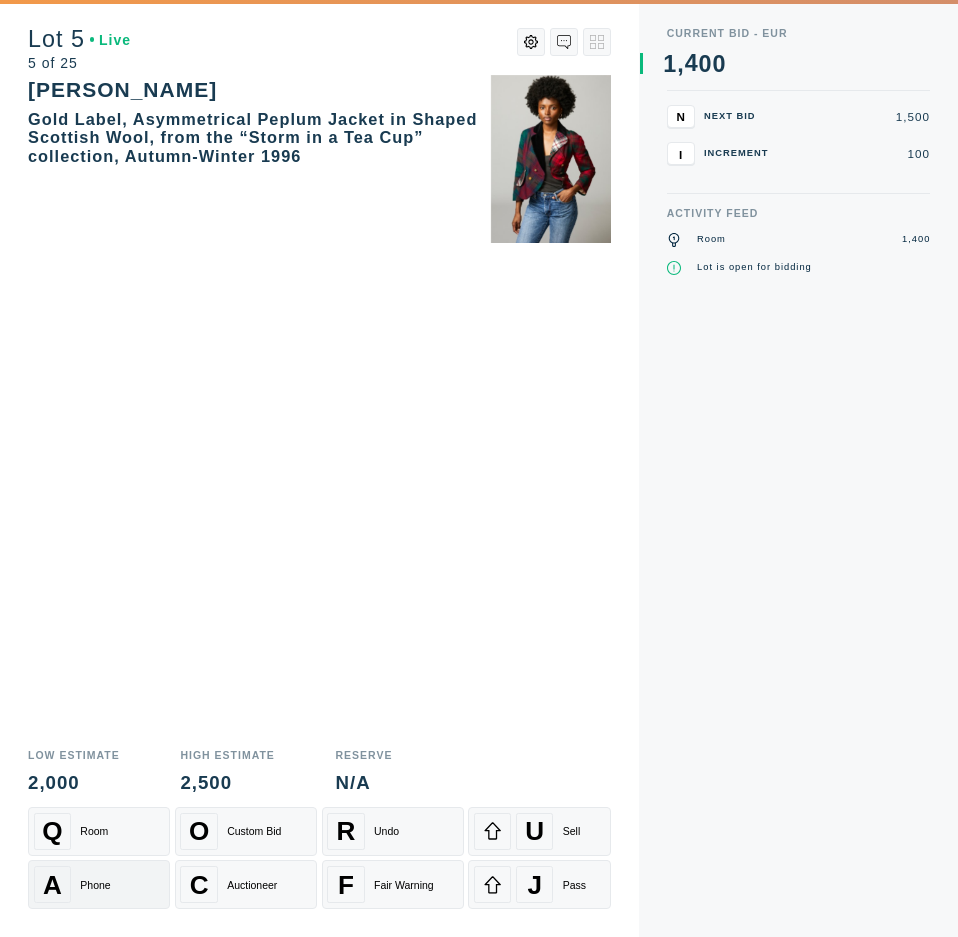 click on "A Phone" at bounding box center [99, 884] 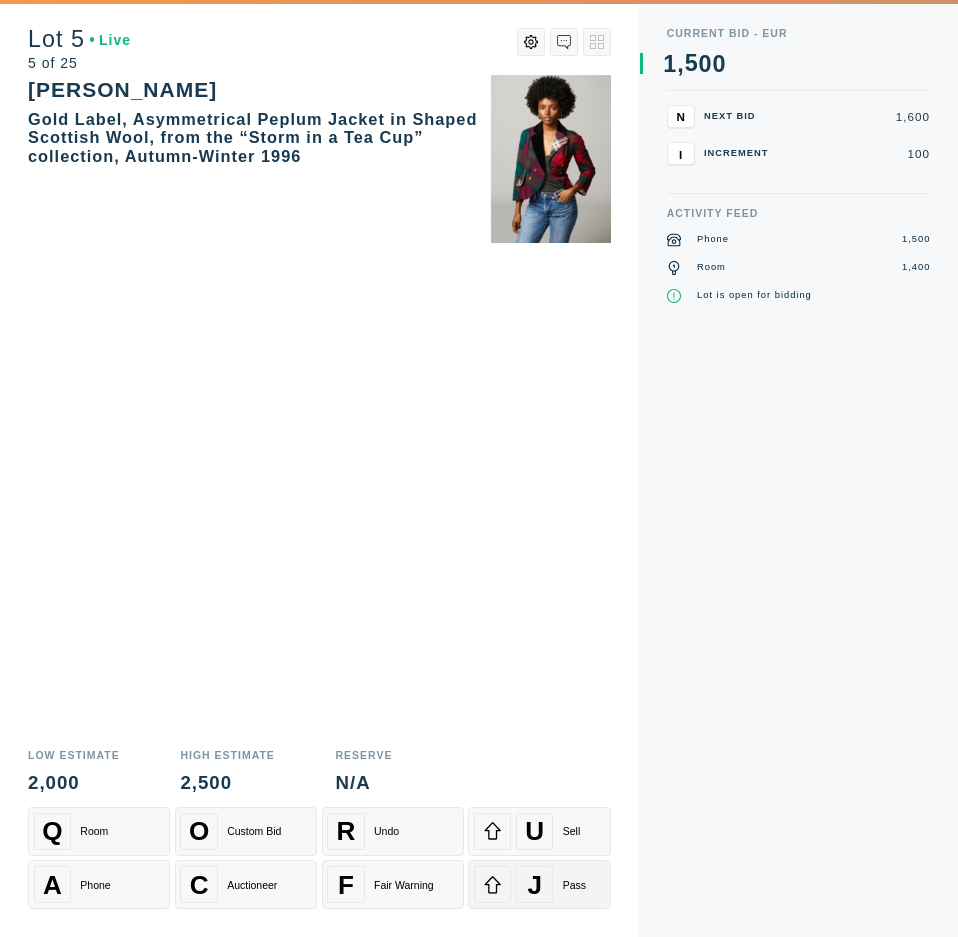 click on "J Pass" at bounding box center (539, 884) 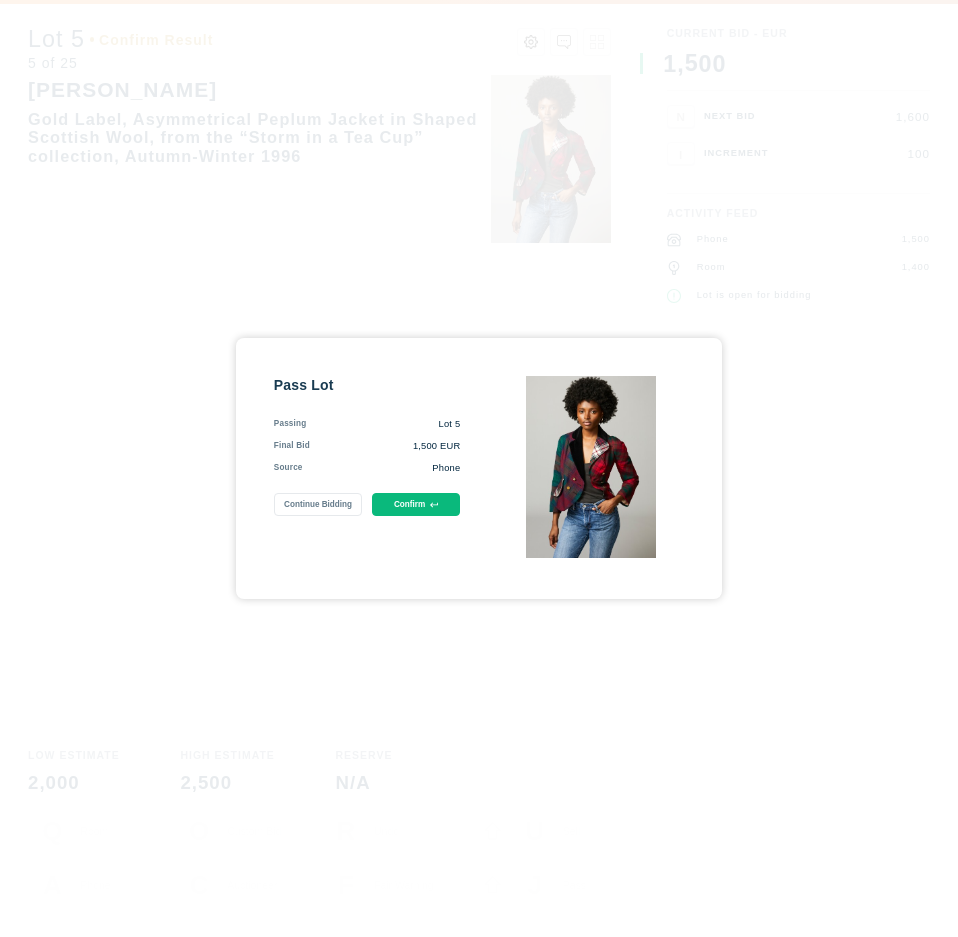 click on "Confirm" at bounding box center [416, 504] 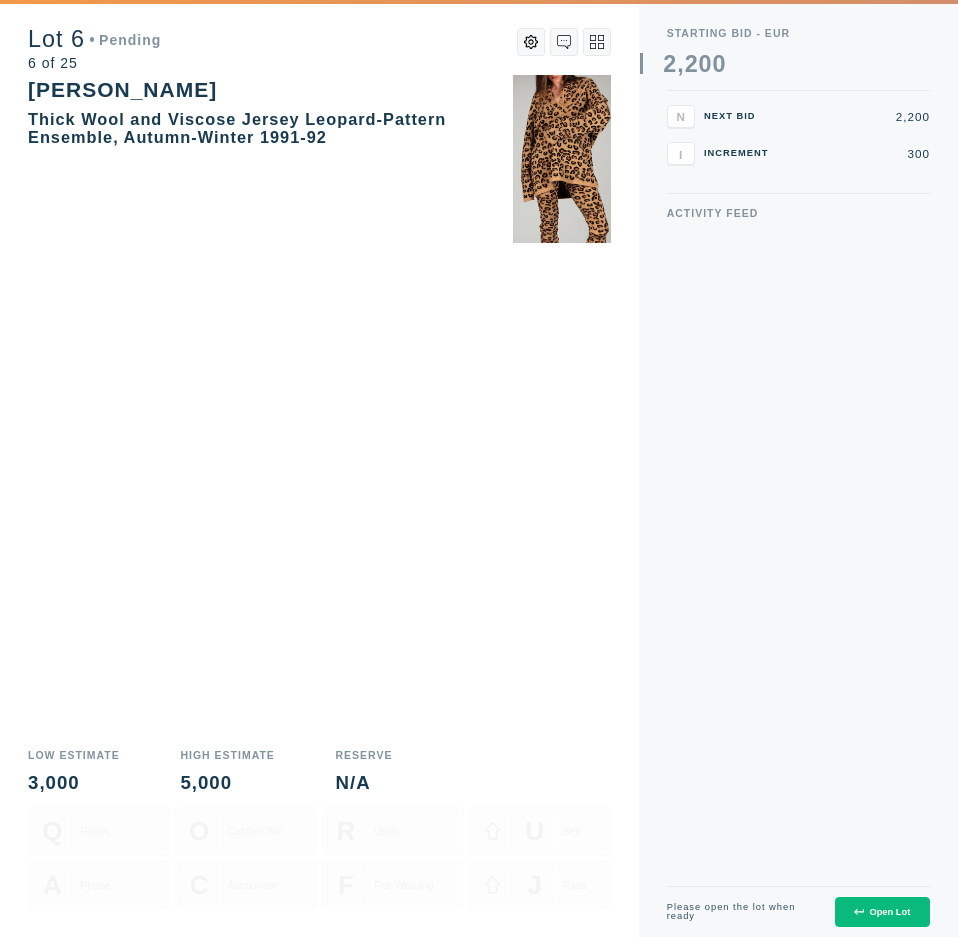click 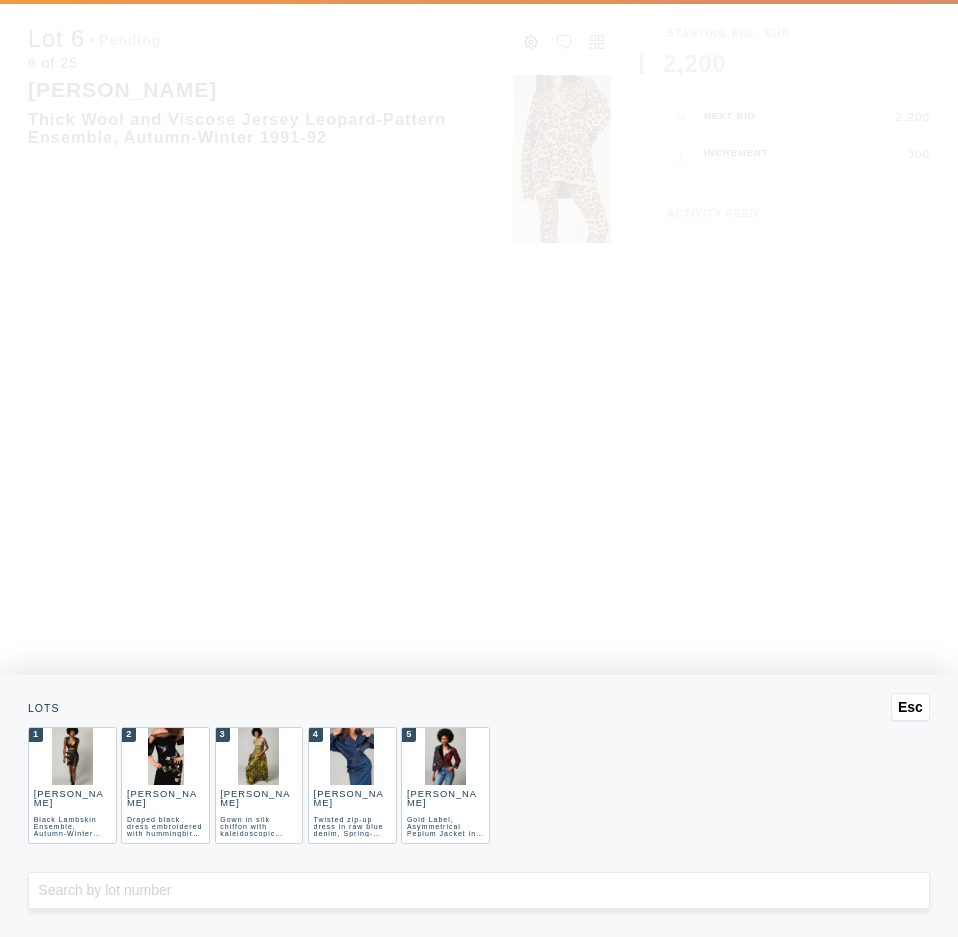 click on "Esc" at bounding box center (910, 707) 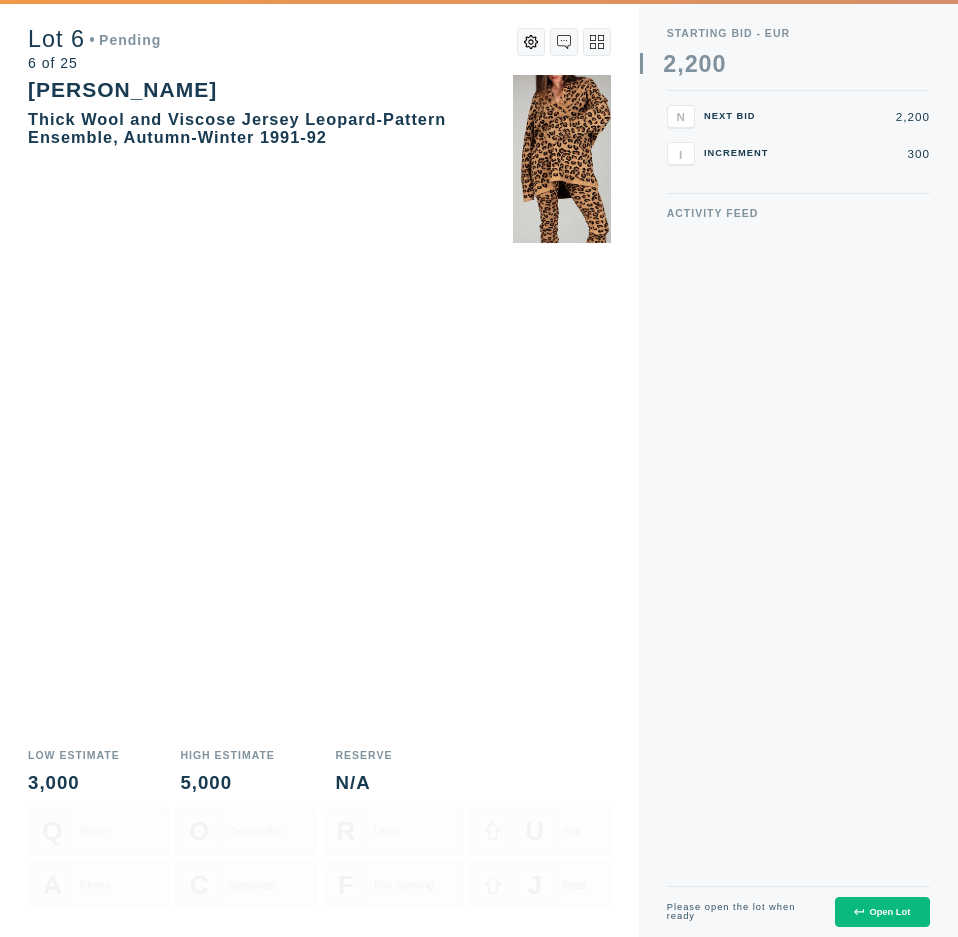 click 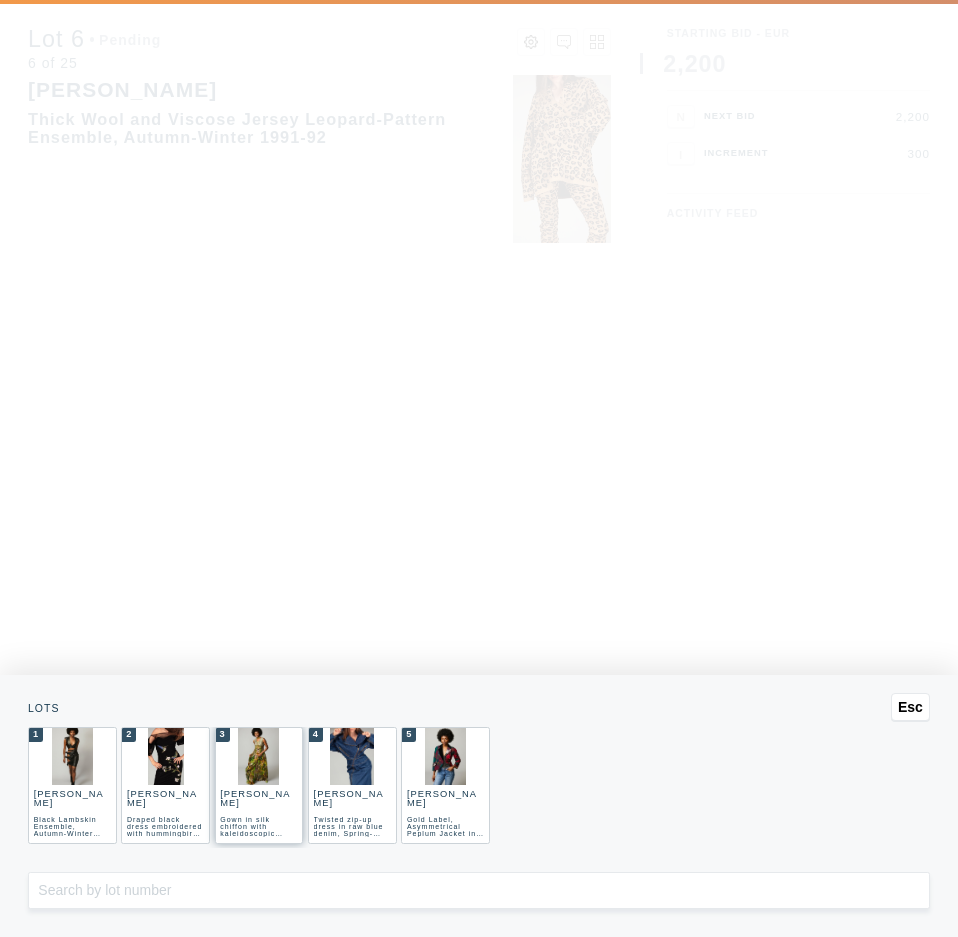 click on "3 Alexander McQueen Gown in silk chiffon with kaleidoscopic butterfly print, from the “Plato’s Atlantis” collection, Spring-Summer 2010" at bounding box center [259, 785] 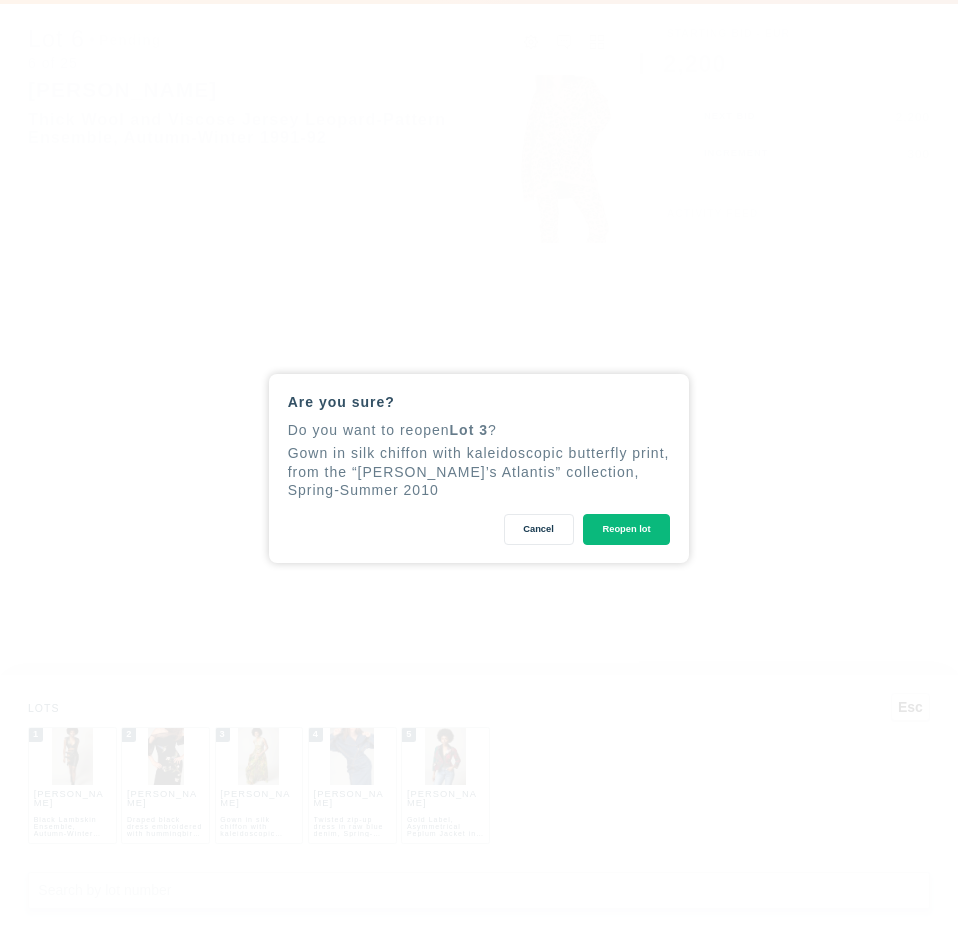 click on "Reopen lot" at bounding box center [627, 529] 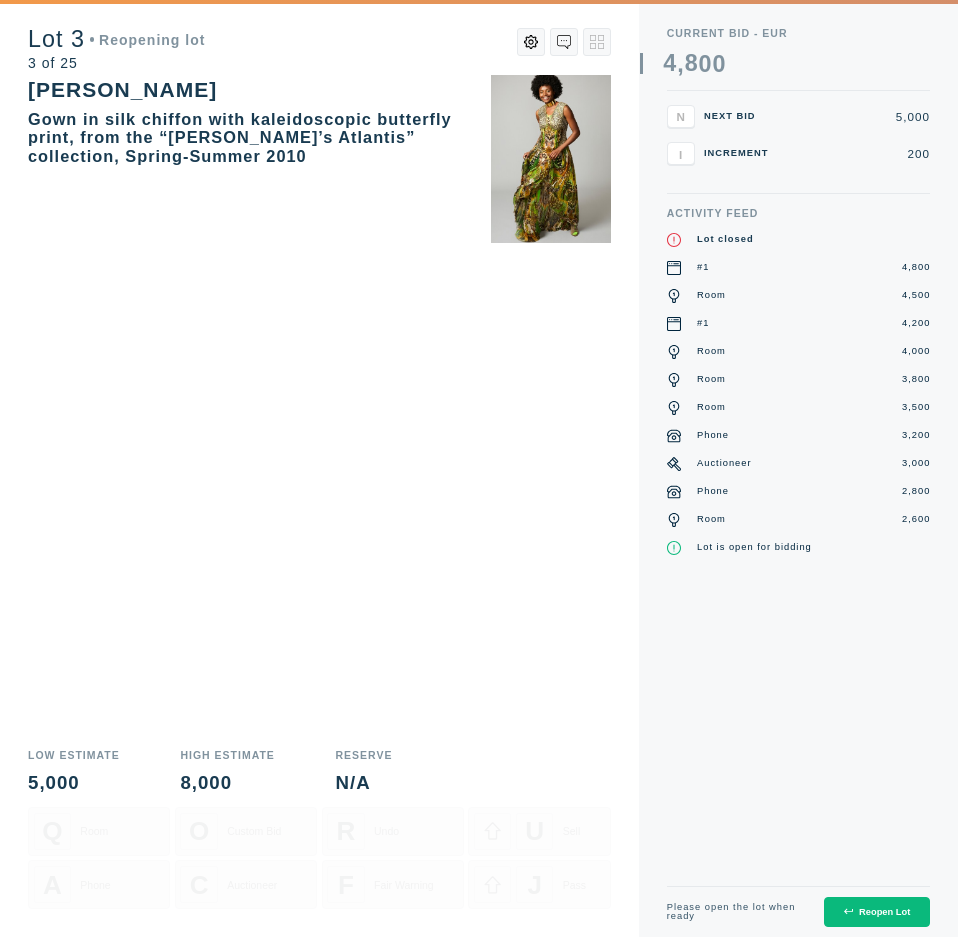 click 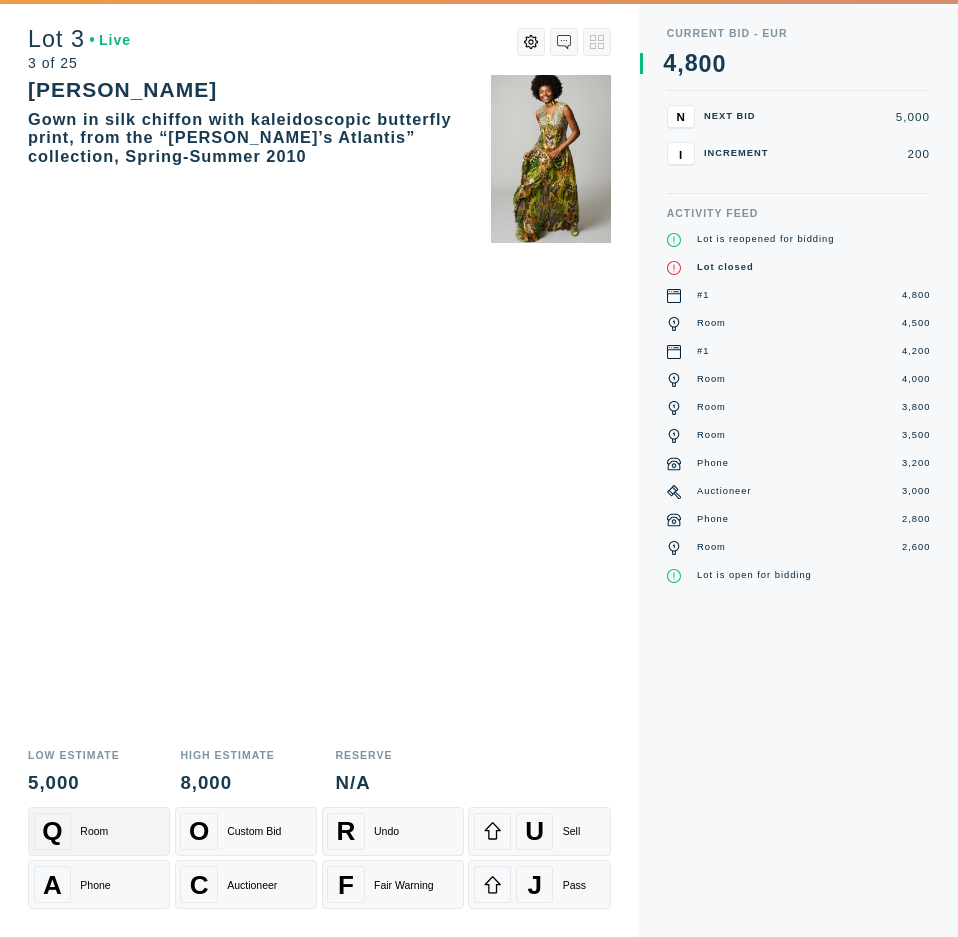click on "Q Room" at bounding box center [99, 831] 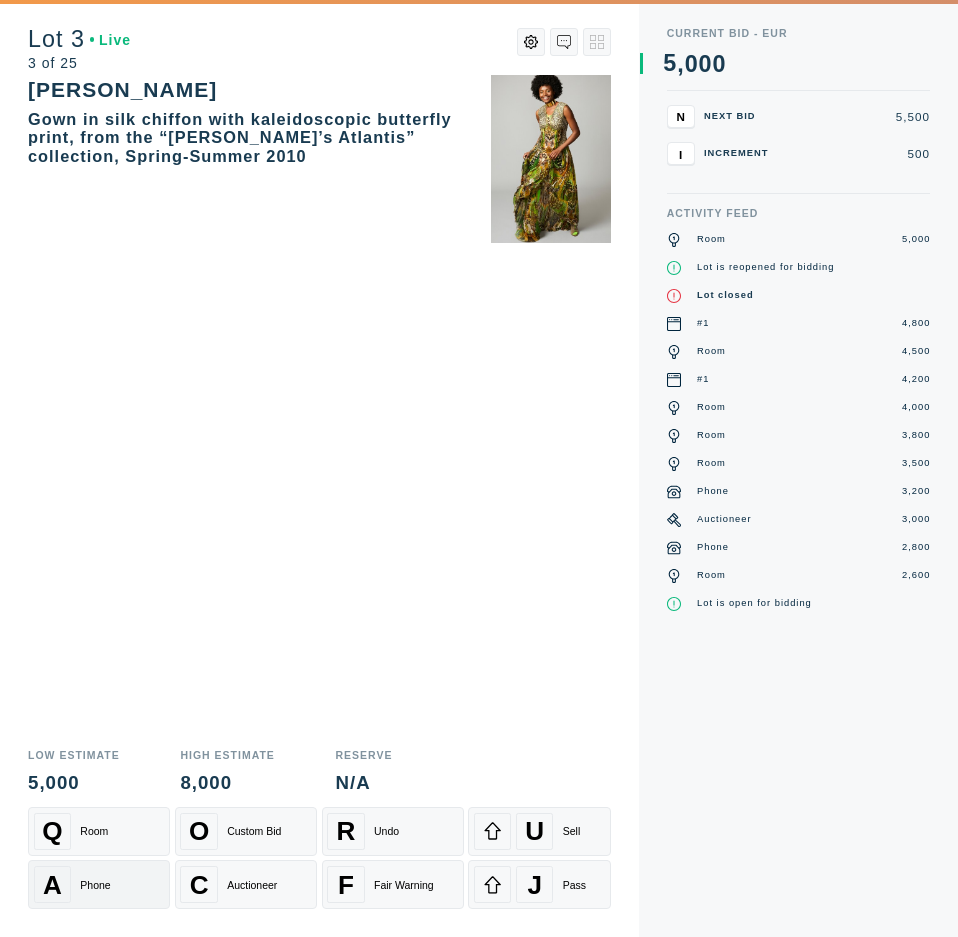 click on "A Phone" at bounding box center (99, 884) 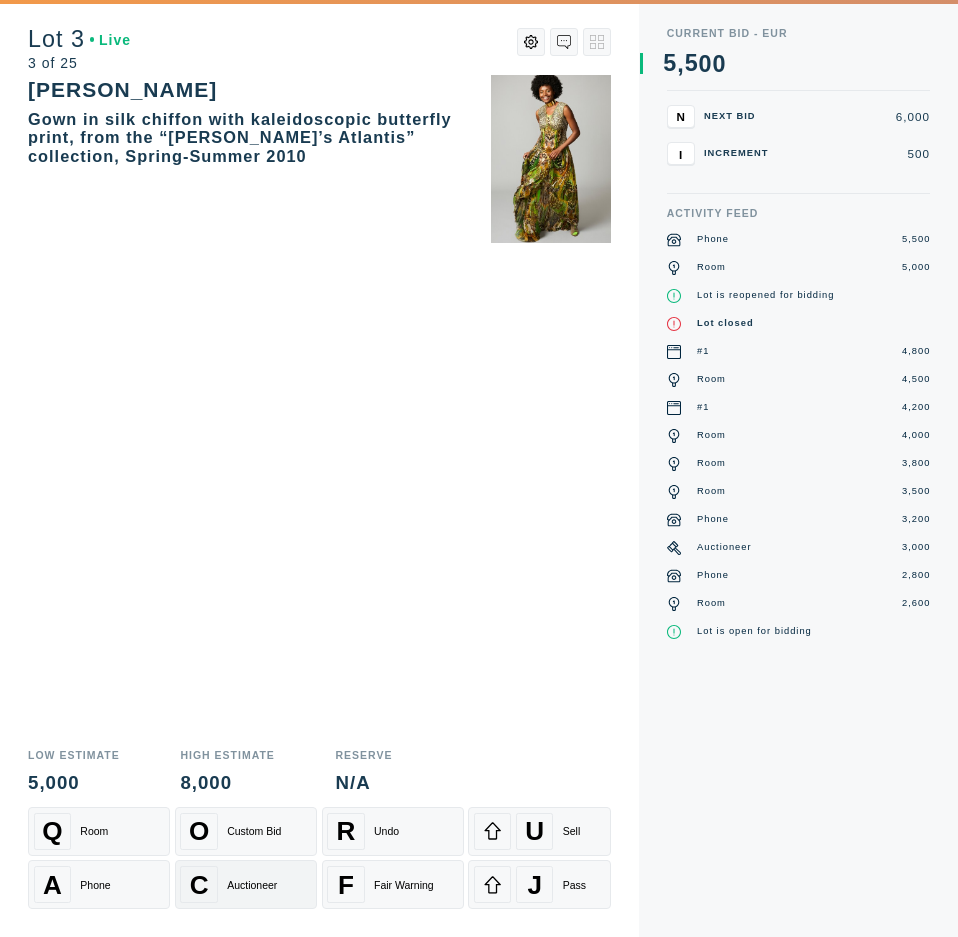 click on "C Auctioneer" at bounding box center [245, 884] 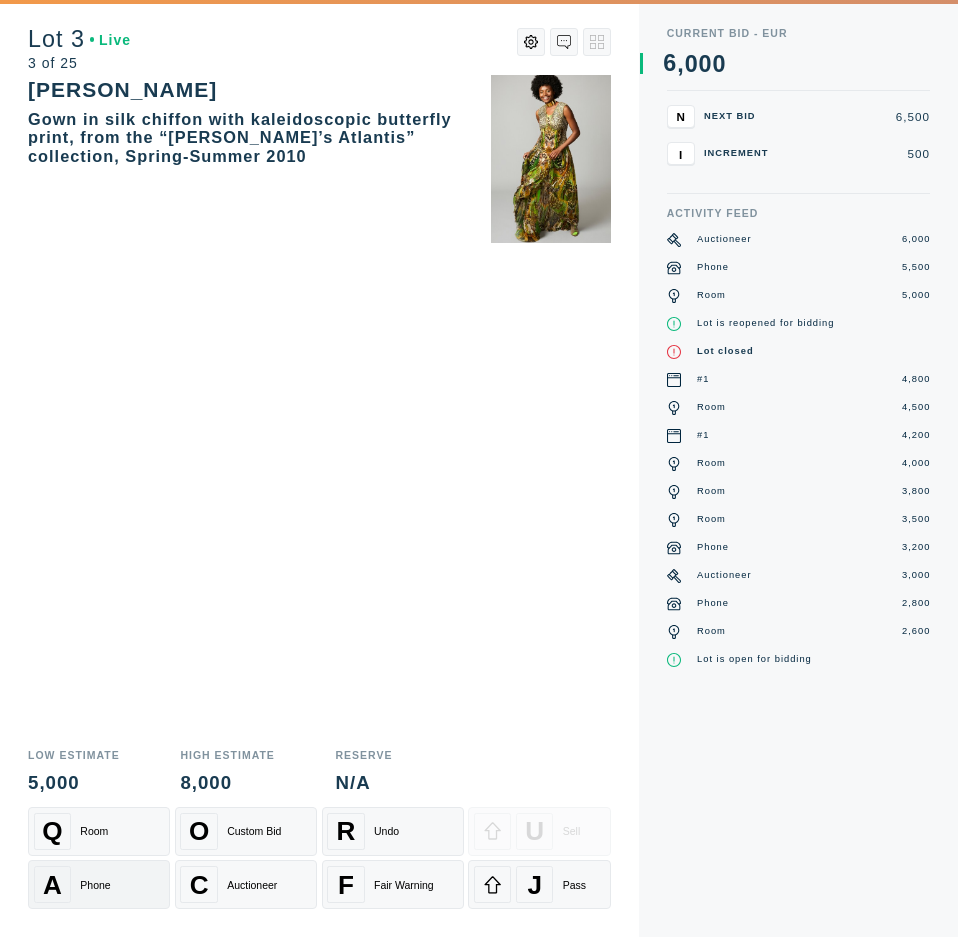 click on "A Phone" at bounding box center [99, 884] 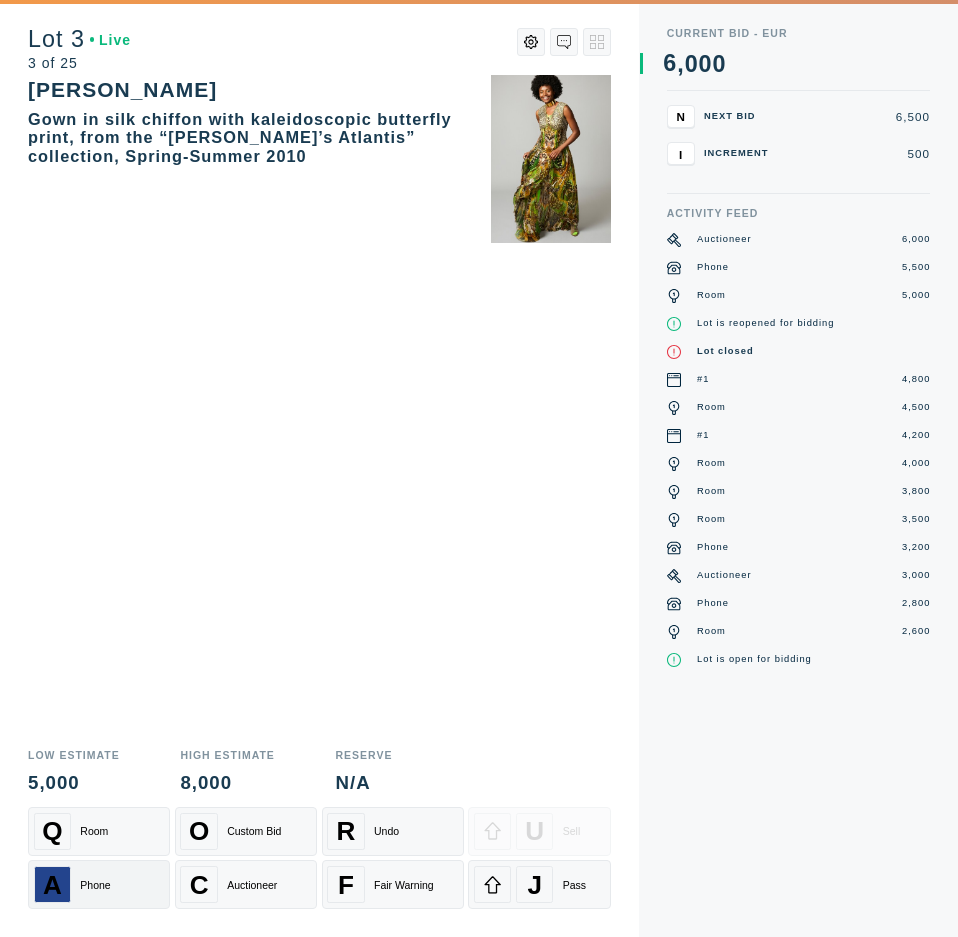 click on "A Phone" at bounding box center (99, 884) 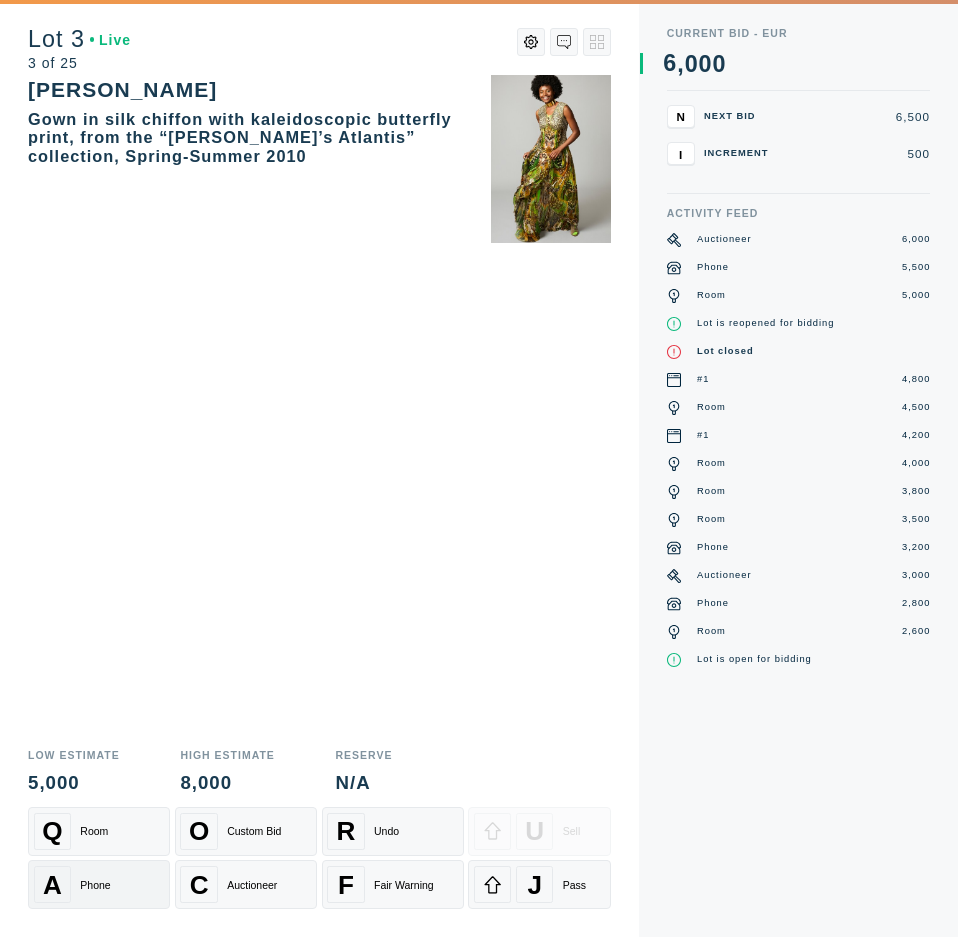 click on "A Phone" at bounding box center [99, 884] 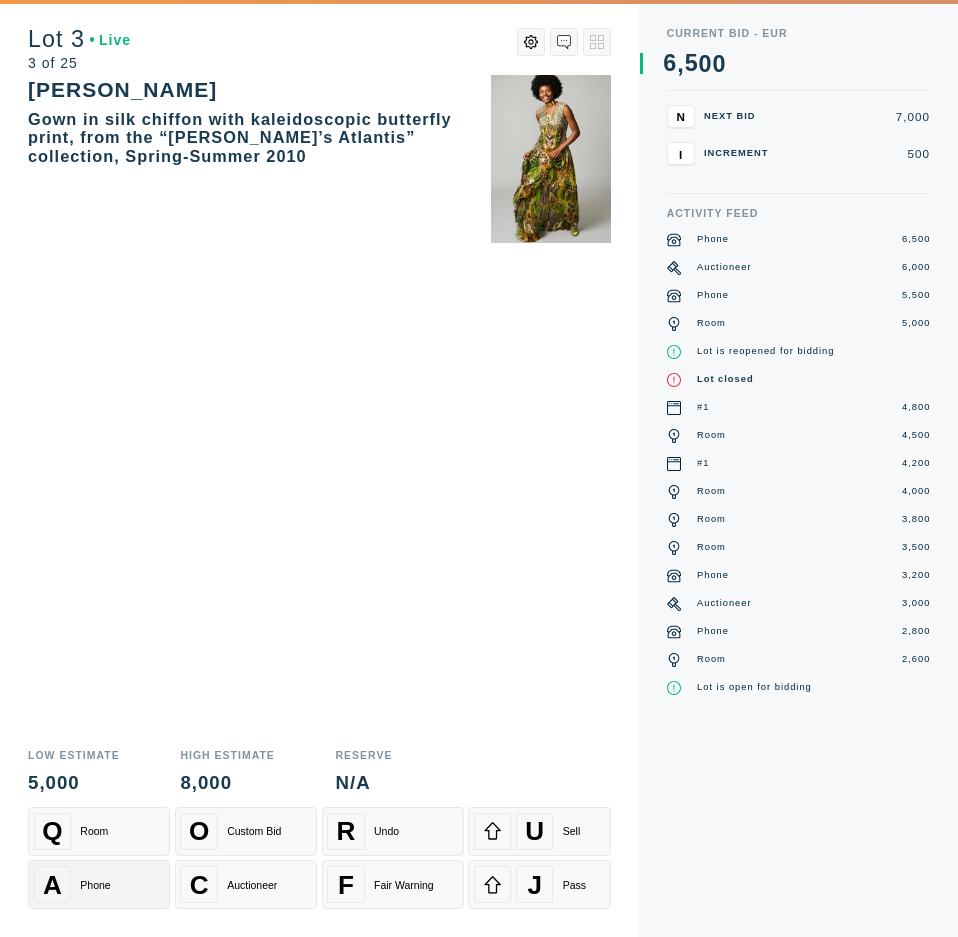 click on "A Phone" at bounding box center (99, 884) 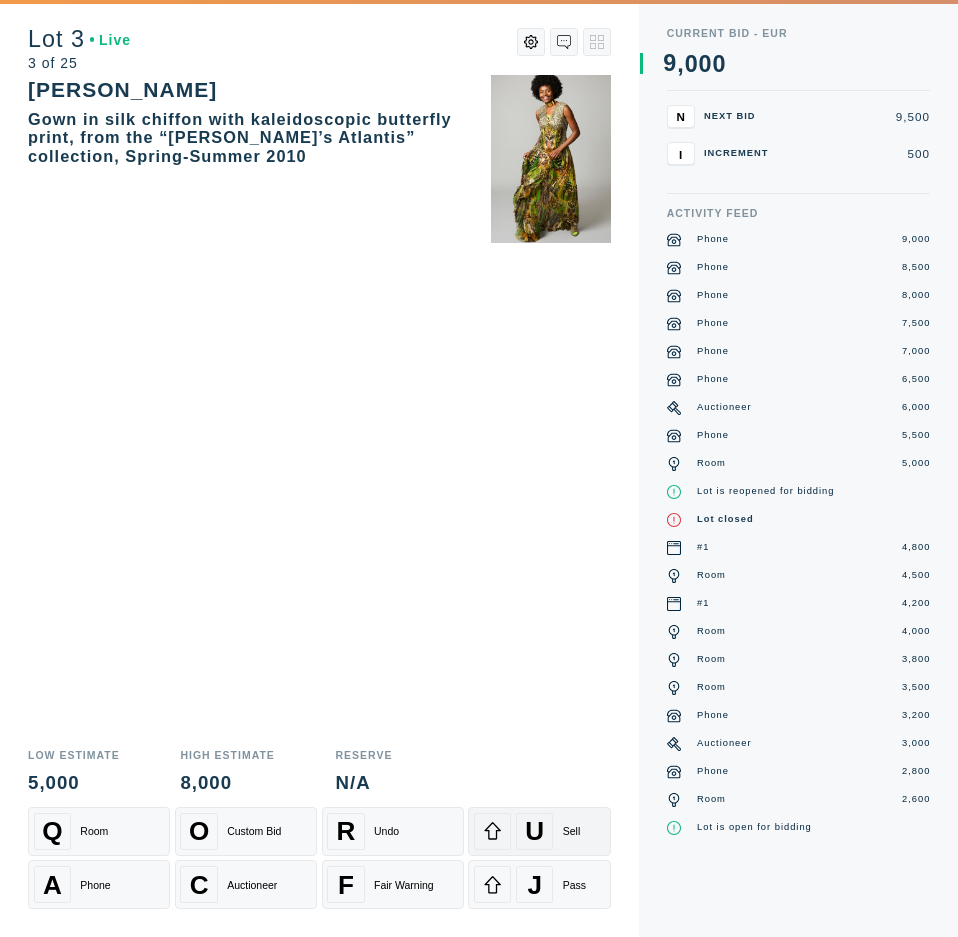 drag, startPoint x: 94, startPoint y: 877, endPoint x: 564, endPoint y: 822, distance: 473.20715 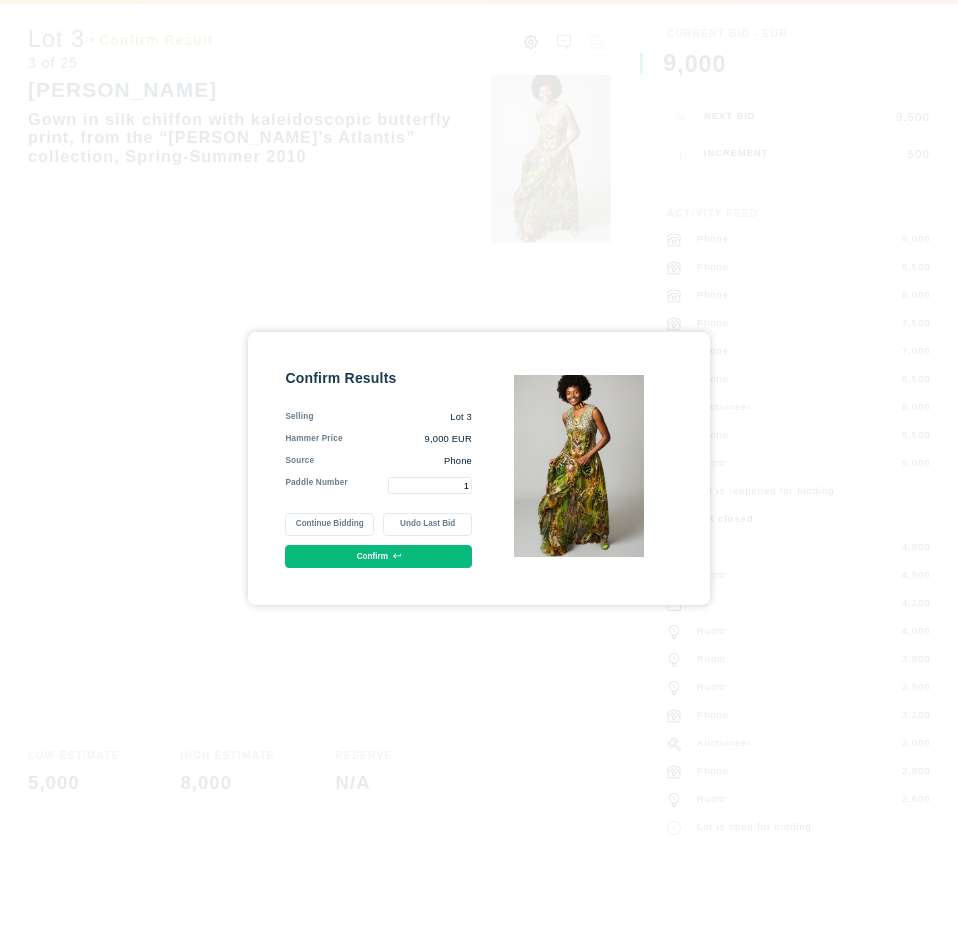 type on "1" 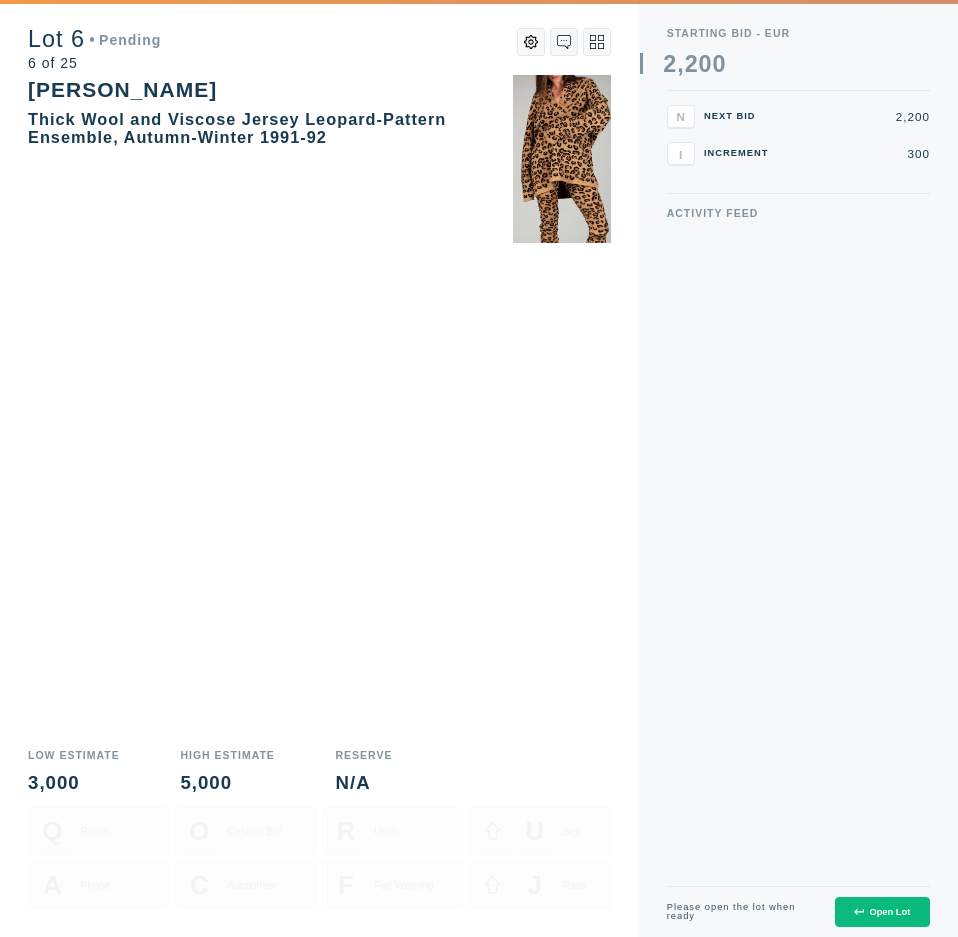 click on "Open Lot" at bounding box center (882, 912) 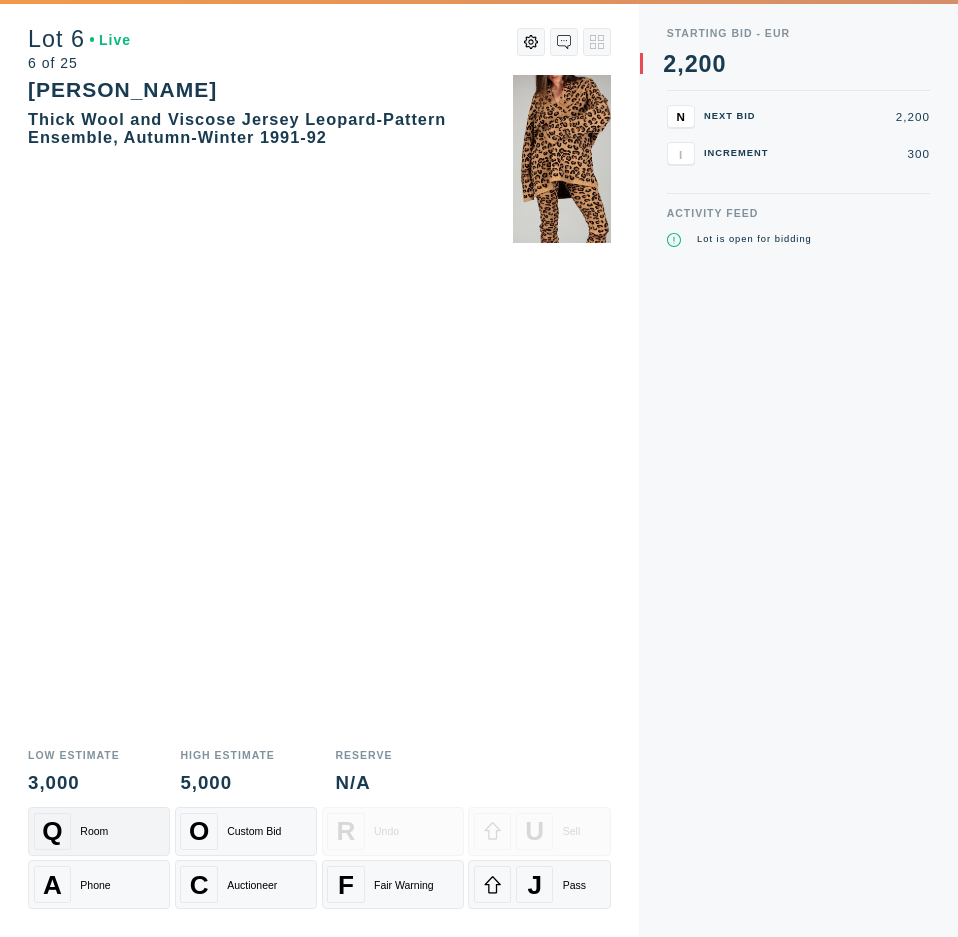 click on "Q Room" at bounding box center (99, 831) 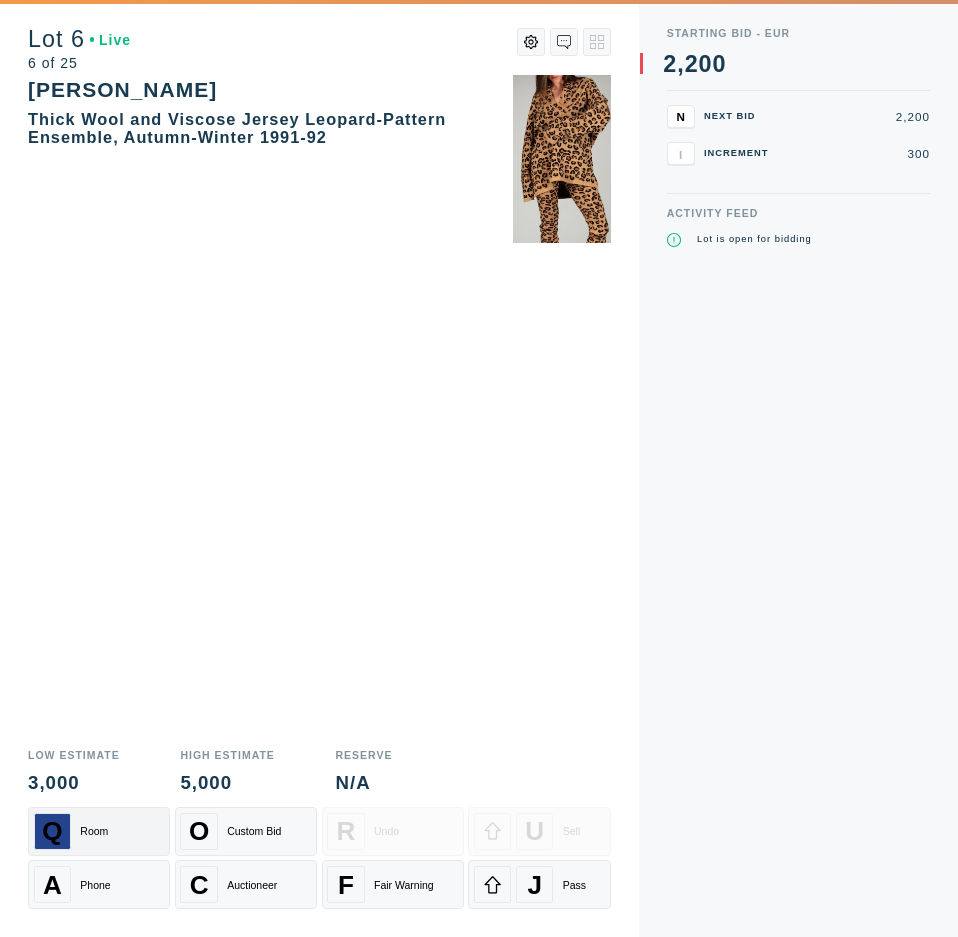 click on "Q Room" at bounding box center [99, 831] 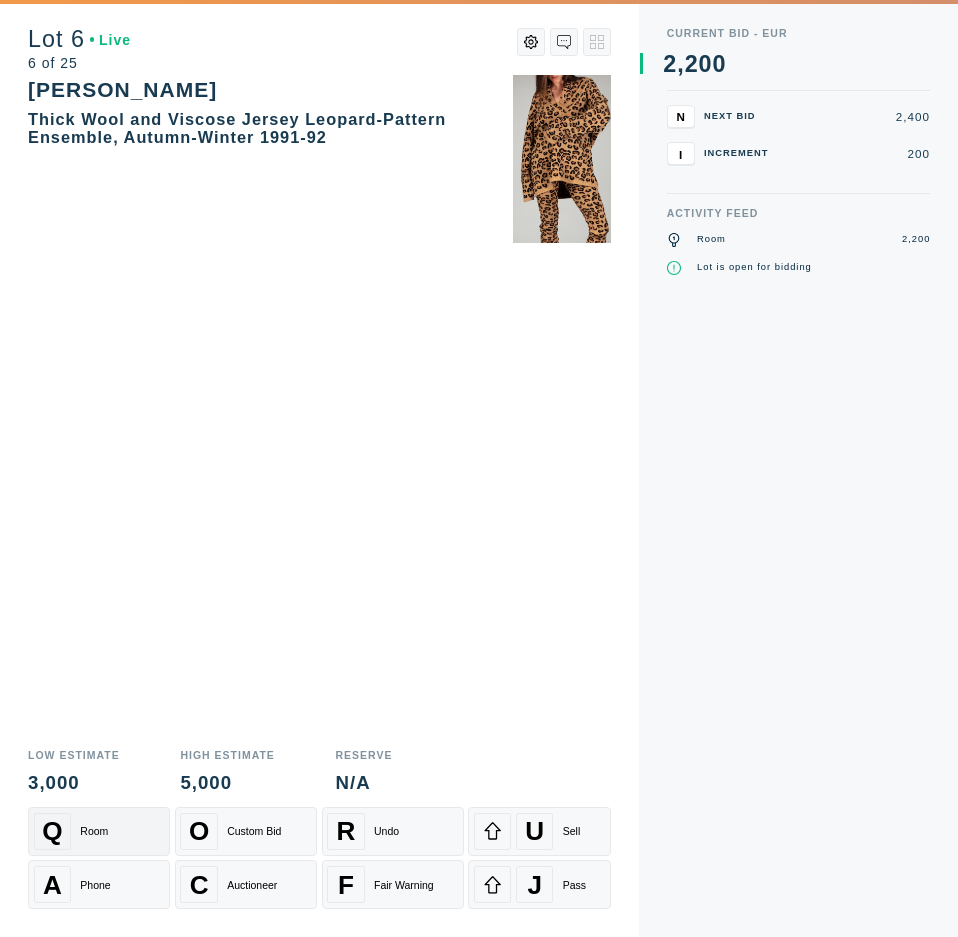 click on "Q Room" at bounding box center [99, 831] 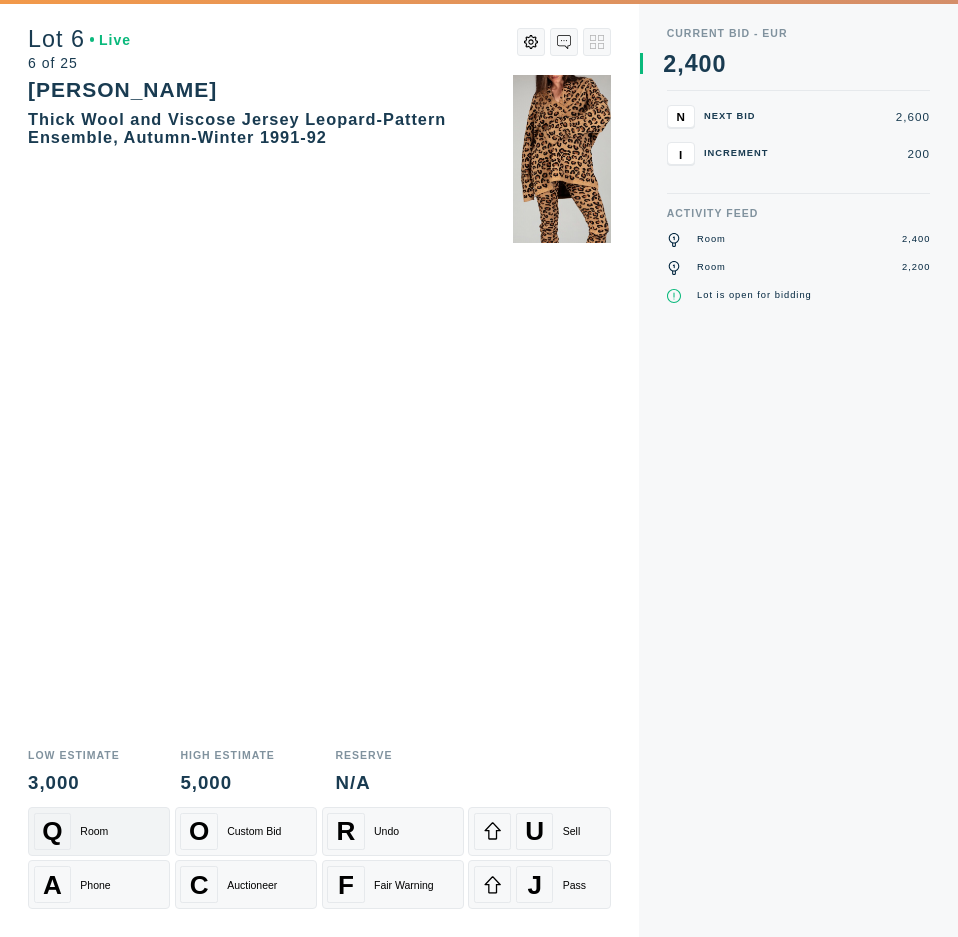 click on "Q Room" at bounding box center [99, 831] 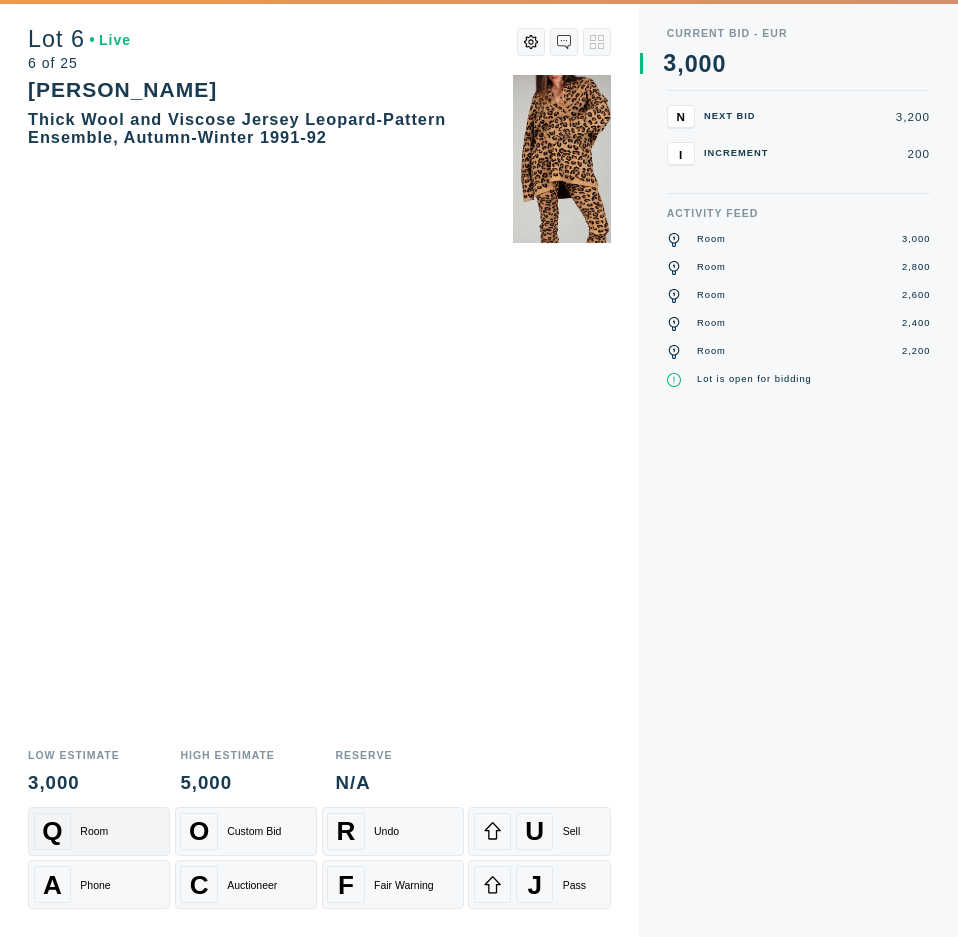 click on "Q Room" at bounding box center (99, 831) 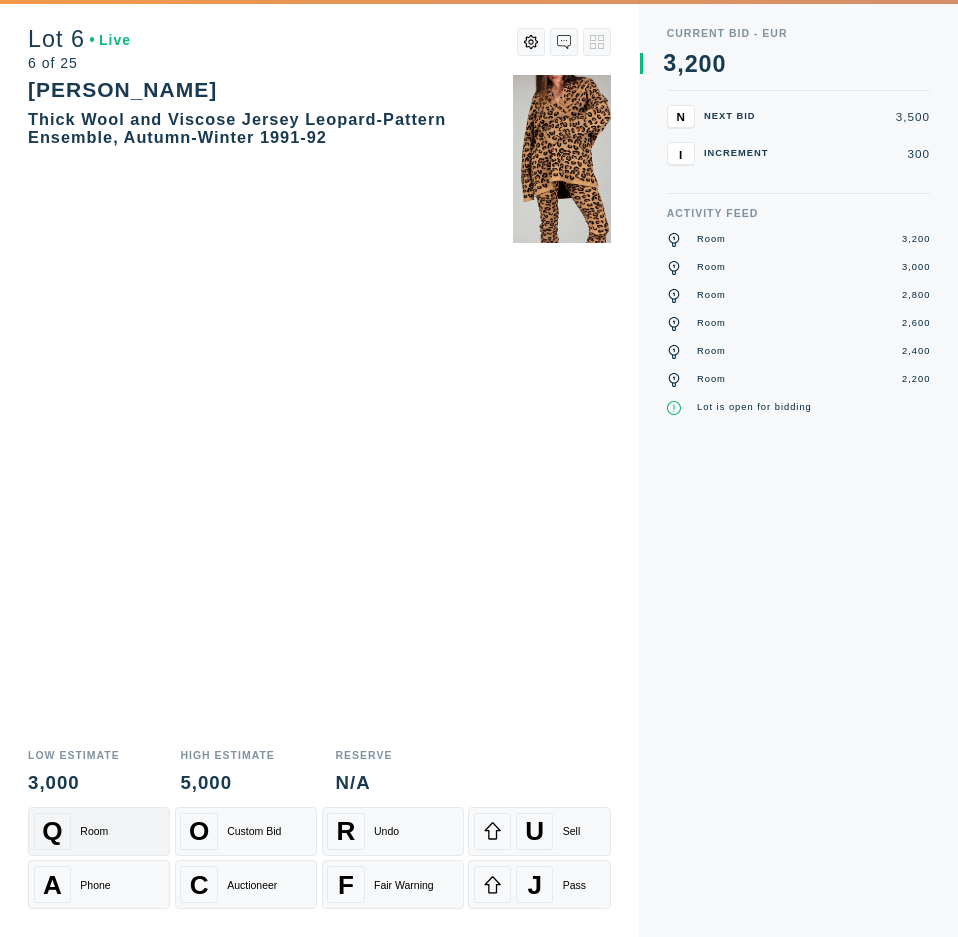 click on "Q Room" at bounding box center [99, 831] 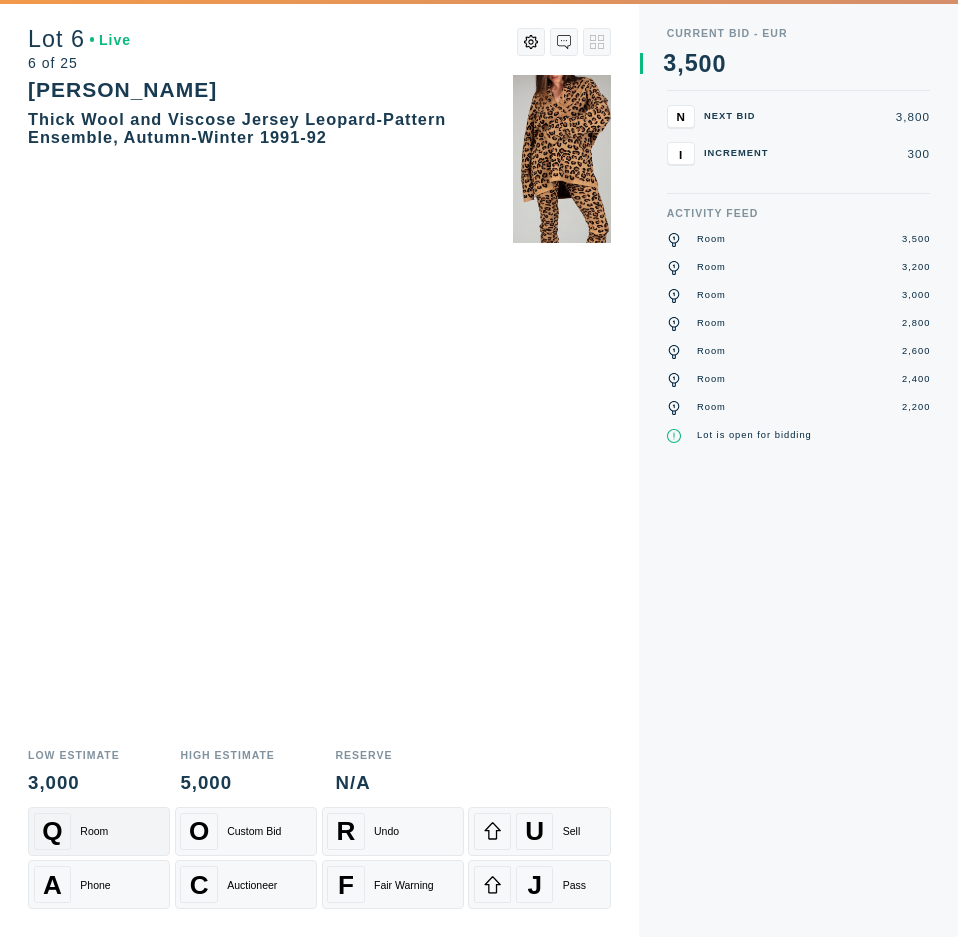 click on "Q Room" at bounding box center [99, 831] 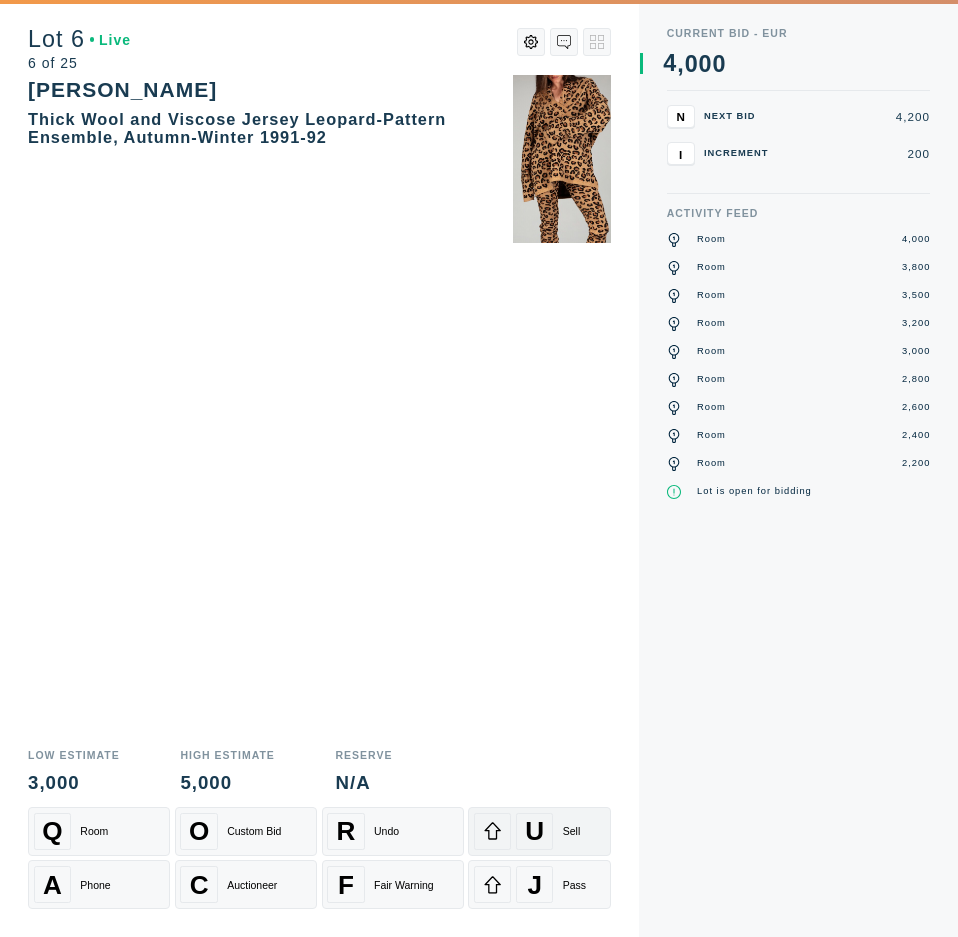 click on "Sell" at bounding box center (572, 831) 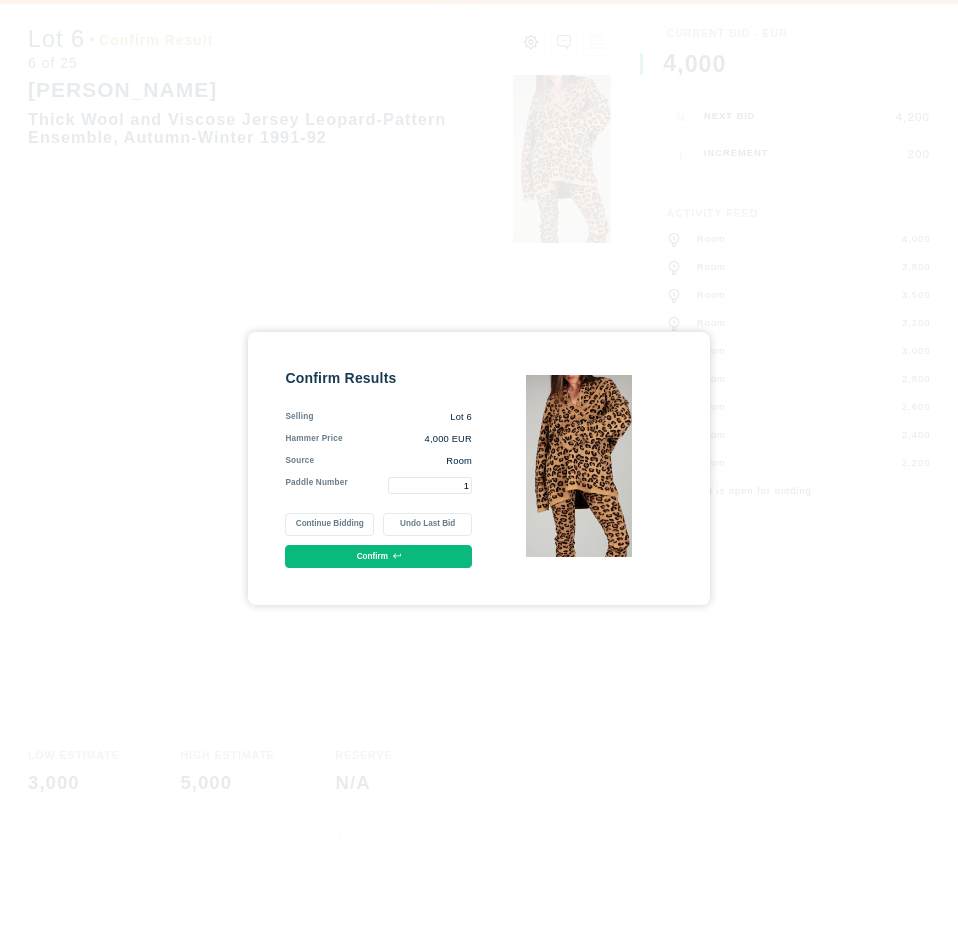 type on "1" 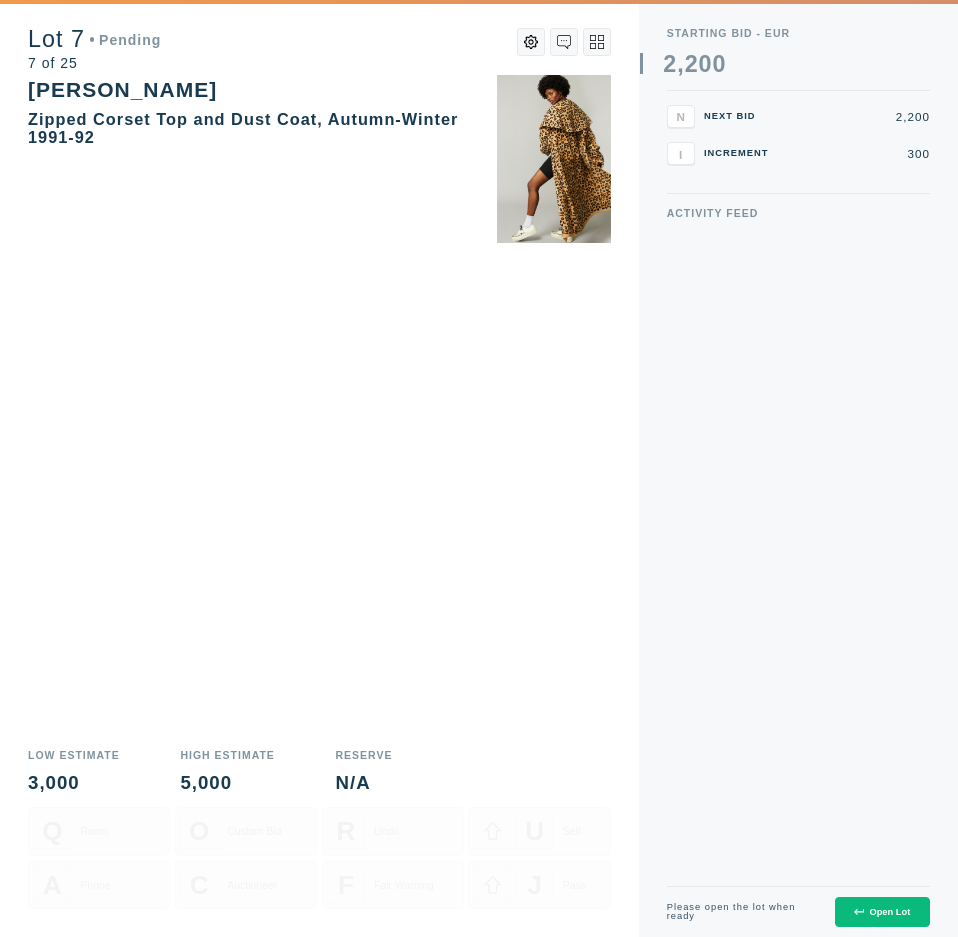 click on "Open Lot" at bounding box center [882, 912] 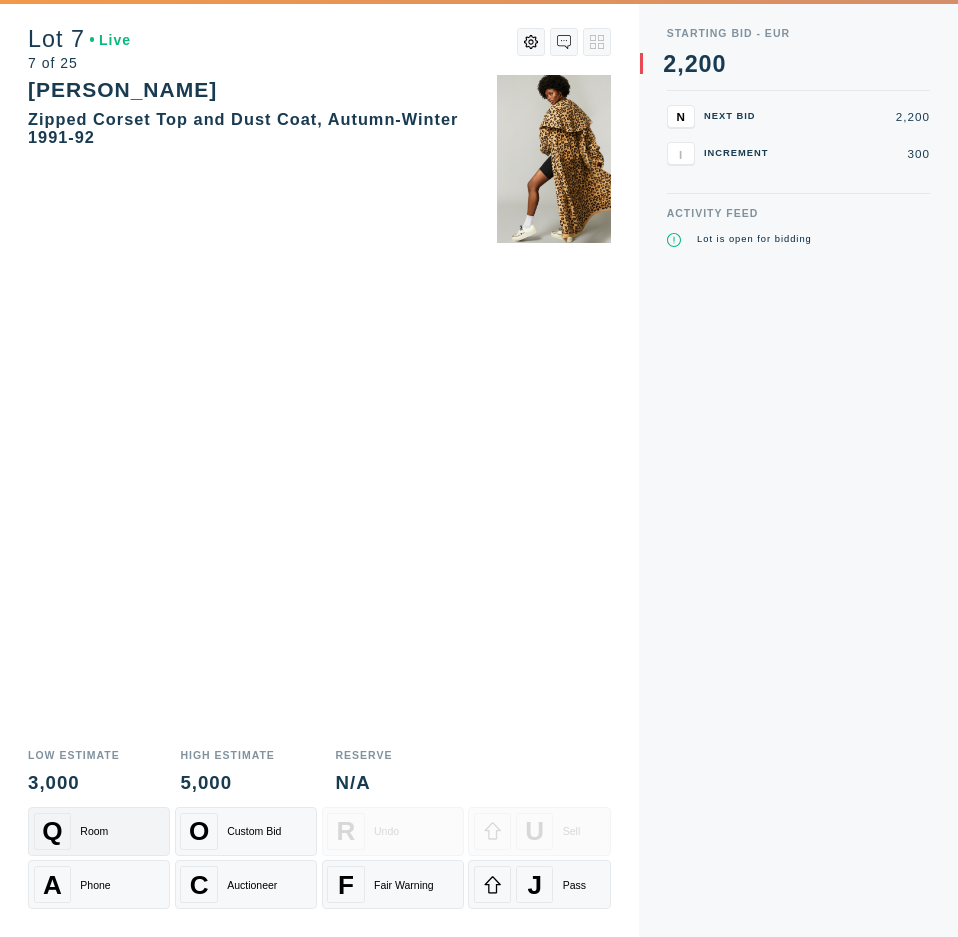 click on "Q Room" at bounding box center (99, 831) 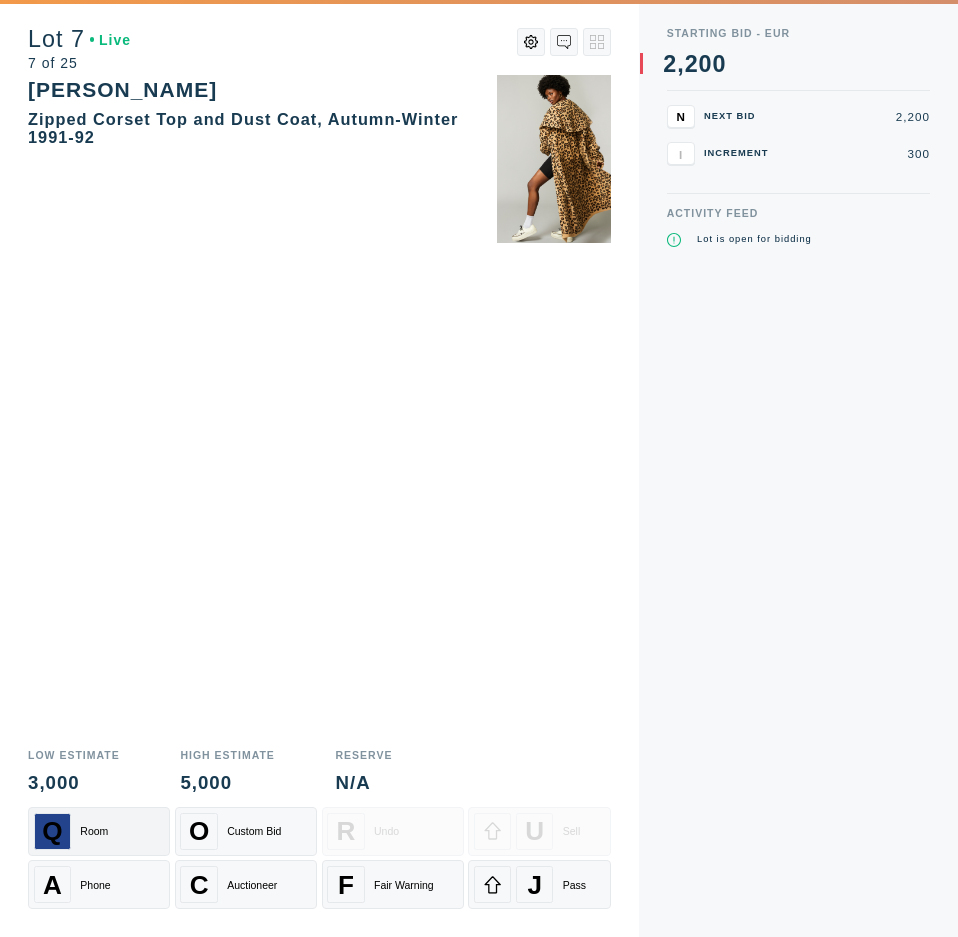 click on "Q Room" at bounding box center [99, 831] 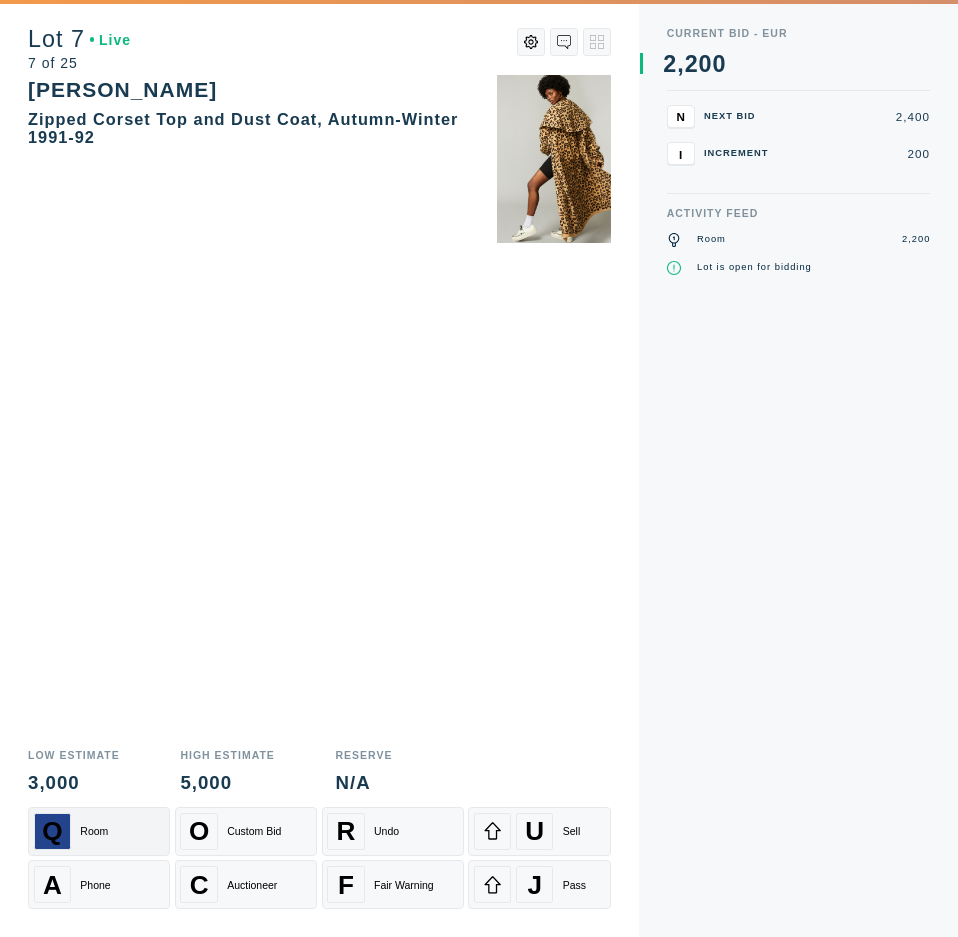 click on "Q Room" at bounding box center (99, 831) 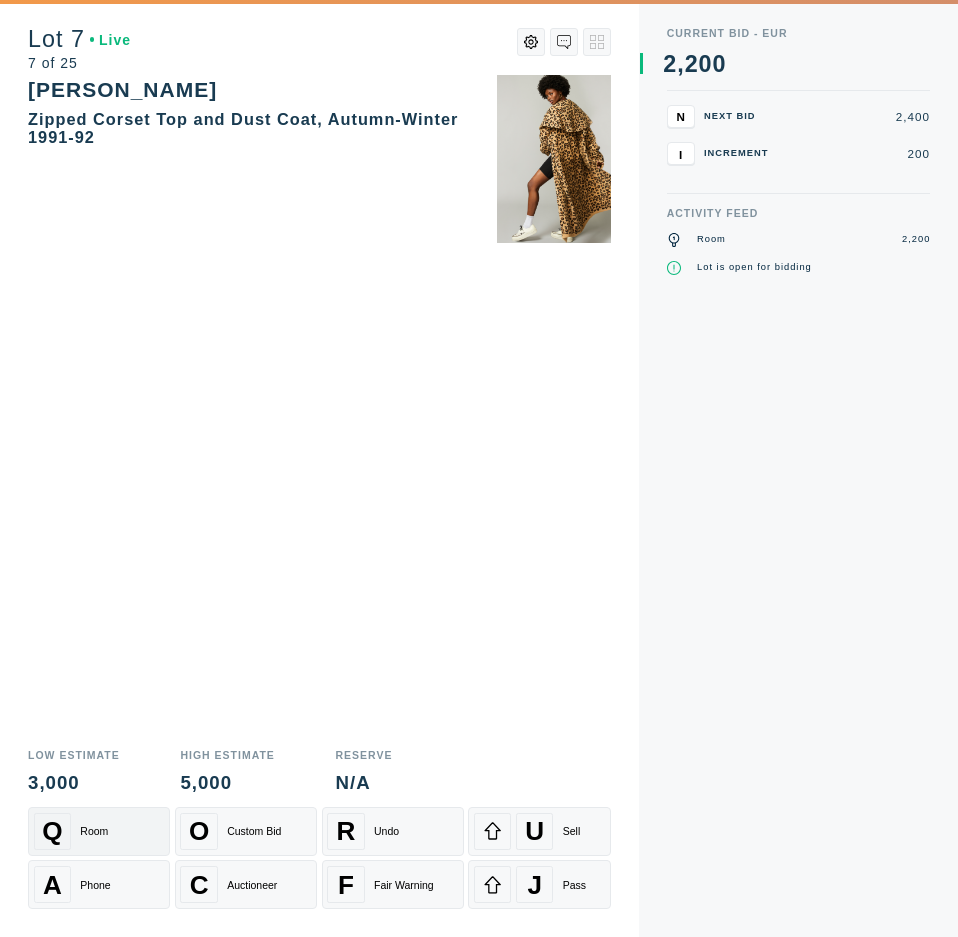 click on "Q Room" at bounding box center [99, 831] 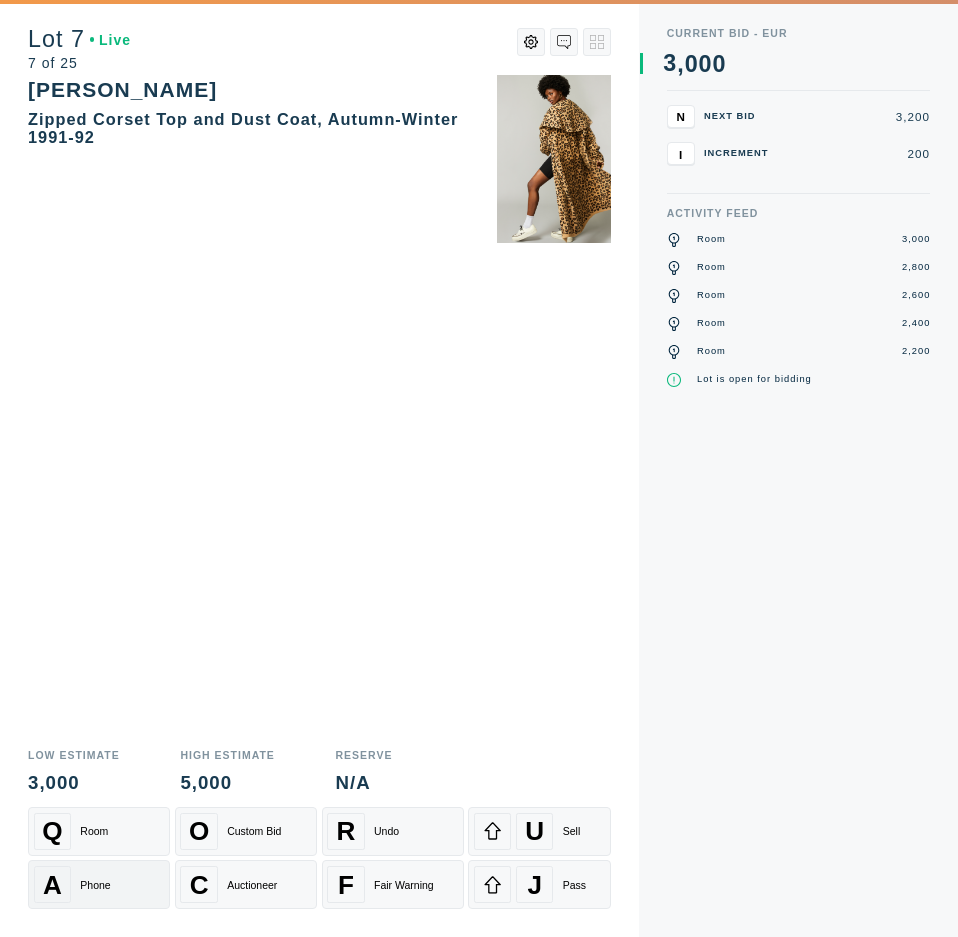 drag, startPoint x: 115, startPoint y: 833, endPoint x: 115, endPoint y: 876, distance: 43 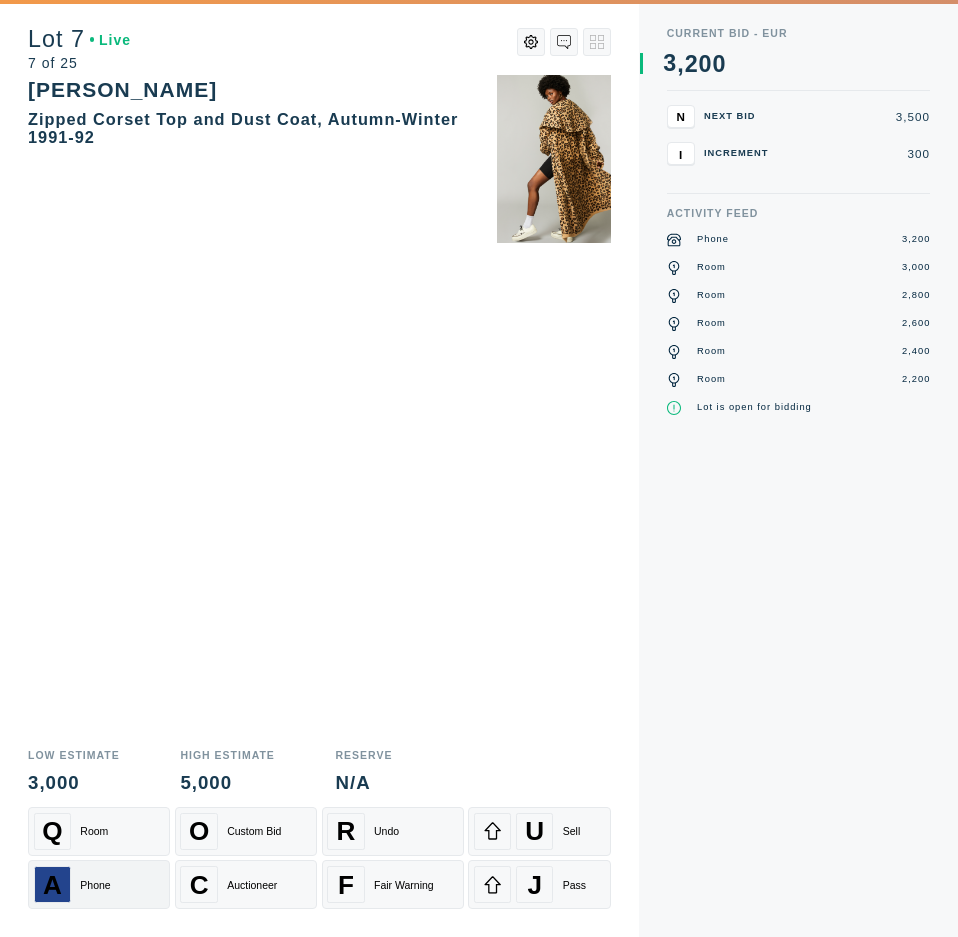 click on "A Phone" at bounding box center [99, 884] 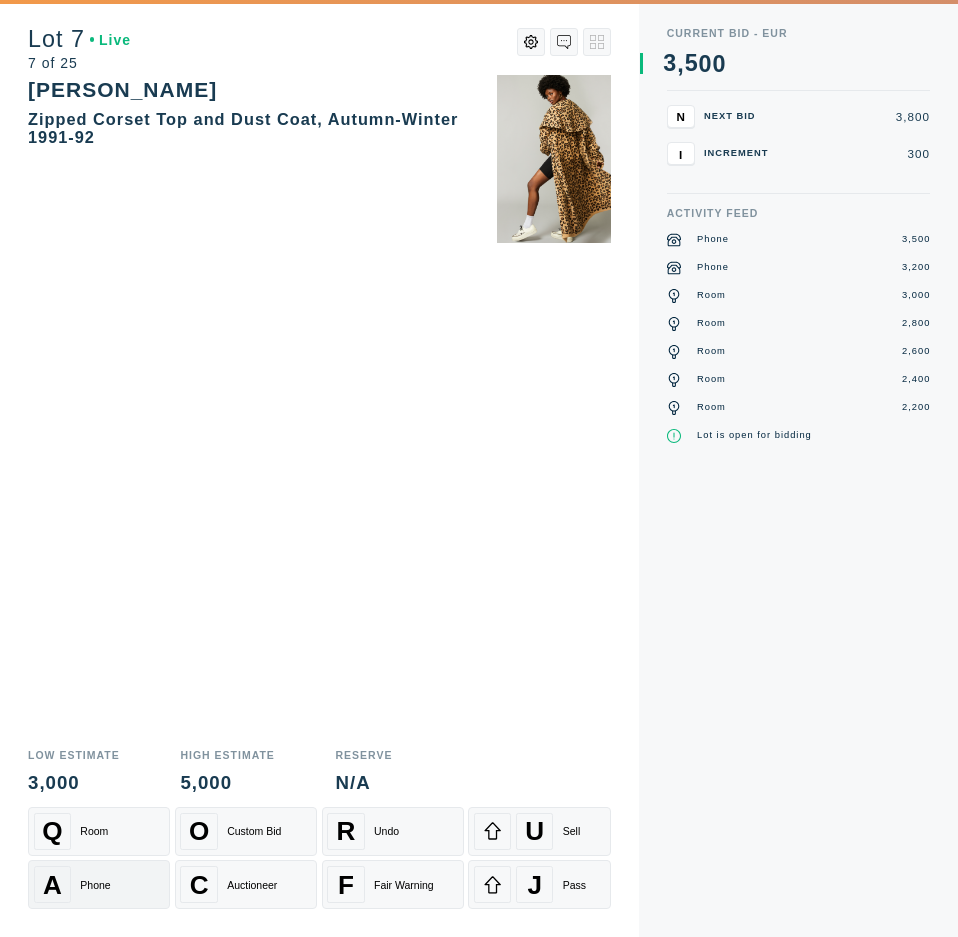 click on "A Phone" at bounding box center (99, 884) 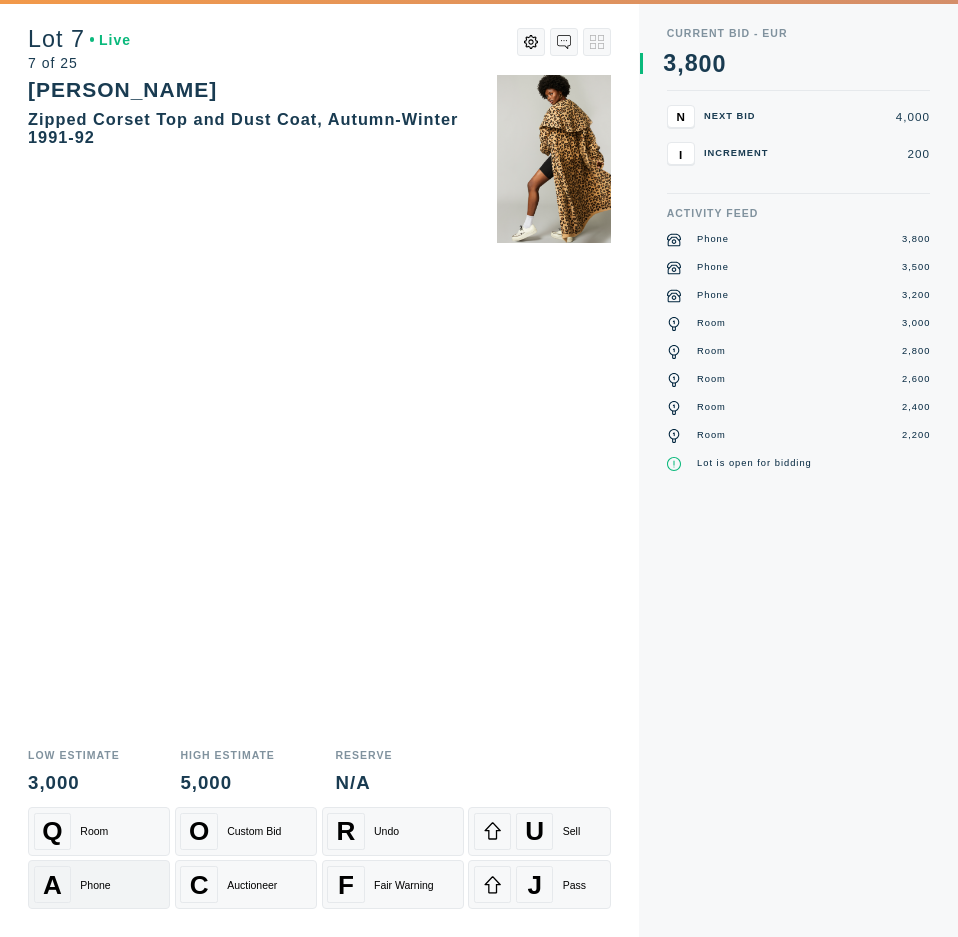 click on "A Phone" at bounding box center [99, 884] 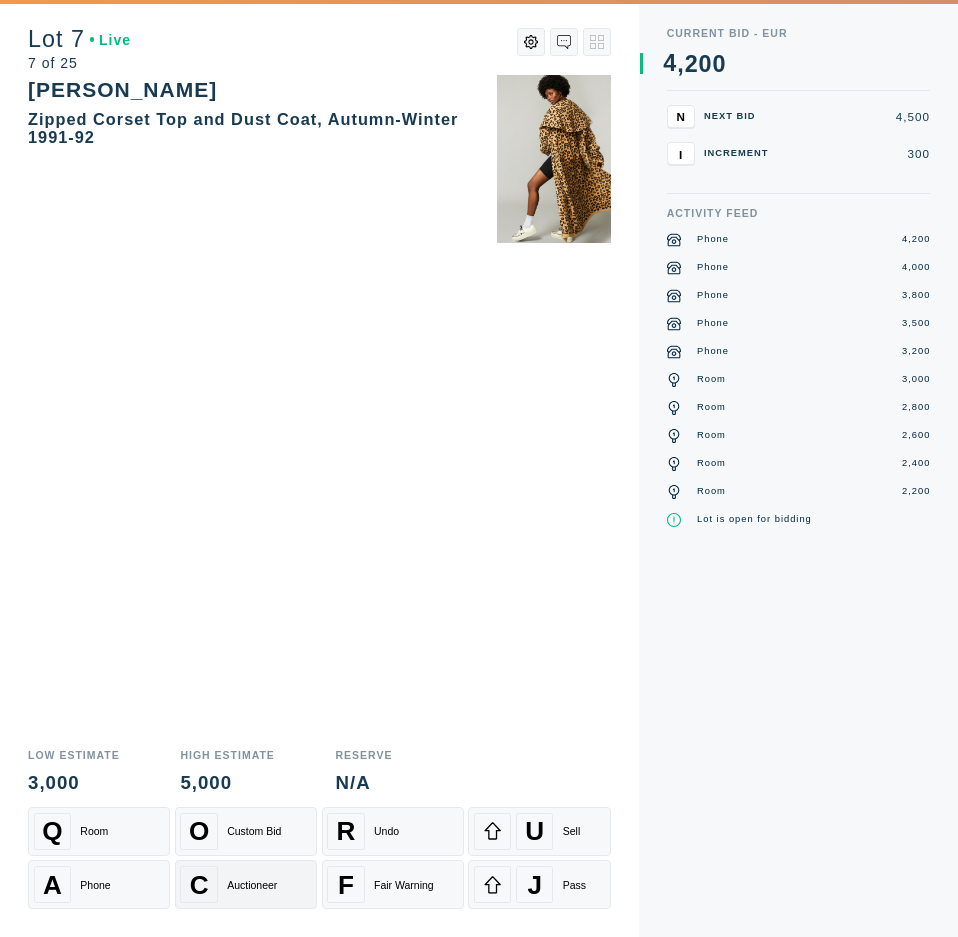 click on "Auctioneer" at bounding box center [252, 885] 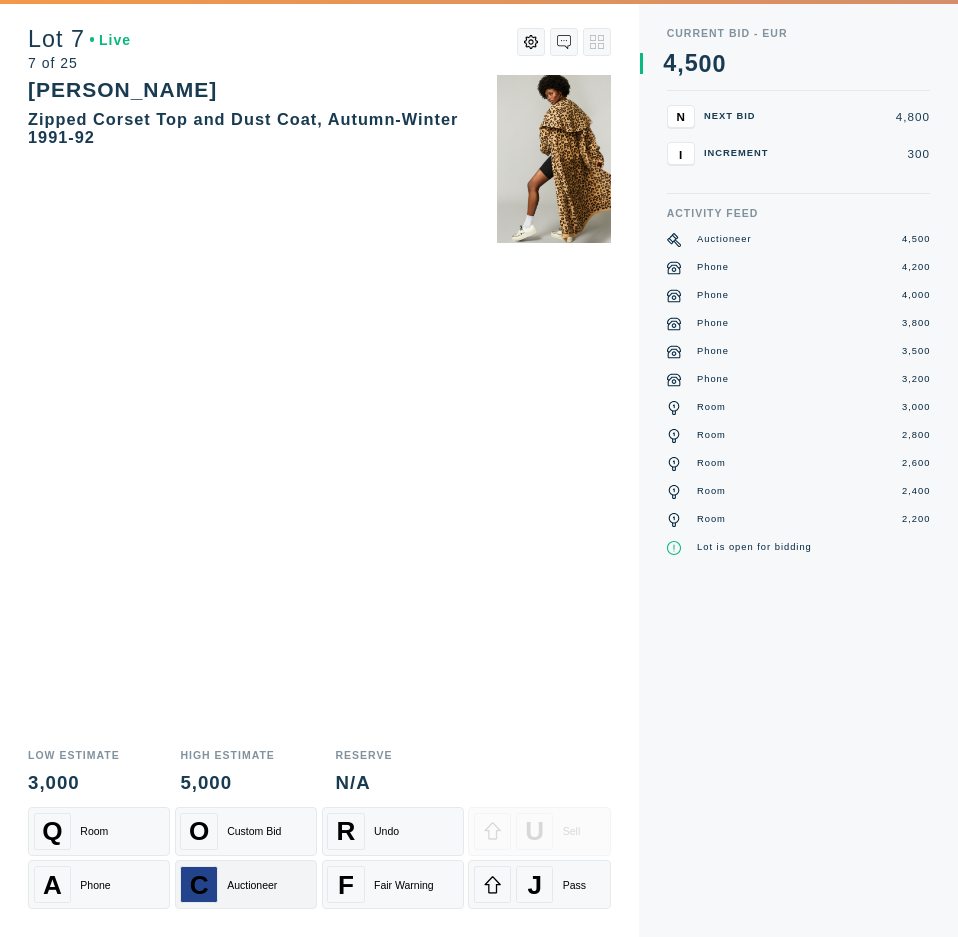 click on "Auctioneer" at bounding box center (252, 885) 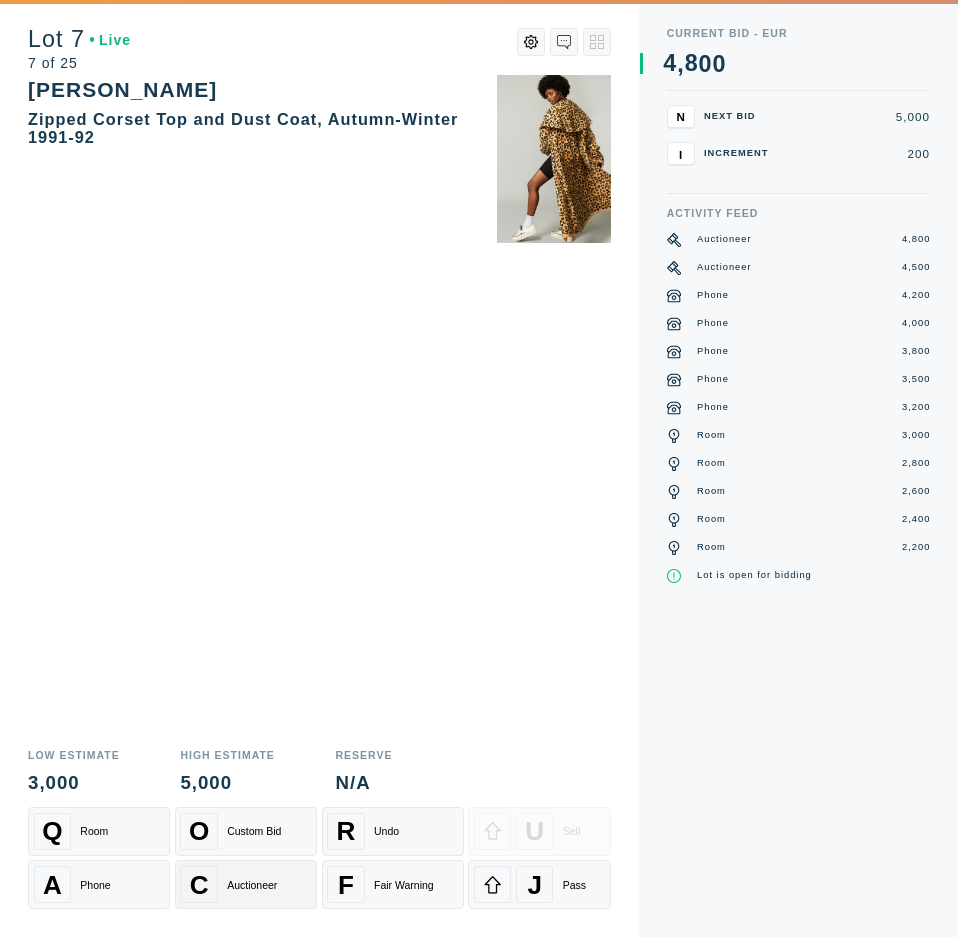 click on "Auctioneer" at bounding box center (252, 885) 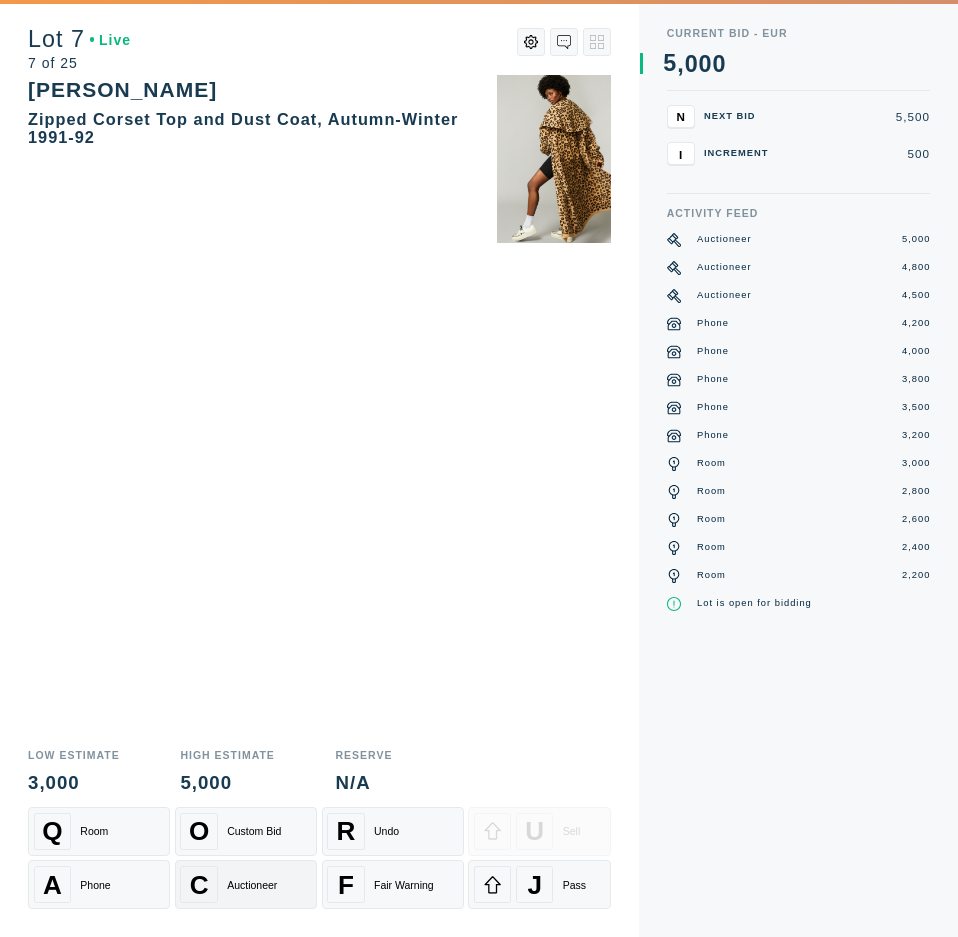 click on "Auctioneer" at bounding box center [252, 885] 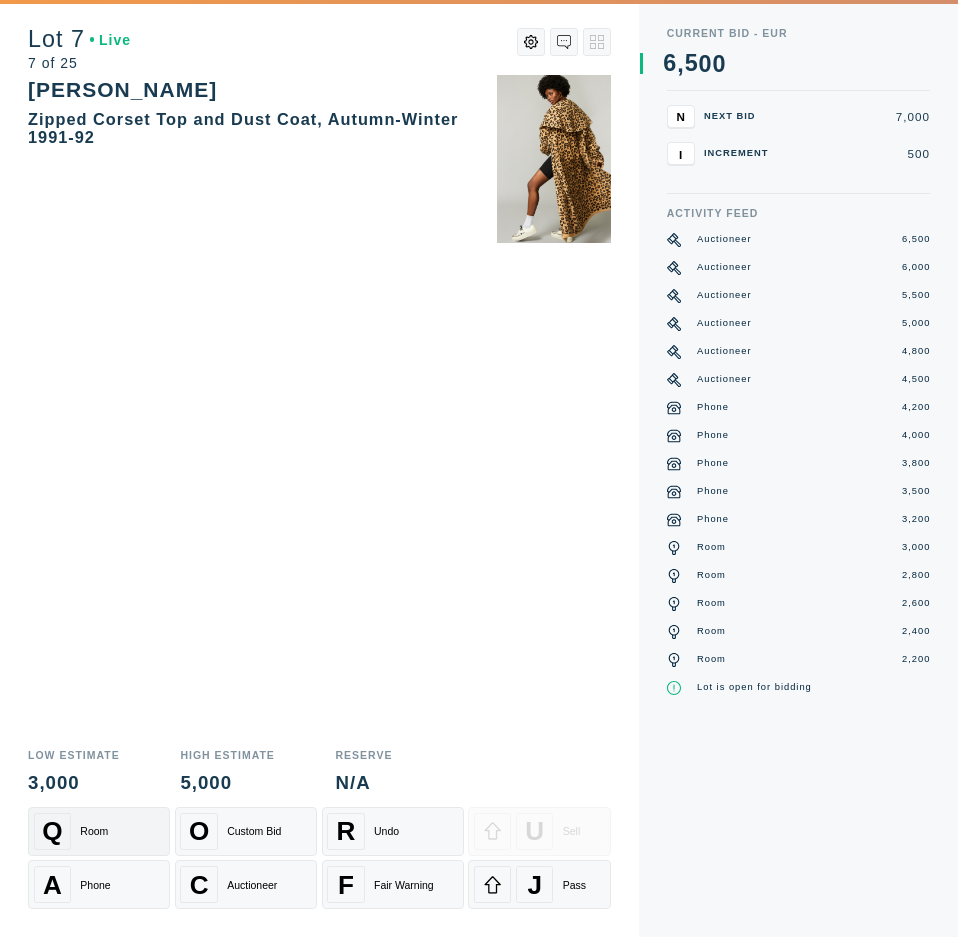 click on "Room" at bounding box center (94, 831) 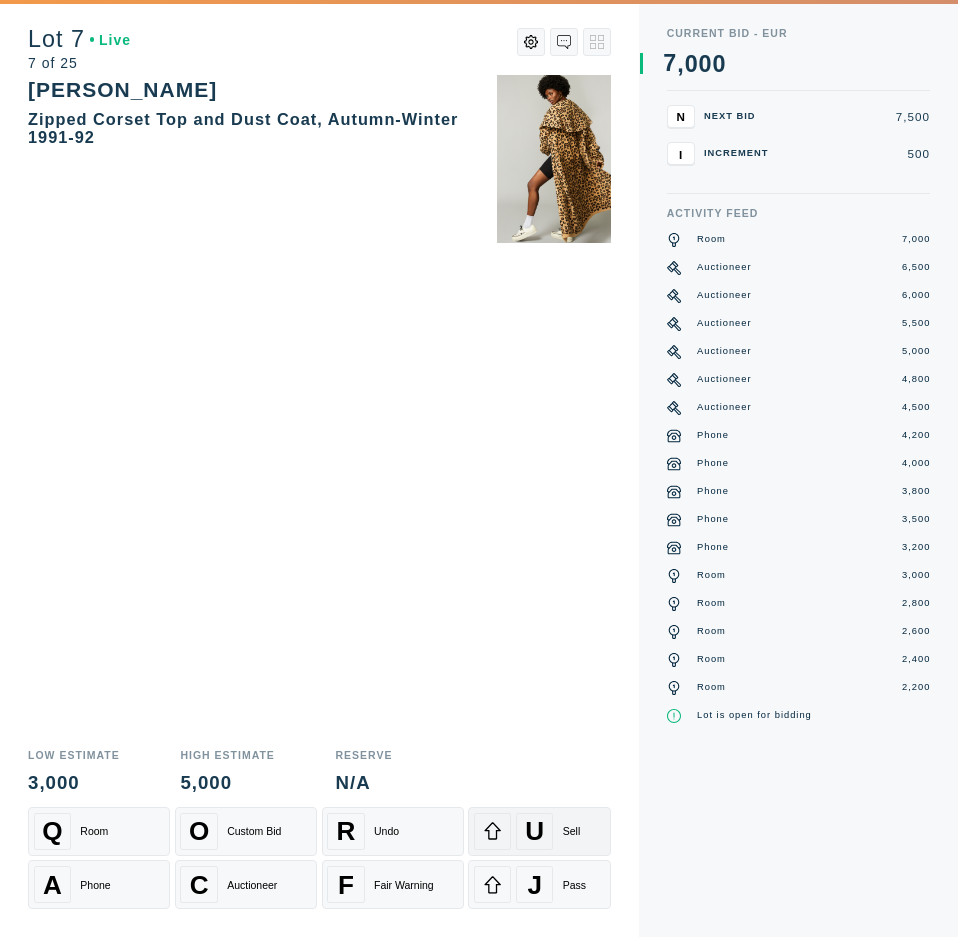 click on "U" at bounding box center [534, 831] 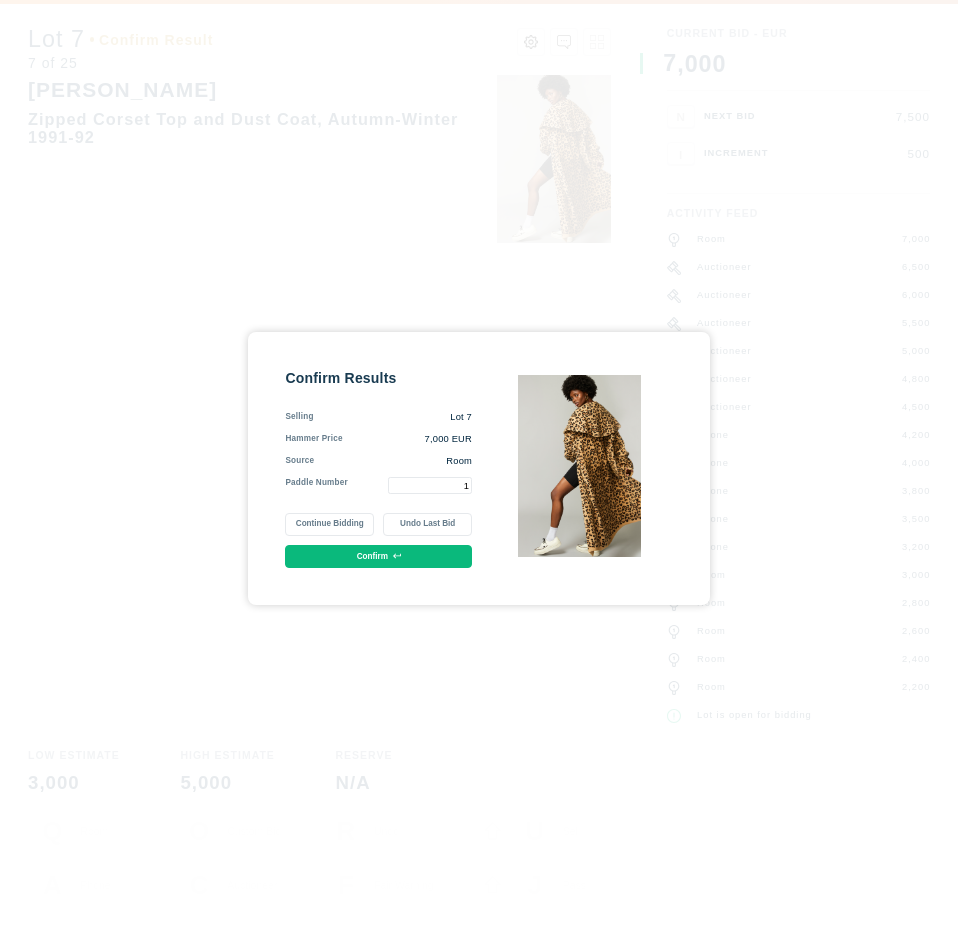 type on "1" 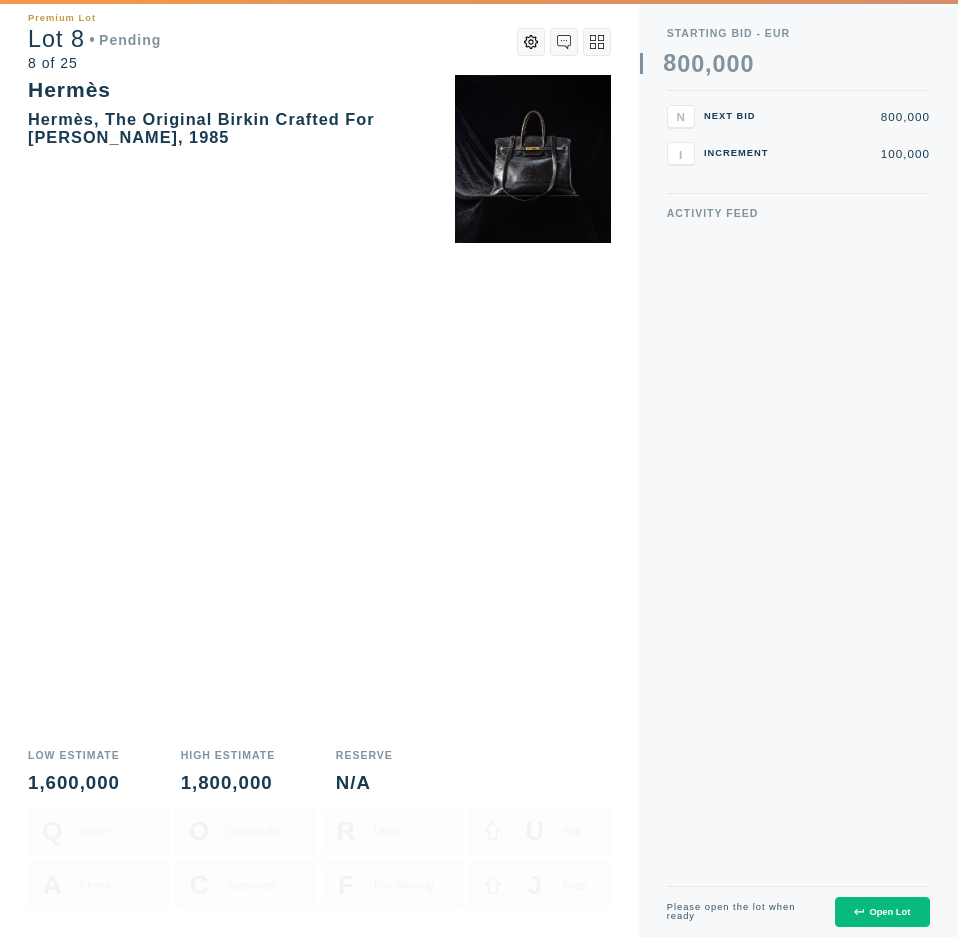 click on "Open Lot" at bounding box center (882, 912) 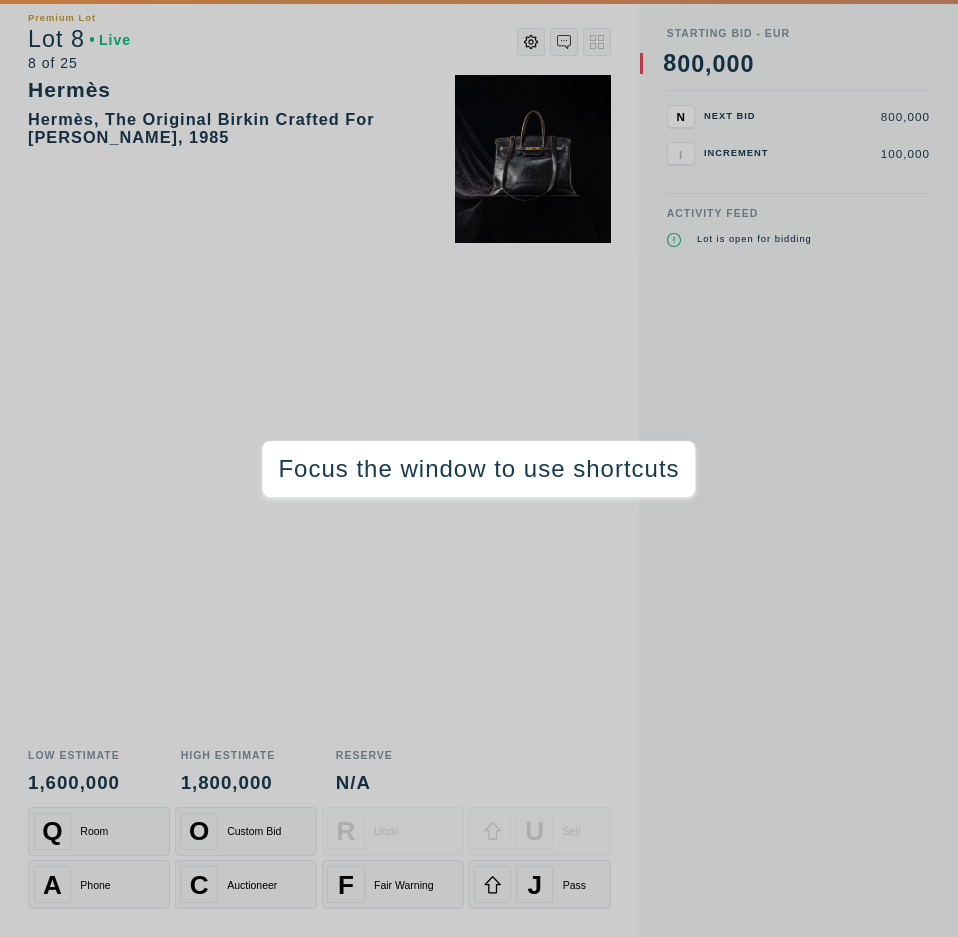 click on "Premium Lot Lot 8 Live 8 of 25 Hermès Hermès, The Original Birkin Crafted For Jane Birkin, 1985 Low Estimate 1,600,000 High Estimate 1,800,000 Reserve N/A Q Room O Custom Bid R Undo U Sell A Phone C Auctioneer F Fair Warning J Pass" at bounding box center (319, 468) 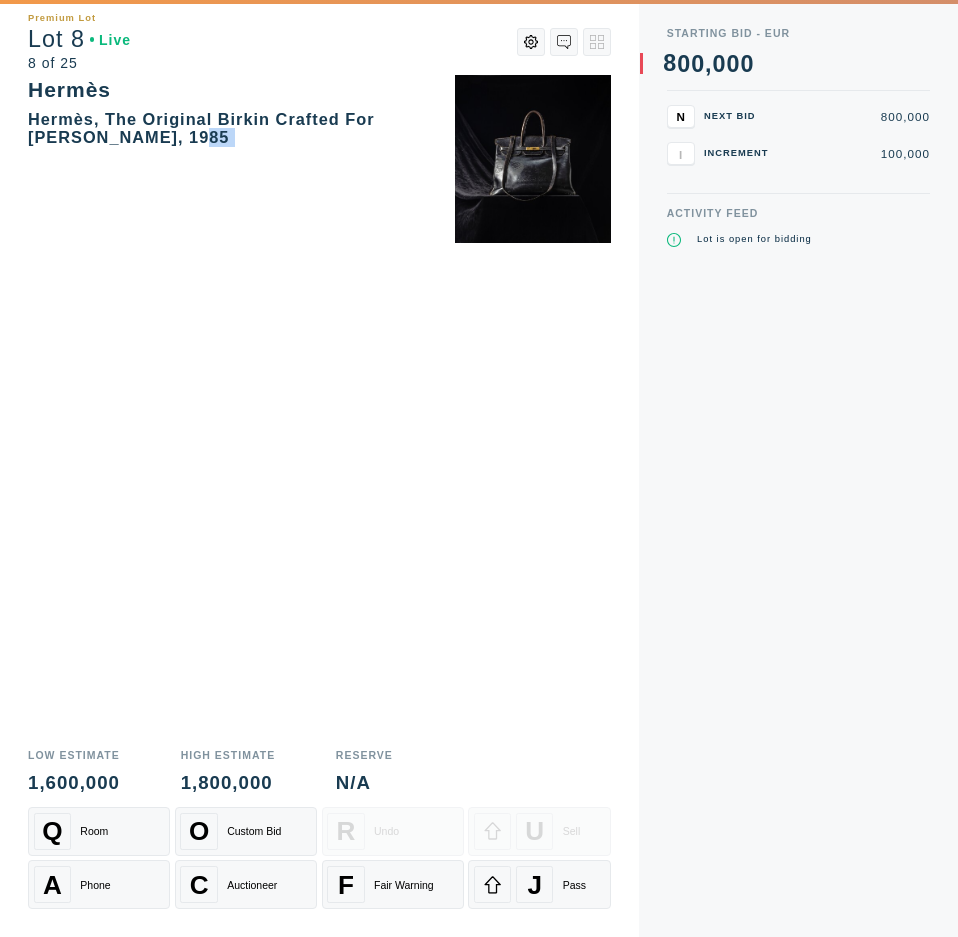 click on "Premium Lot Lot 8 Live 8 of 25 Hermès Hermès, The Original Birkin Crafted For Jane Birkin, 1985 Low Estimate 1,600,000 High Estimate 1,800,000 Reserve N/A Q Room O Custom Bid R Undo U Sell A Phone C Auctioneer F Fair Warning J Pass" at bounding box center [319, 468] 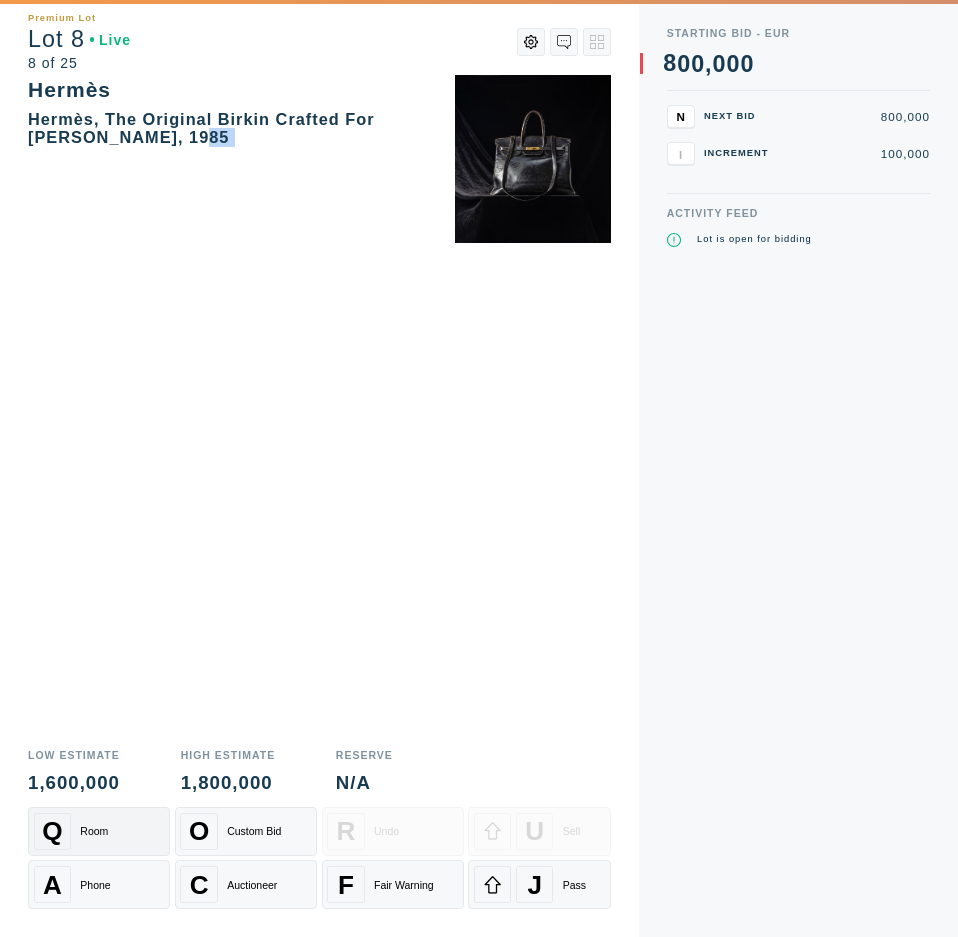 click on "Q Room" at bounding box center (99, 831) 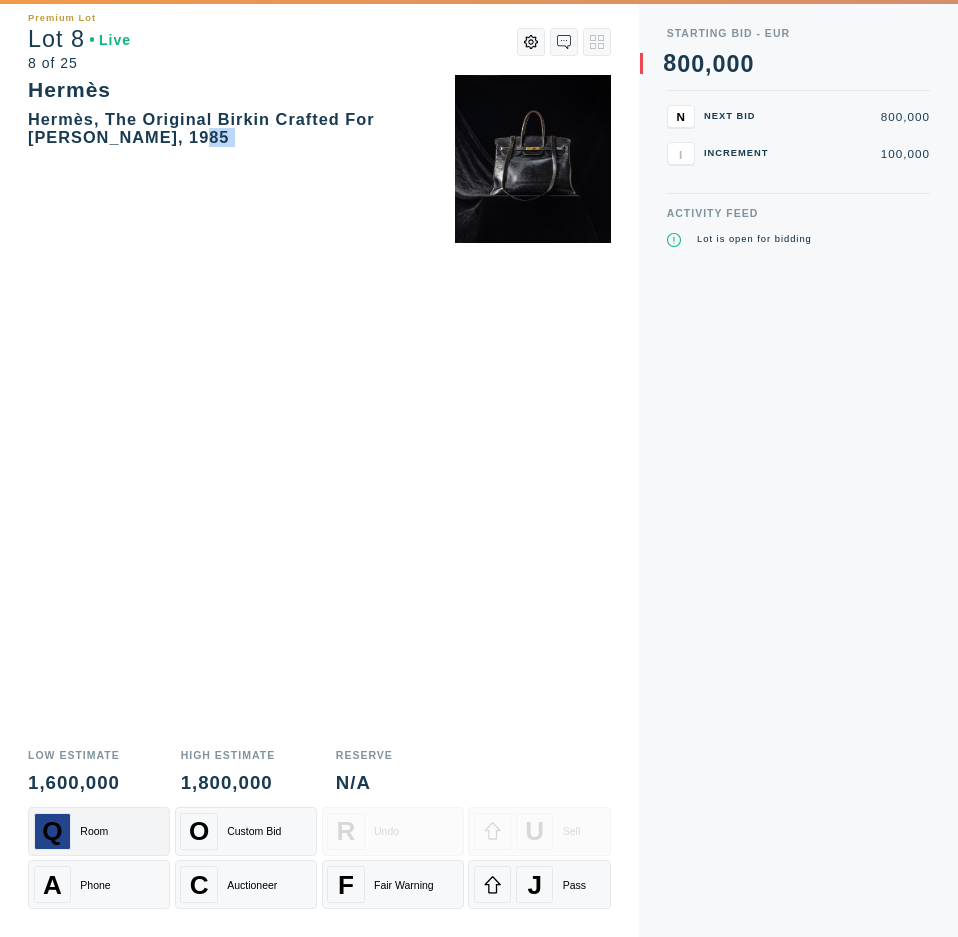 click on "Q Room" at bounding box center (99, 831) 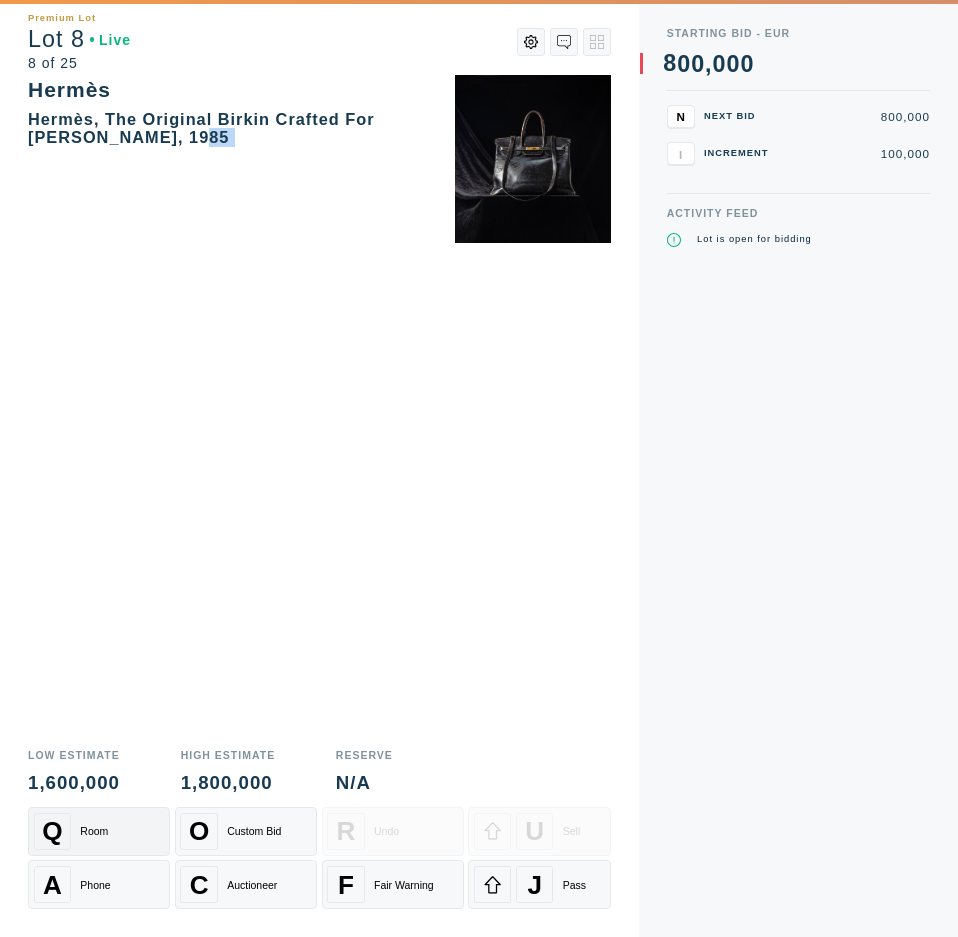 click on "Q Room" at bounding box center [99, 831] 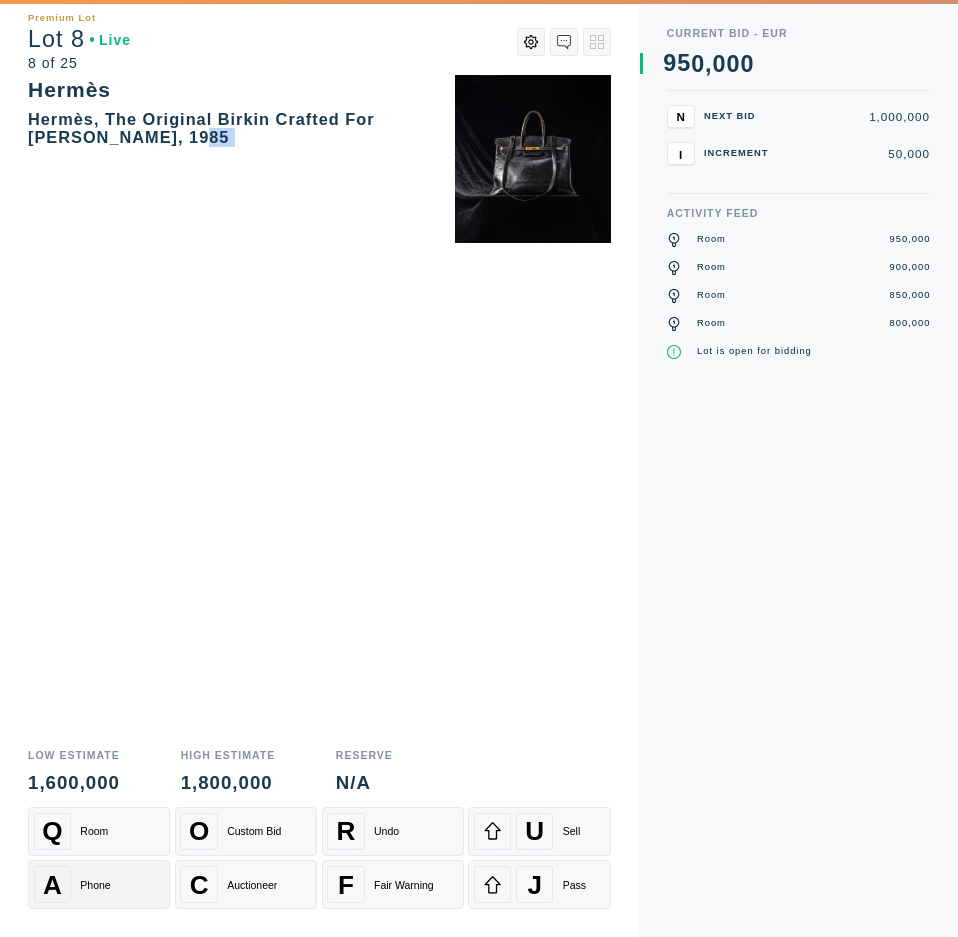 click on "A Phone" at bounding box center [99, 884] 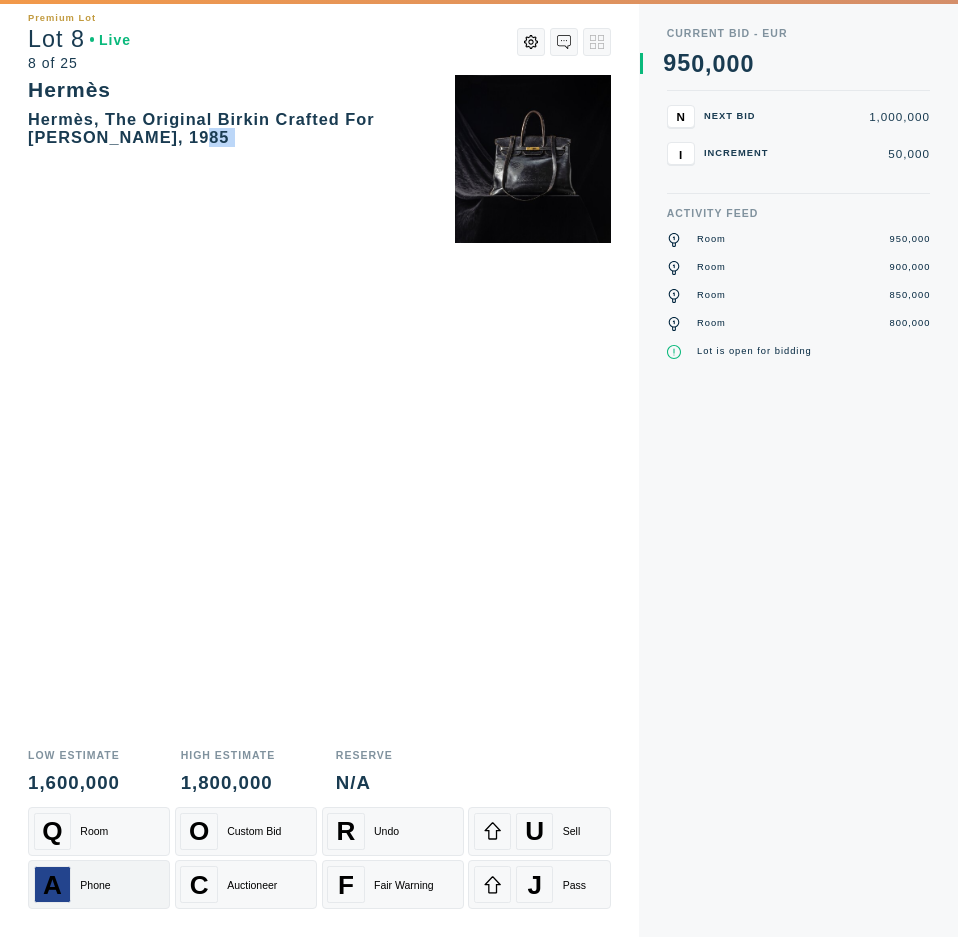 click on "A Phone" at bounding box center (99, 884) 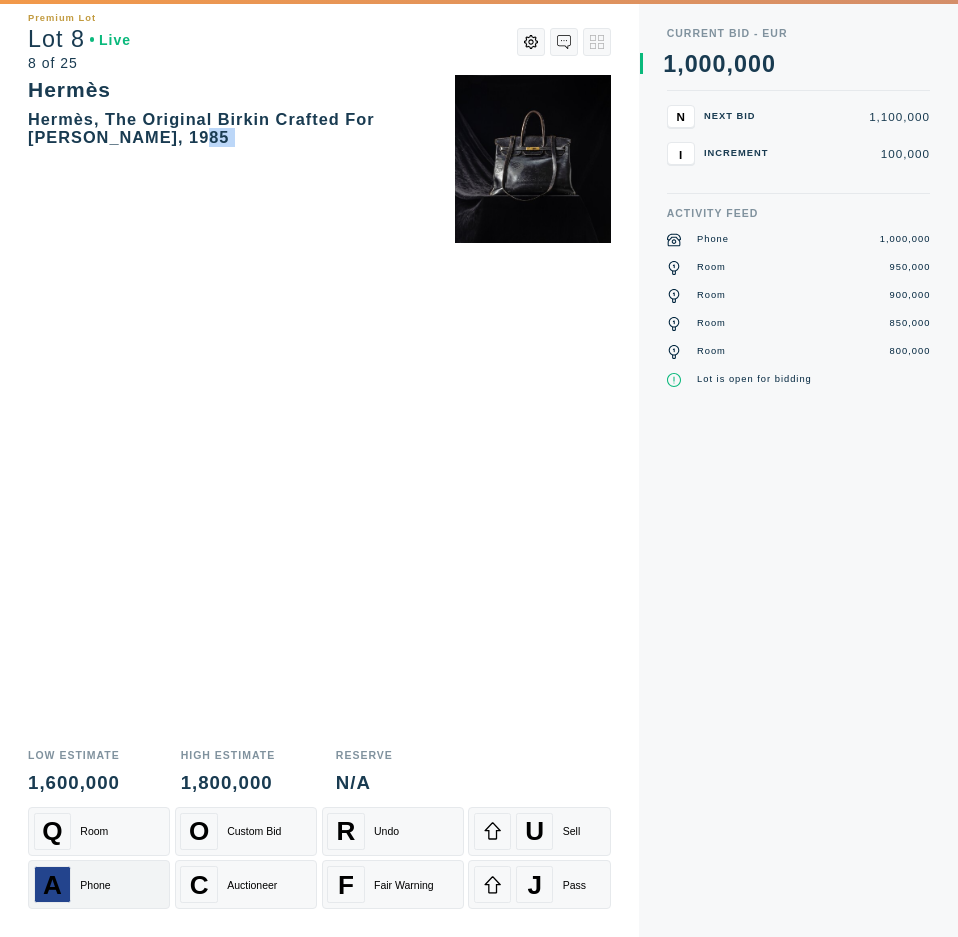 click on "A Phone" at bounding box center [99, 884] 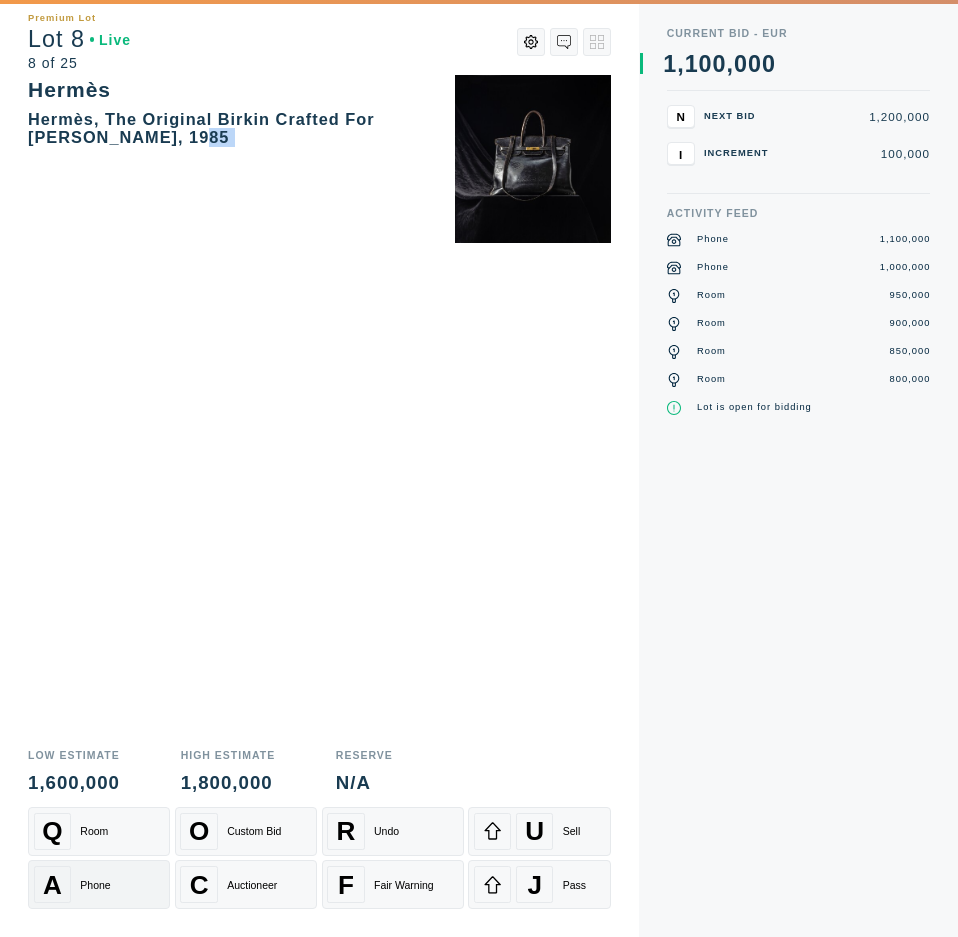 click on "A Phone" at bounding box center (99, 884) 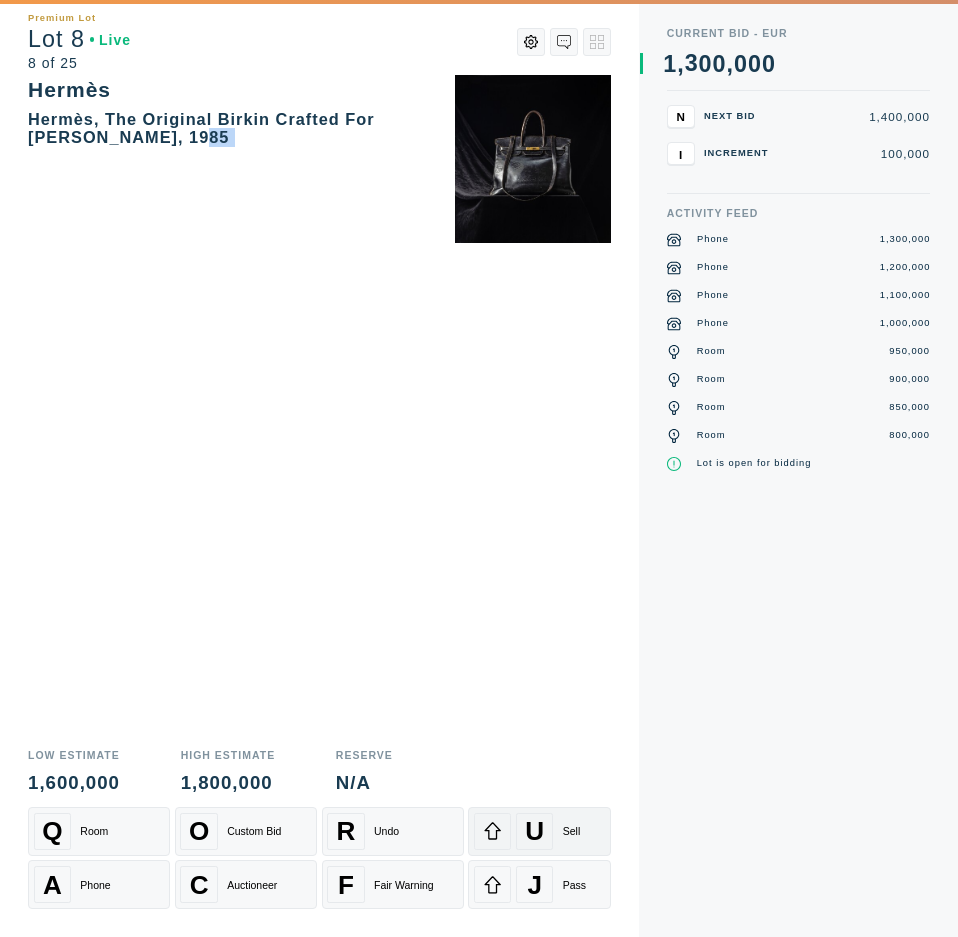 click on "U Sell" at bounding box center [539, 831] 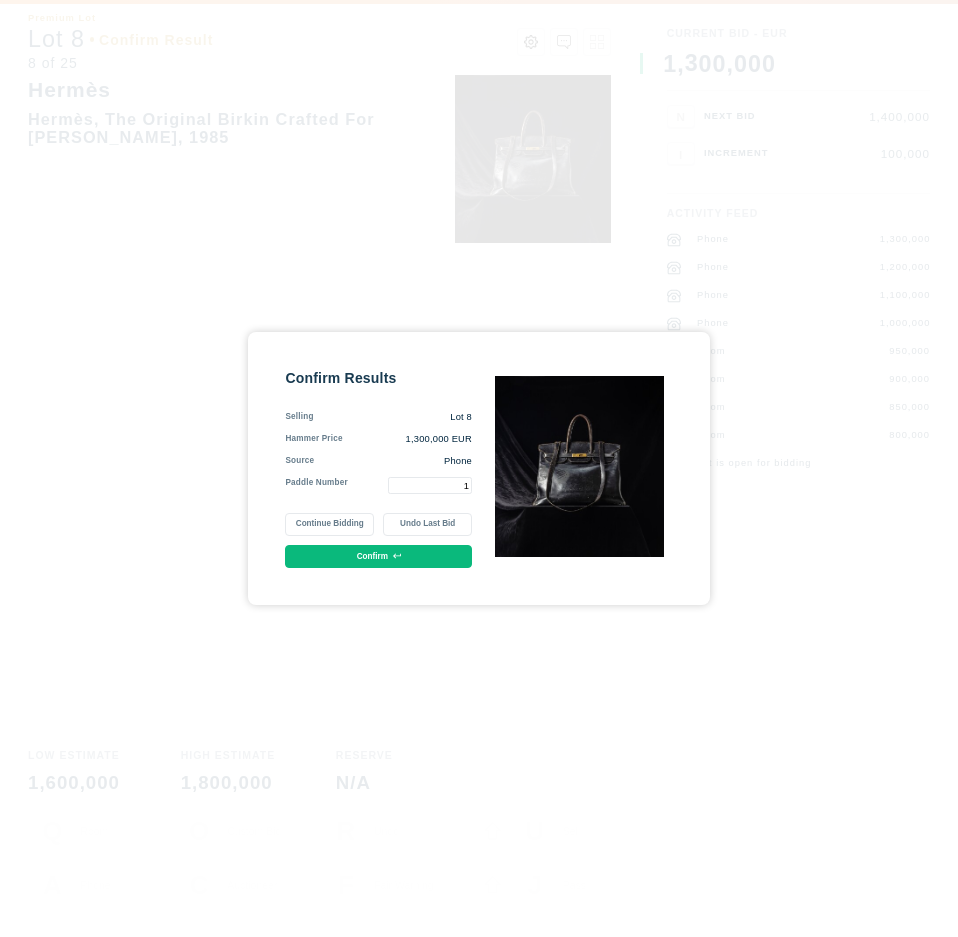 type on "1" 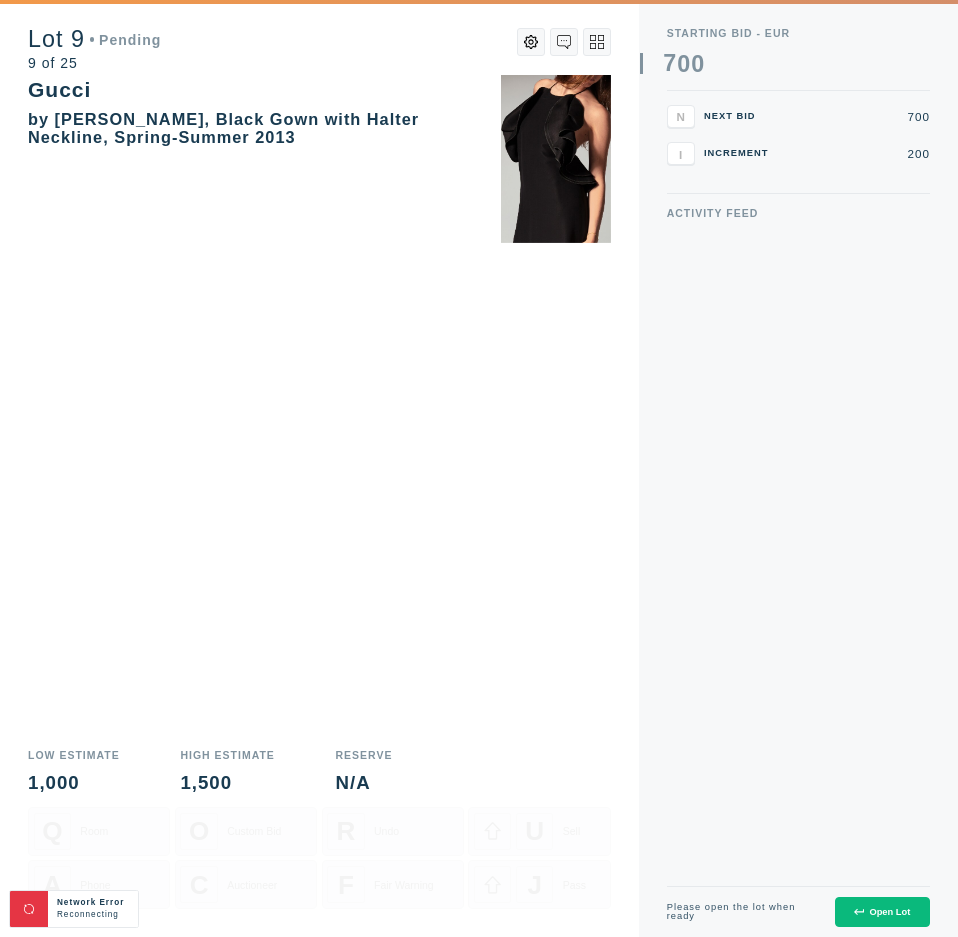scroll, scrollTop: 0, scrollLeft: 0, axis: both 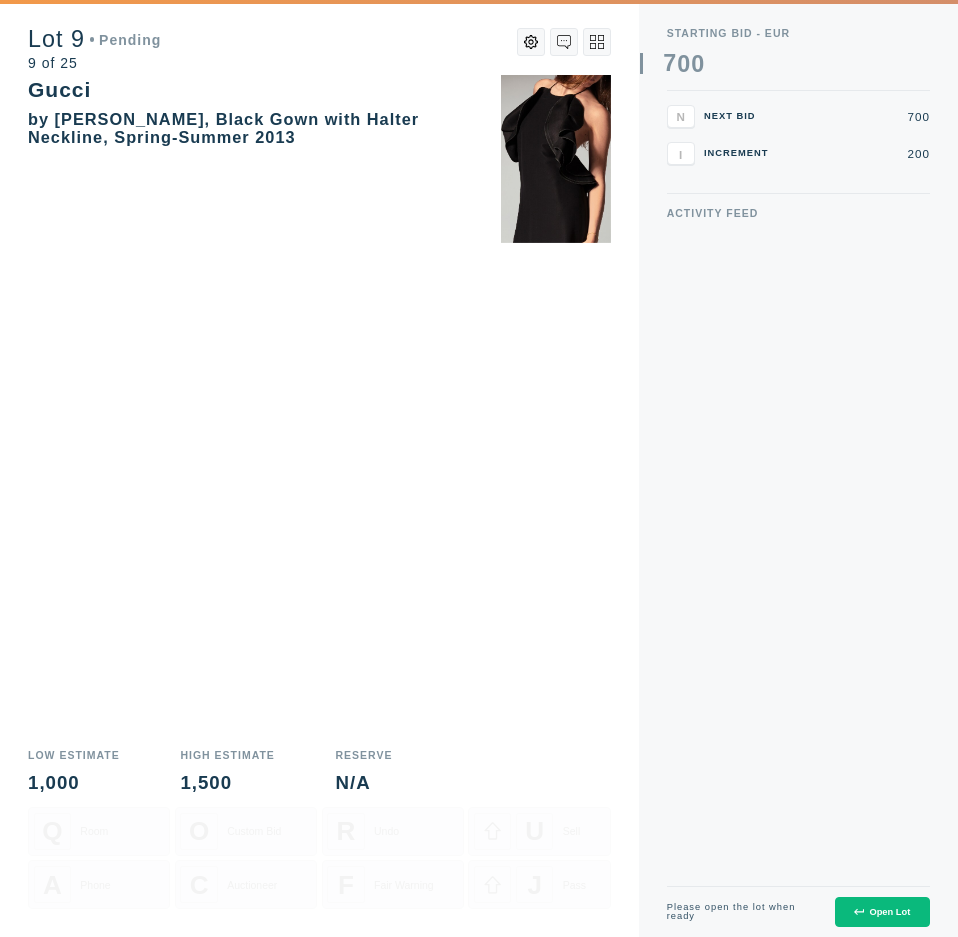 click on "Open Lot" at bounding box center [882, 912] 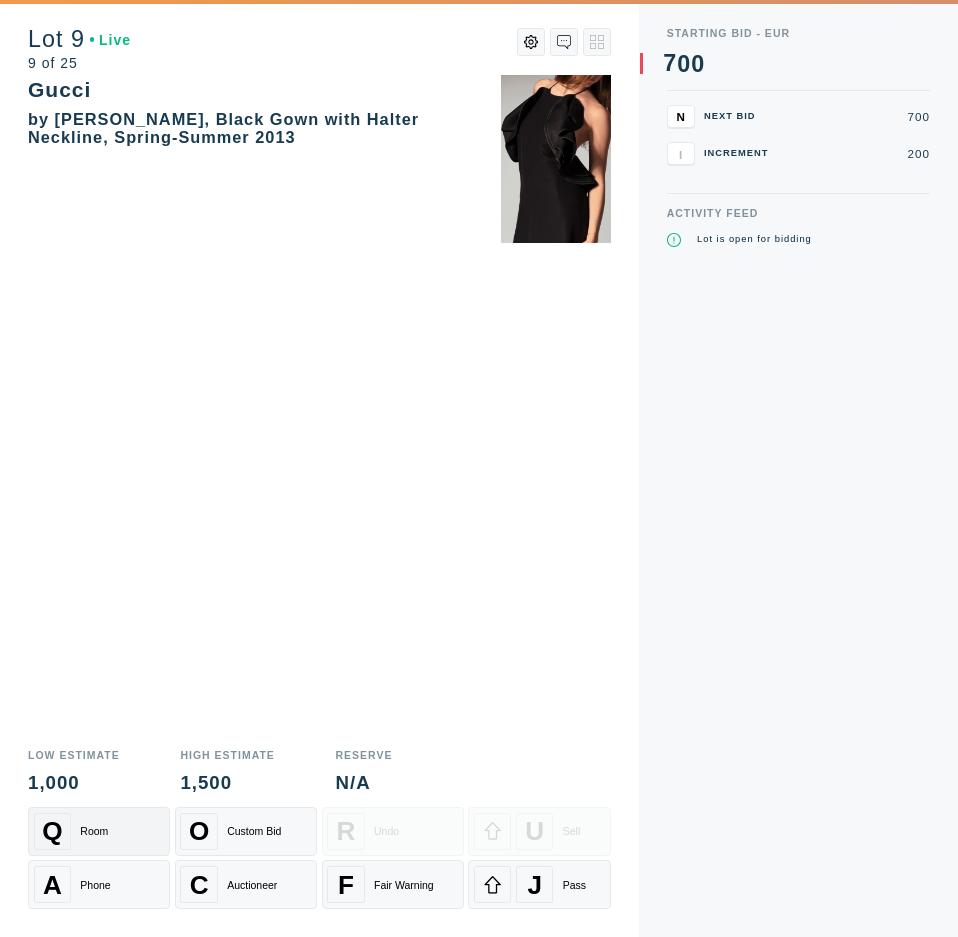 click on "Room" at bounding box center [94, 831] 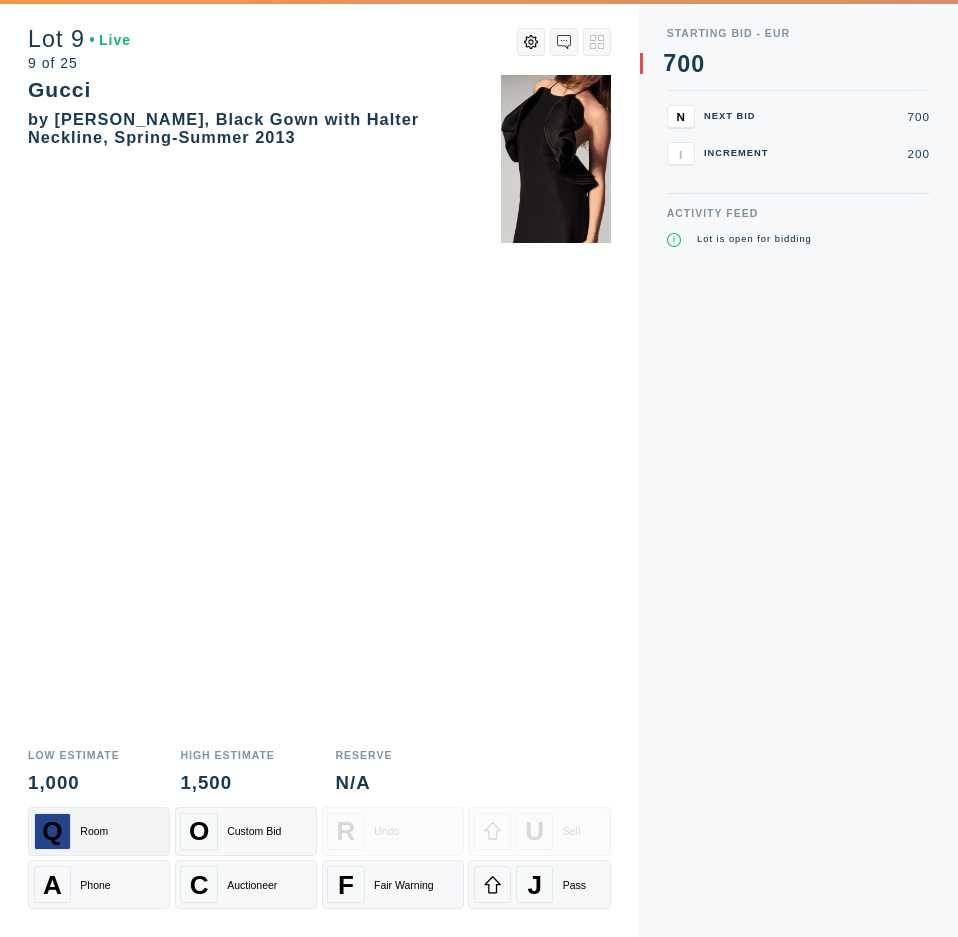 click on "Room" at bounding box center [94, 831] 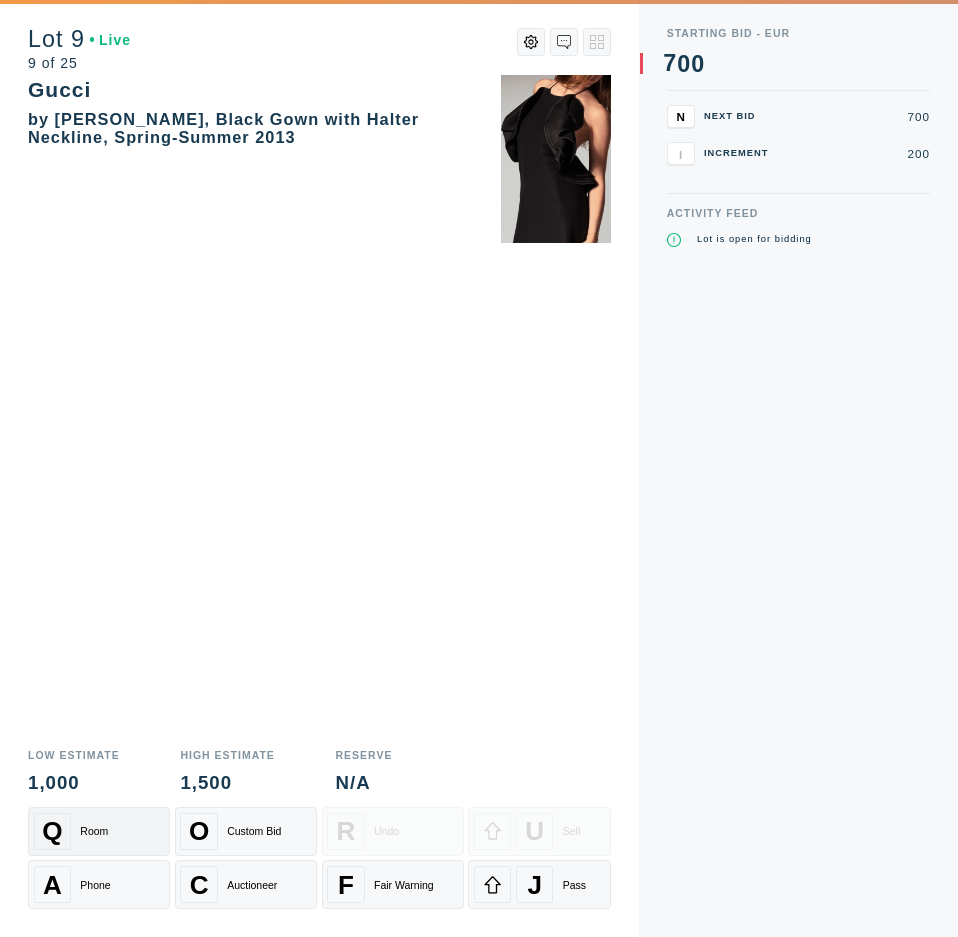 click on "Room" at bounding box center (94, 831) 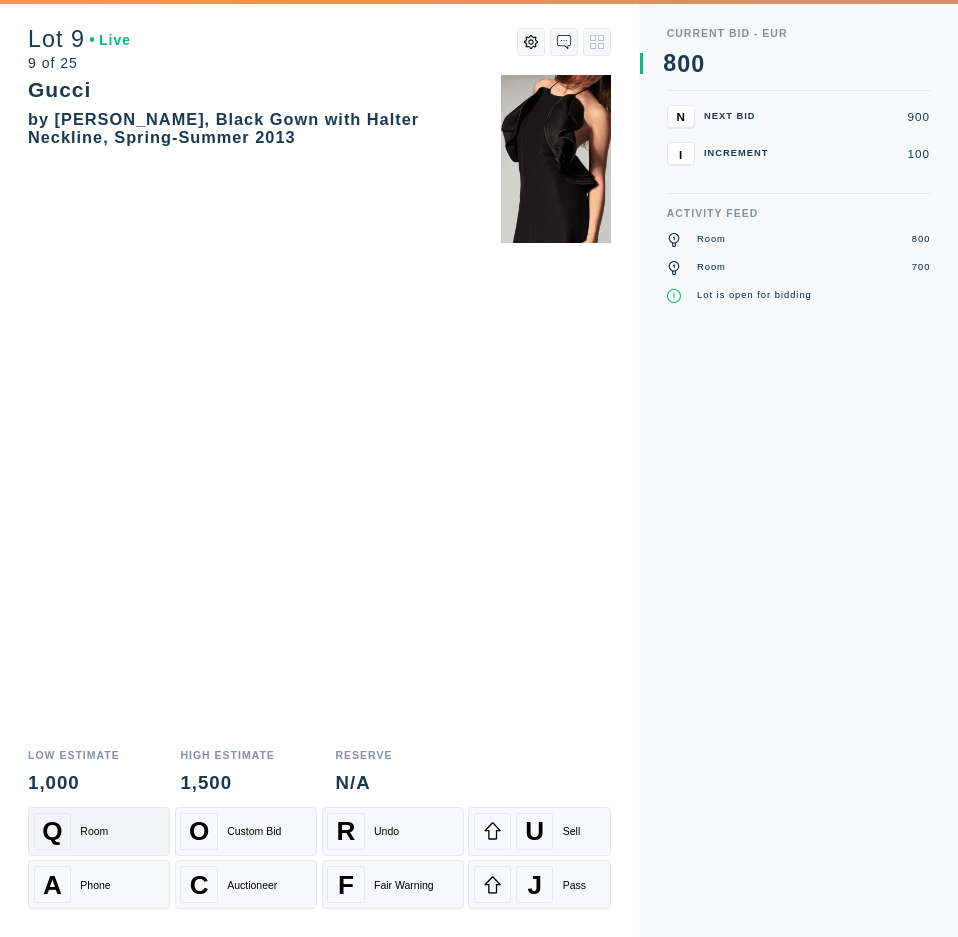 click on "Room" at bounding box center [94, 831] 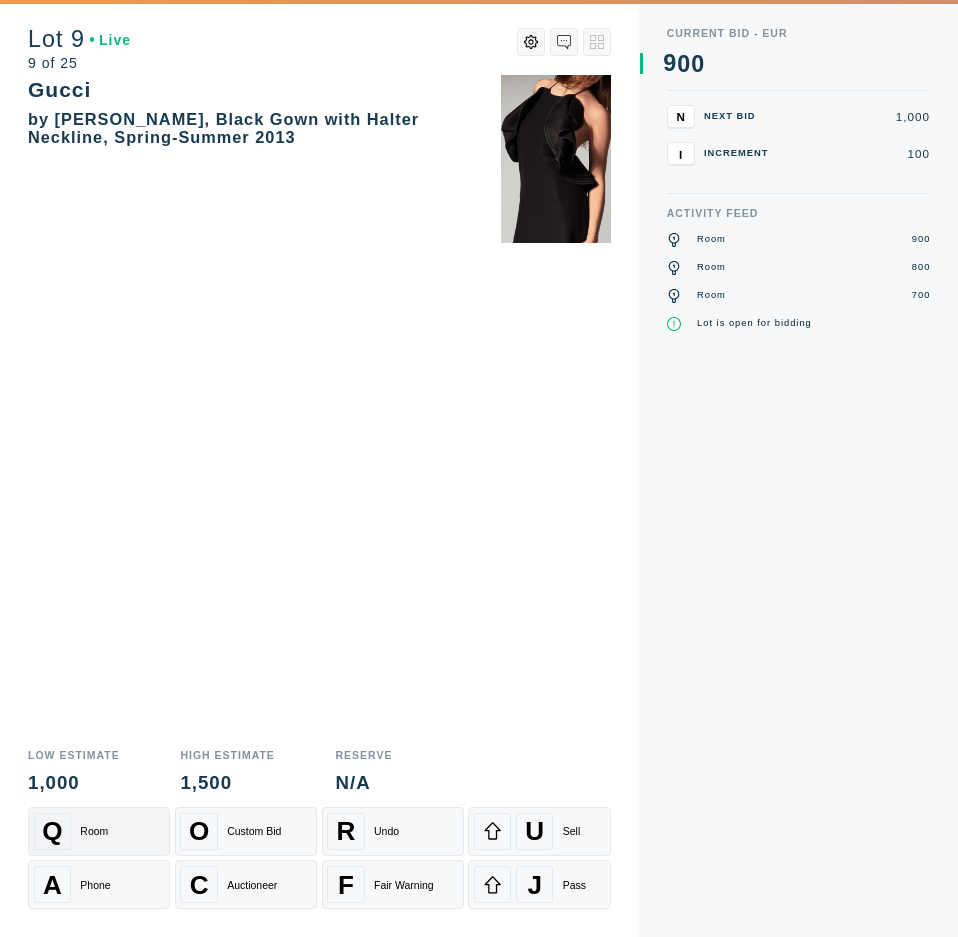 click on "Room" at bounding box center (94, 831) 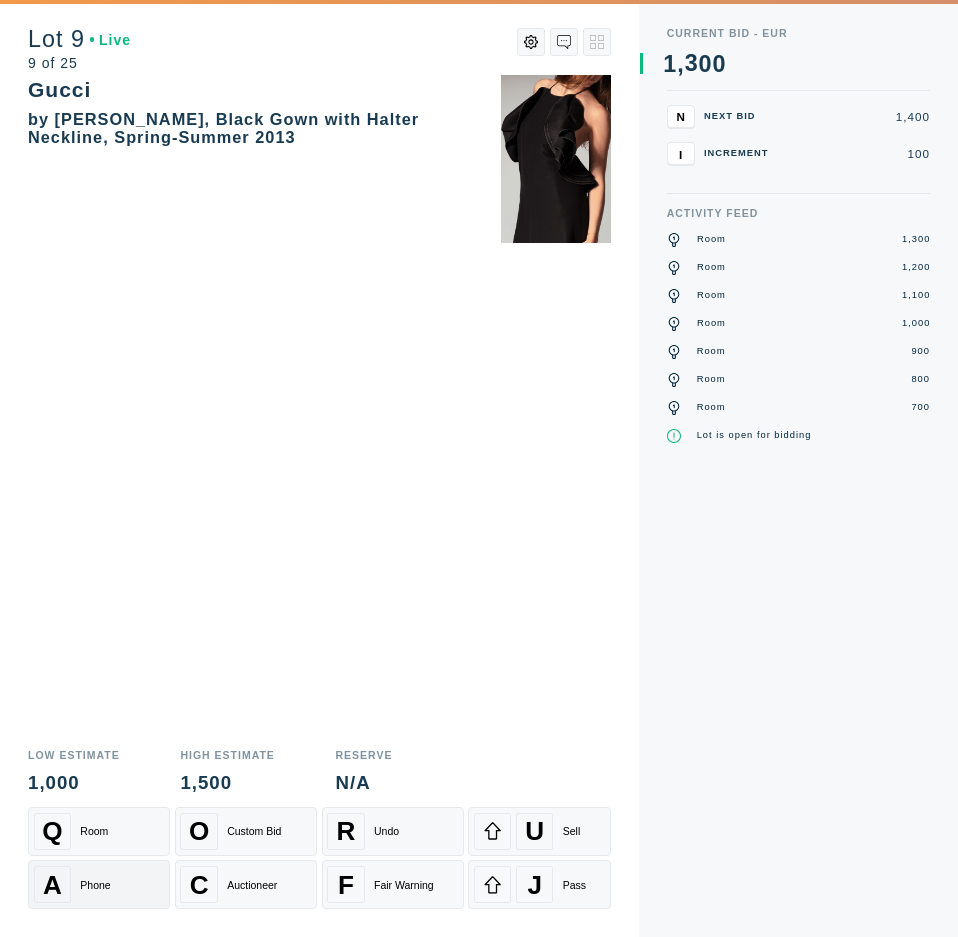 click on "Phone" at bounding box center (95, 885) 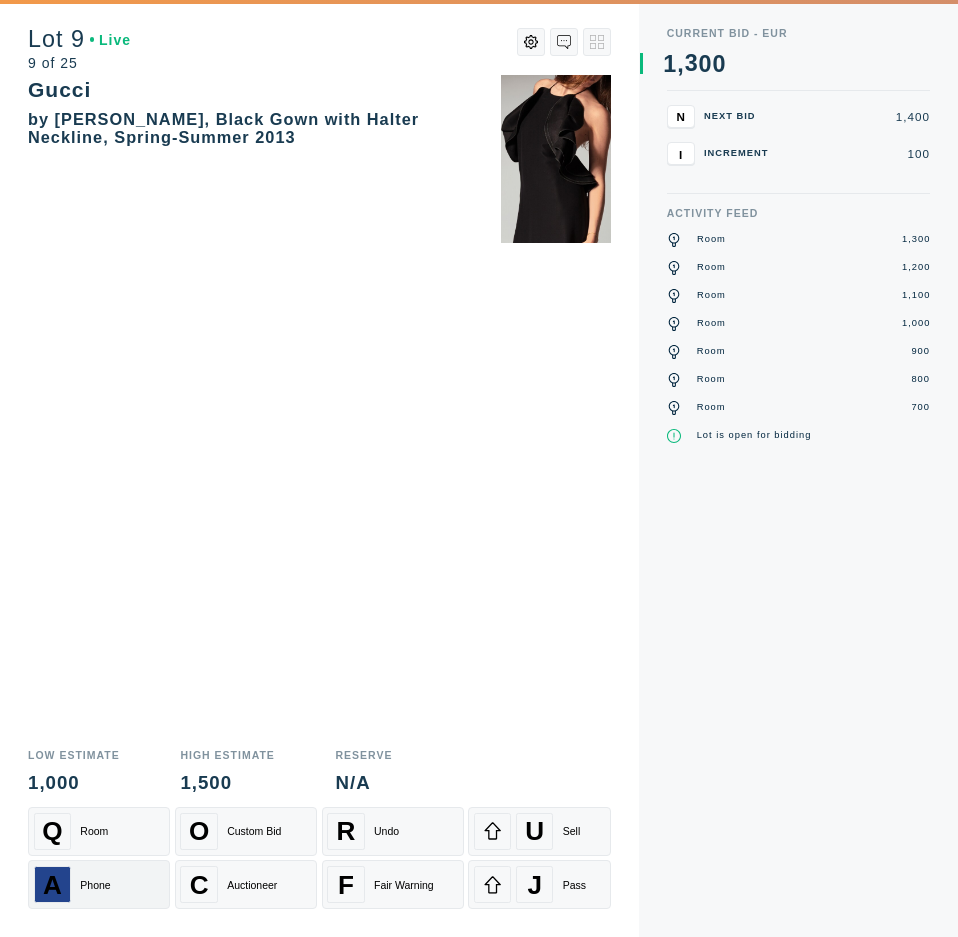 click on "Phone" at bounding box center (95, 885) 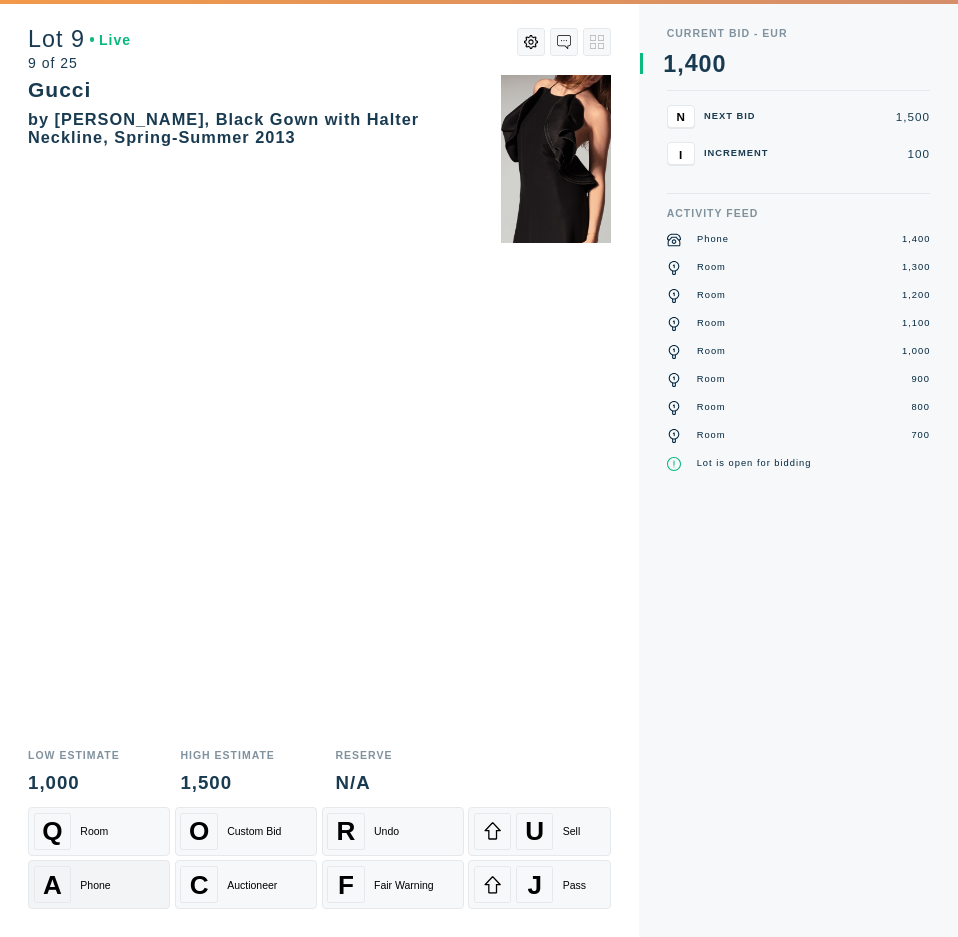 click on "Phone" at bounding box center [95, 885] 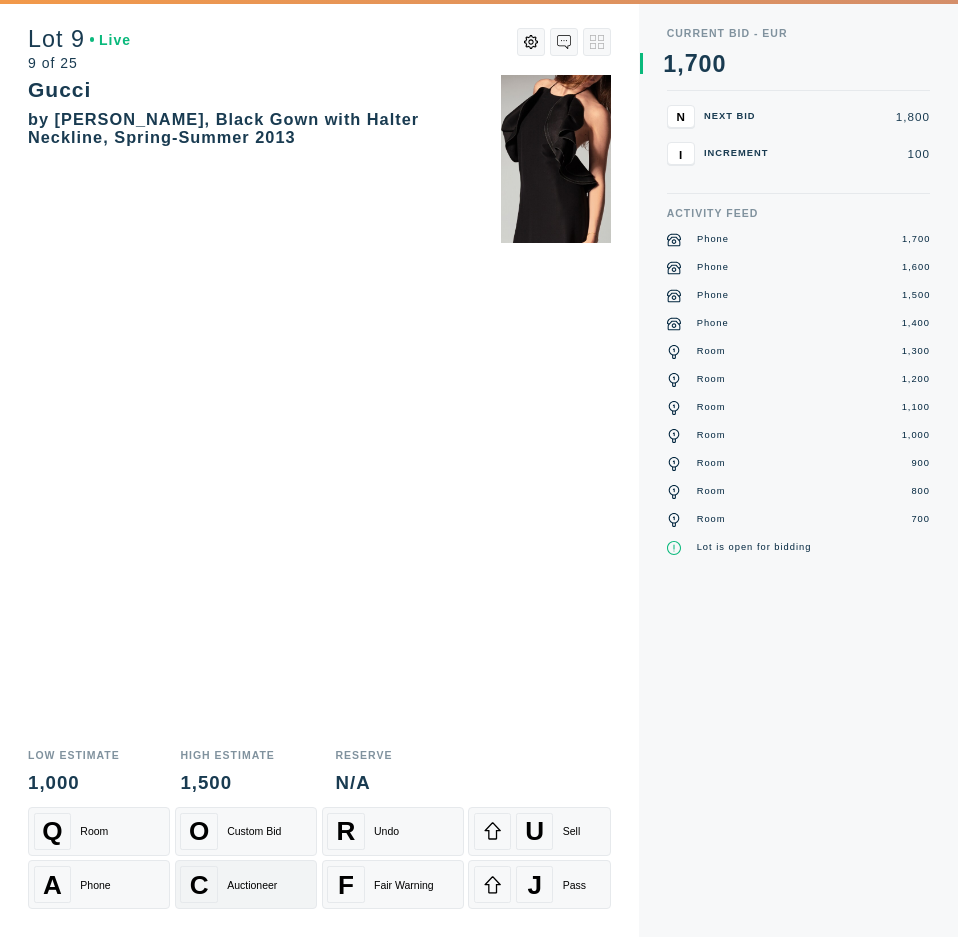 click on "Auctioneer" at bounding box center (252, 885) 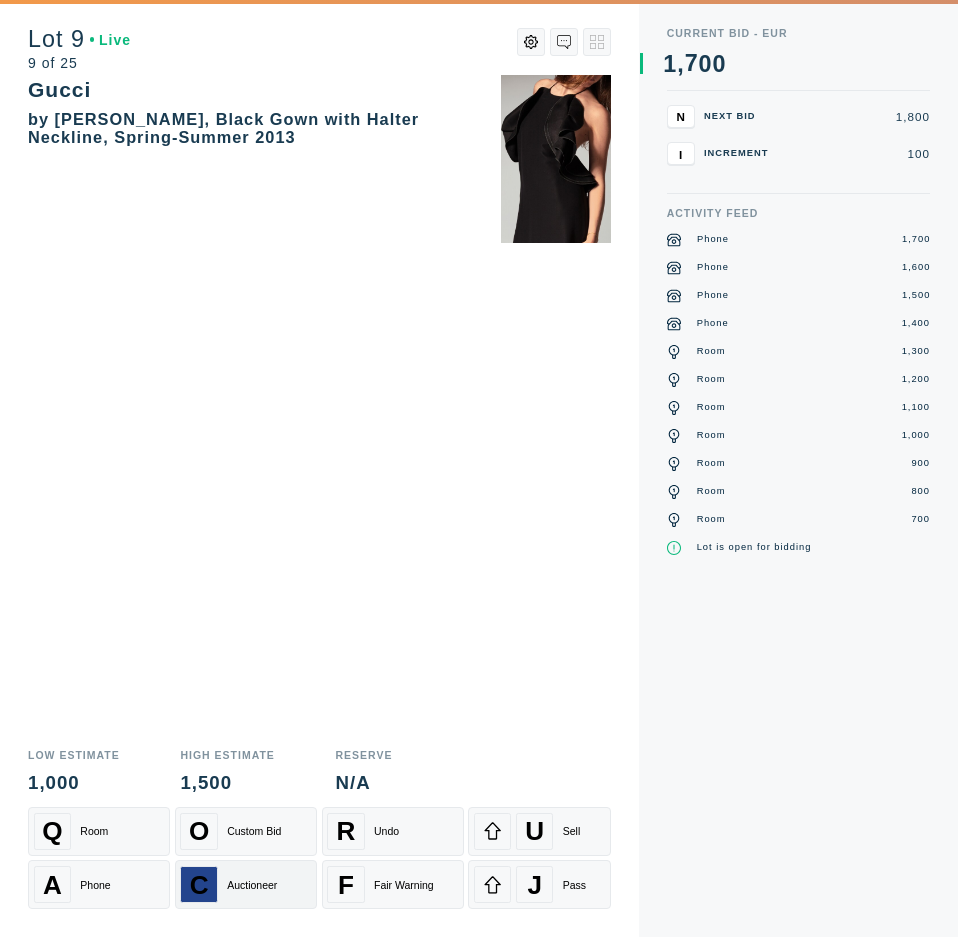 click on "Auctioneer" at bounding box center (252, 885) 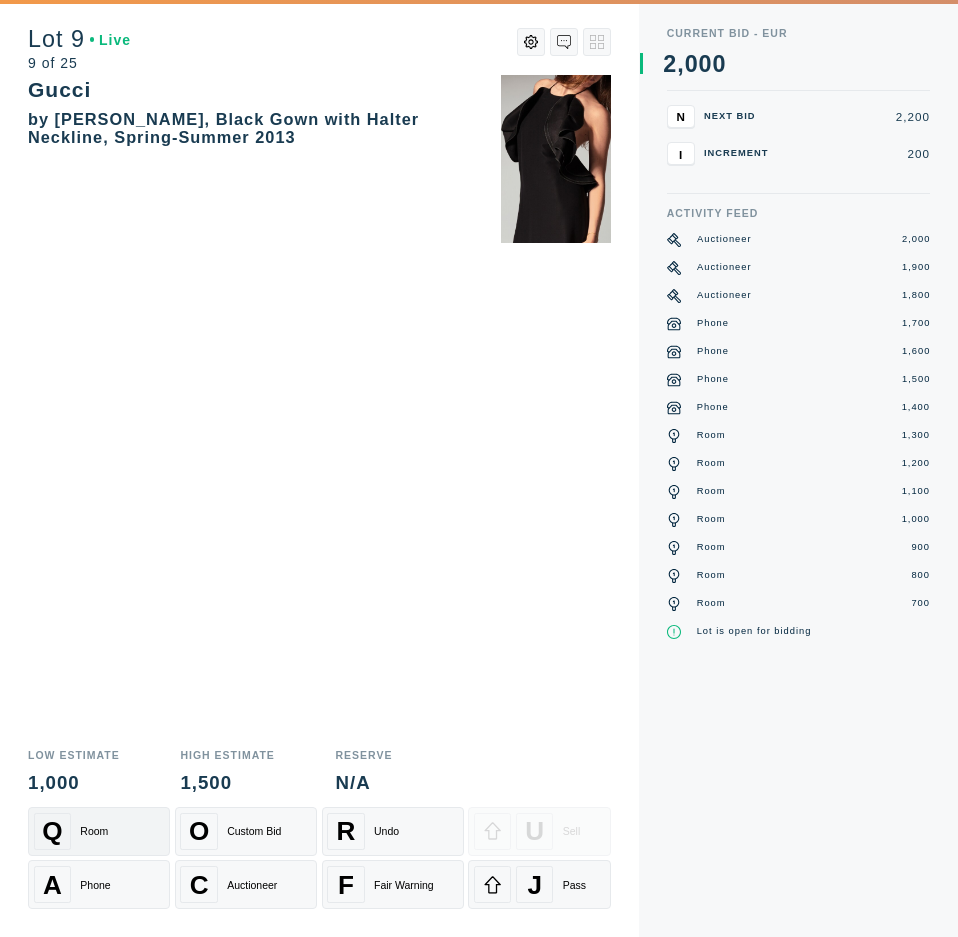 click on "Q Room" at bounding box center (99, 831) 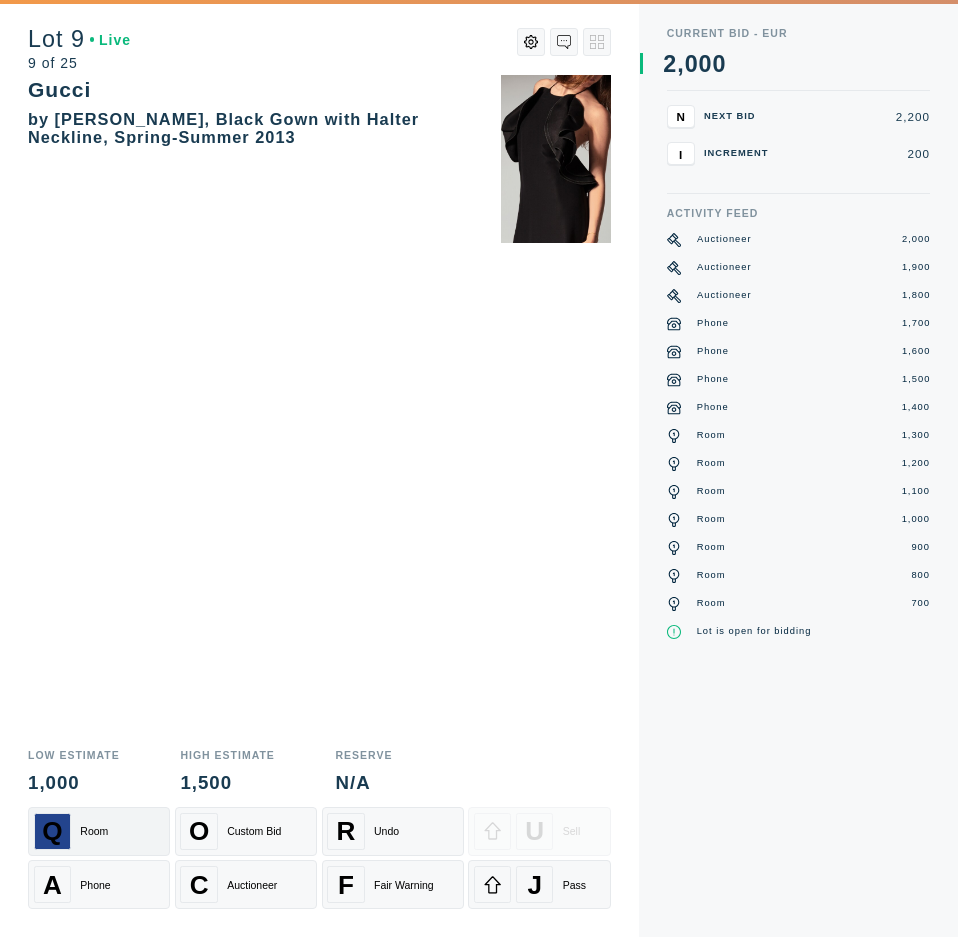 click on "Q Room" at bounding box center [99, 831] 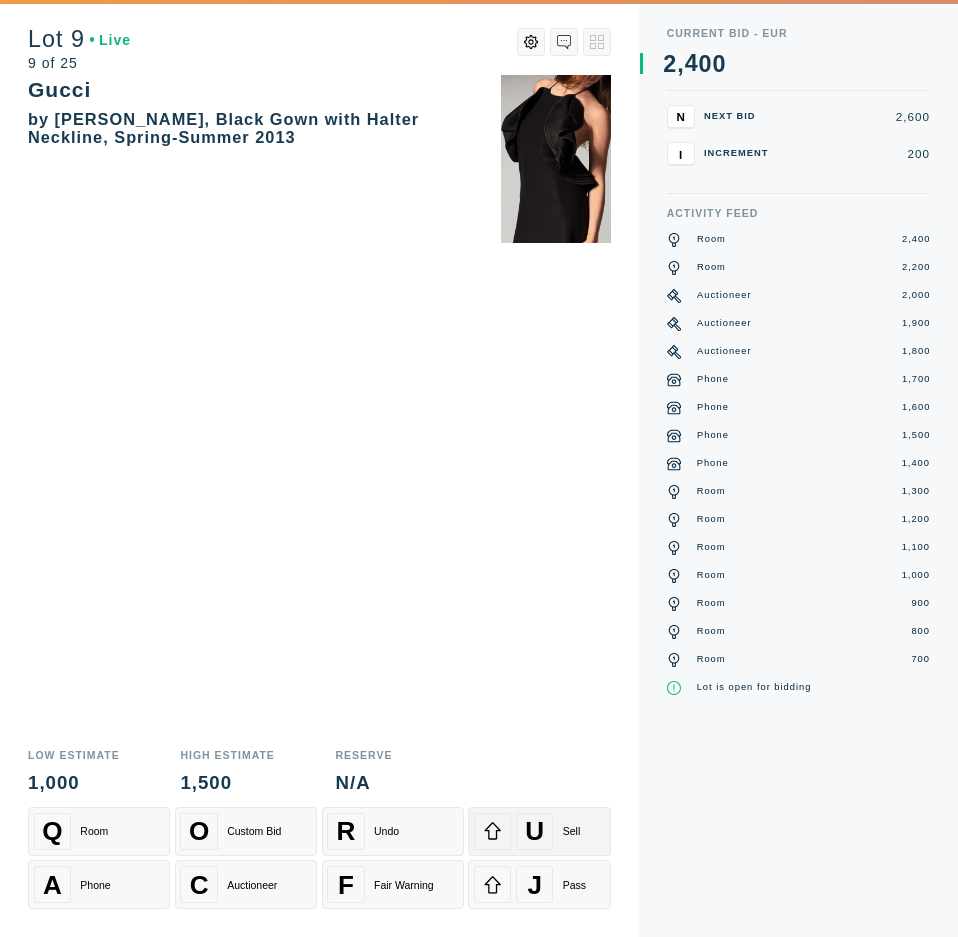 click on "U Sell" at bounding box center (539, 831) 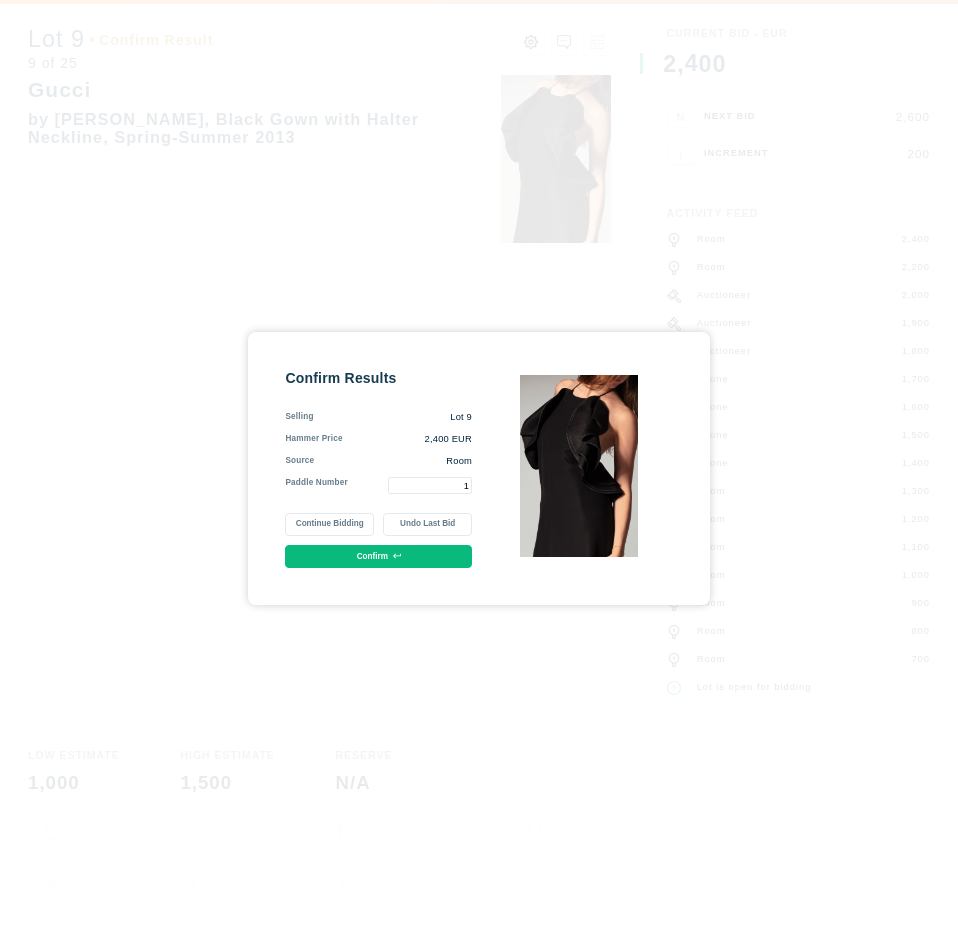 type on "1" 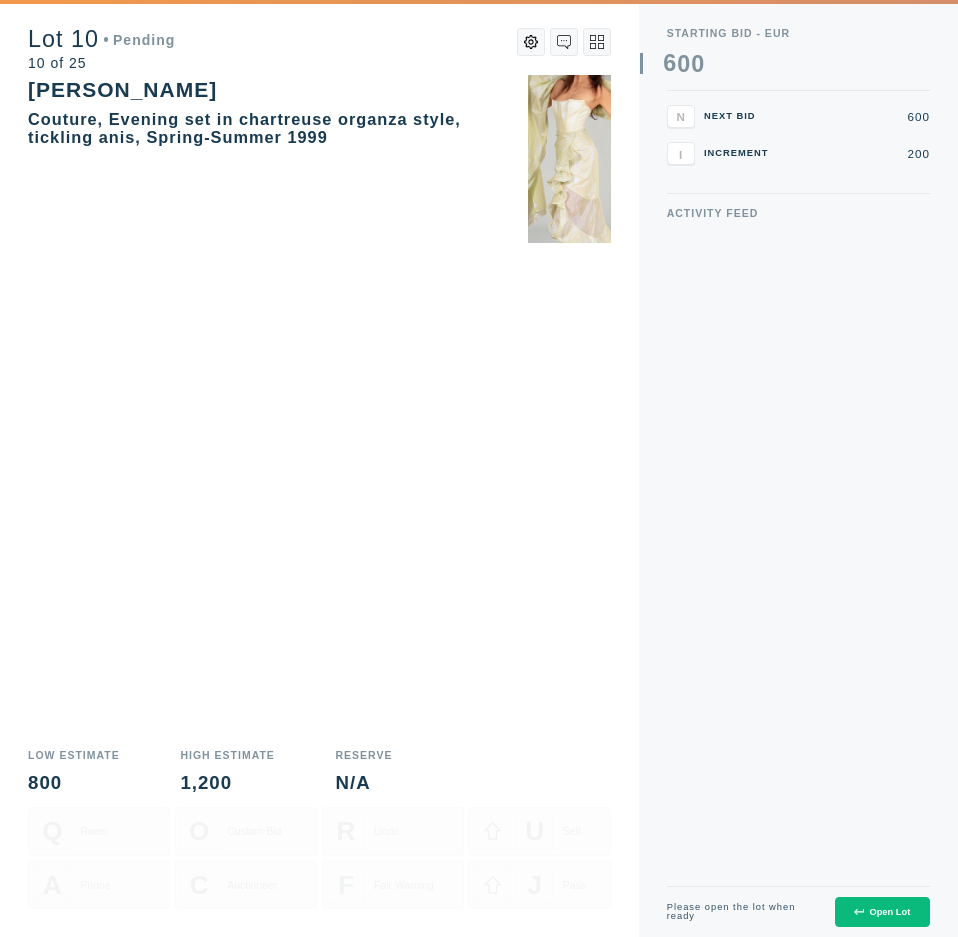 click on "Open Lot" at bounding box center (882, 912) 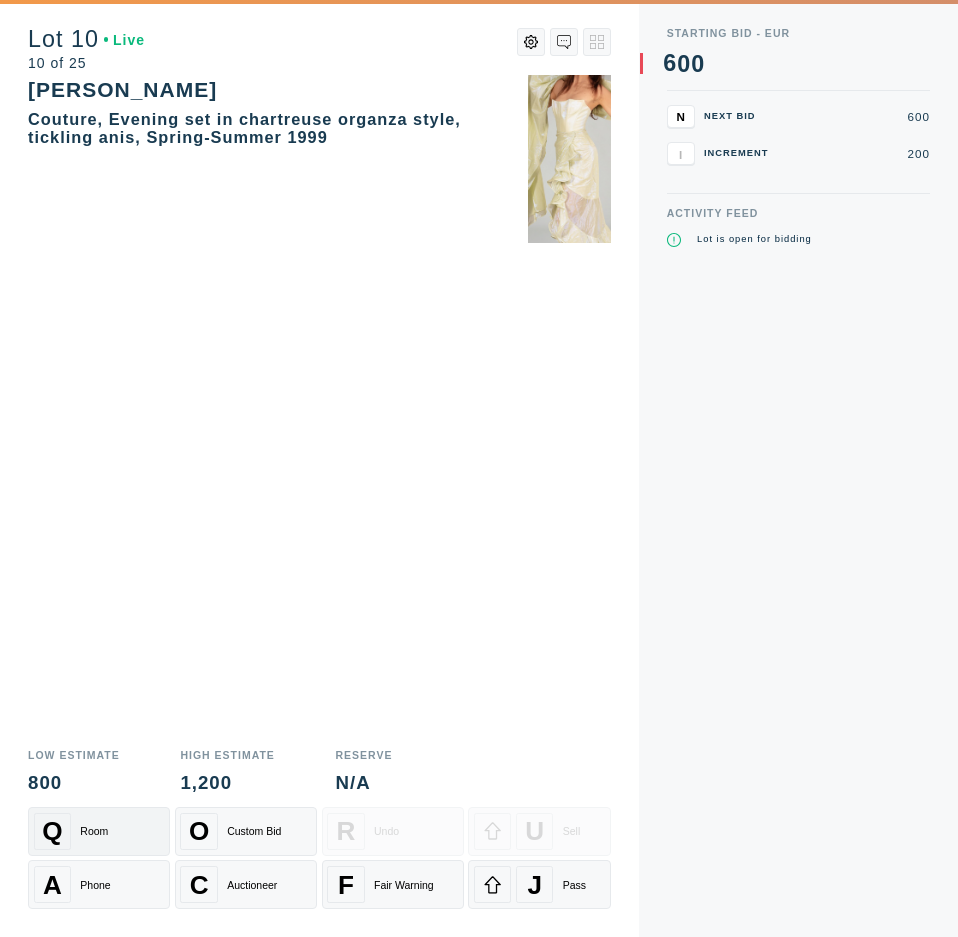 click on "Q Room" at bounding box center (99, 831) 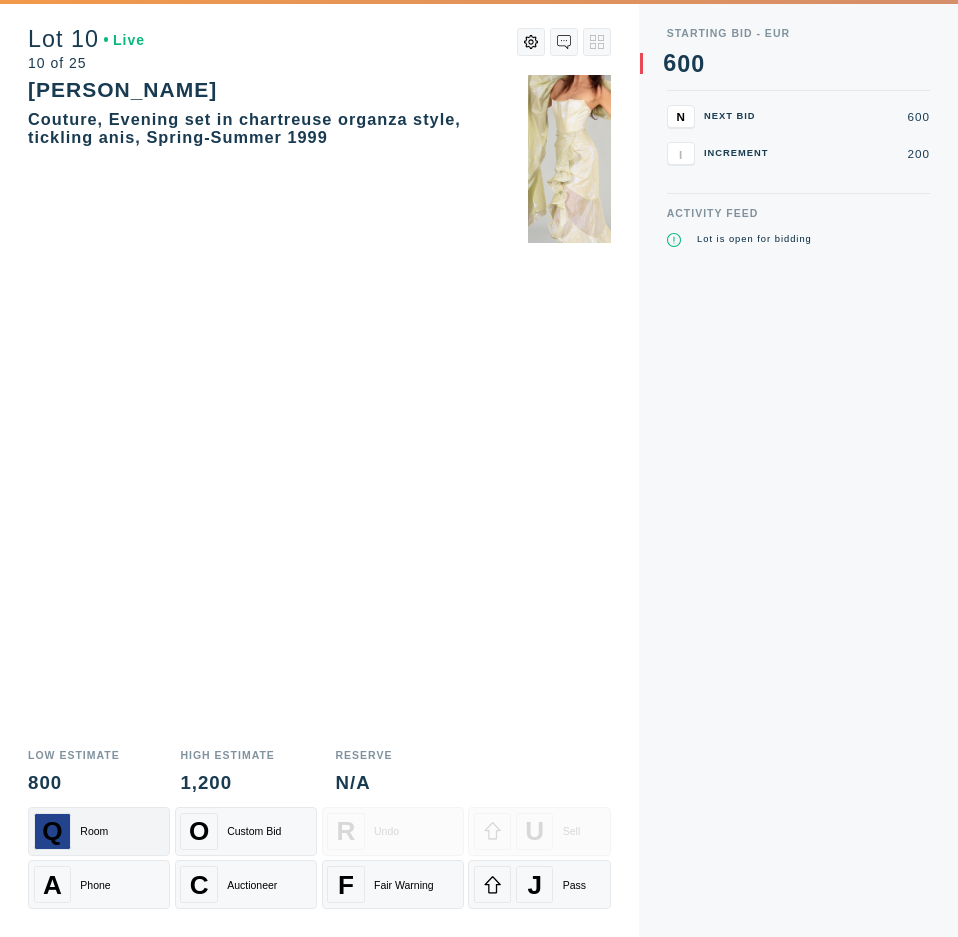 click on "Q Room" at bounding box center [99, 831] 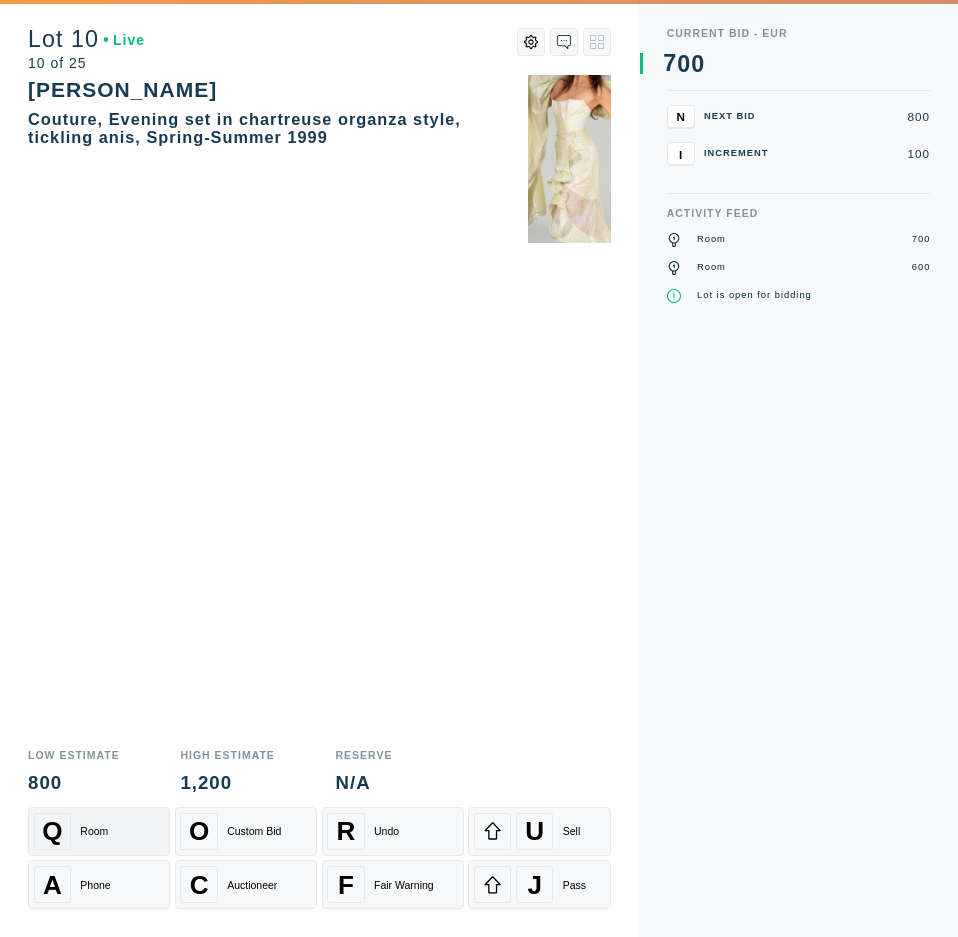 click on "Q Room" at bounding box center (99, 831) 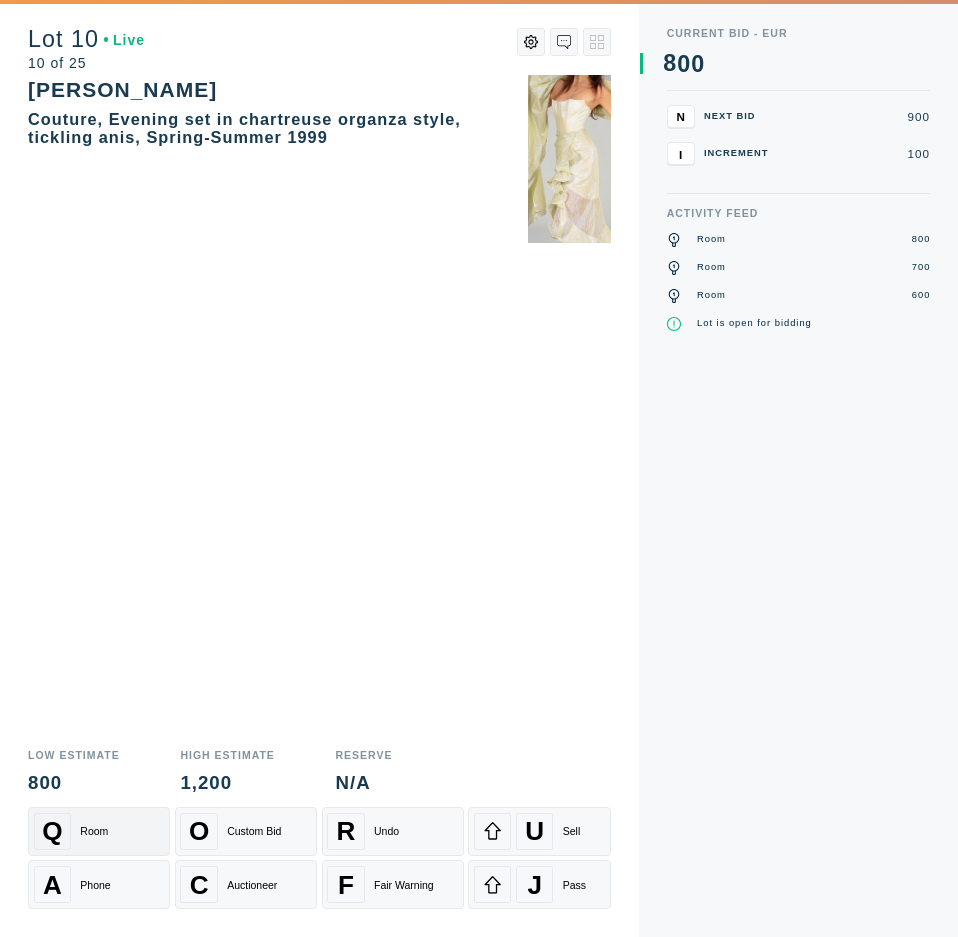 click on "Q Room" at bounding box center [99, 831] 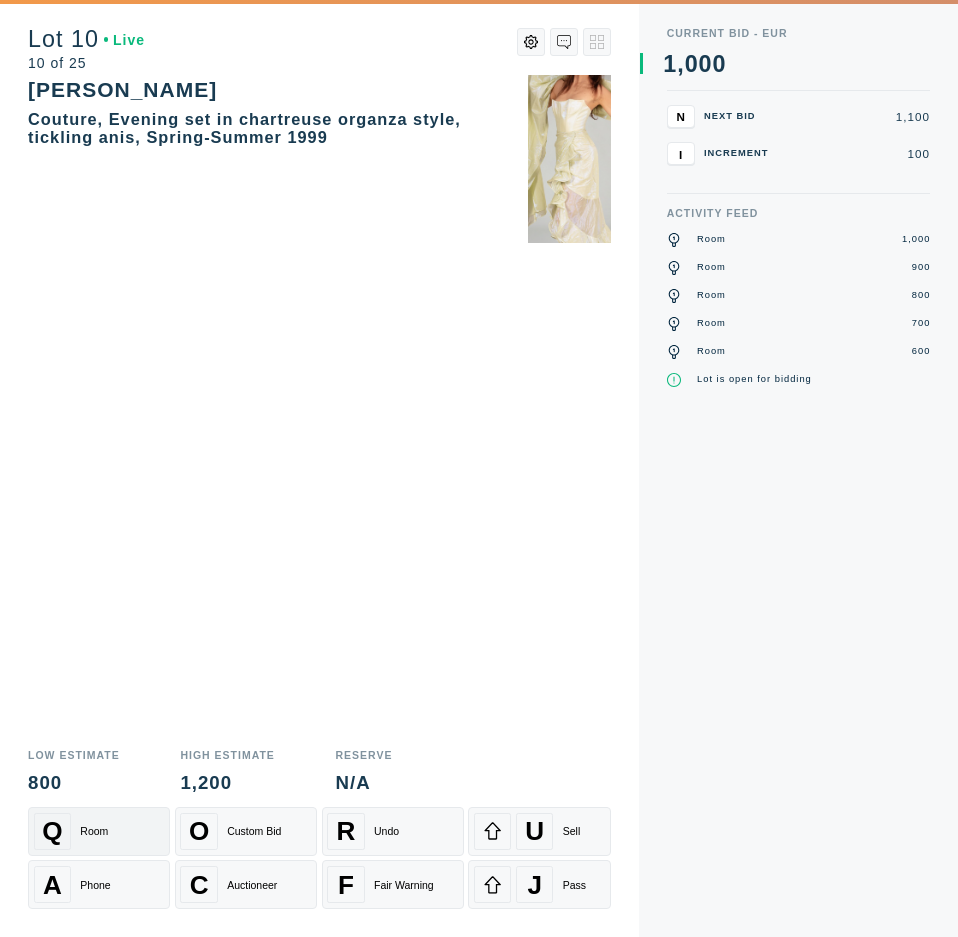 click on "Q Room" at bounding box center (99, 831) 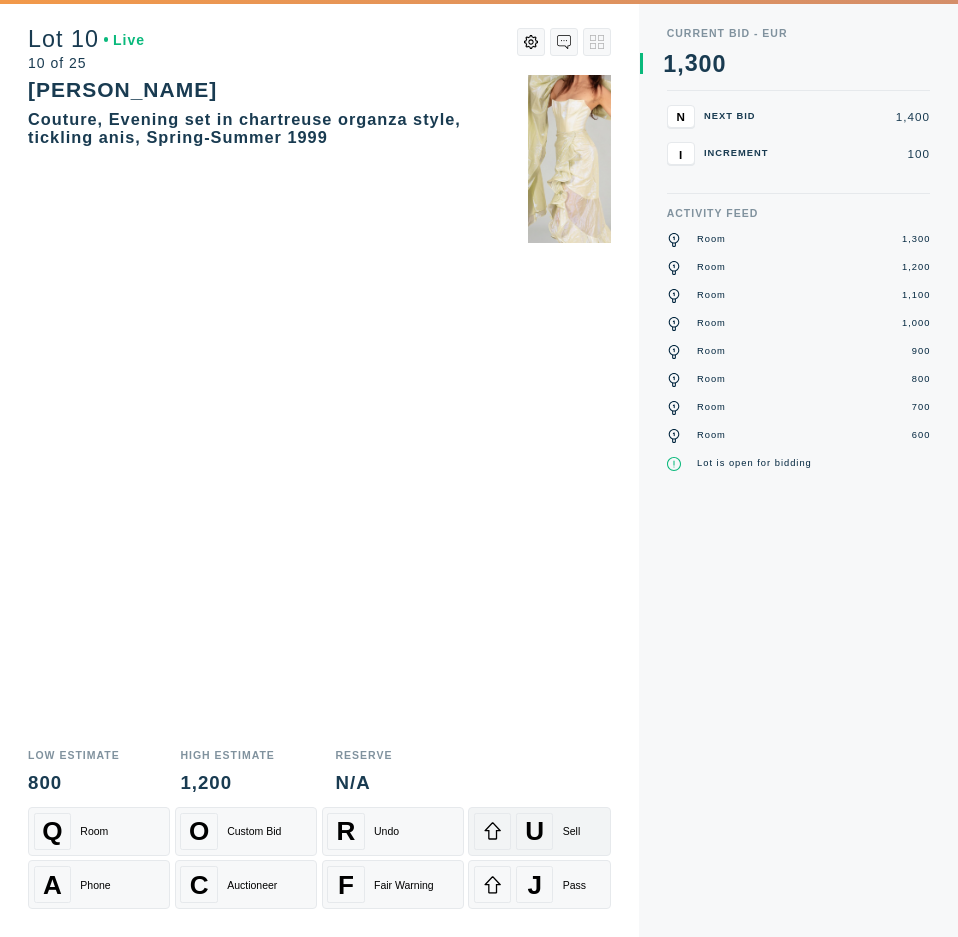 click on "U Sell" at bounding box center (539, 831) 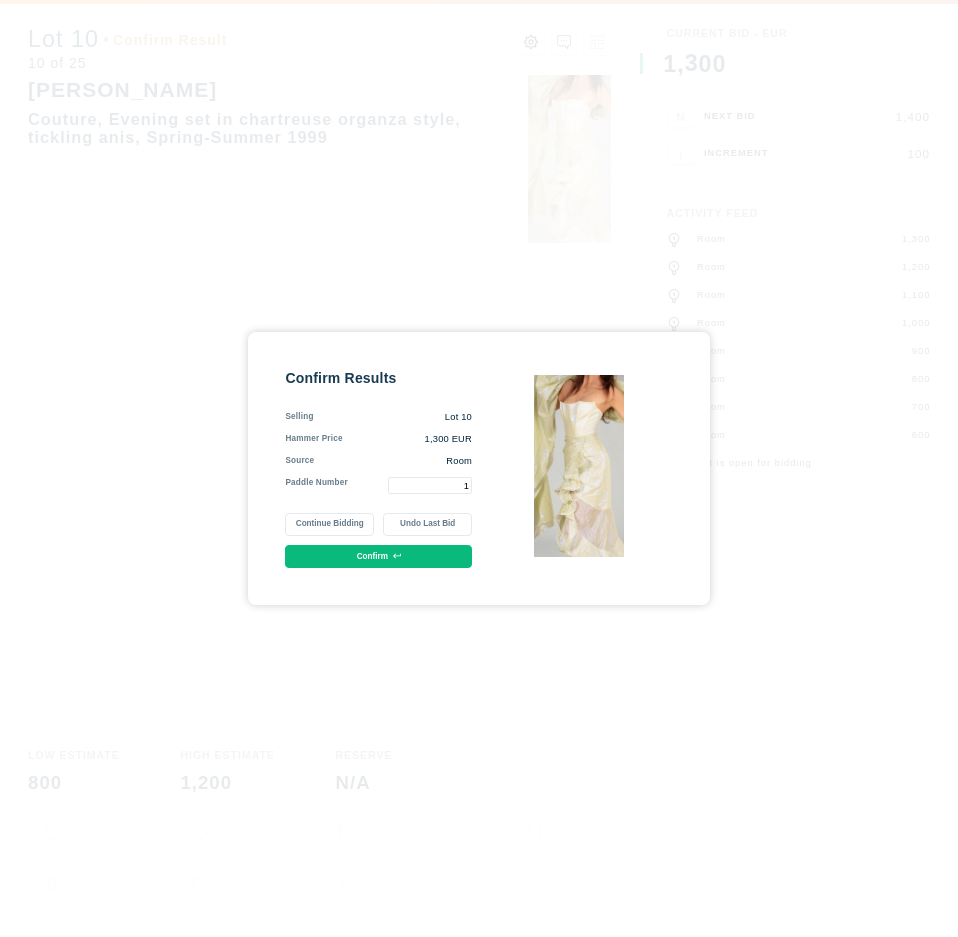 type on "1" 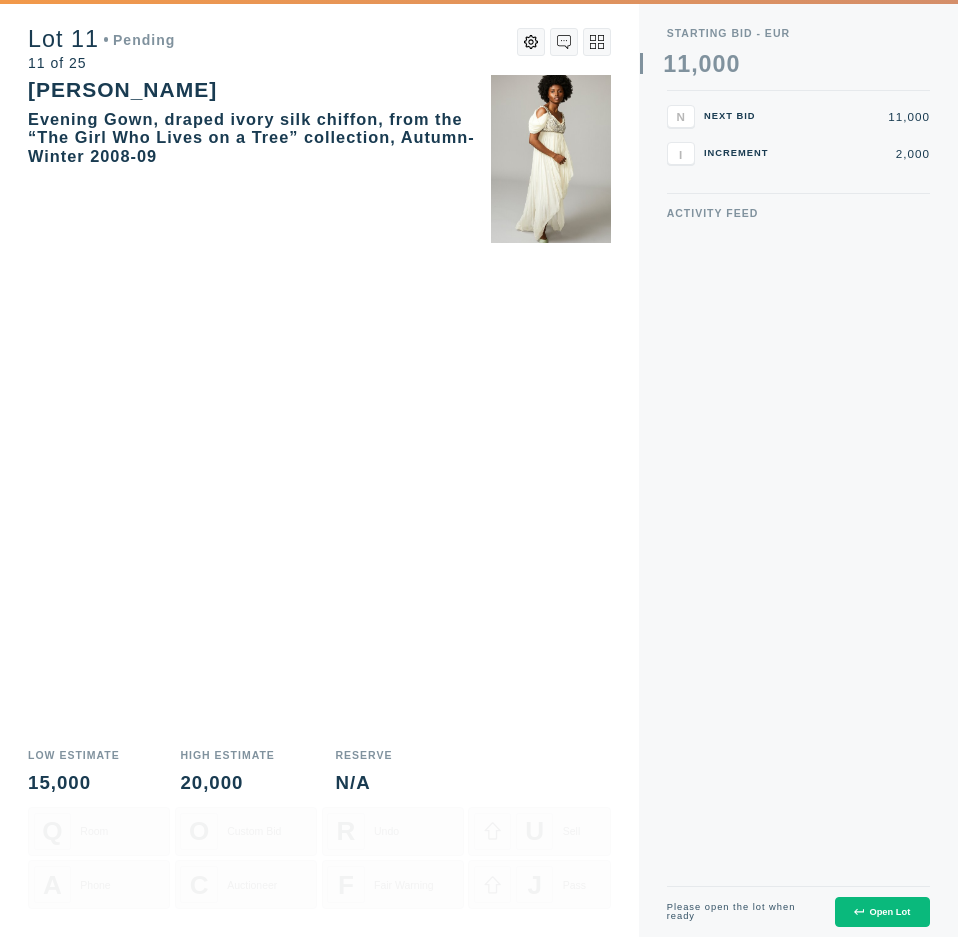 click on "Open Lot" at bounding box center [882, 912] 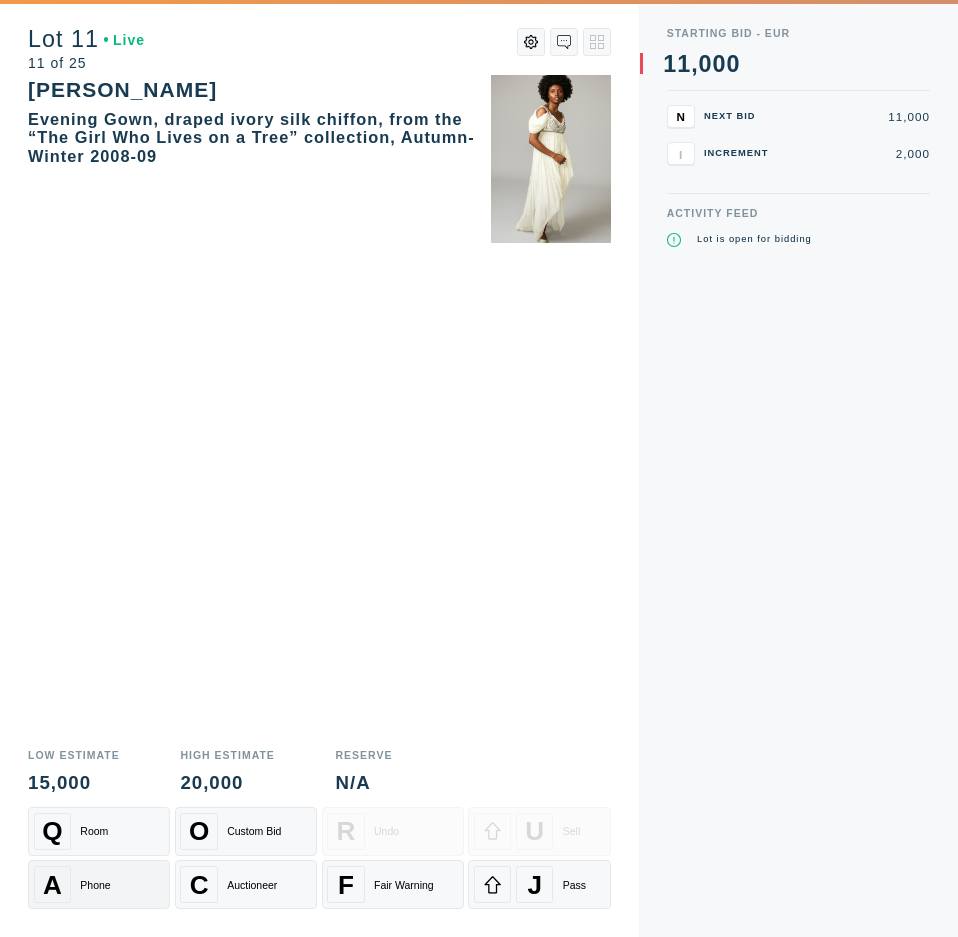 click on "A Phone" at bounding box center (99, 884) 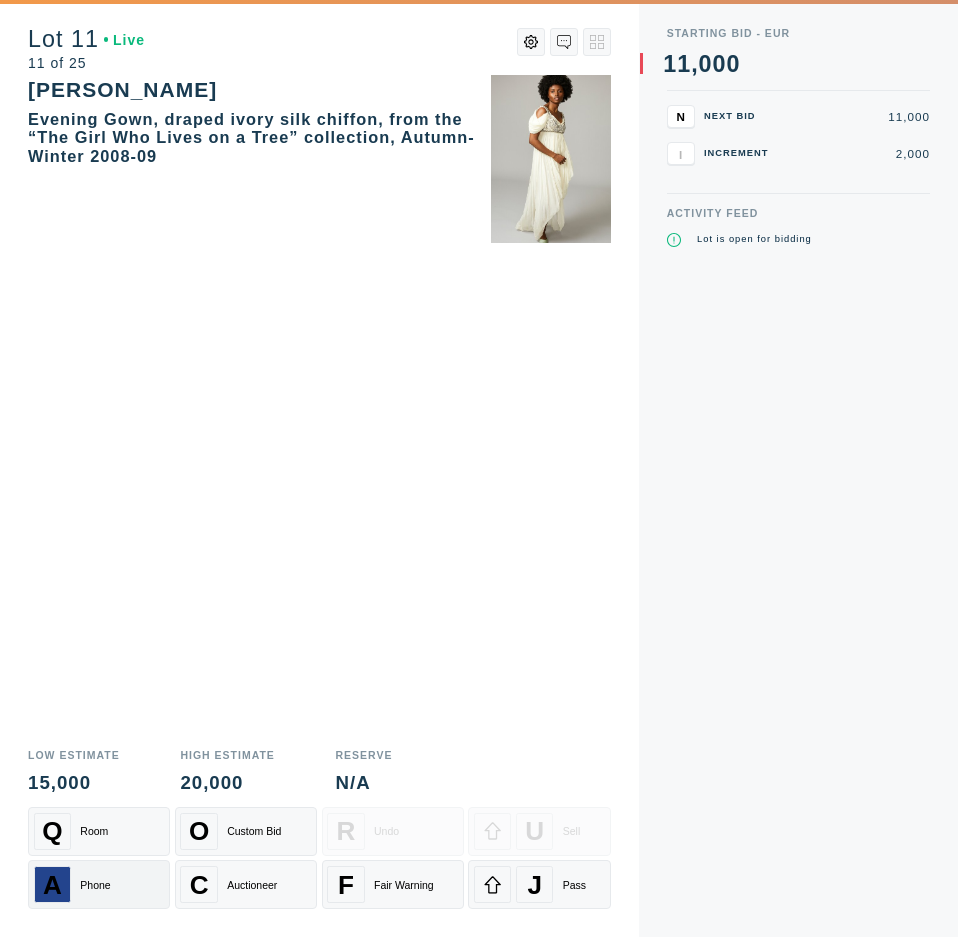 click on "A Phone" at bounding box center (99, 884) 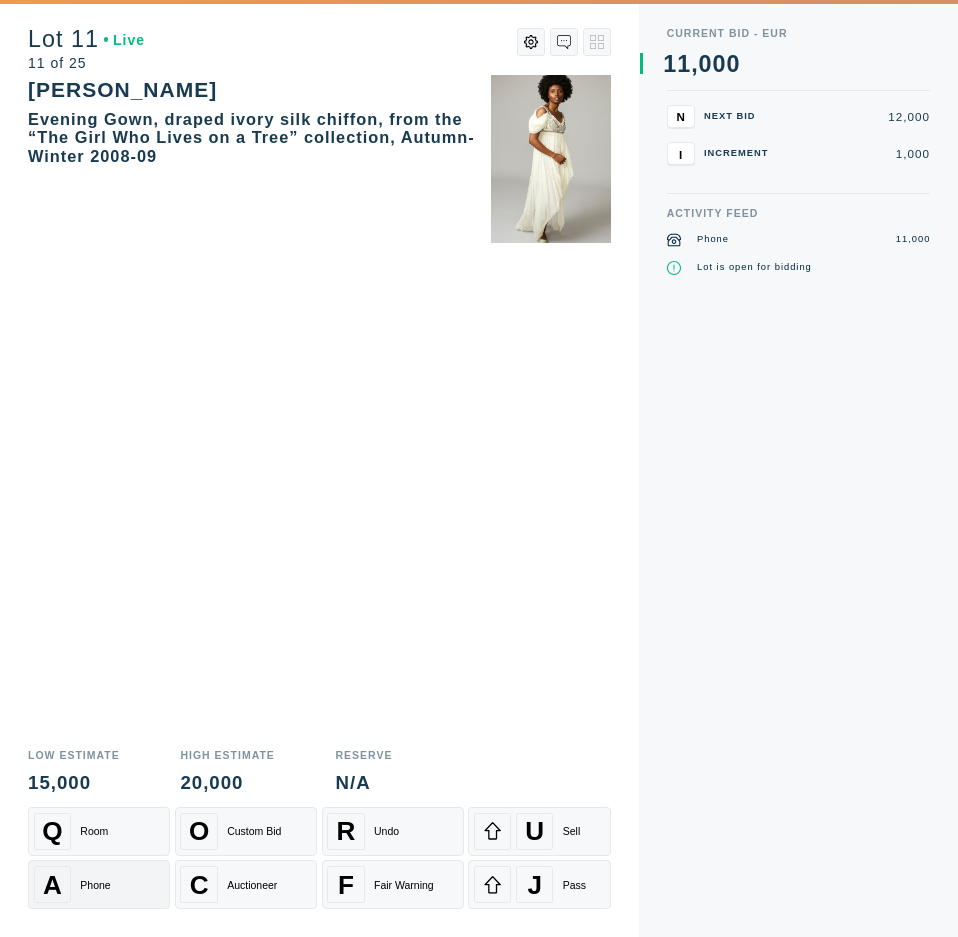 click on "A Phone" at bounding box center [99, 884] 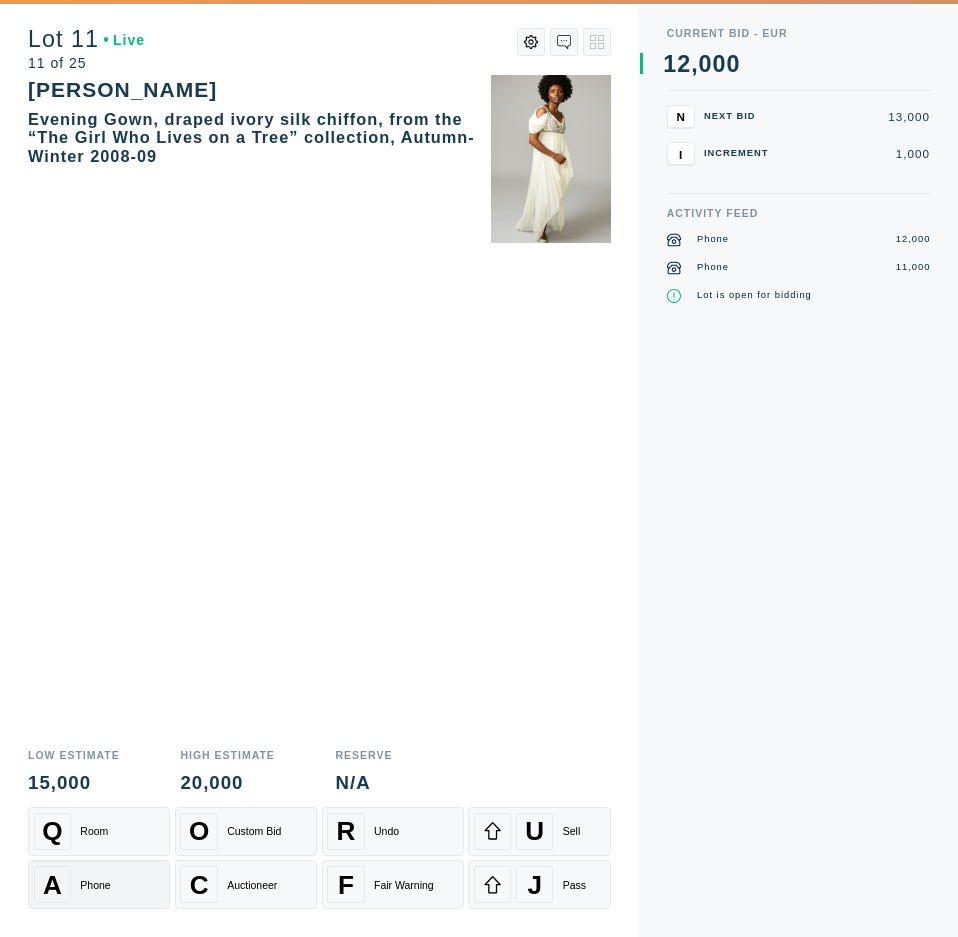 click on "A Phone" at bounding box center (99, 884) 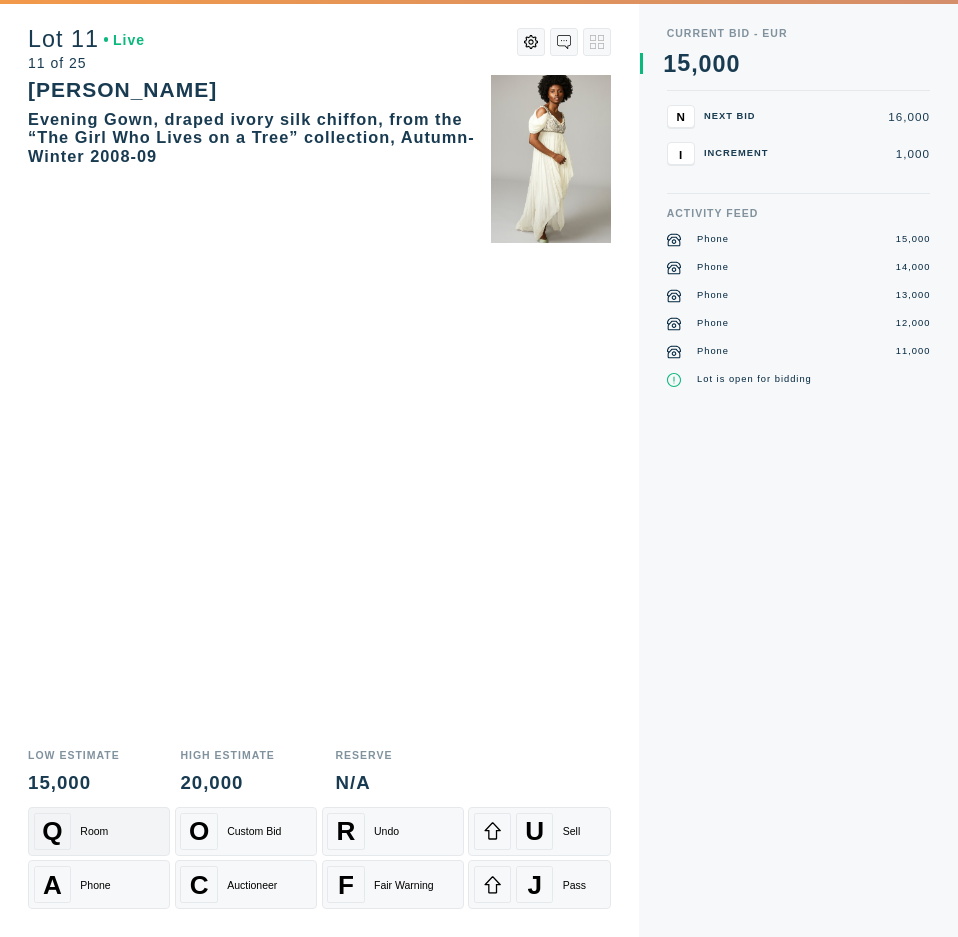 click on "Q Room" at bounding box center (99, 831) 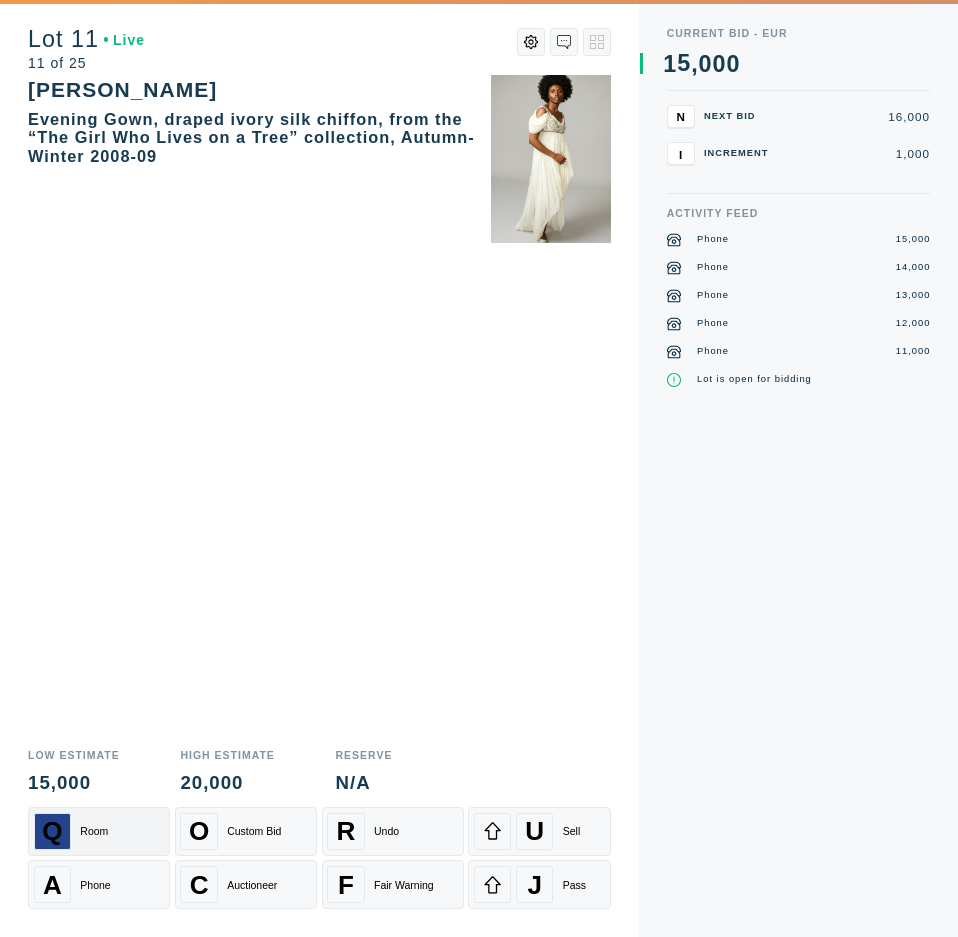 click on "Q Room" at bounding box center [99, 831] 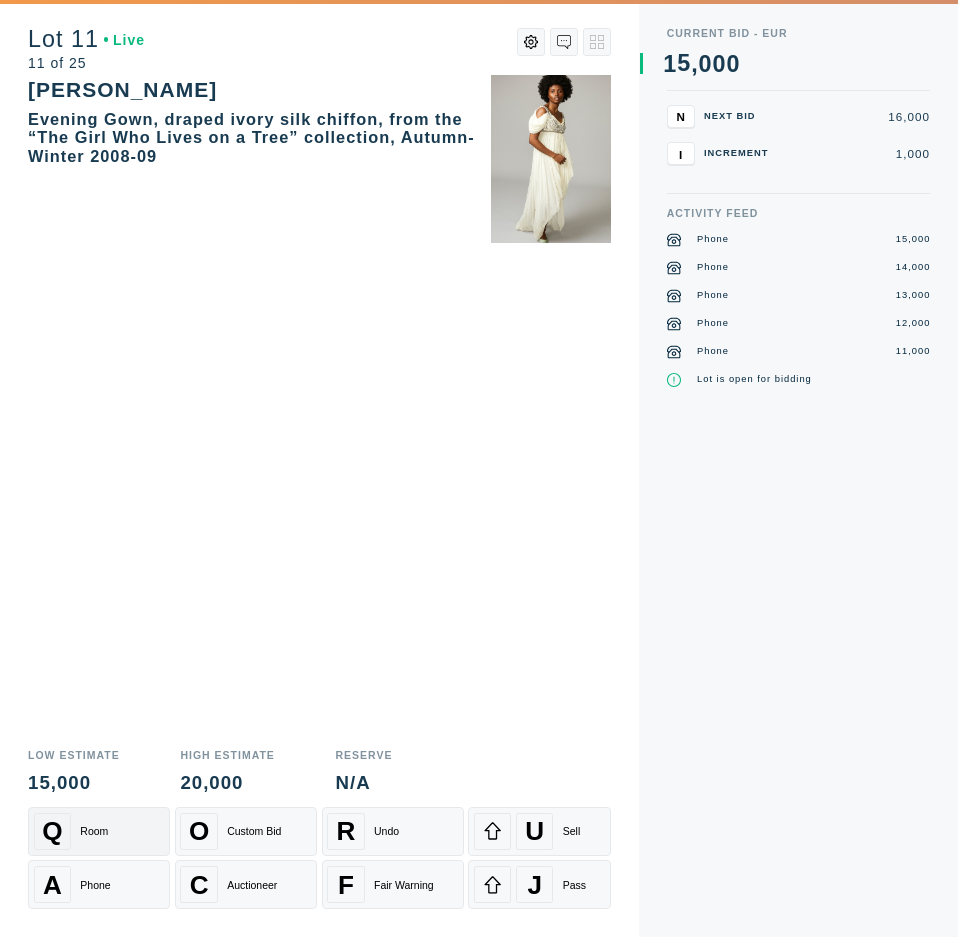 click on "Q Room" at bounding box center [99, 831] 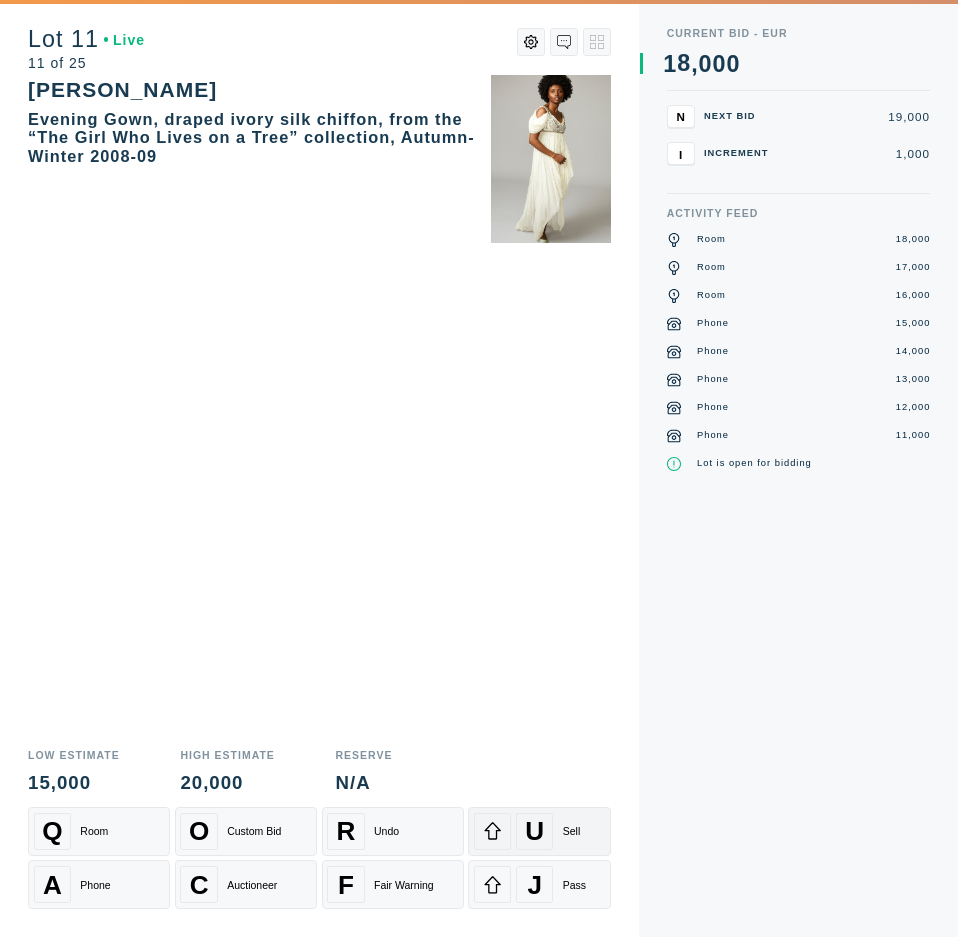 click on "U" at bounding box center (534, 831) 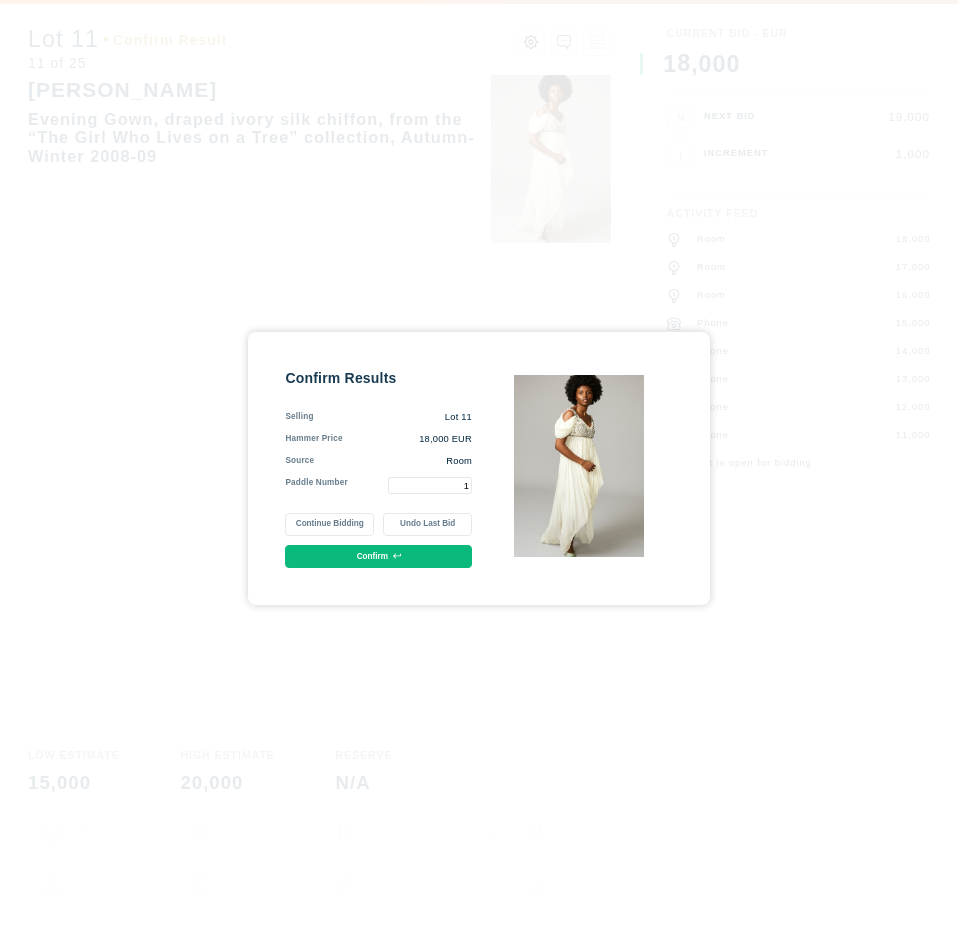 type on "1" 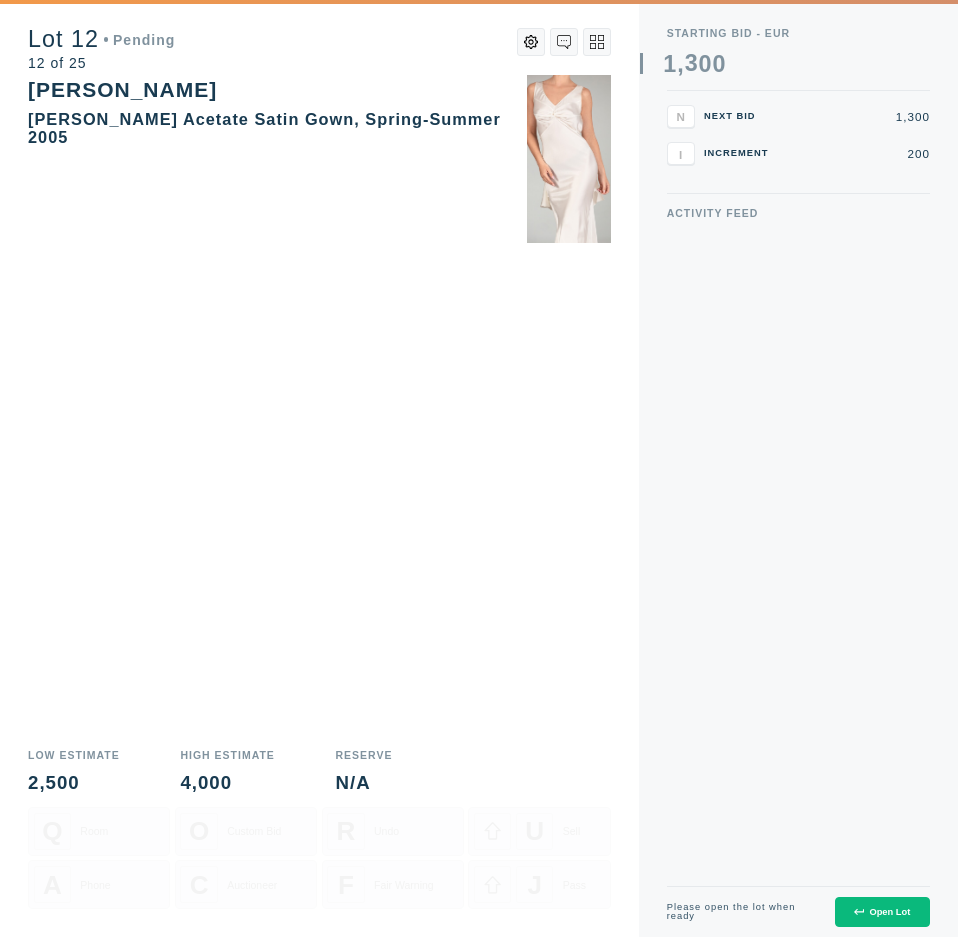 click on "Open Lot" at bounding box center [882, 912] 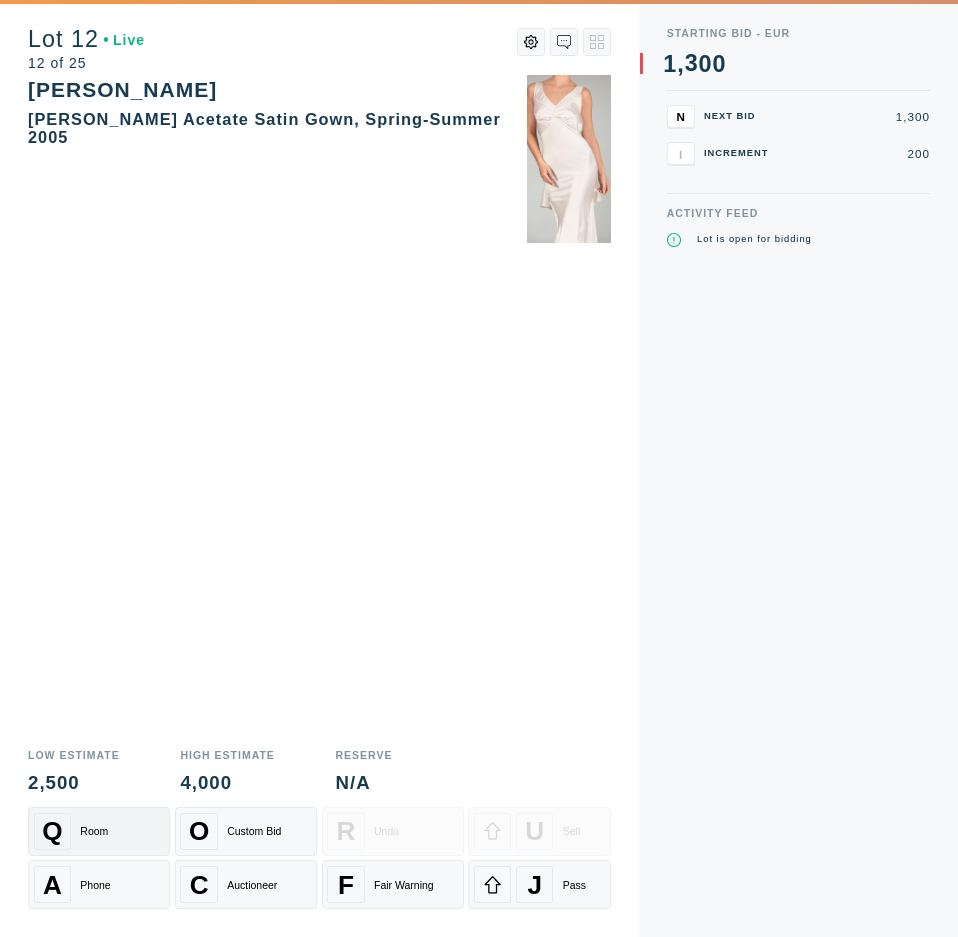 click on "Q Room" at bounding box center (99, 831) 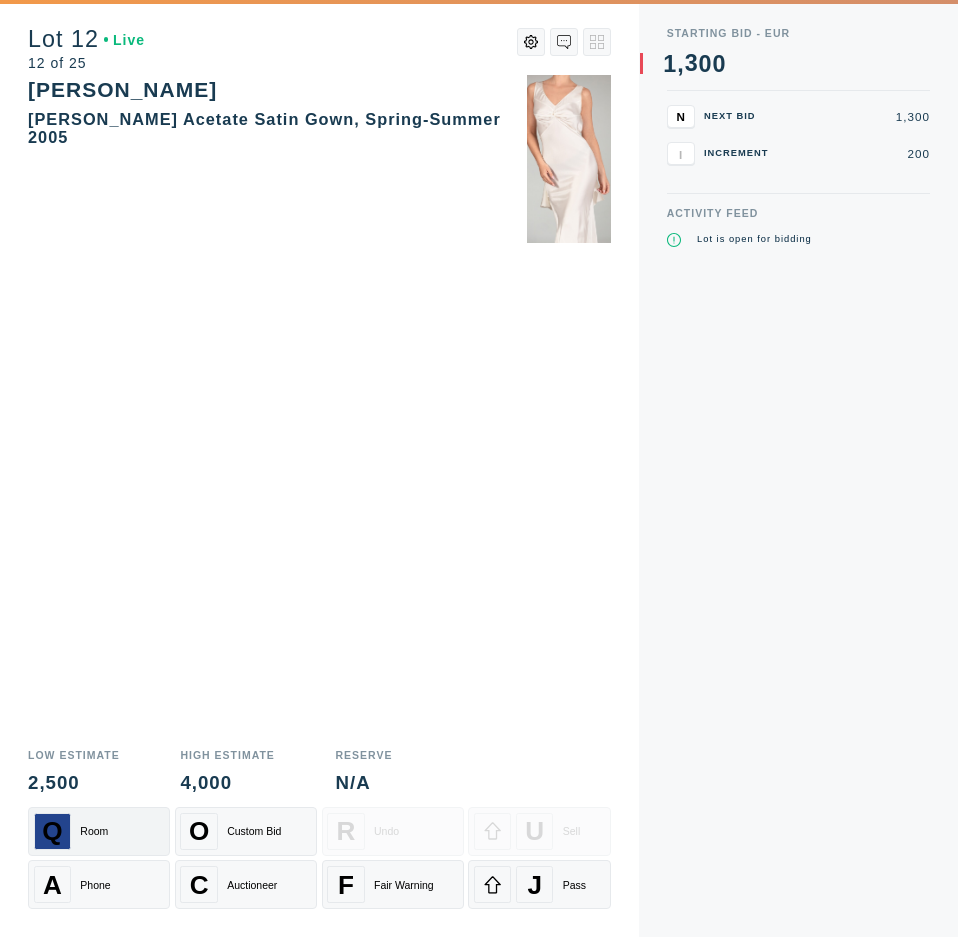 click on "Q Room" at bounding box center [99, 831] 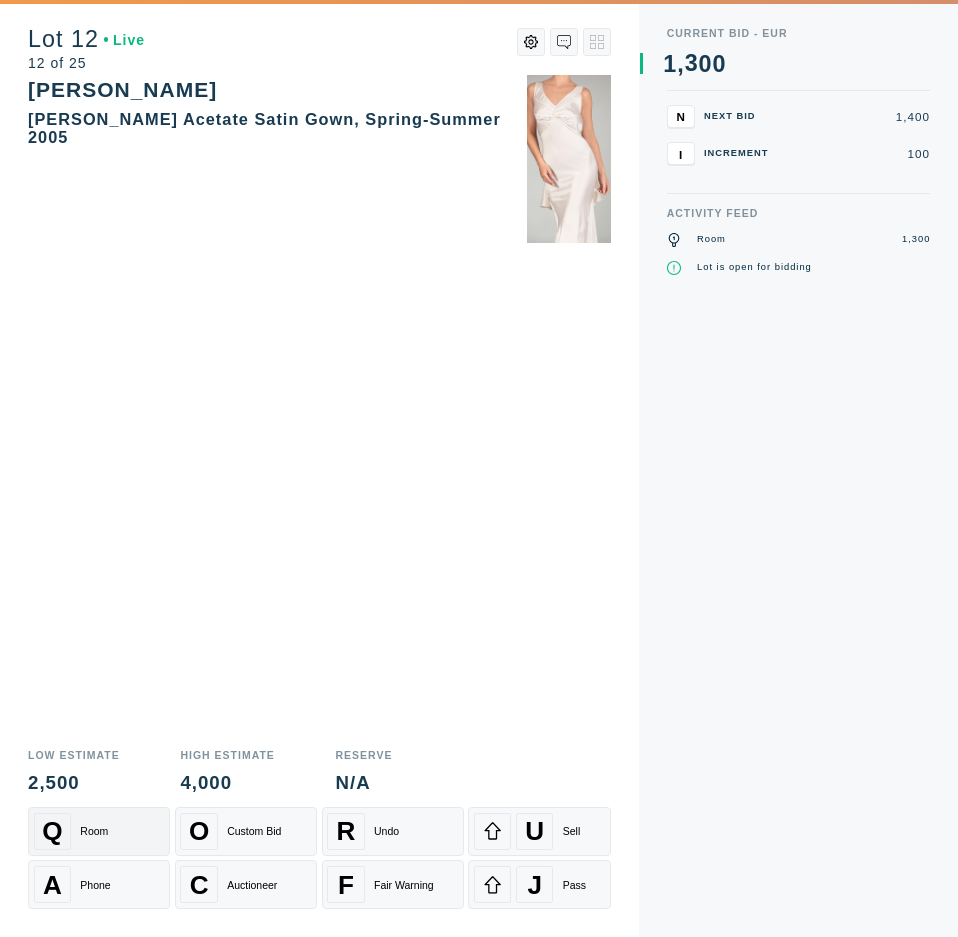 click on "Q Room" at bounding box center [99, 831] 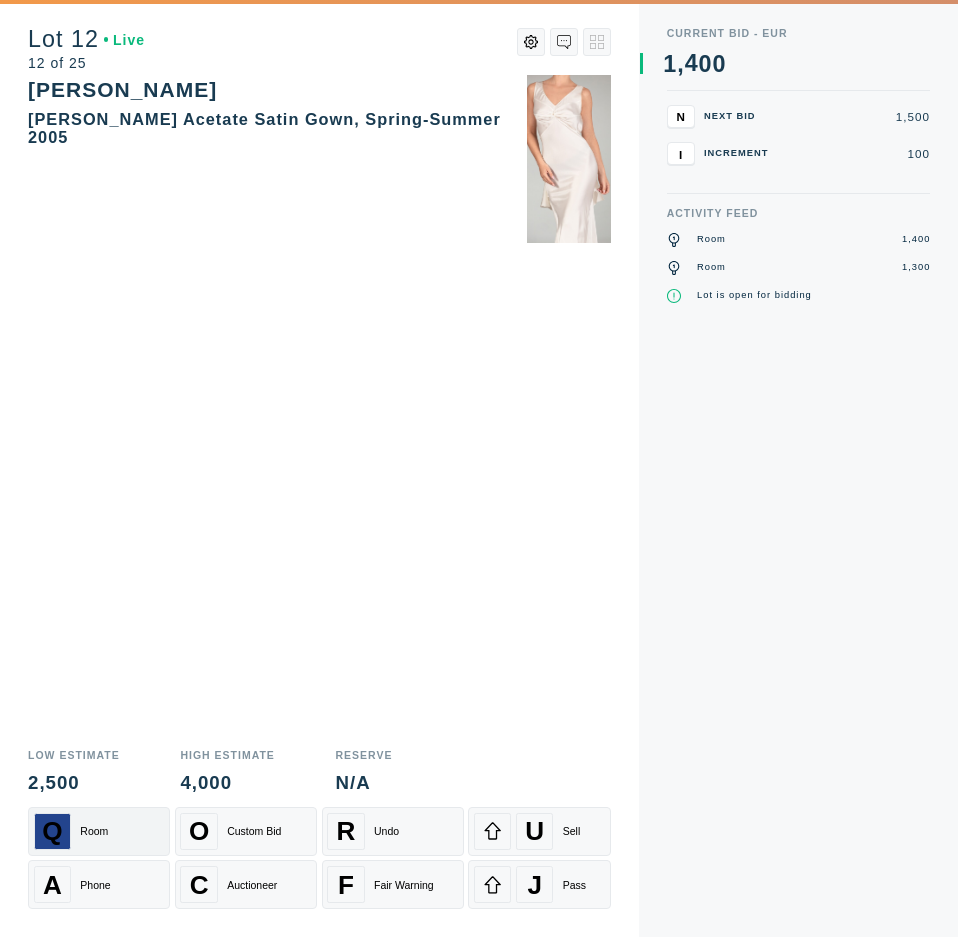 click on "Q Room" at bounding box center (99, 831) 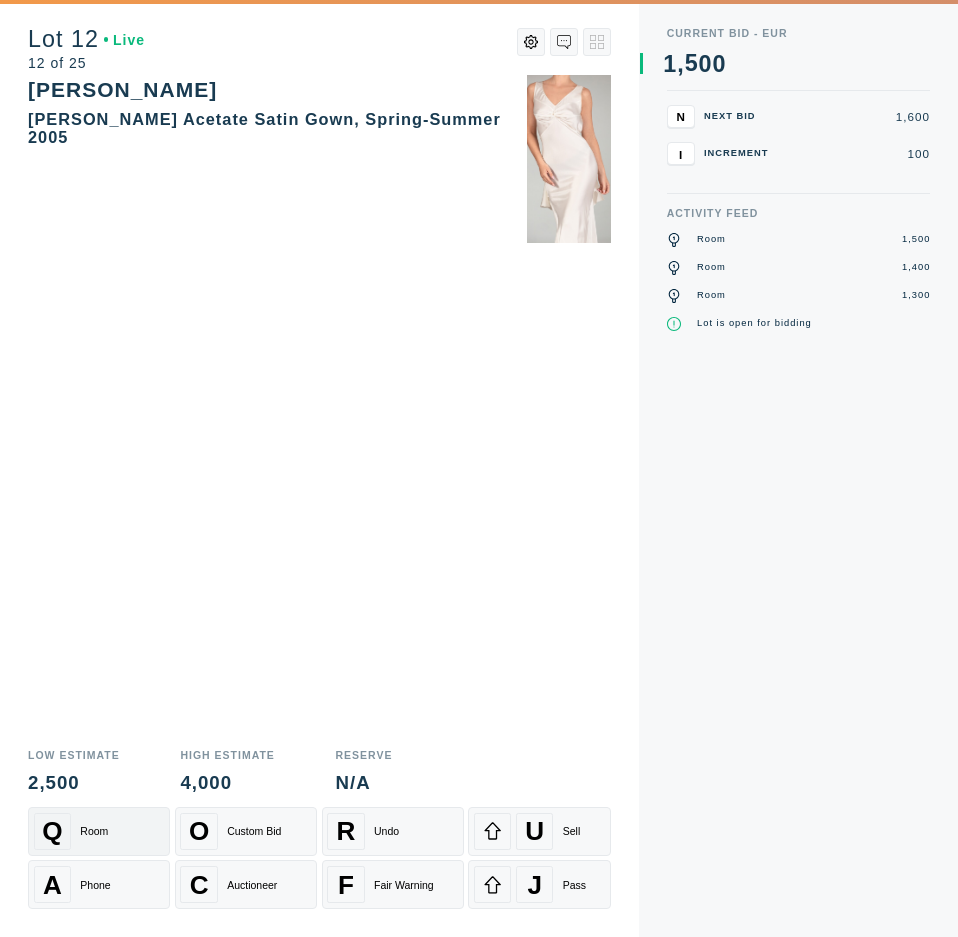 click on "Q Room" at bounding box center (99, 831) 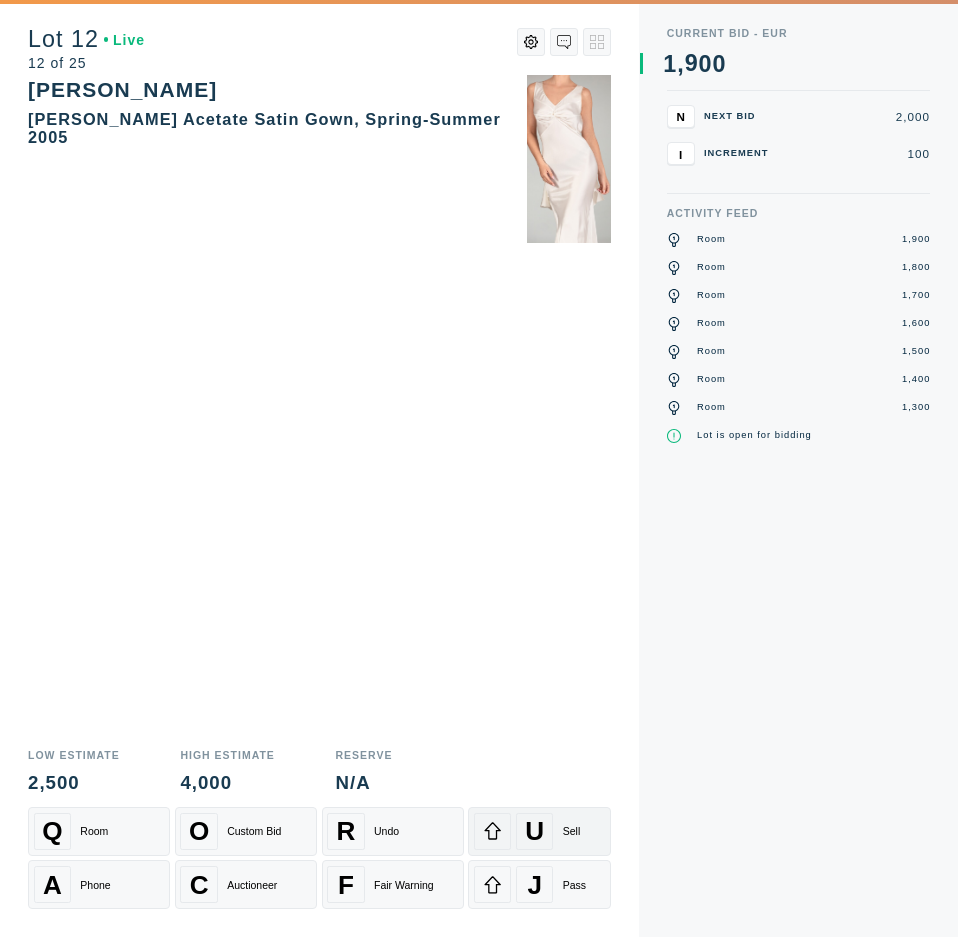 click on "Sell" at bounding box center [572, 831] 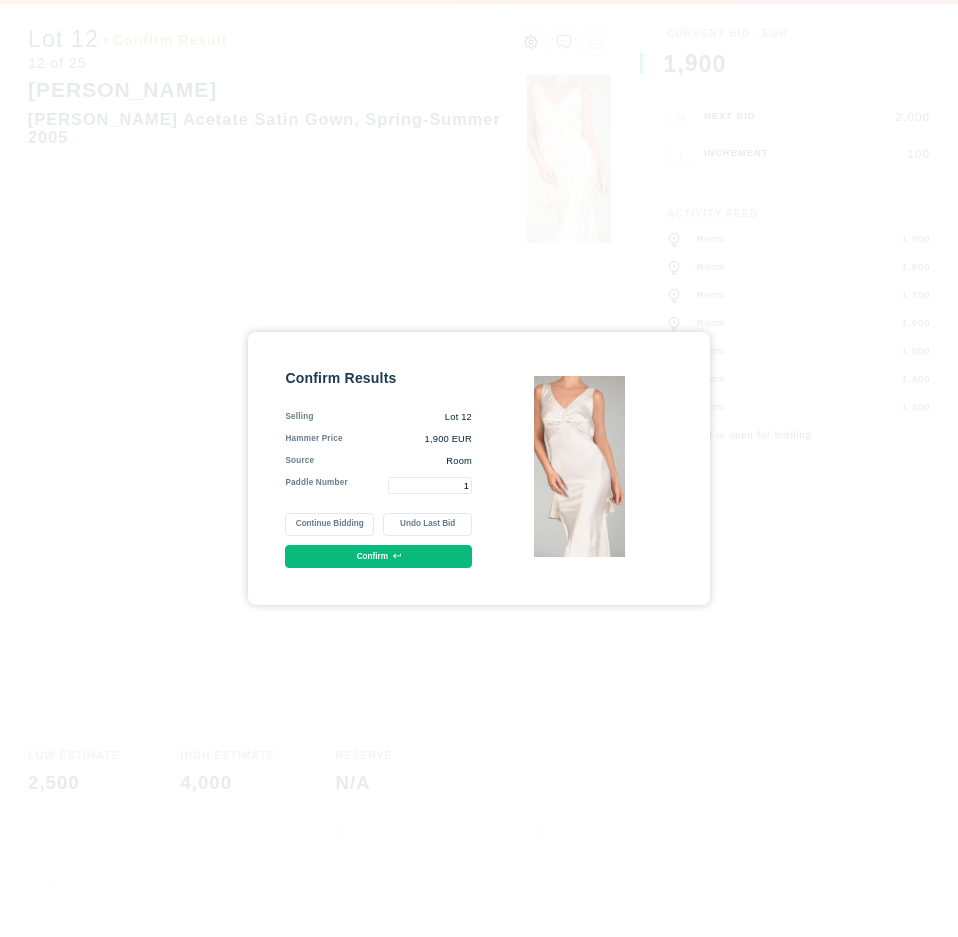 type on "1" 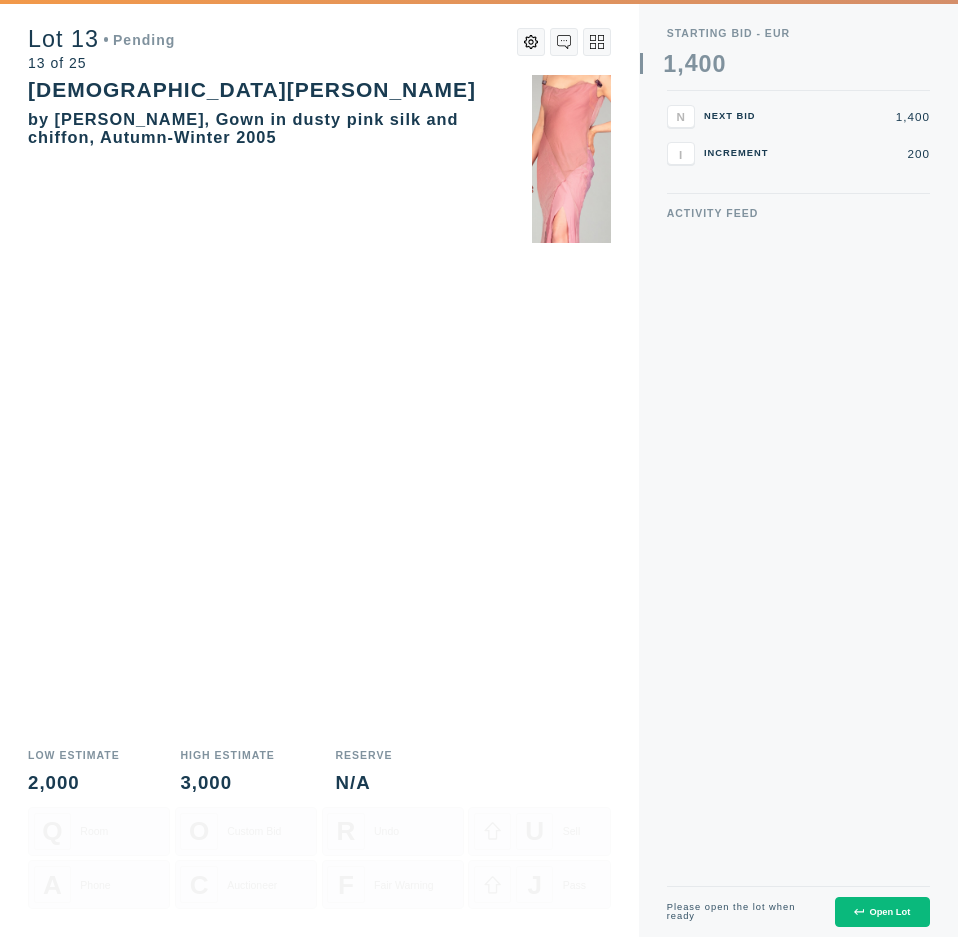 click on "Open Lot" at bounding box center (882, 912) 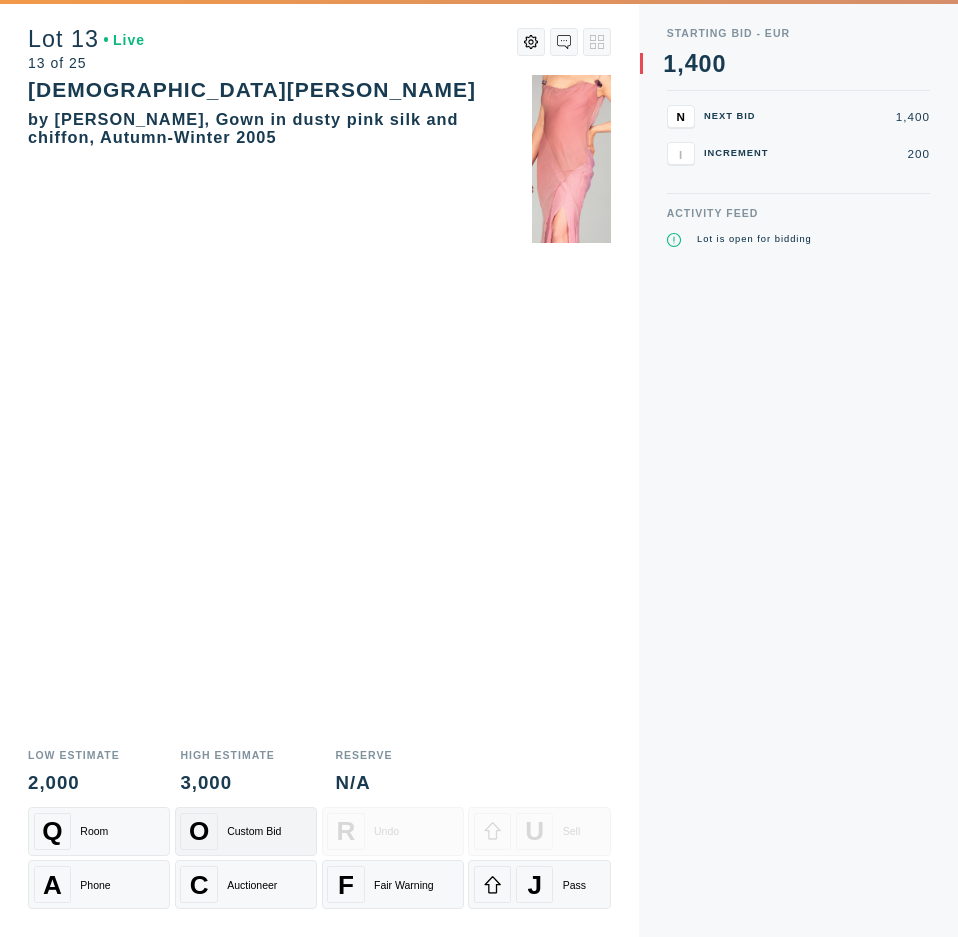 click on "Custom Bid" at bounding box center [254, 831] 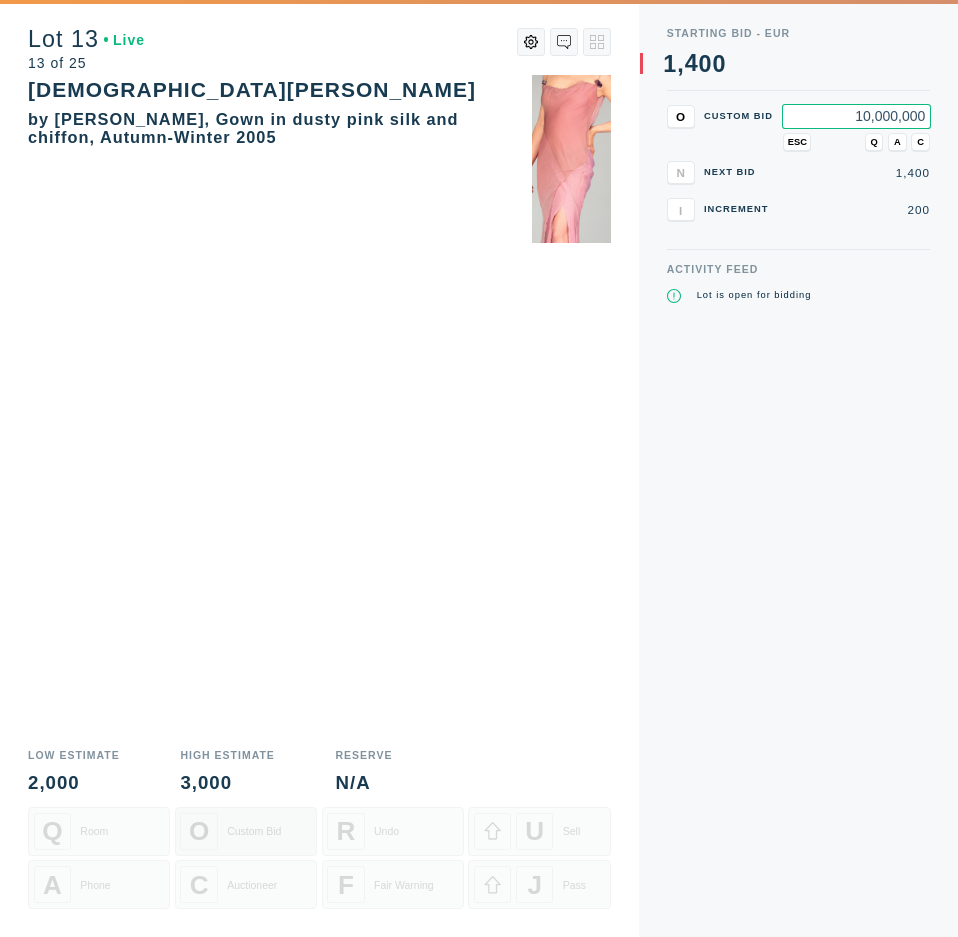 type on "10,000,000" 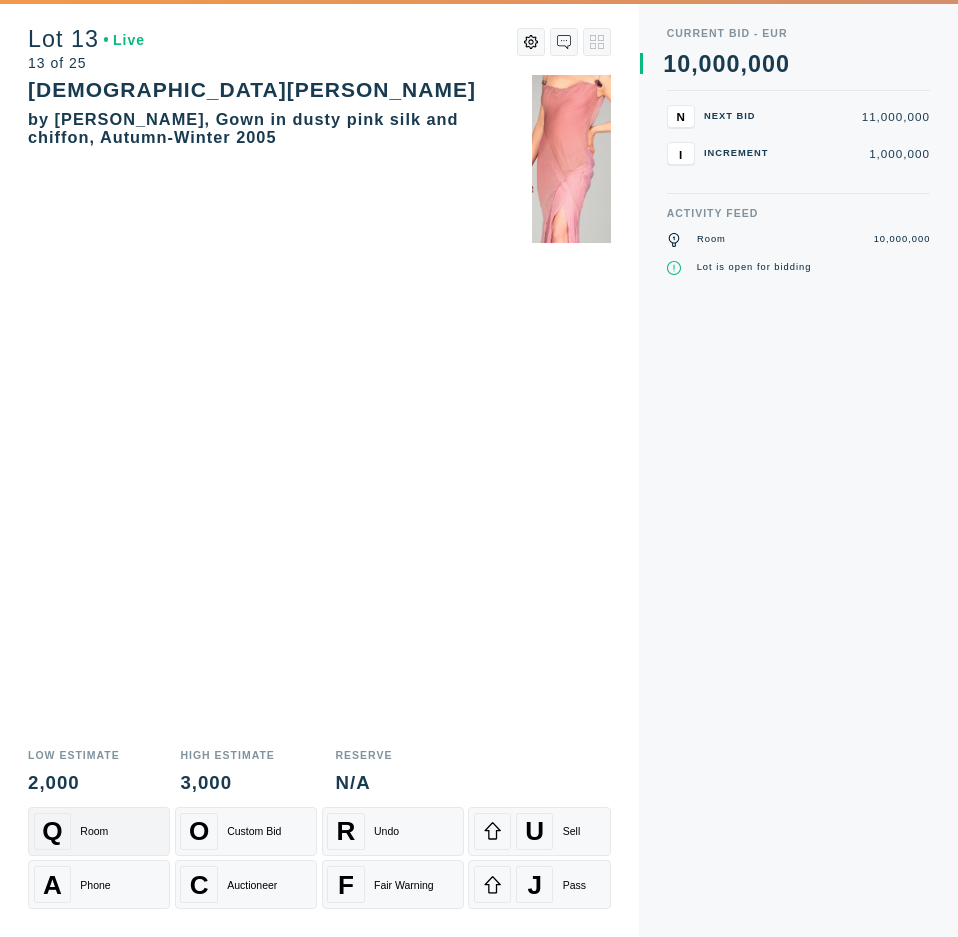 click on "Q Room" at bounding box center (99, 831) 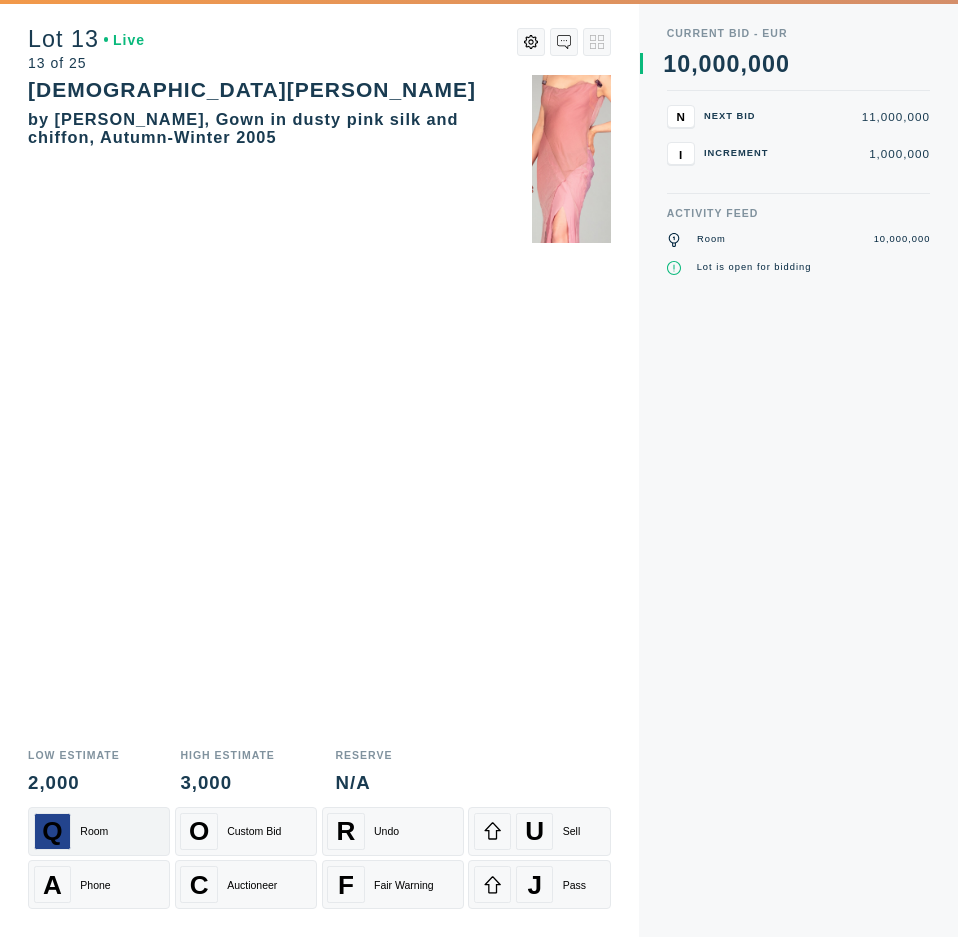 click on "Q Room" at bounding box center [99, 831] 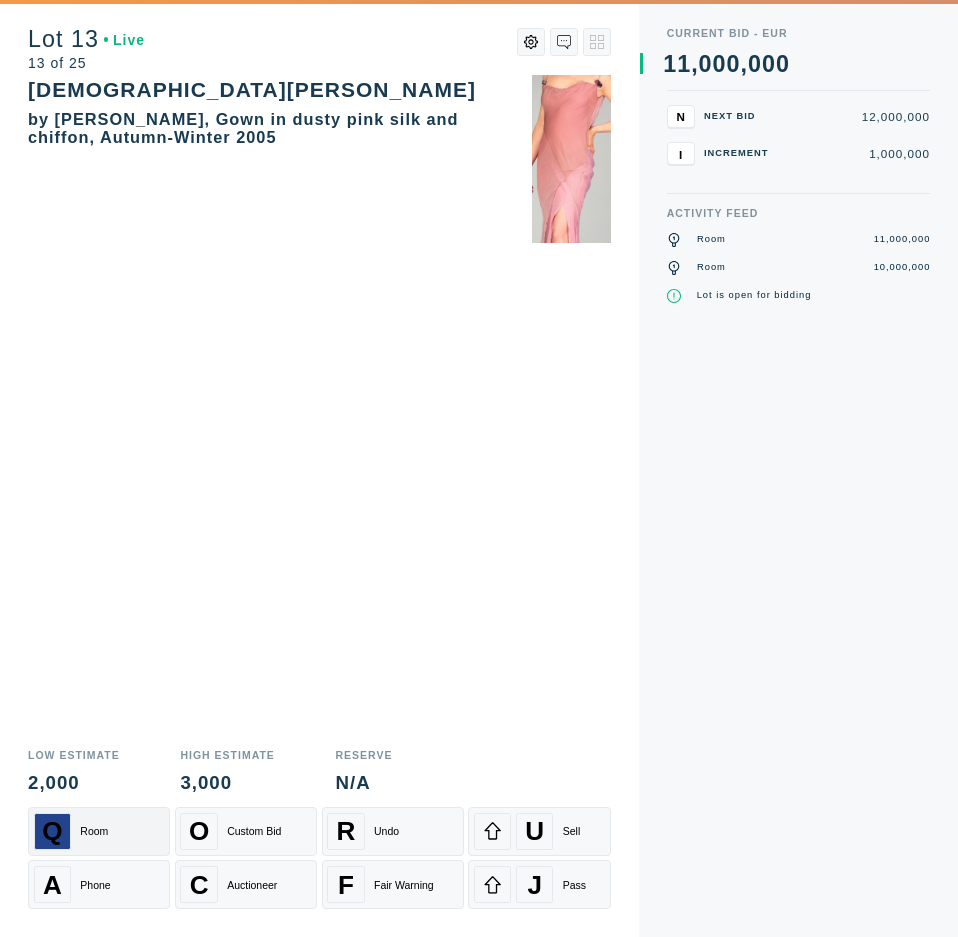 click on "Q Room" at bounding box center (99, 831) 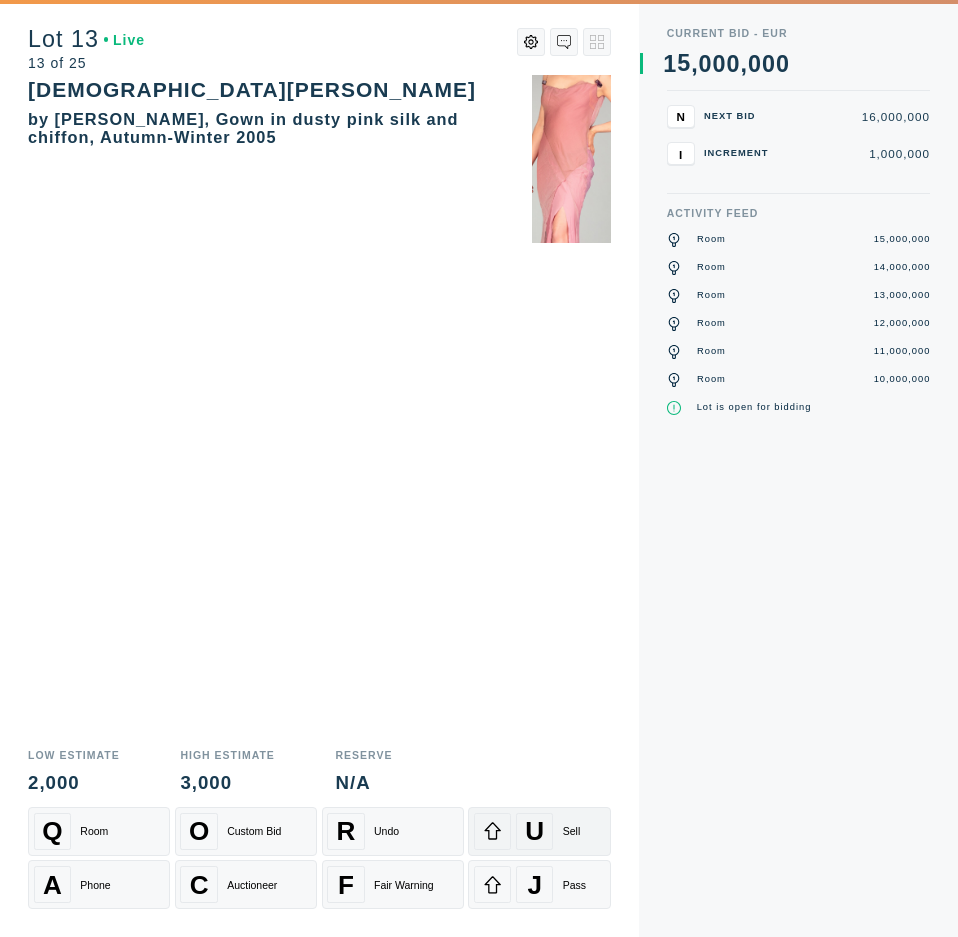 click on "Sell" at bounding box center (572, 831) 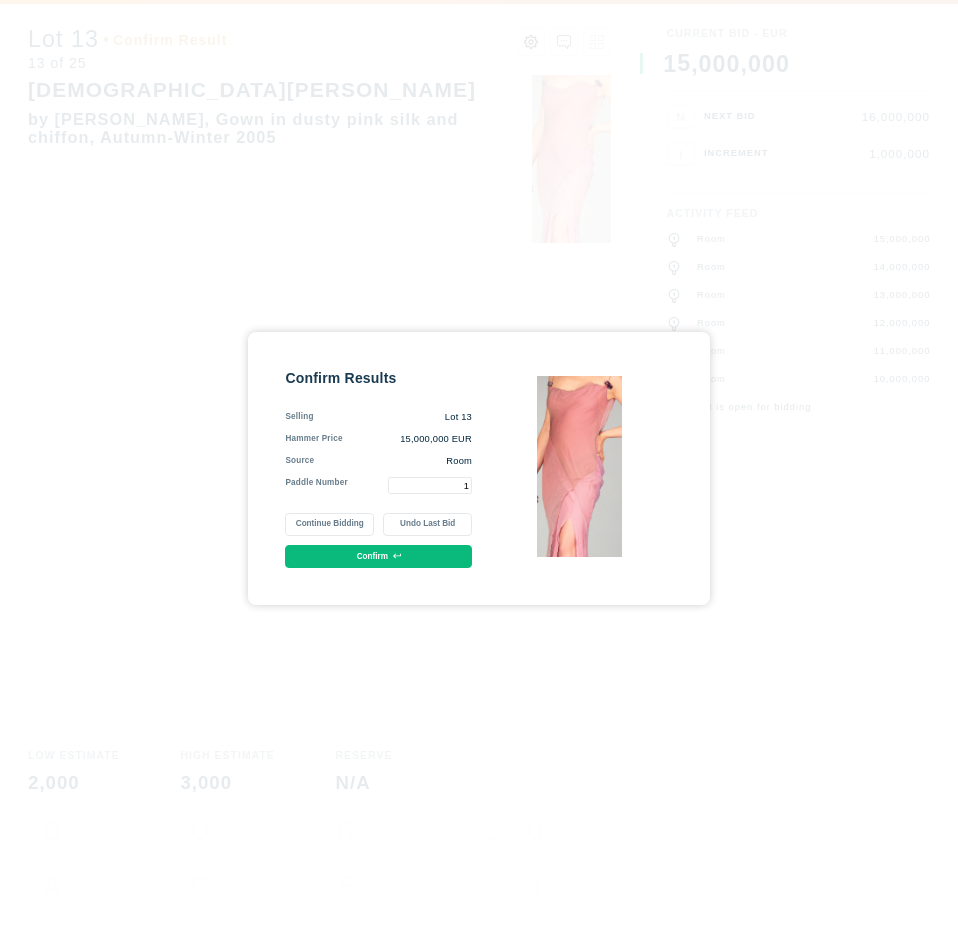 type on "1" 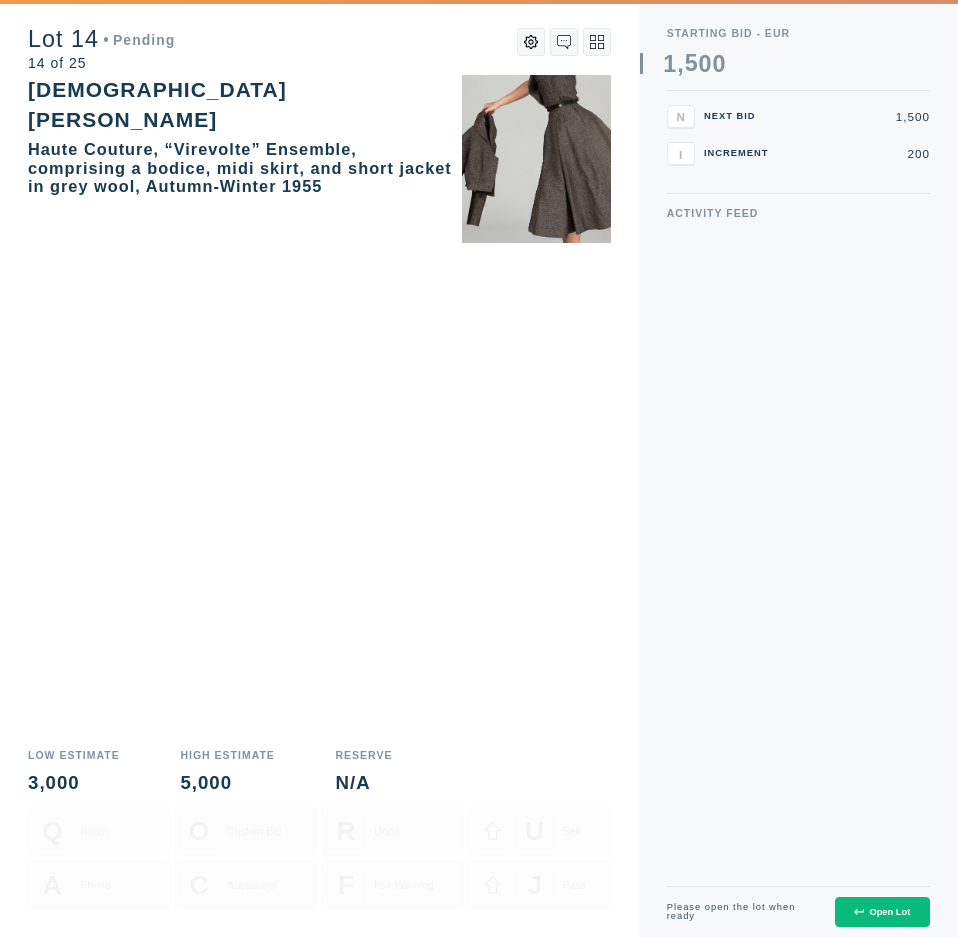 click on "Open Lot" at bounding box center [882, 912] 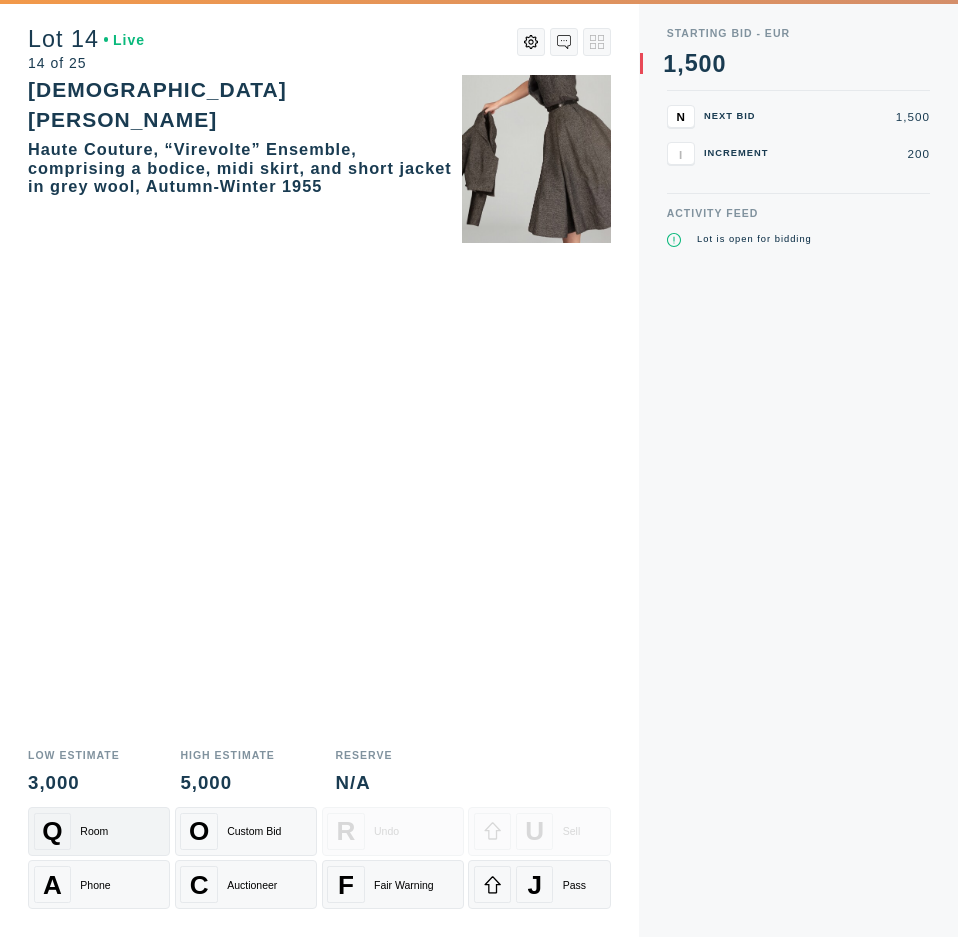 click on "Q Room" at bounding box center [99, 831] 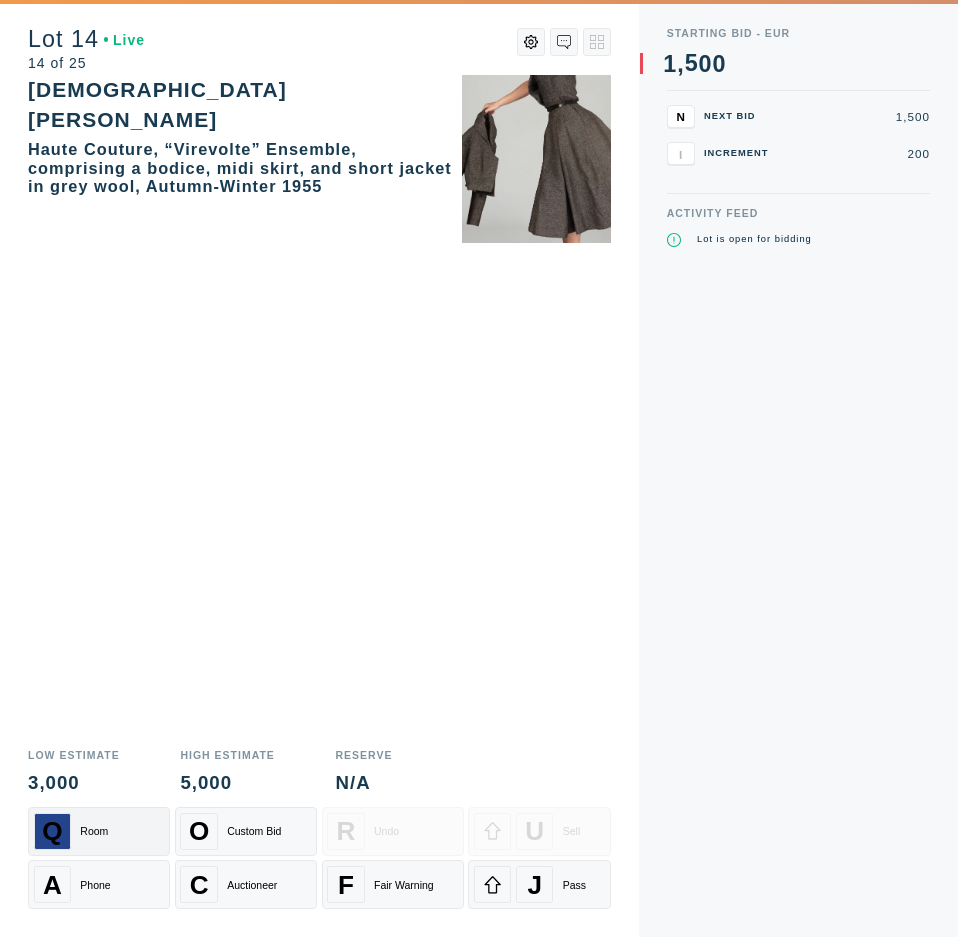 click on "Q Room" at bounding box center (99, 831) 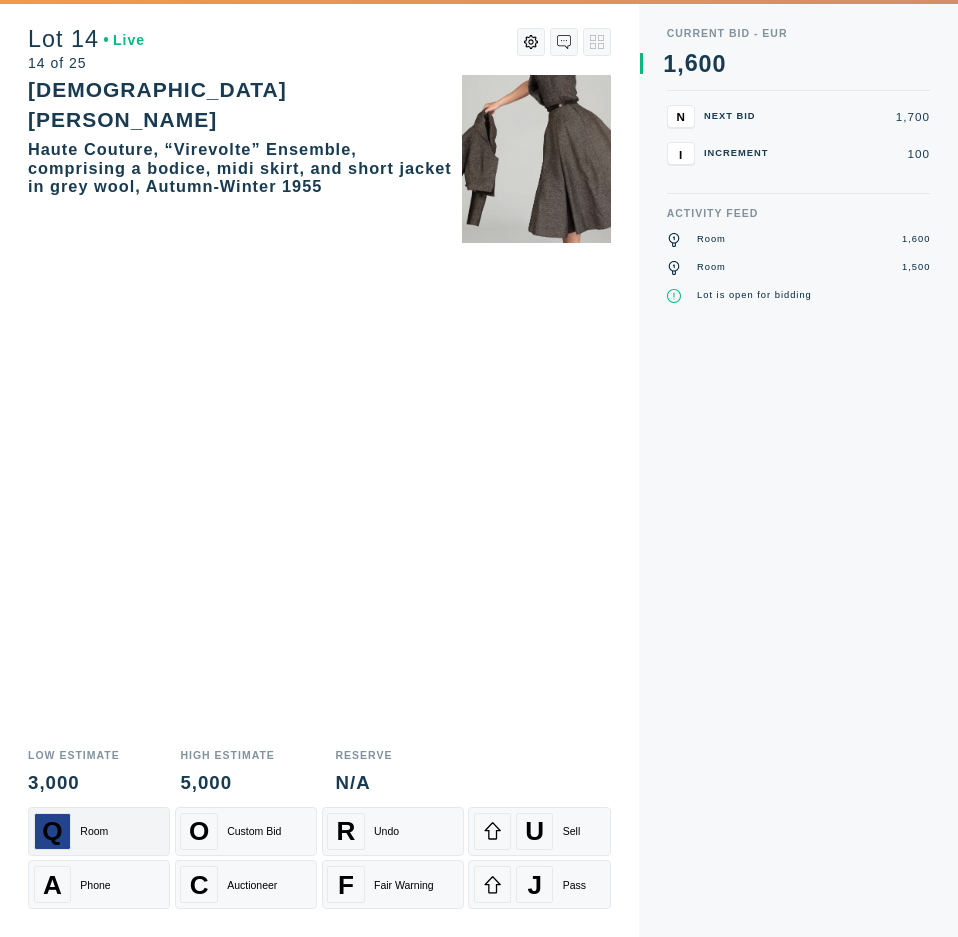 click on "Q Room" at bounding box center (99, 831) 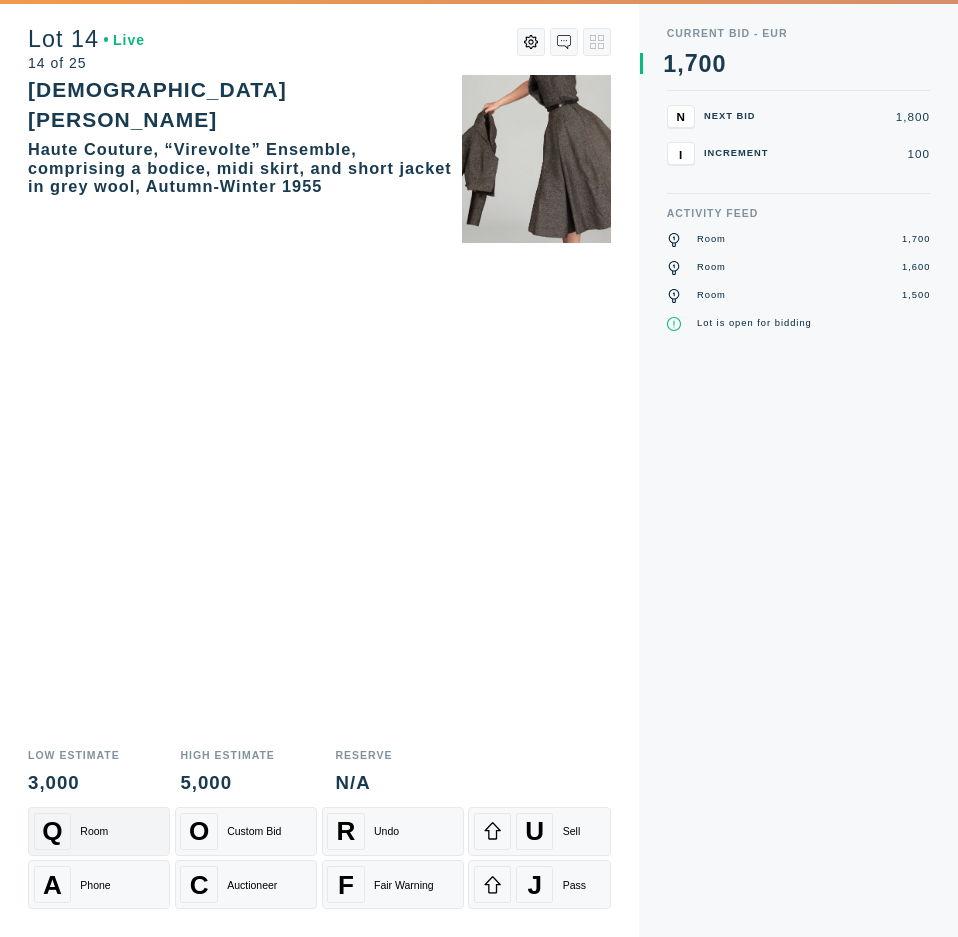 click on "Q Room" at bounding box center [99, 831] 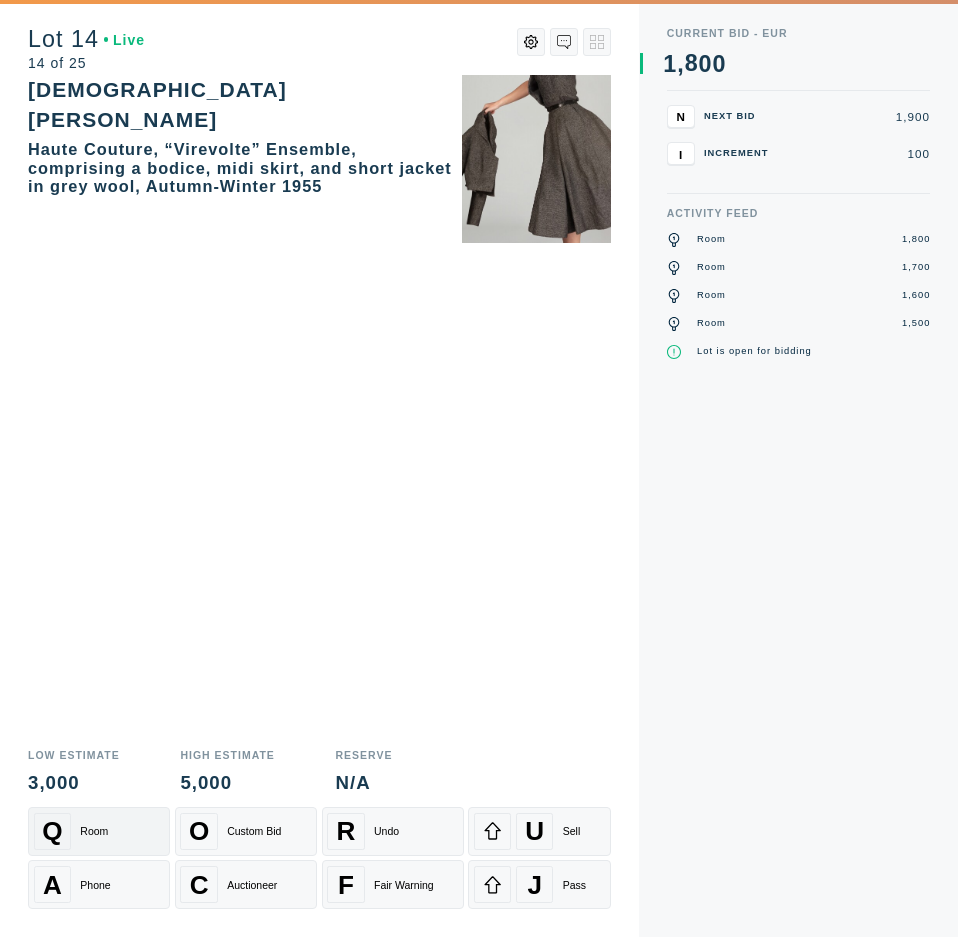click on "Q Room" at bounding box center (99, 831) 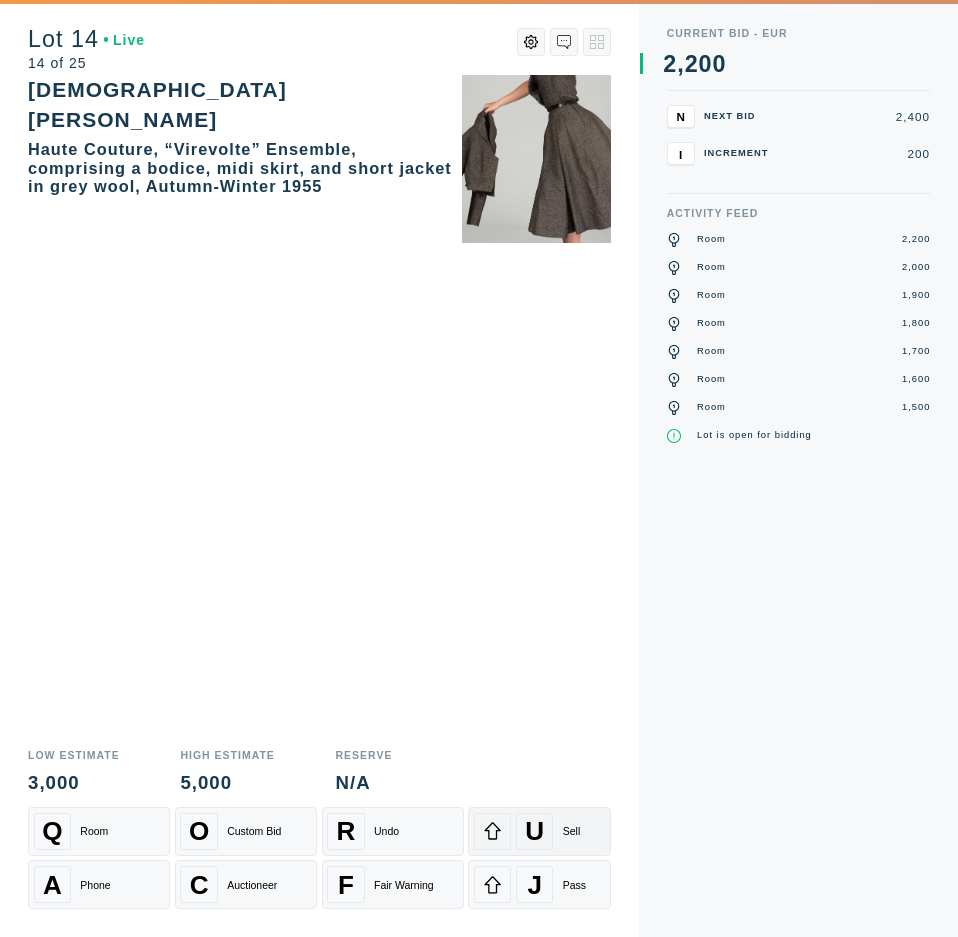 click on "Sell" at bounding box center [572, 831] 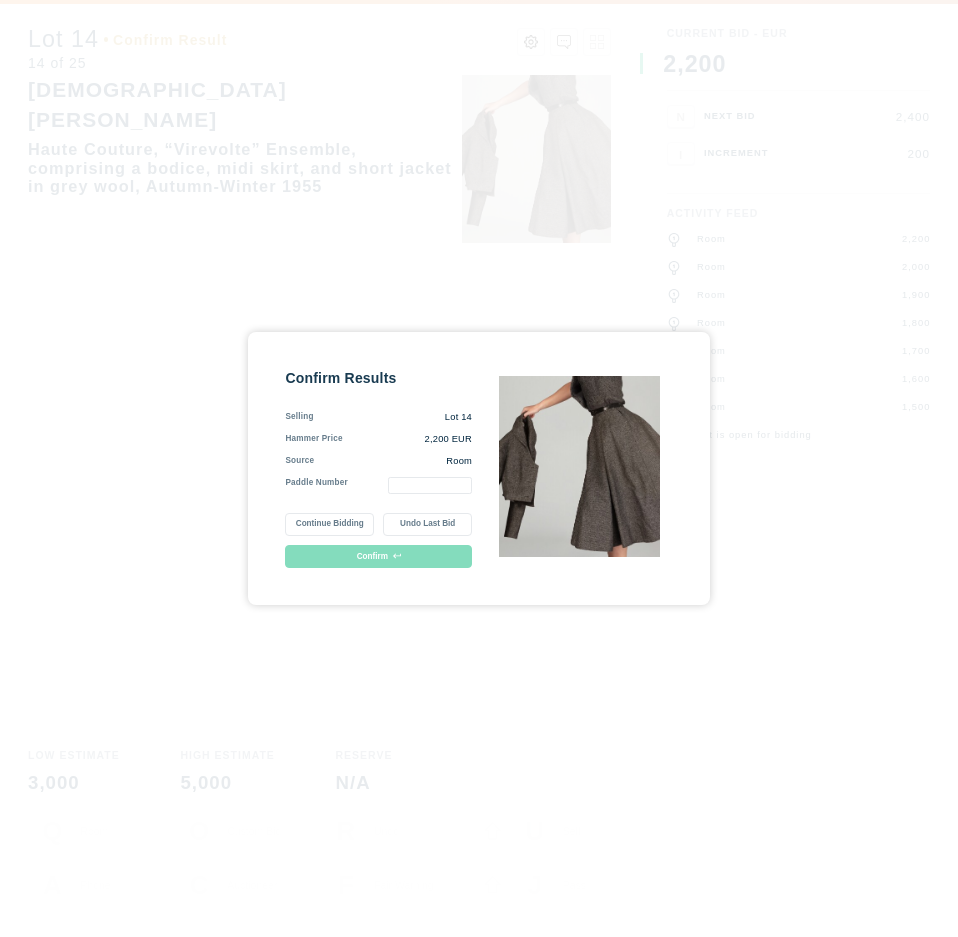 type 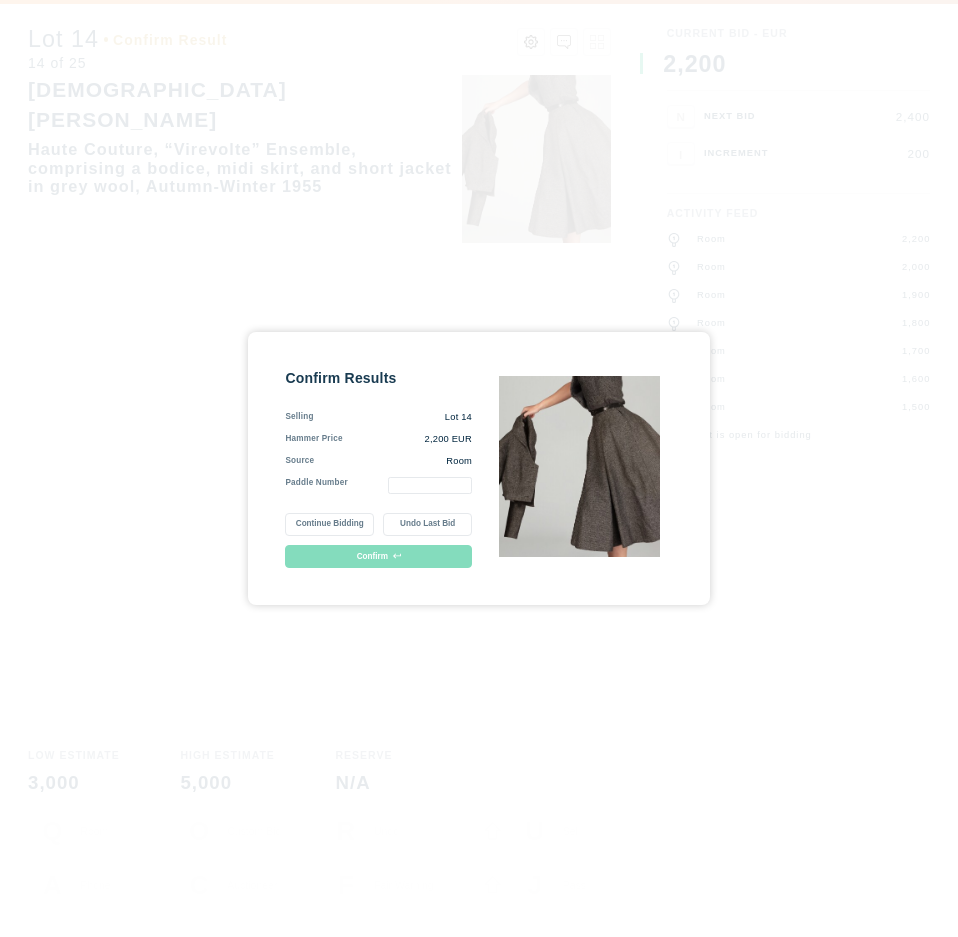 click at bounding box center [430, 485] 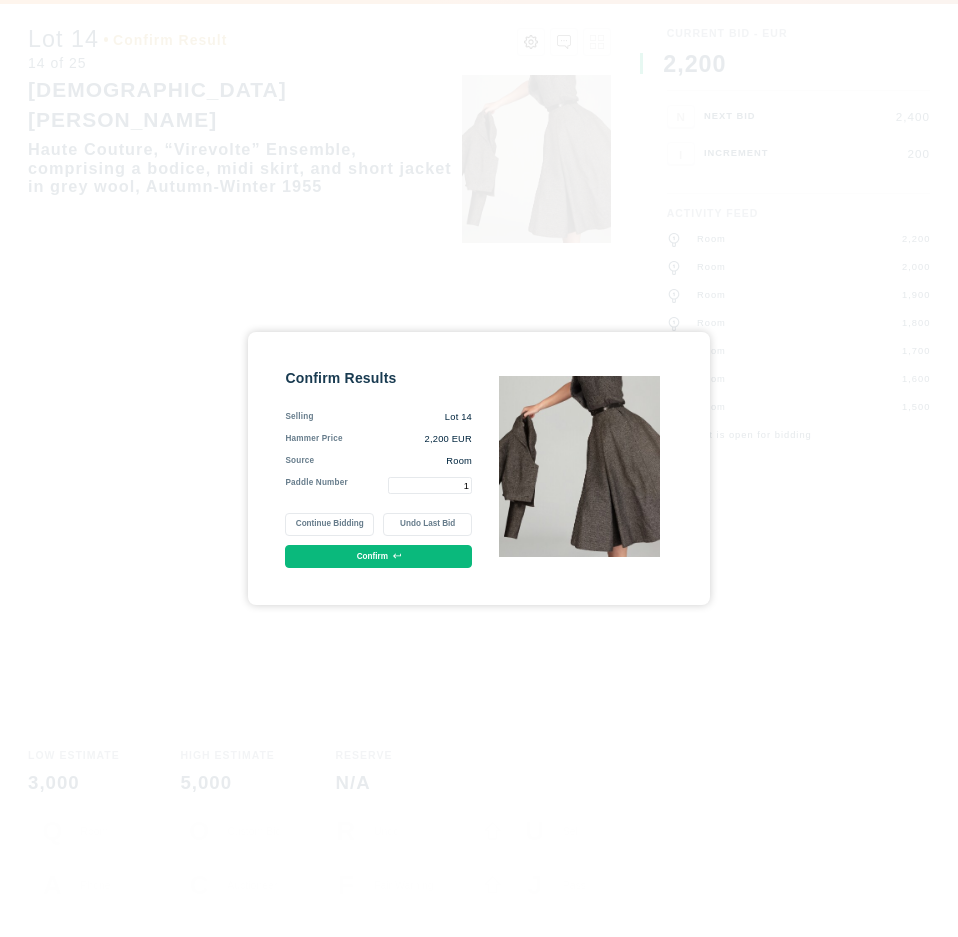 type on "1" 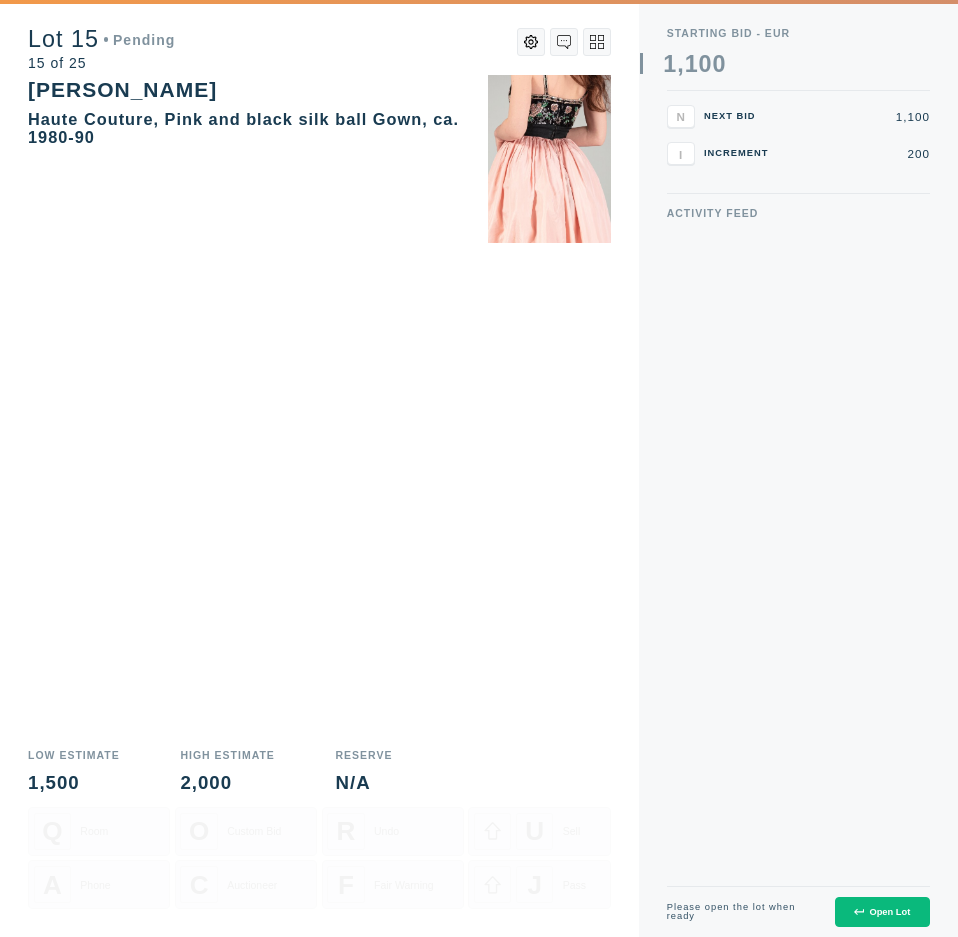 click on "Open Lot" at bounding box center (882, 912) 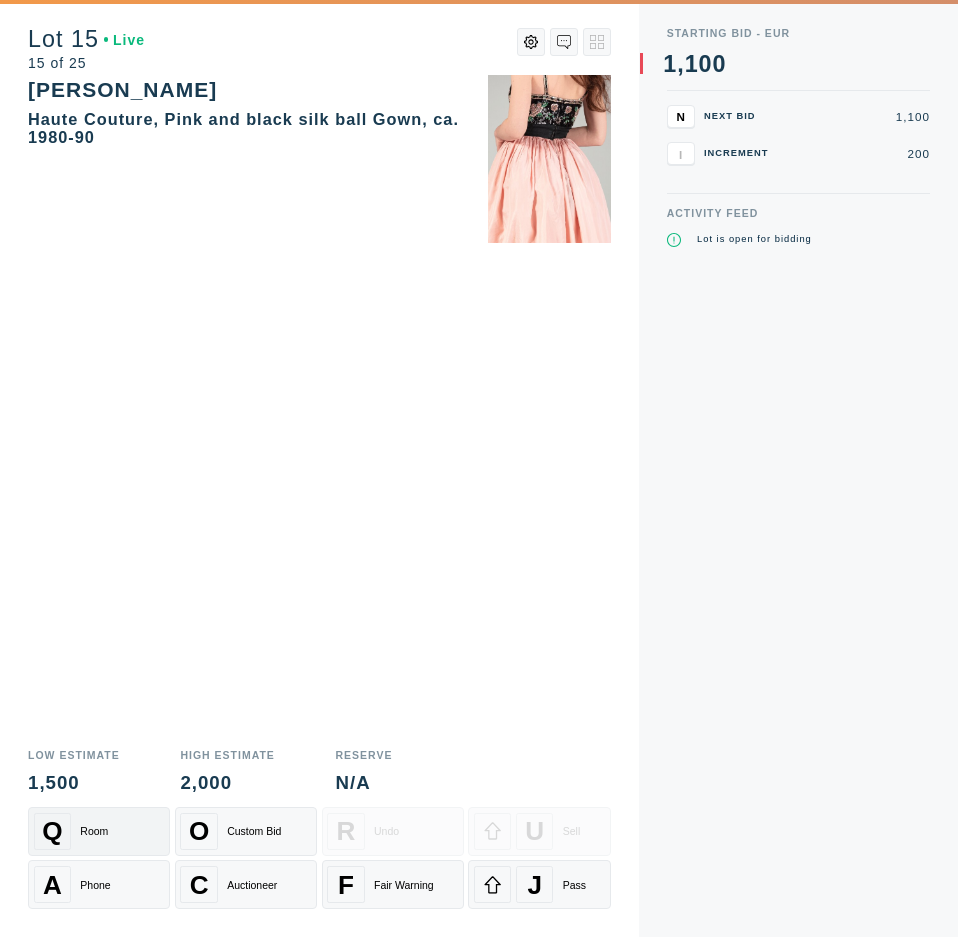 click on "Q" at bounding box center [52, 831] 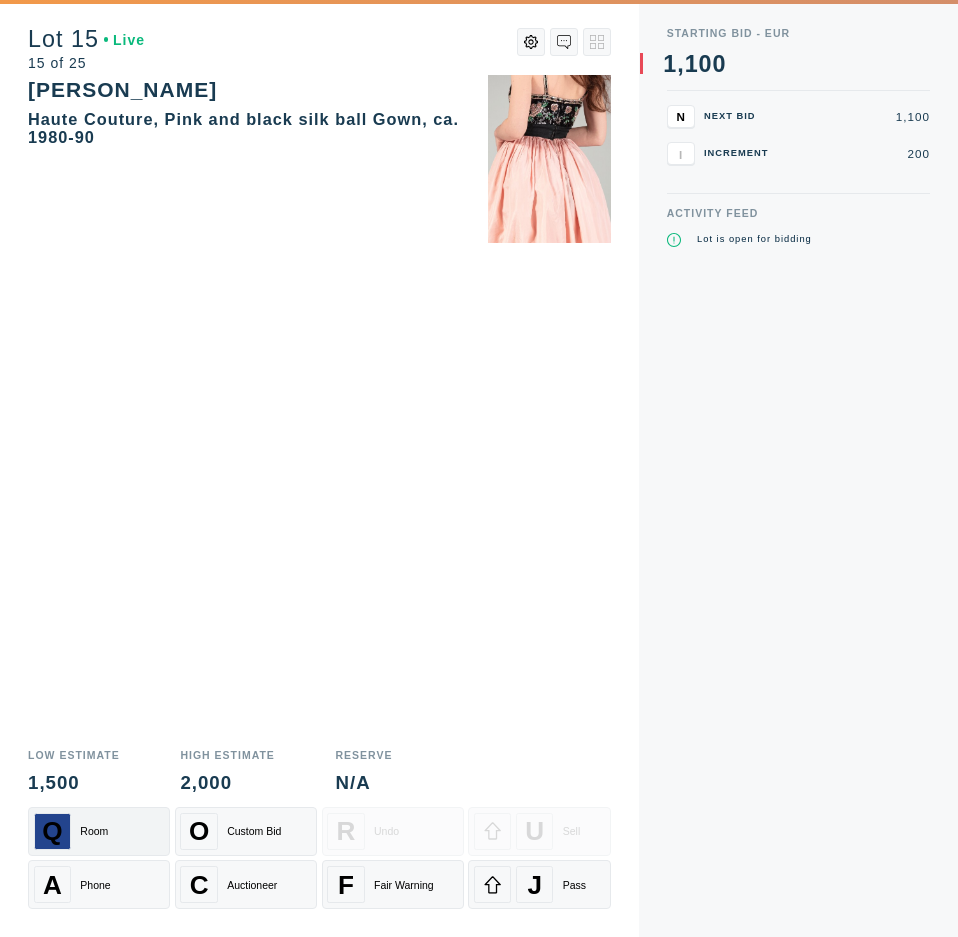 click on "Q" at bounding box center [52, 831] 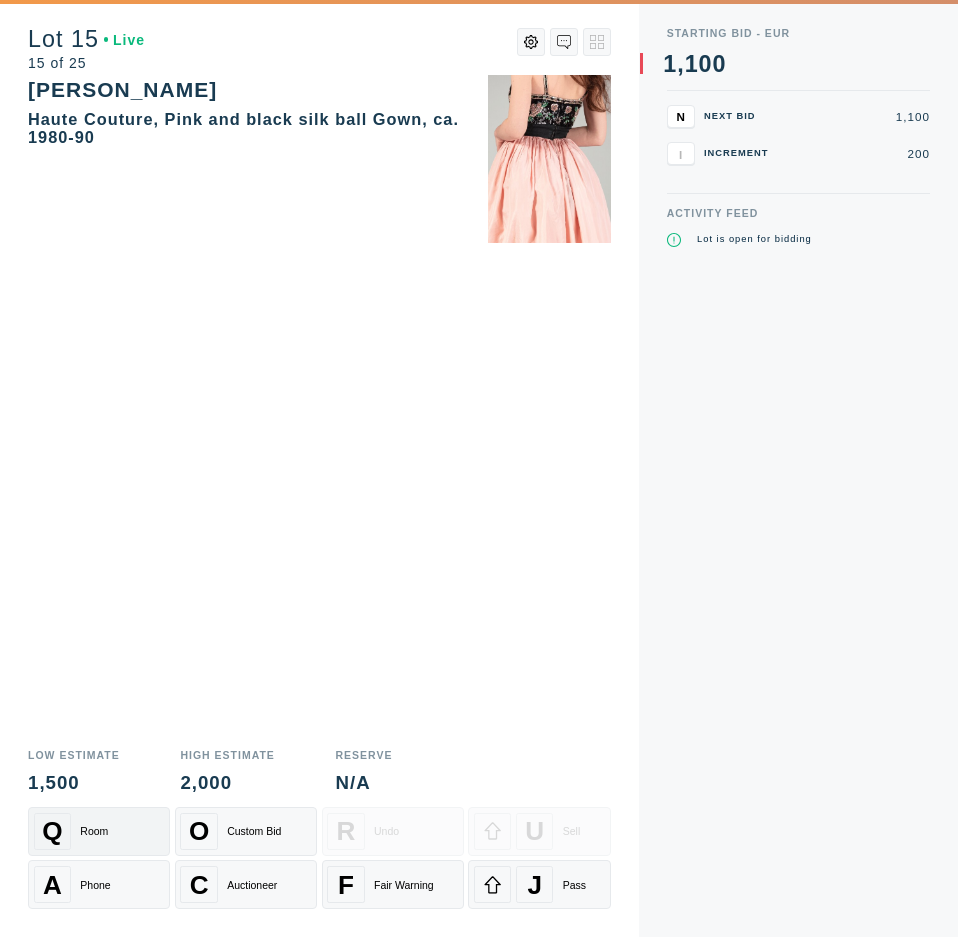 click on "Q" at bounding box center [52, 831] 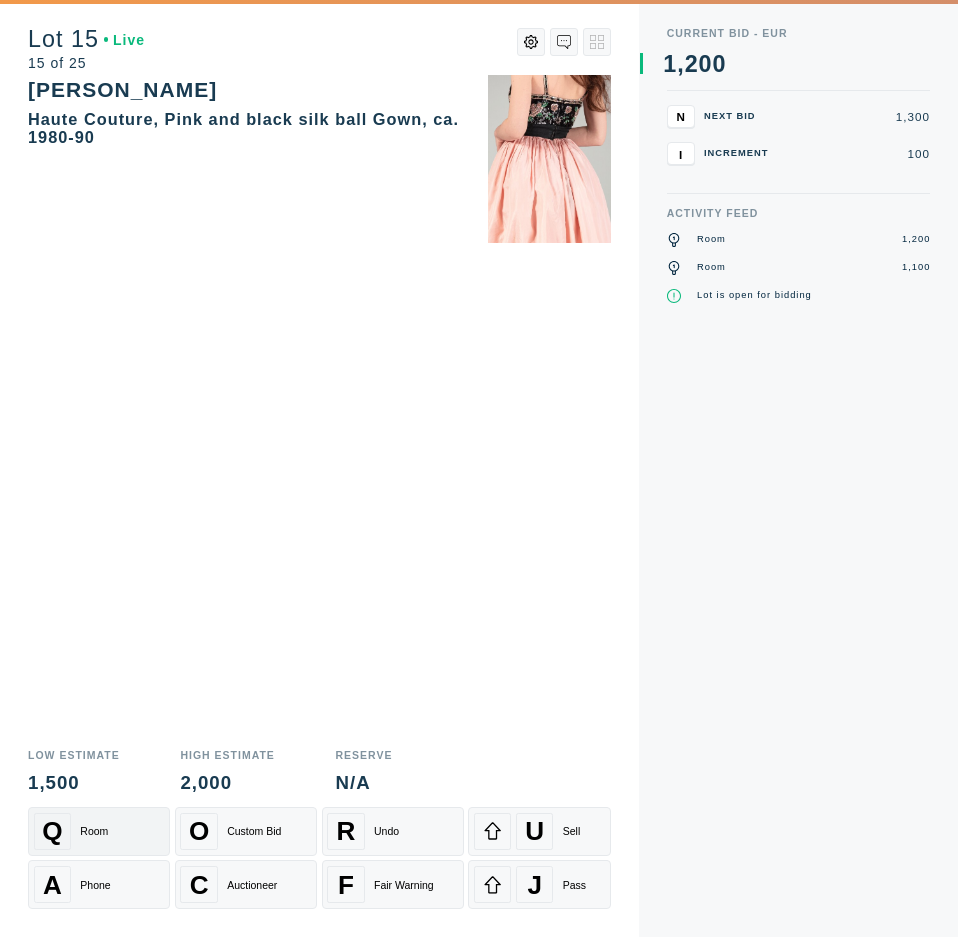 click on "Q" at bounding box center (52, 831) 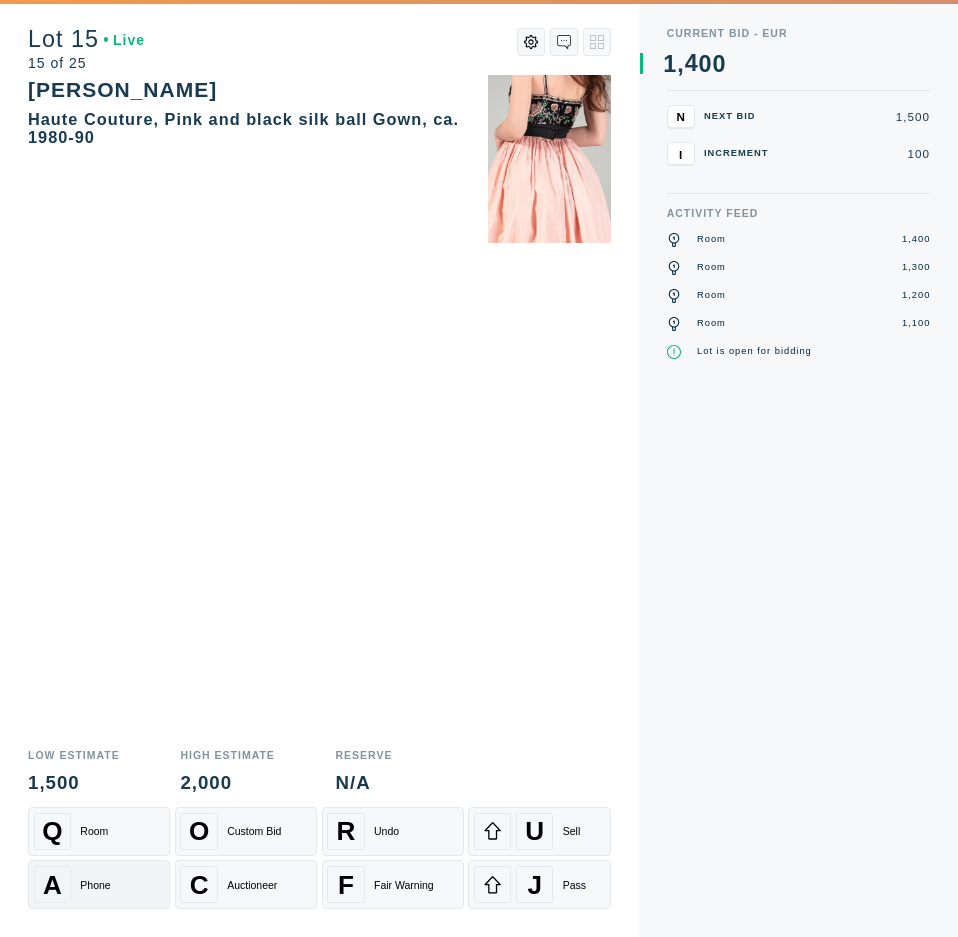 drag, startPoint x: 61, startPoint y: 848, endPoint x: 108, endPoint y: 899, distance: 69.354164 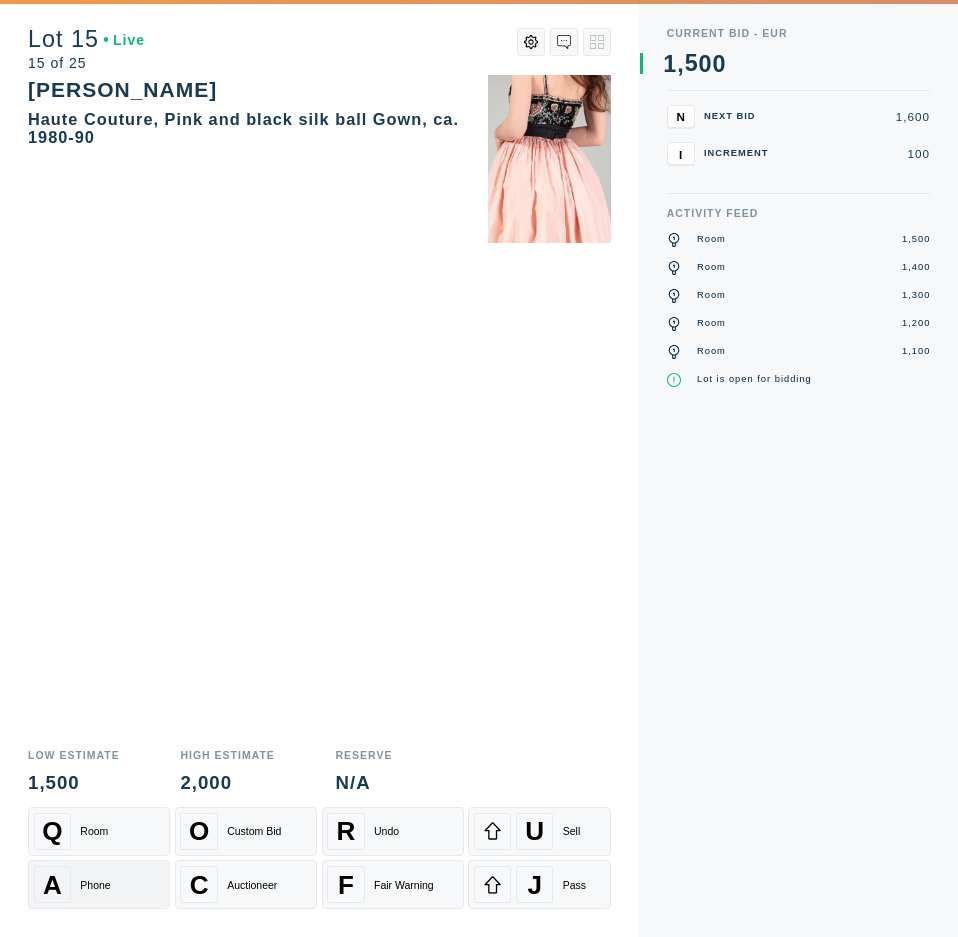 click on "A Phone" at bounding box center (99, 884) 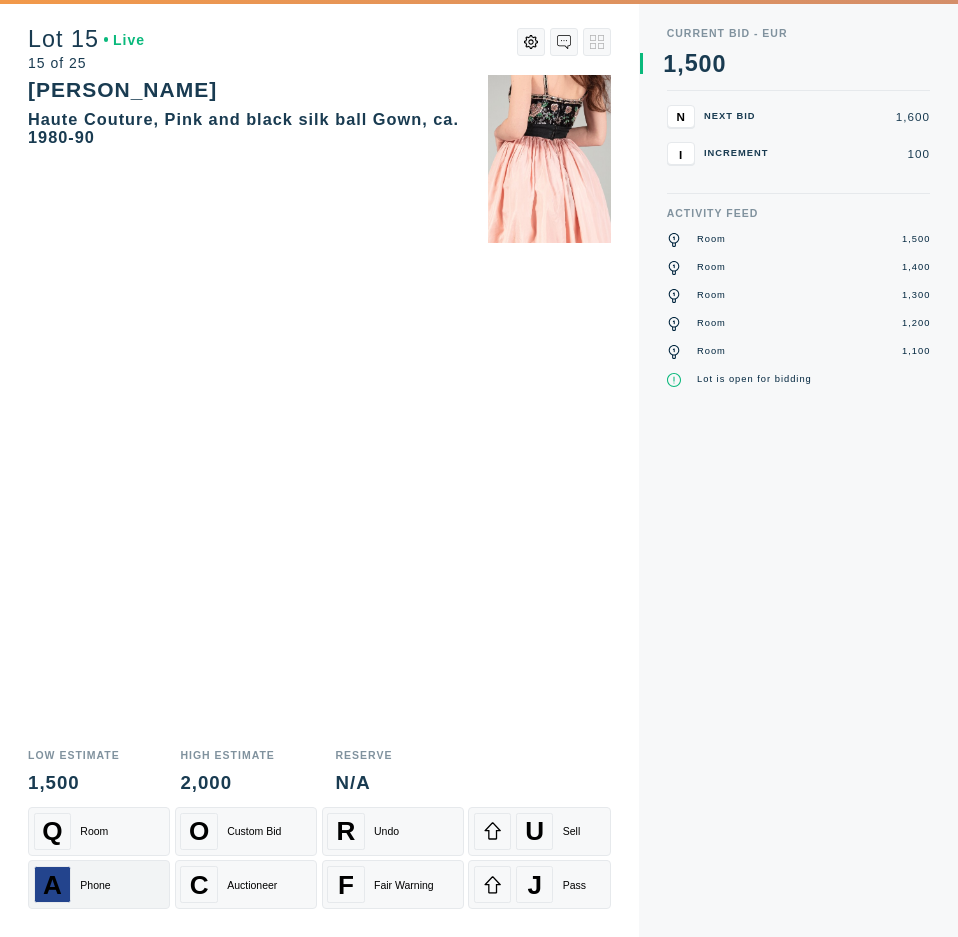 click on "A Phone" at bounding box center [99, 884] 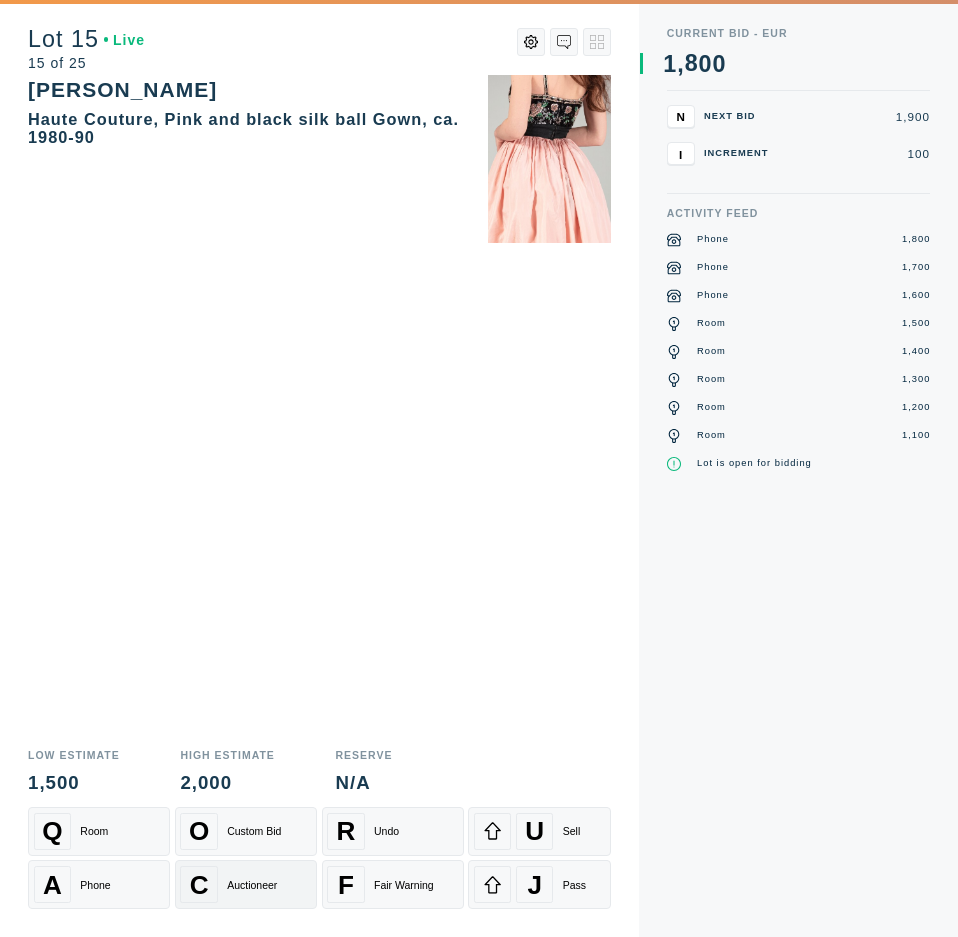 click on "C Auctioneer" at bounding box center [245, 884] 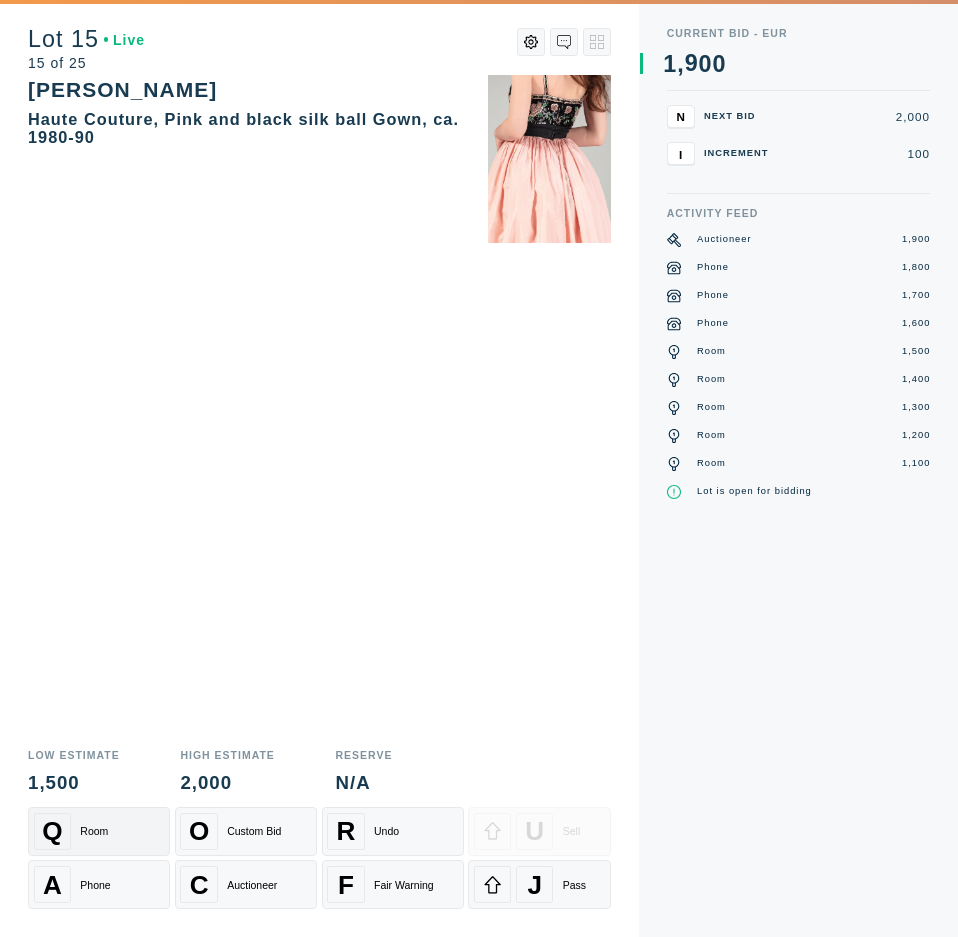 click on "Room" at bounding box center (94, 831) 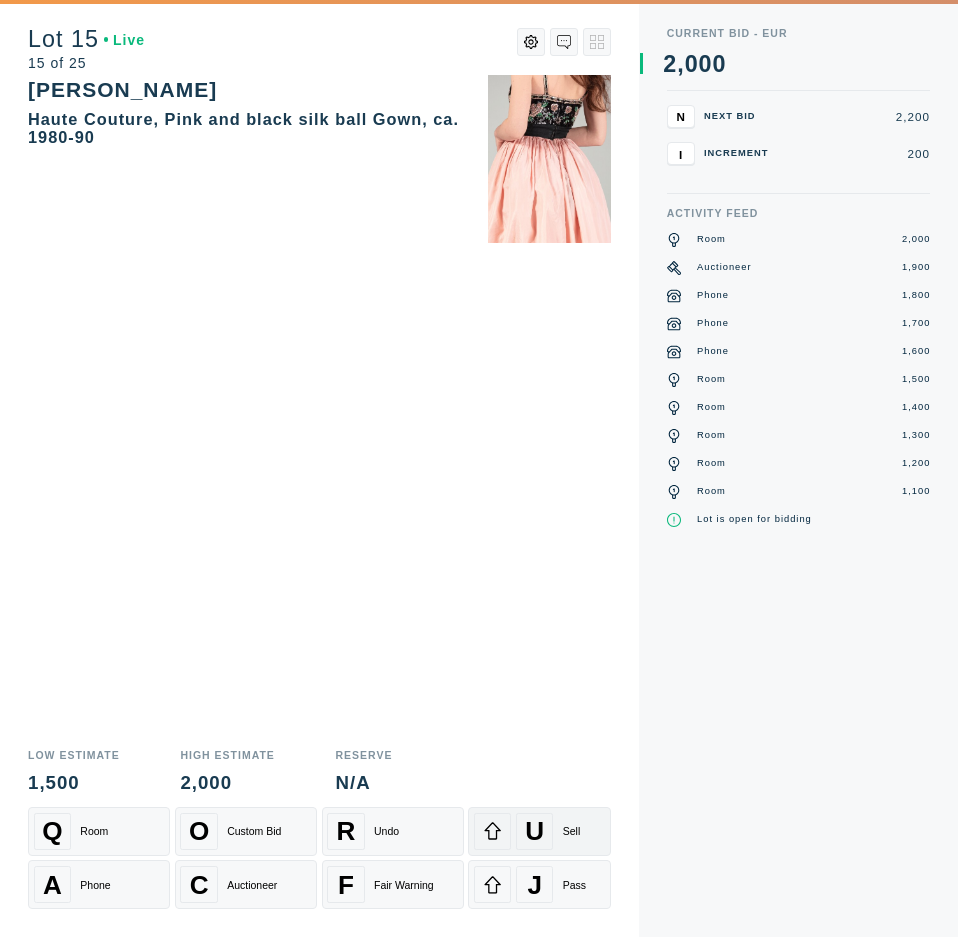 click on "U" at bounding box center [534, 831] 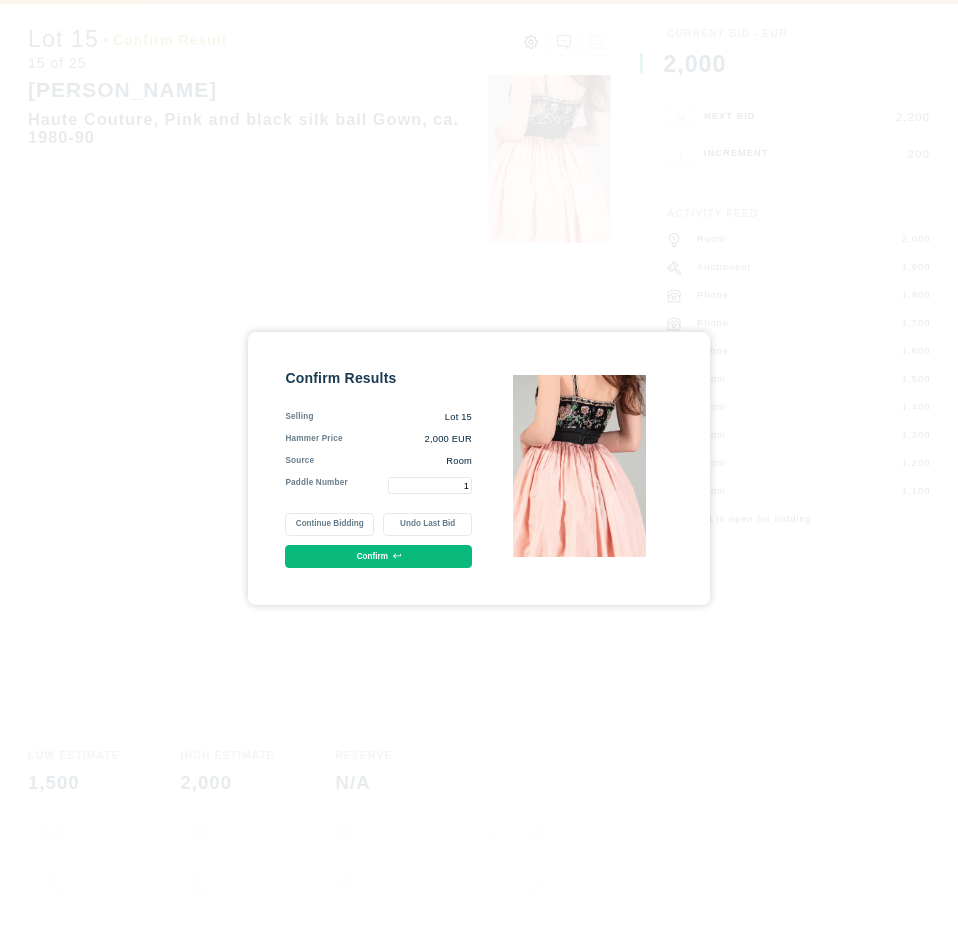 type on "1" 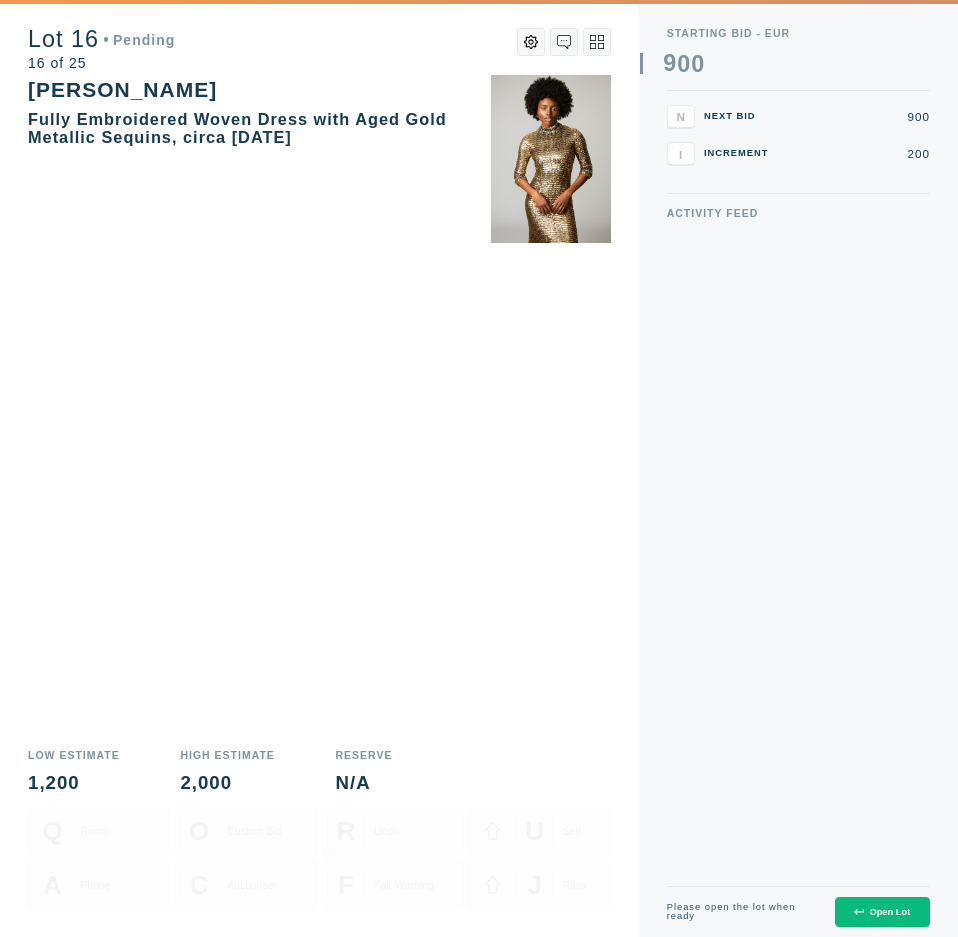 click on "Open Lot" at bounding box center (882, 912) 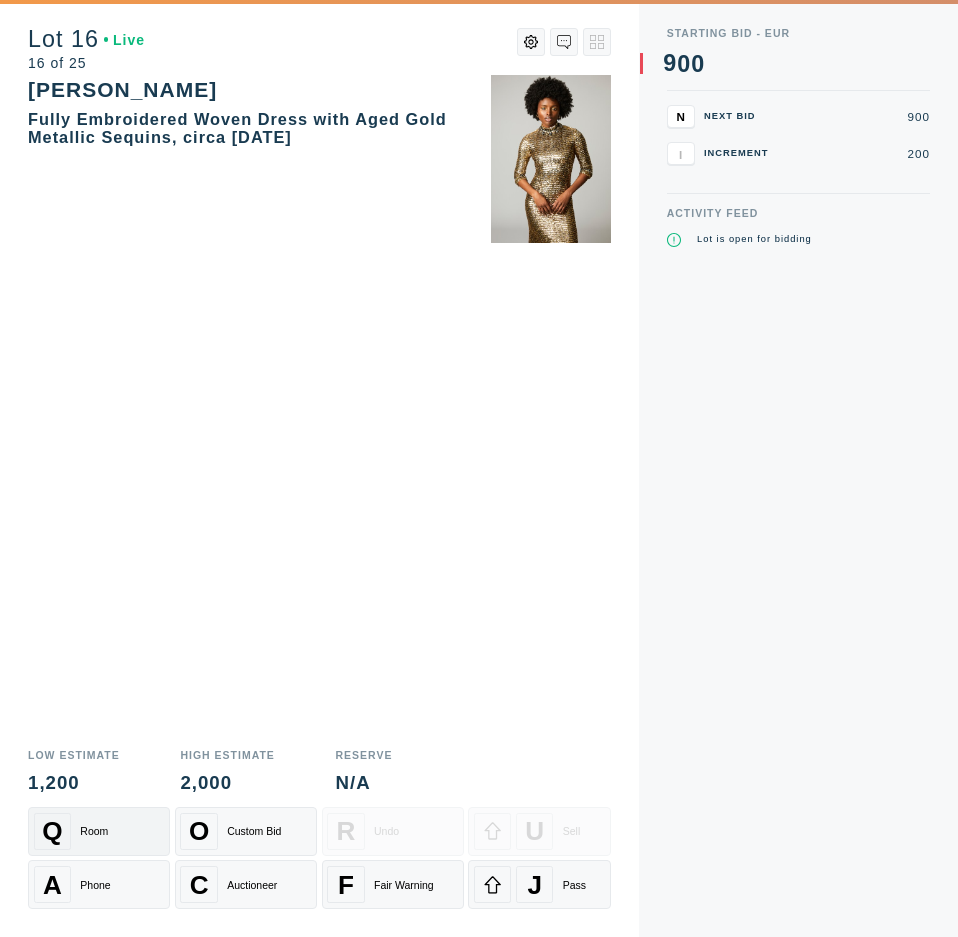 click on "Q Room" at bounding box center [99, 831] 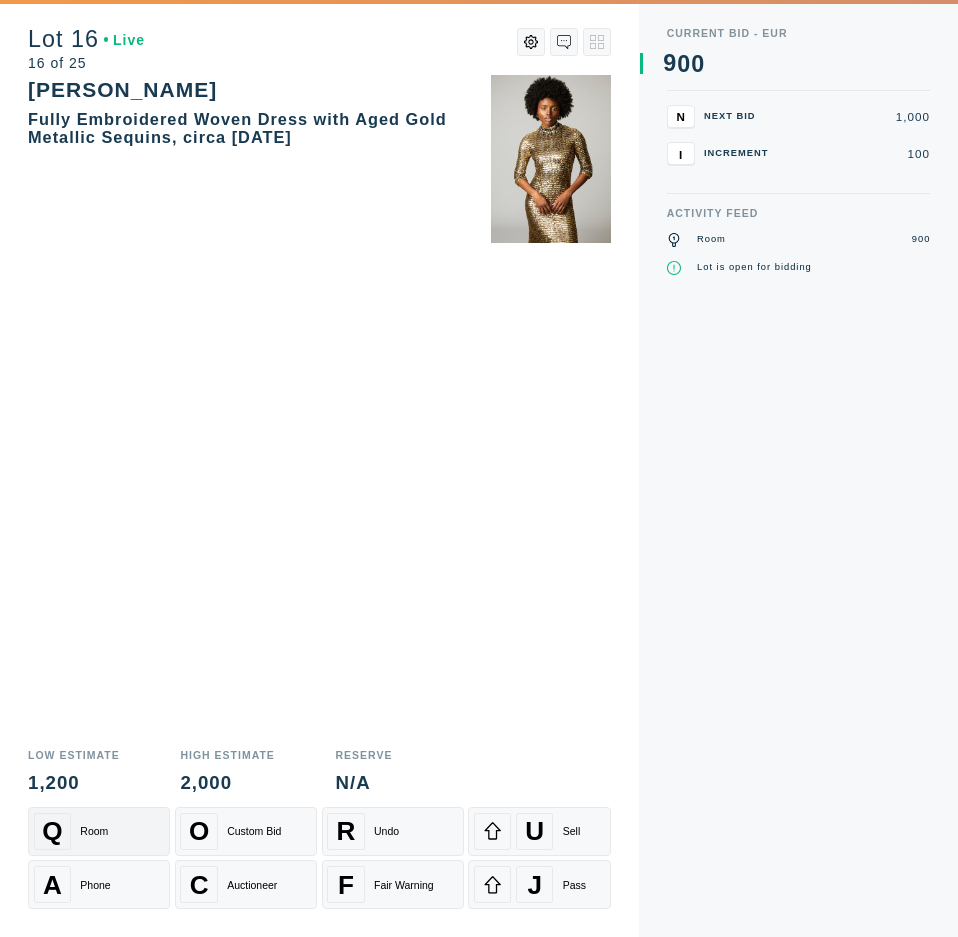 click on "Q Room" at bounding box center [99, 831] 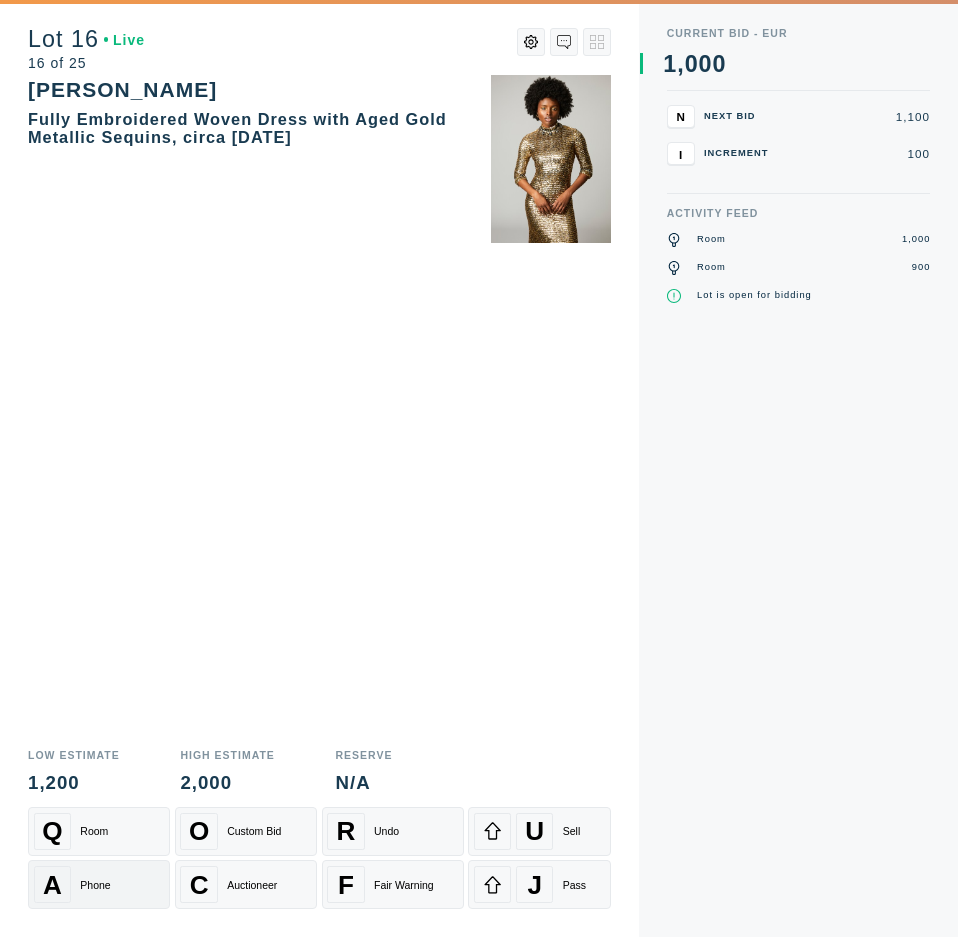 click on "A Phone" at bounding box center (99, 884) 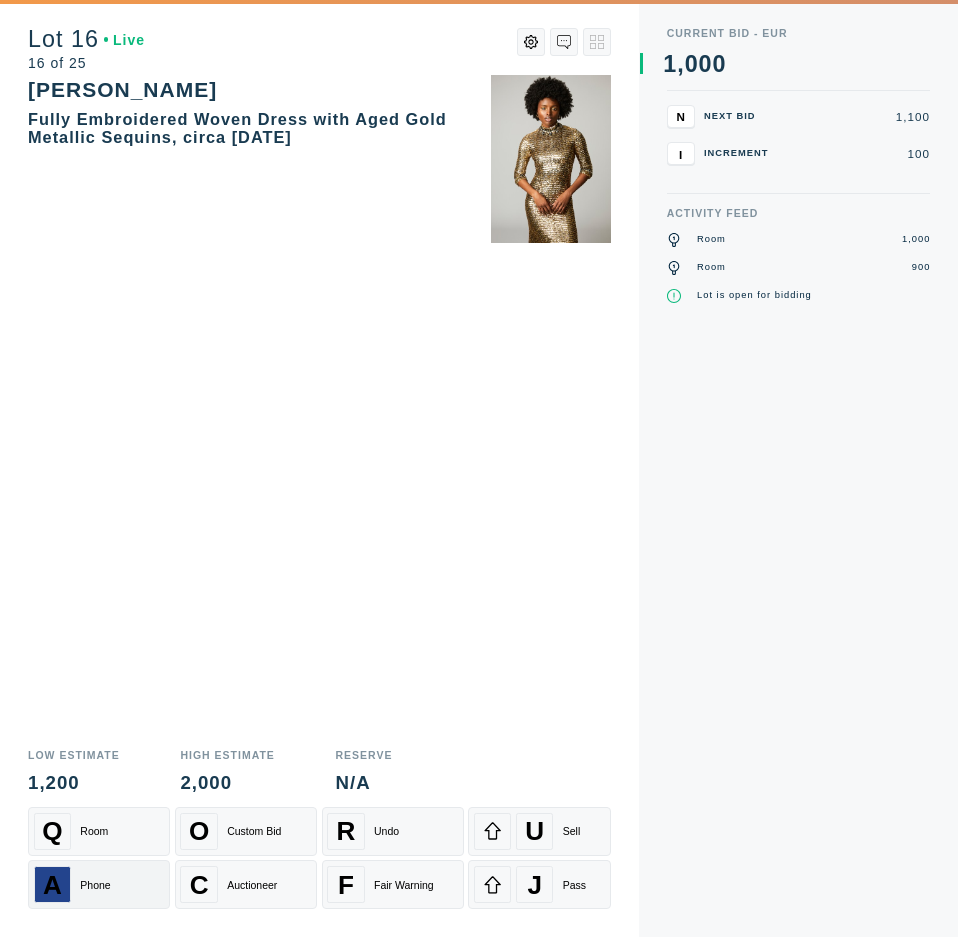 click on "A Phone" at bounding box center [99, 884] 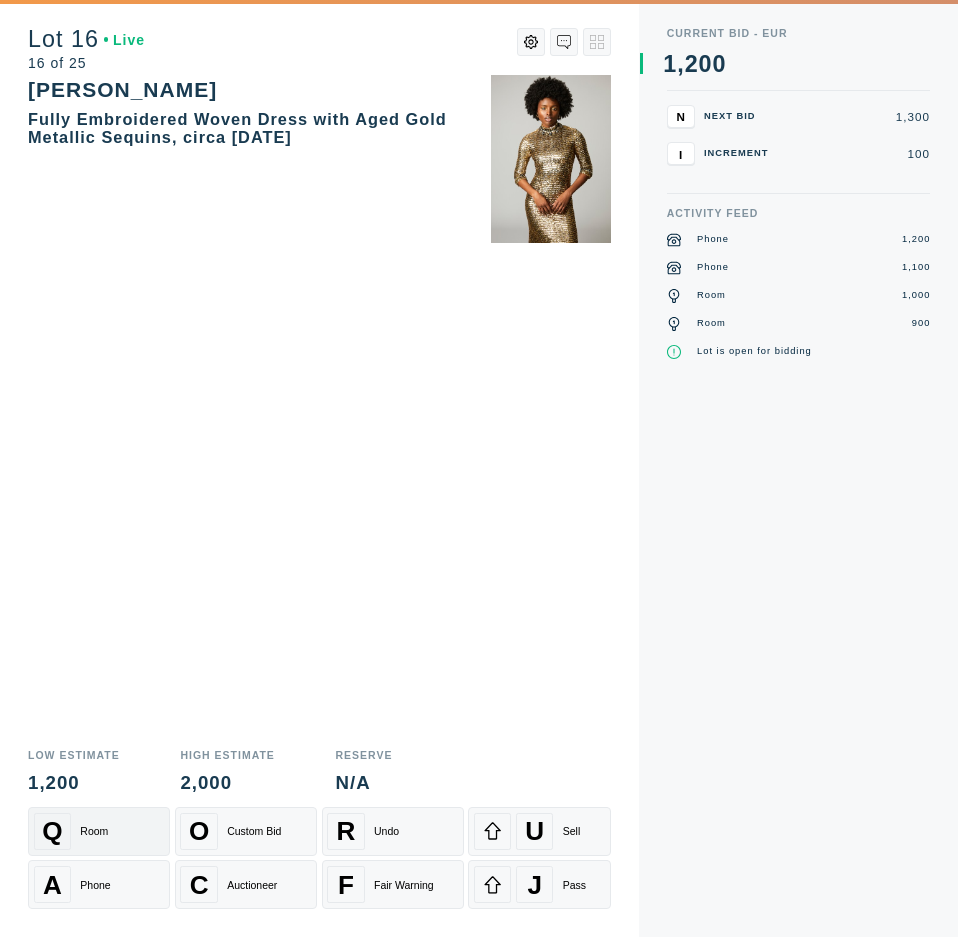 click on "Q Room" at bounding box center (99, 831) 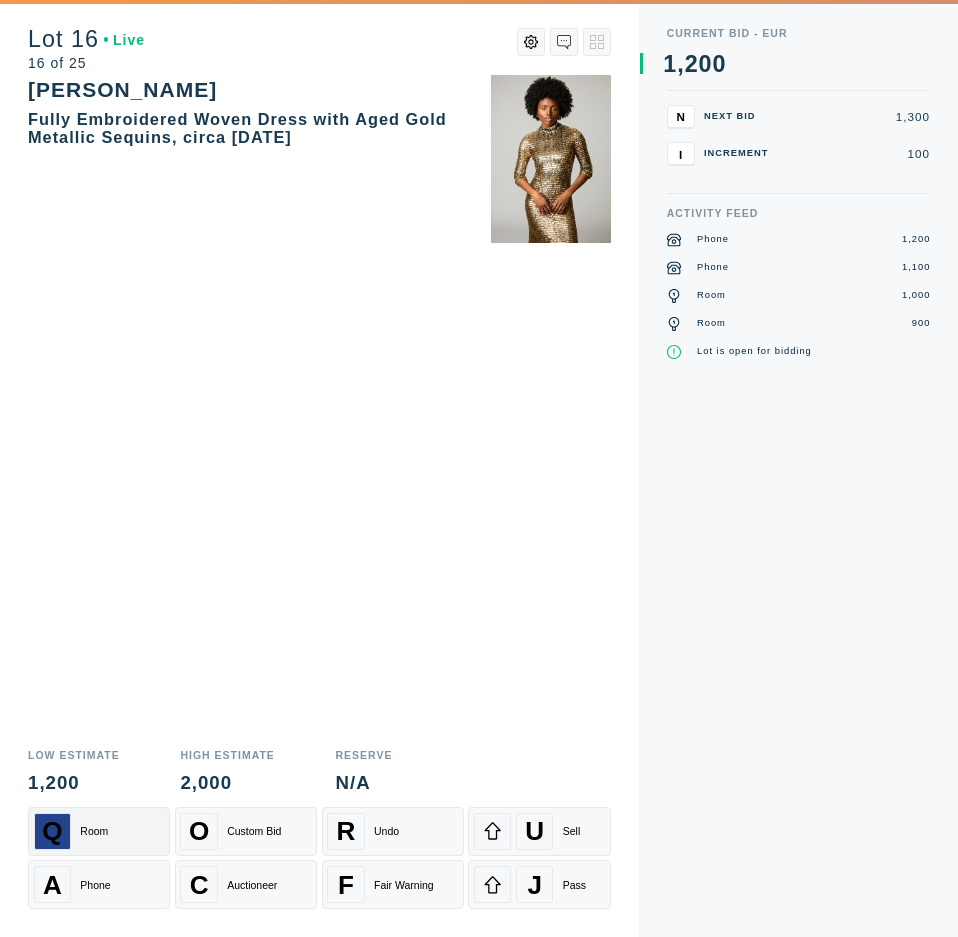 click on "Q Room" at bounding box center (99, 831) 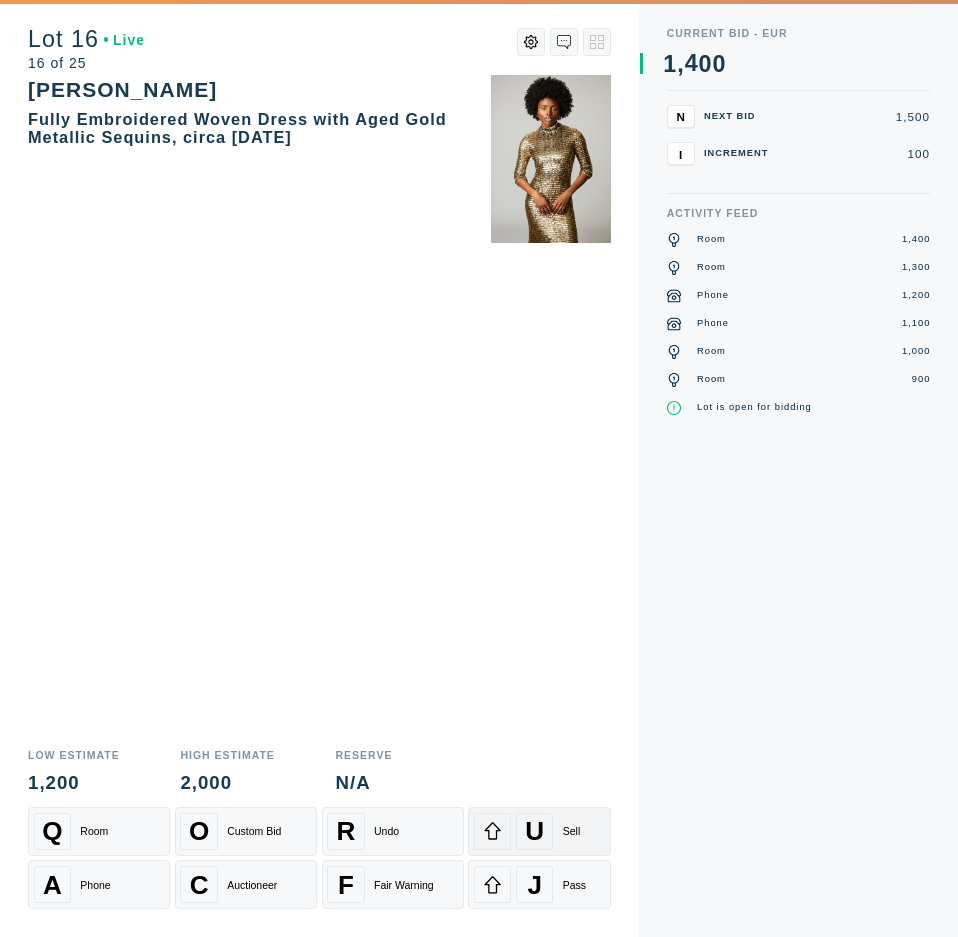 click on "U" at bounding box center (534, 831) 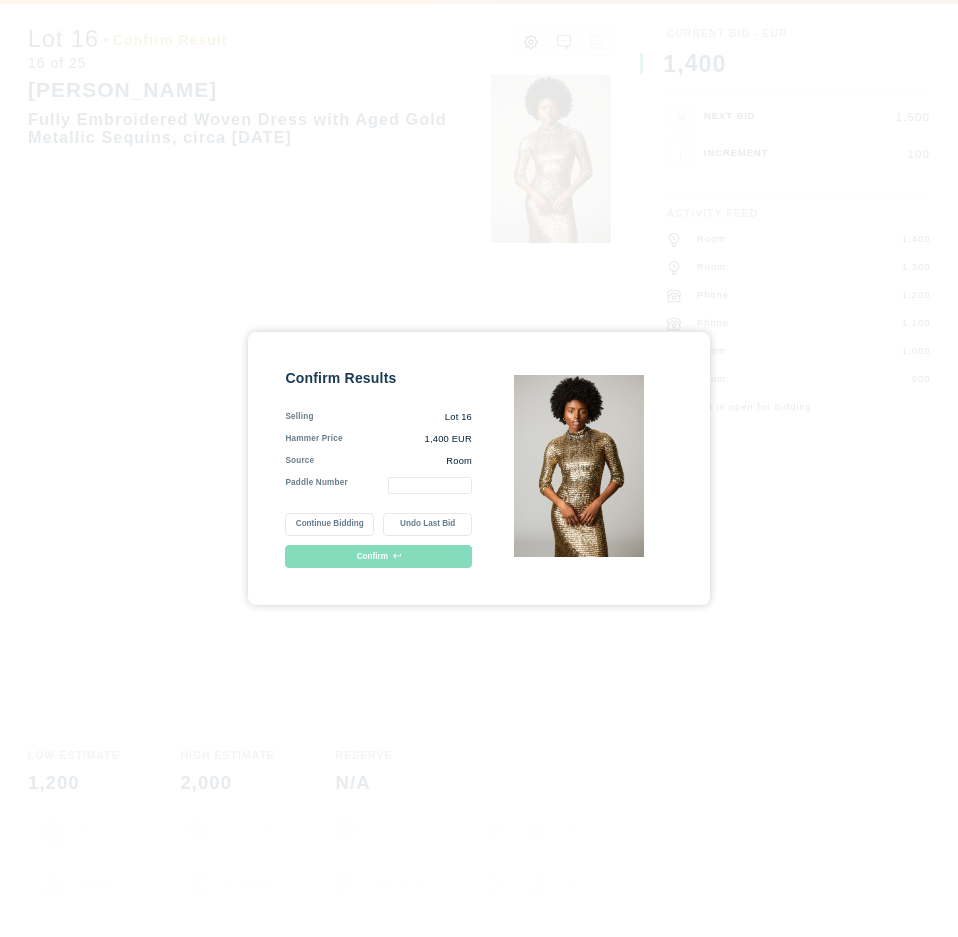 type 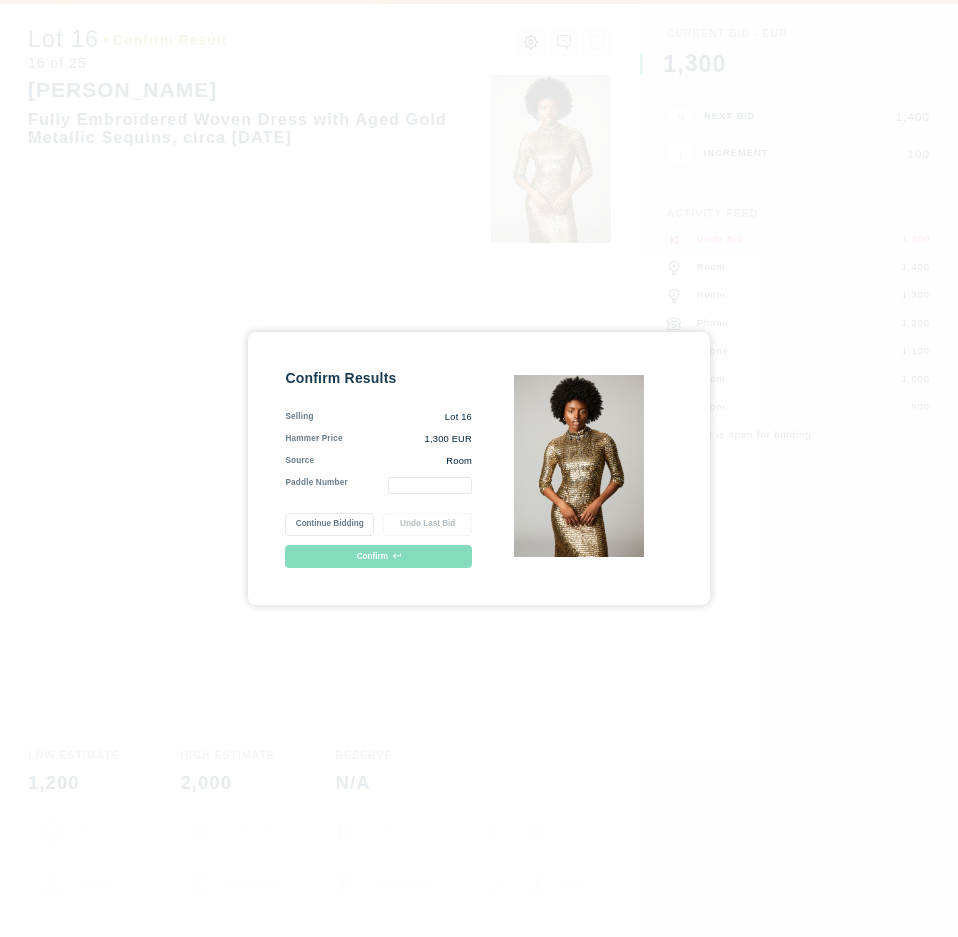 click on "Continue Bidding" at bounding box center [329, 524] 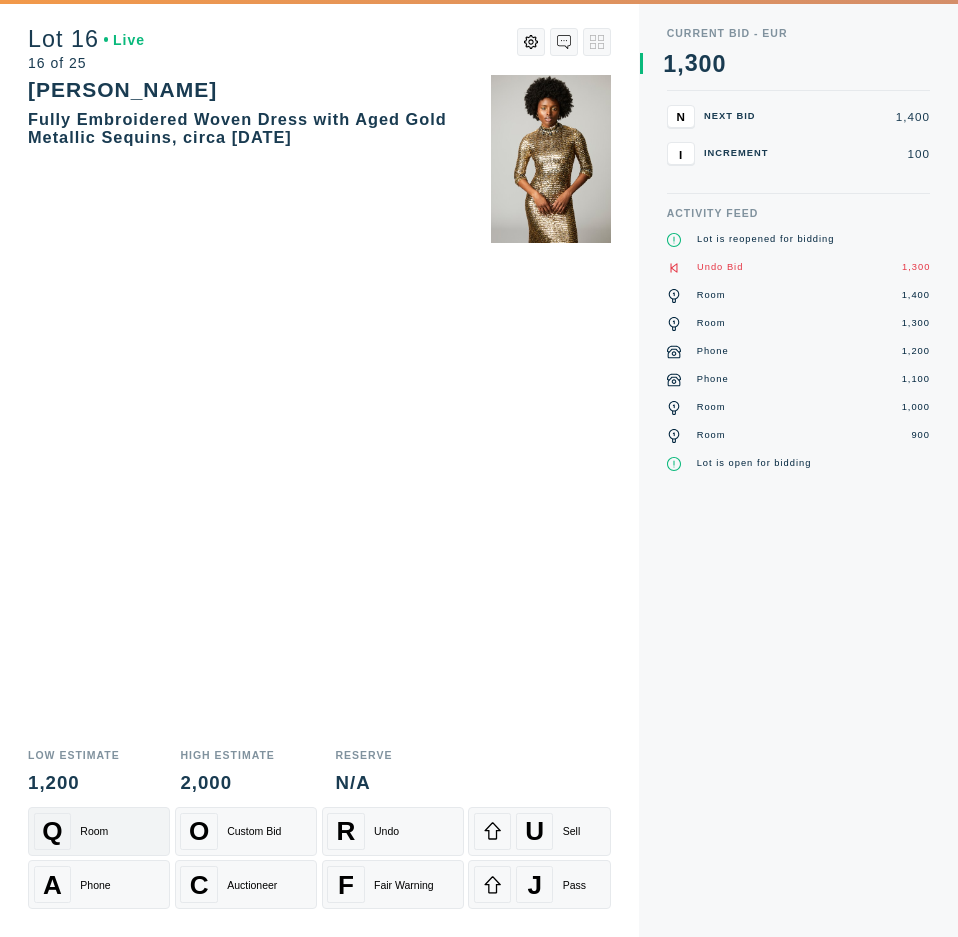 click on "Q Room" at bounding box center (99, 831) 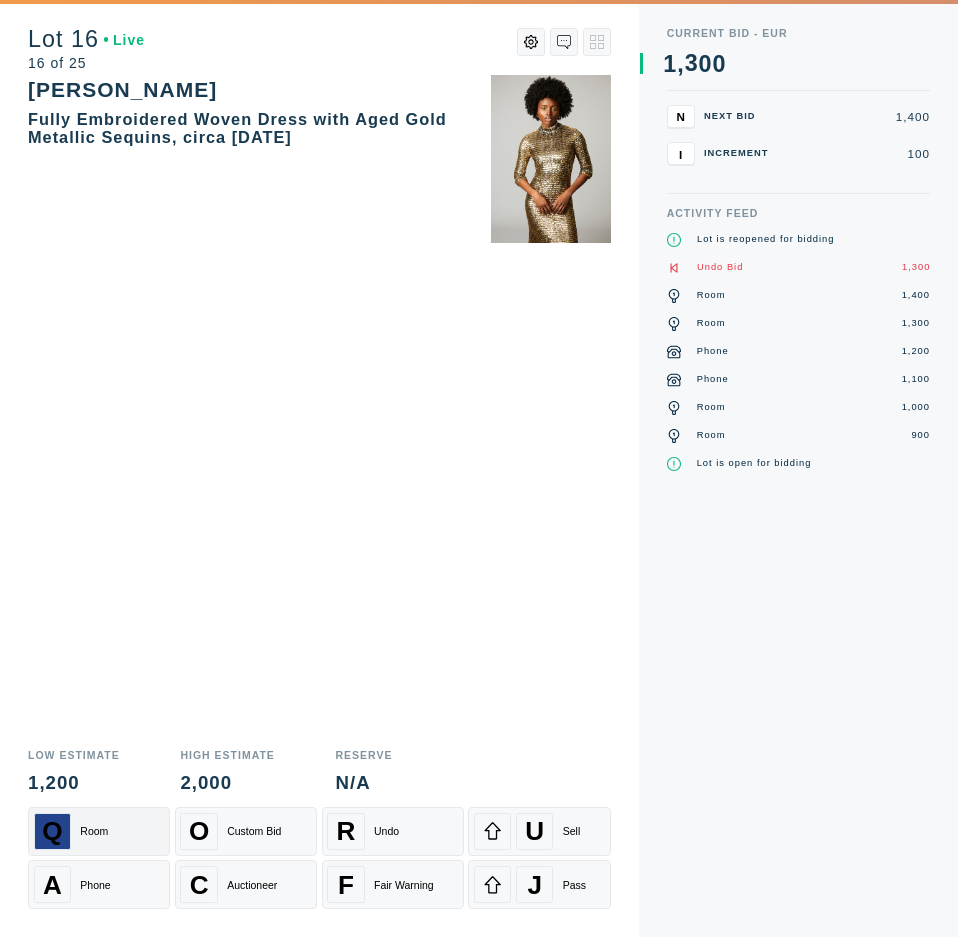 click on "Q Room" at bounding box center (99, 831) 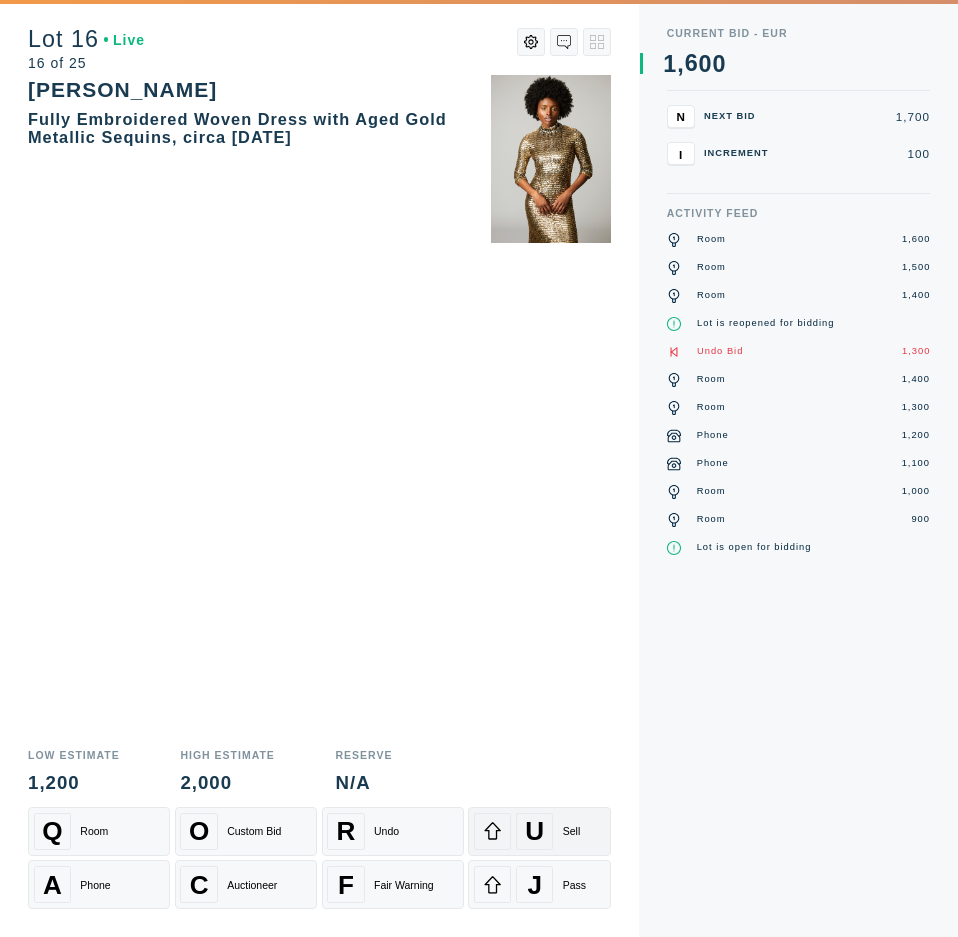click on "U Sell" at bounding box center [539, 831] 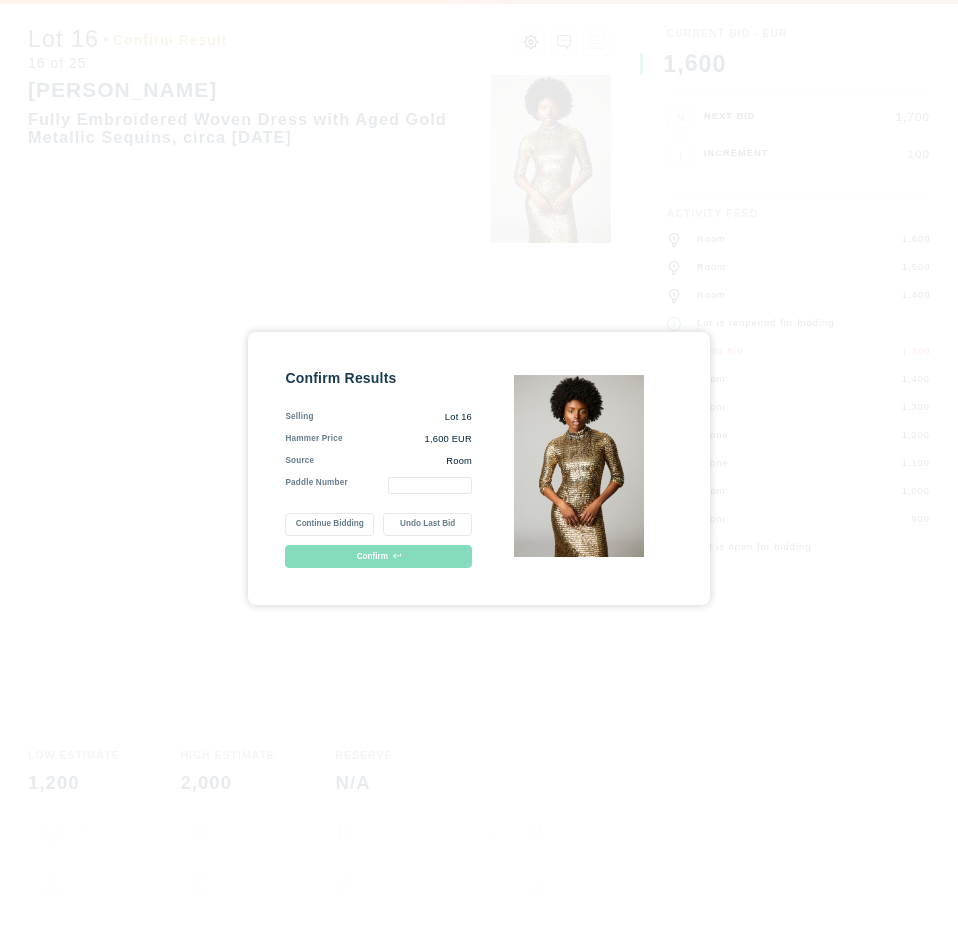 type 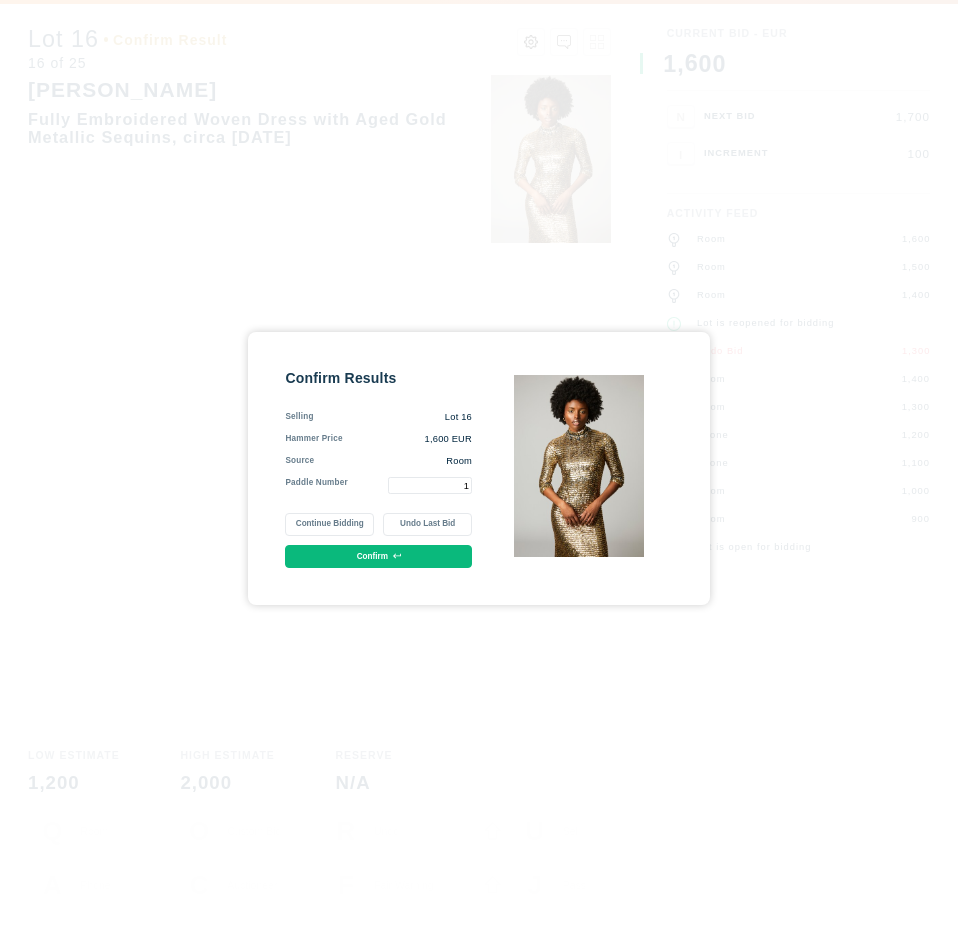 type on "1" 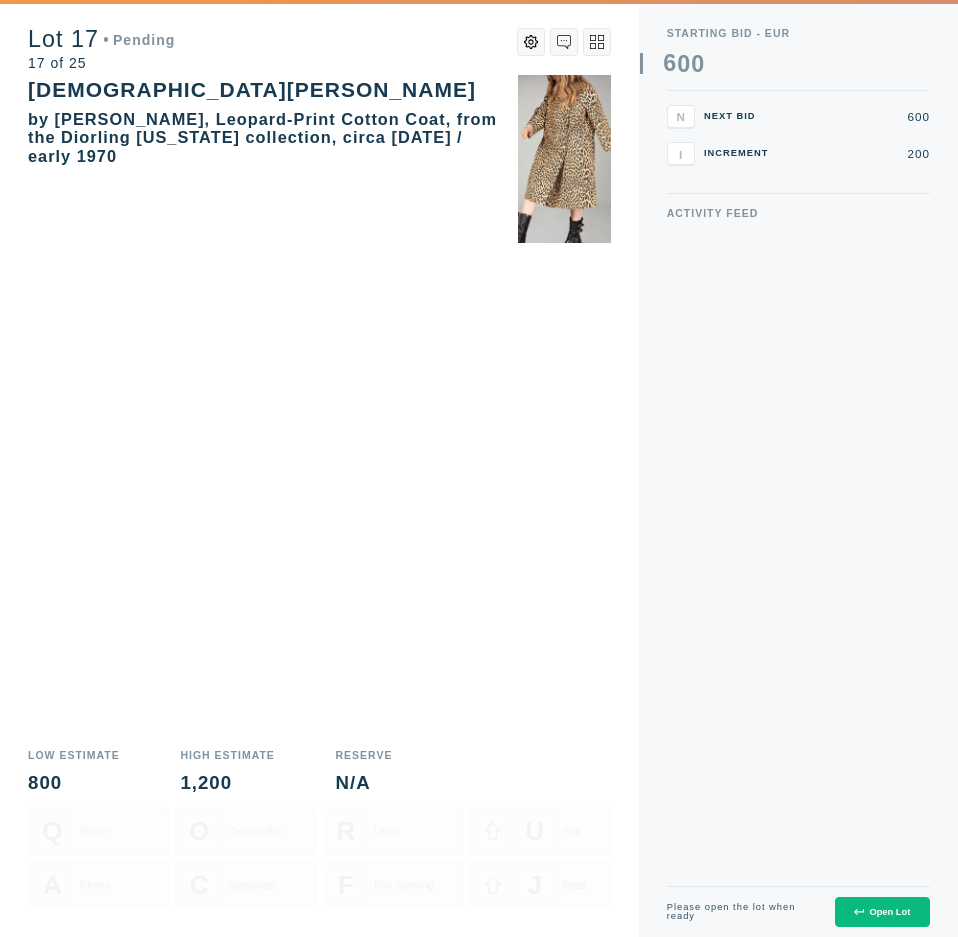 click on "Open Lot" at bounding box center (882, 912) 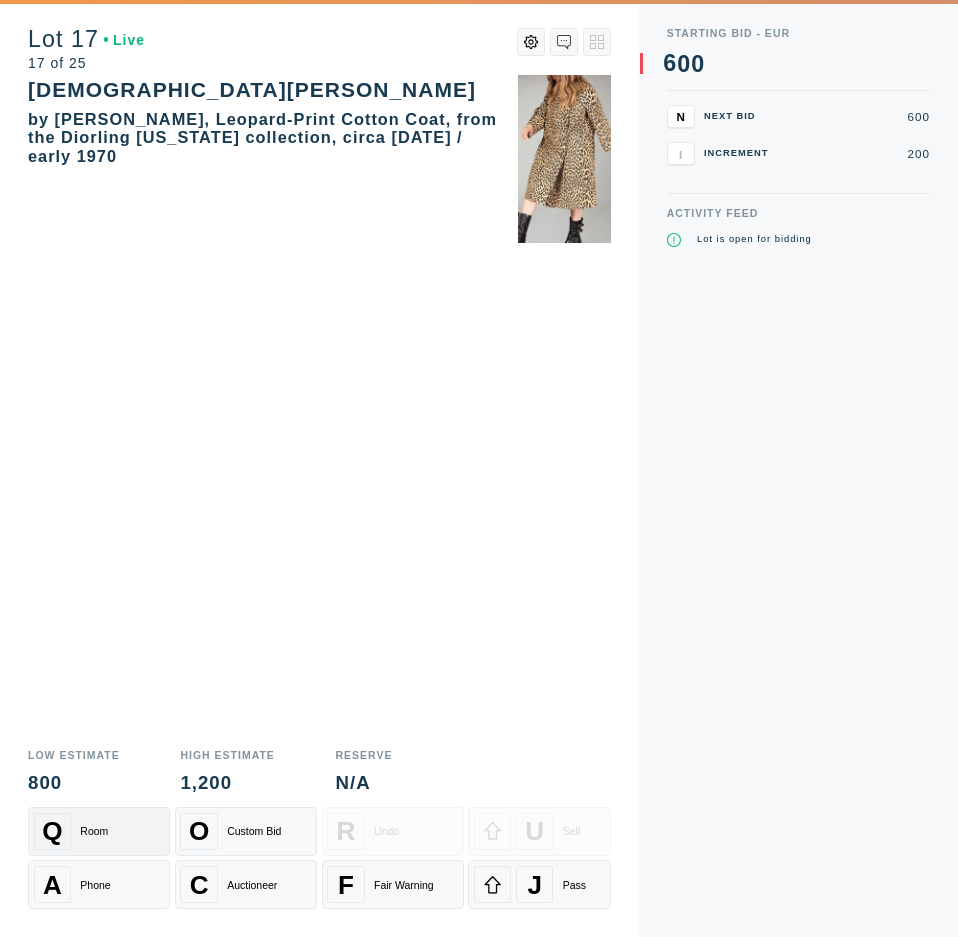 click on "Q Room" at bounding box center [99, 831] 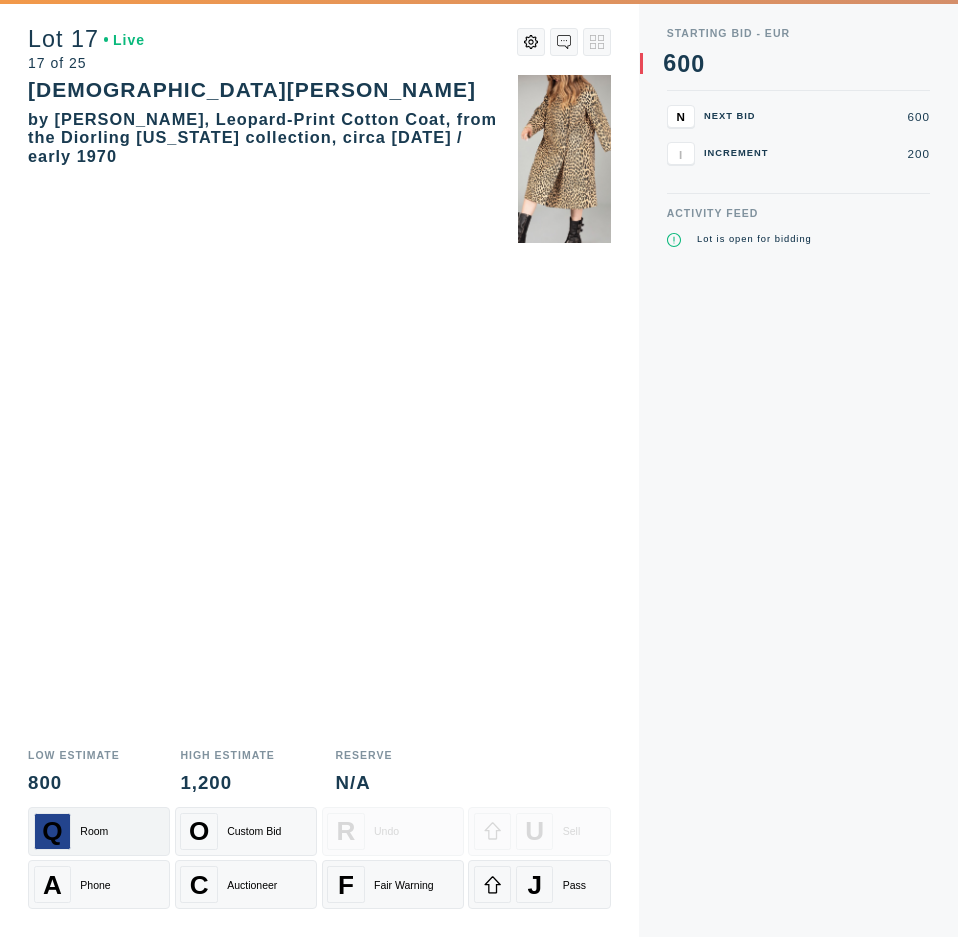 click on "Q Room" at bounding box center [99, 831] 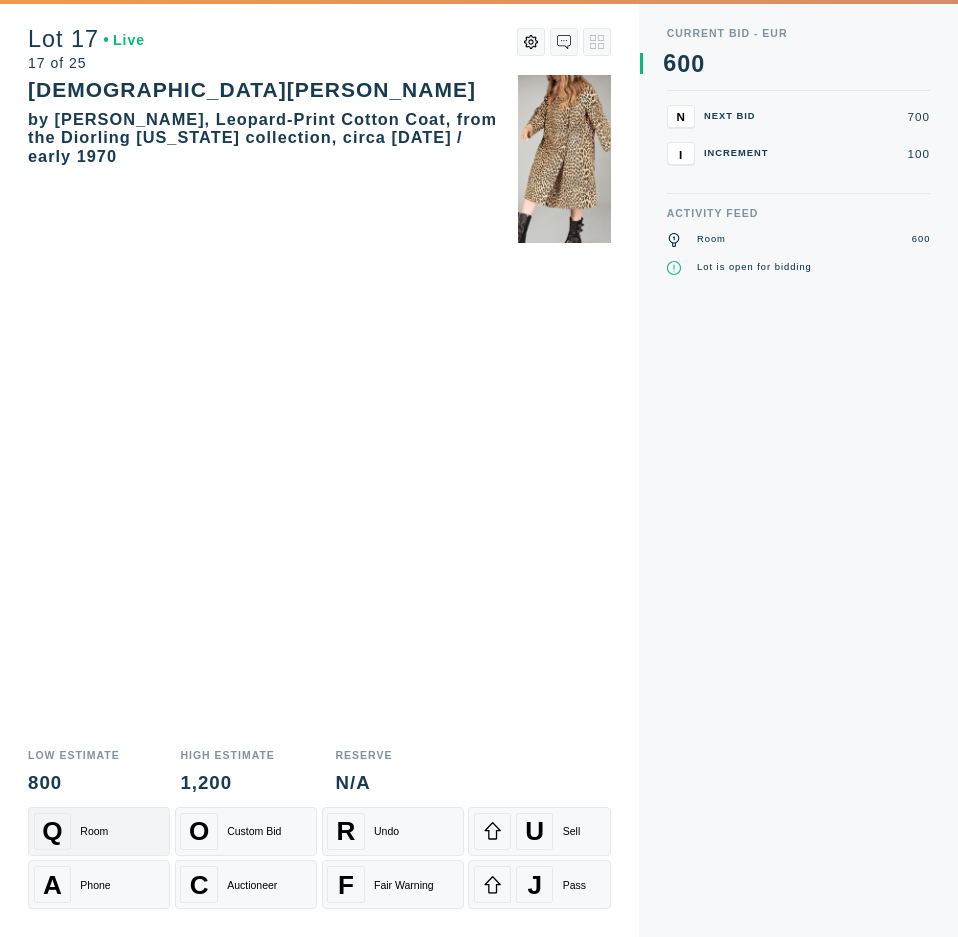 click on "Q Room" at bounding box center (99, 831) 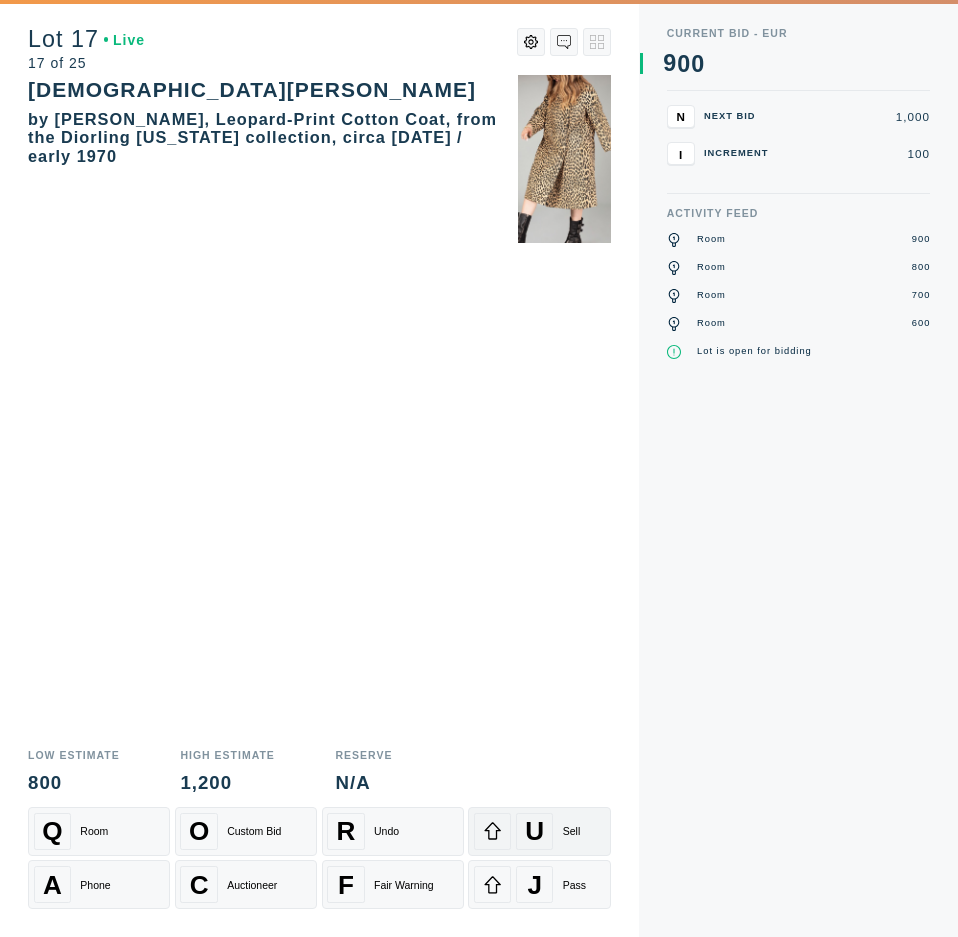 click on "U Sell" at bounding box center [539, 831] 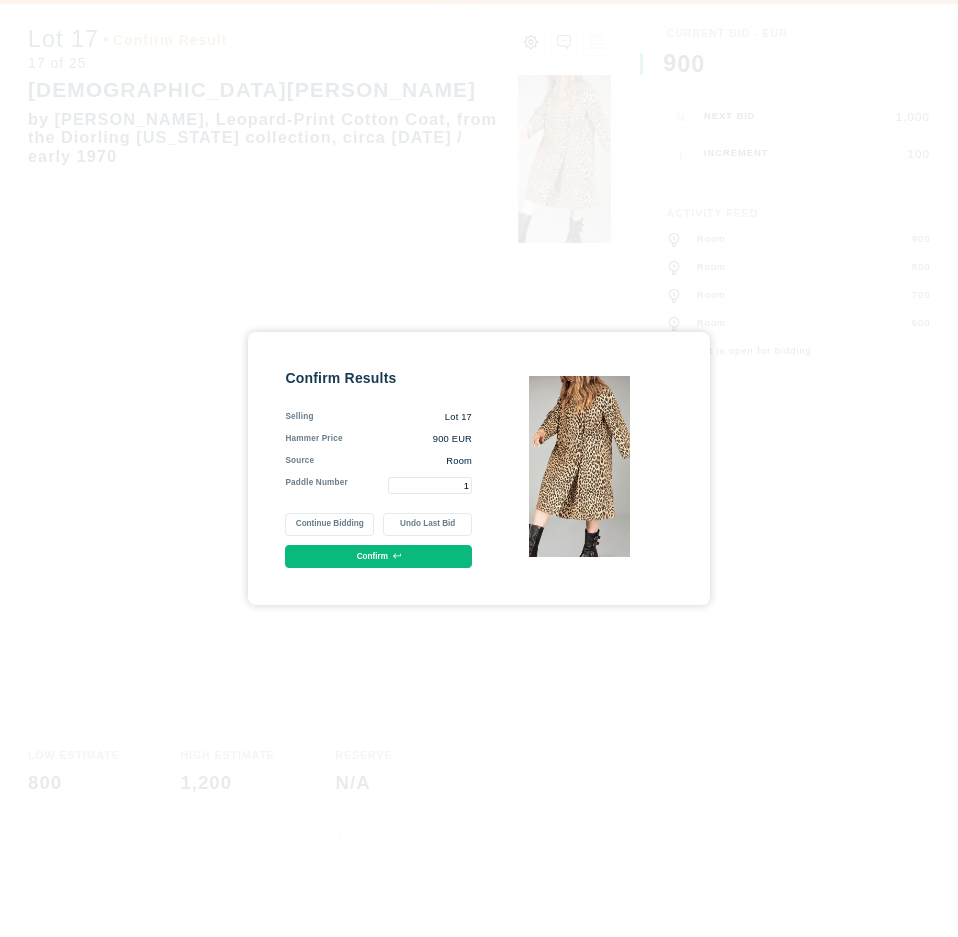 type on "1" 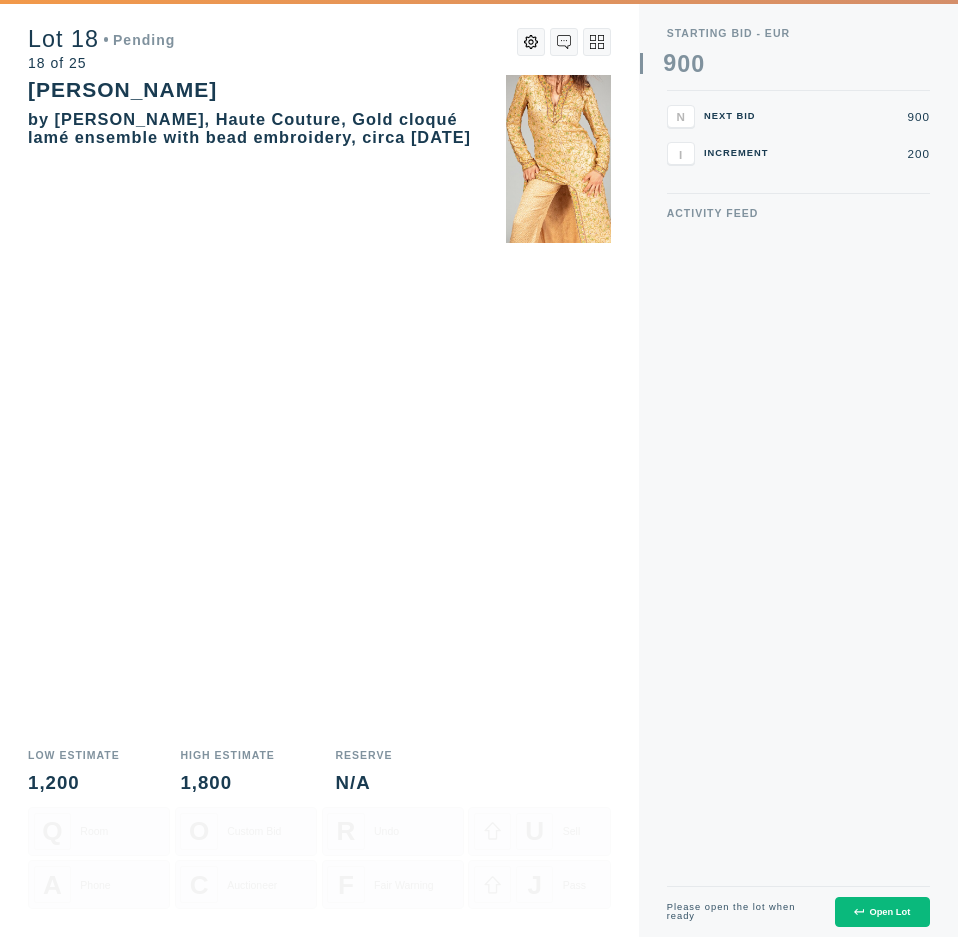 click on "Open Lot" at bounding box center [882, 912] 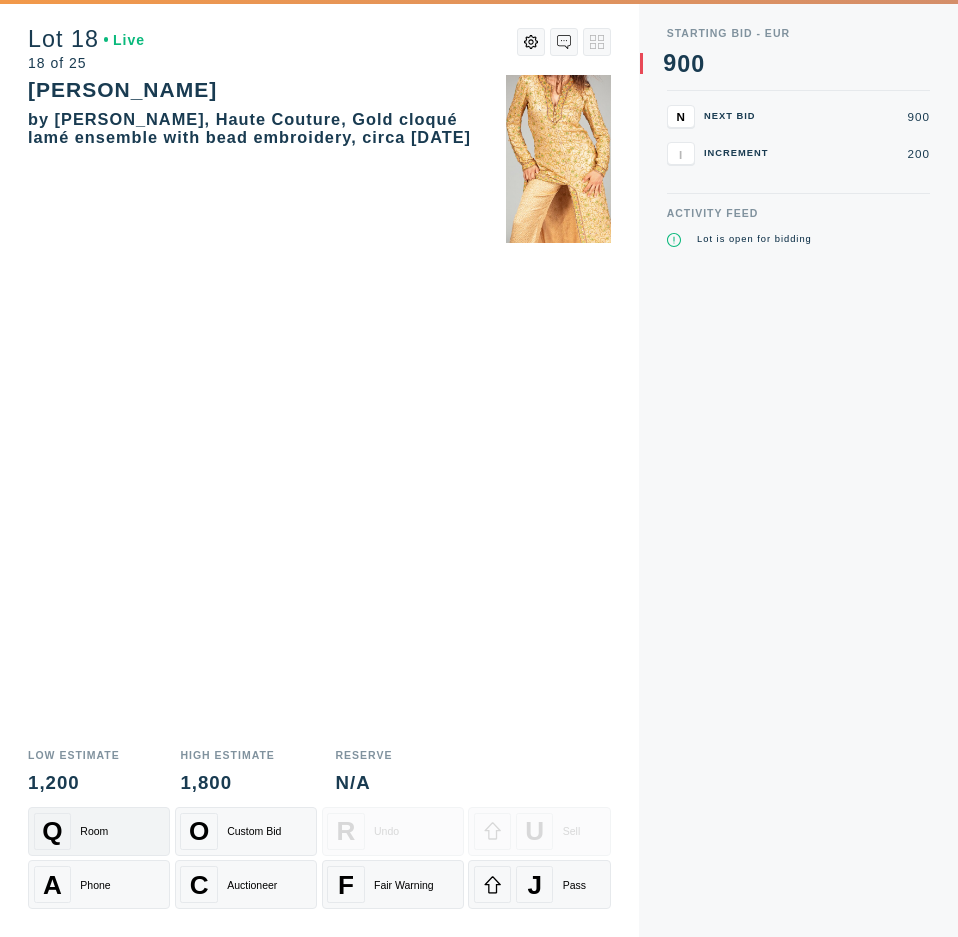 click on "Q Room" at bounding box center (99, 831) 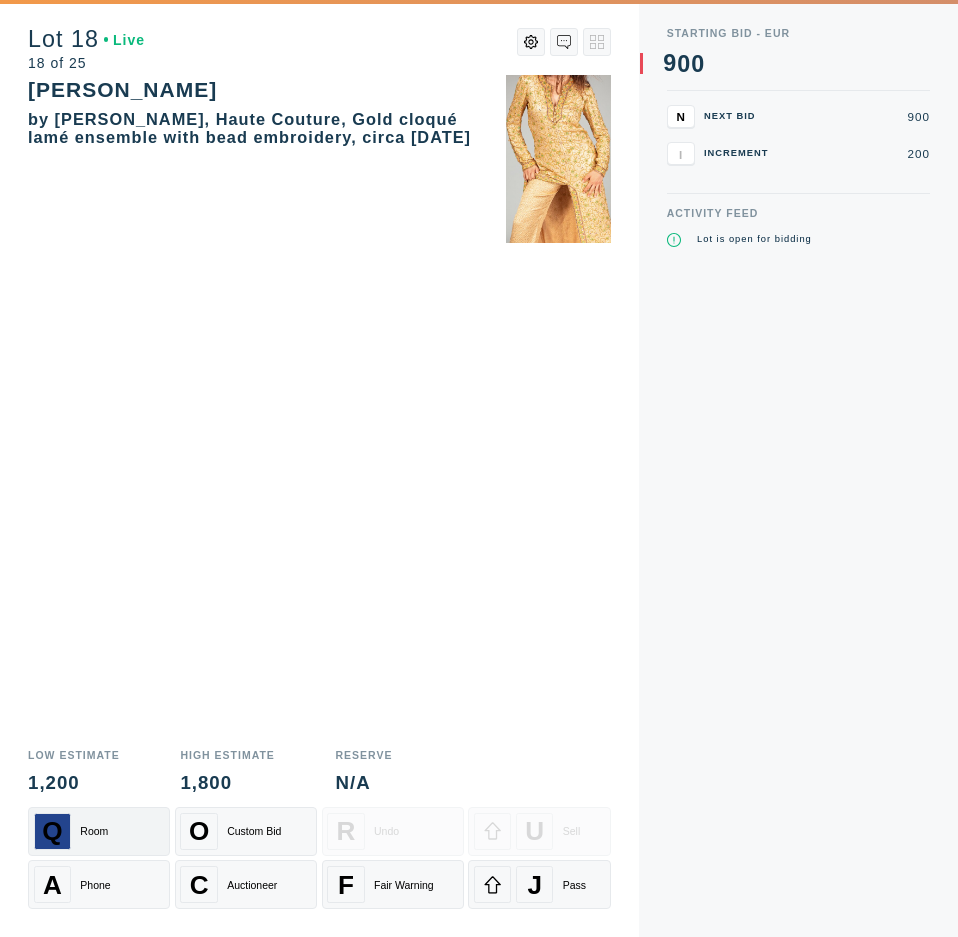 click on "Q Room" at bounding box center [99, 831] 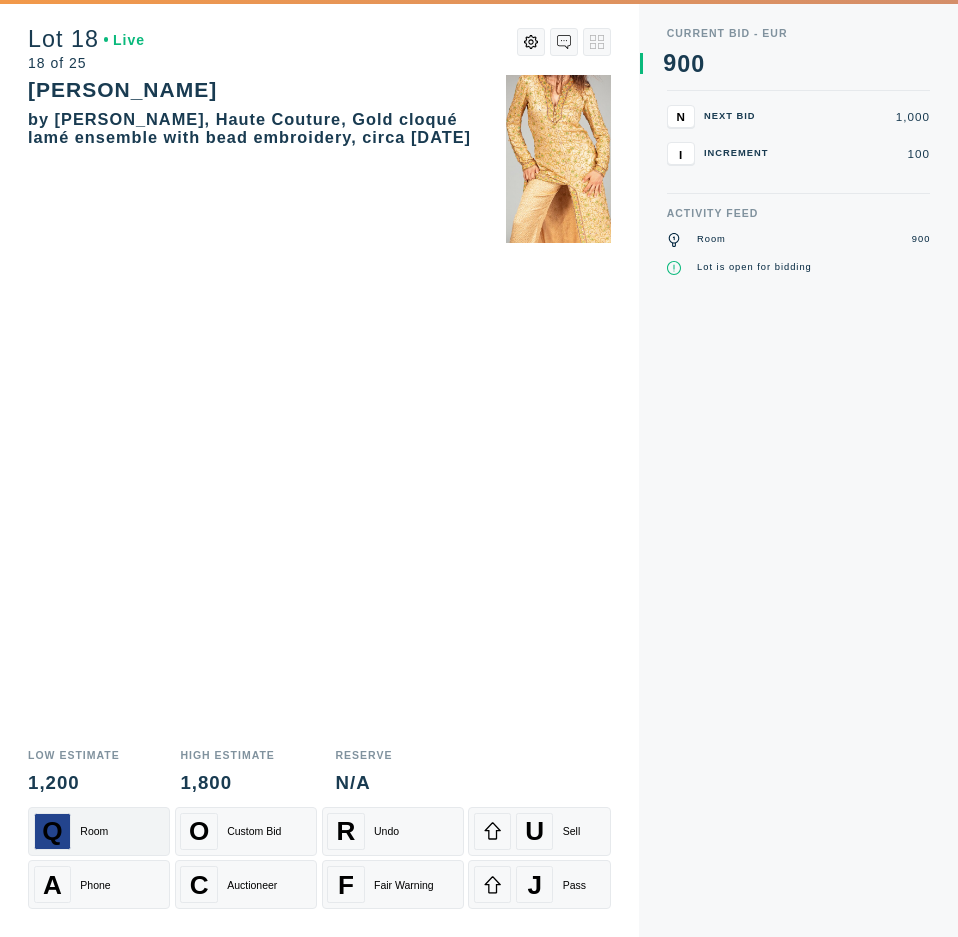 click on "Q Room" at bounding box center (99, 831) 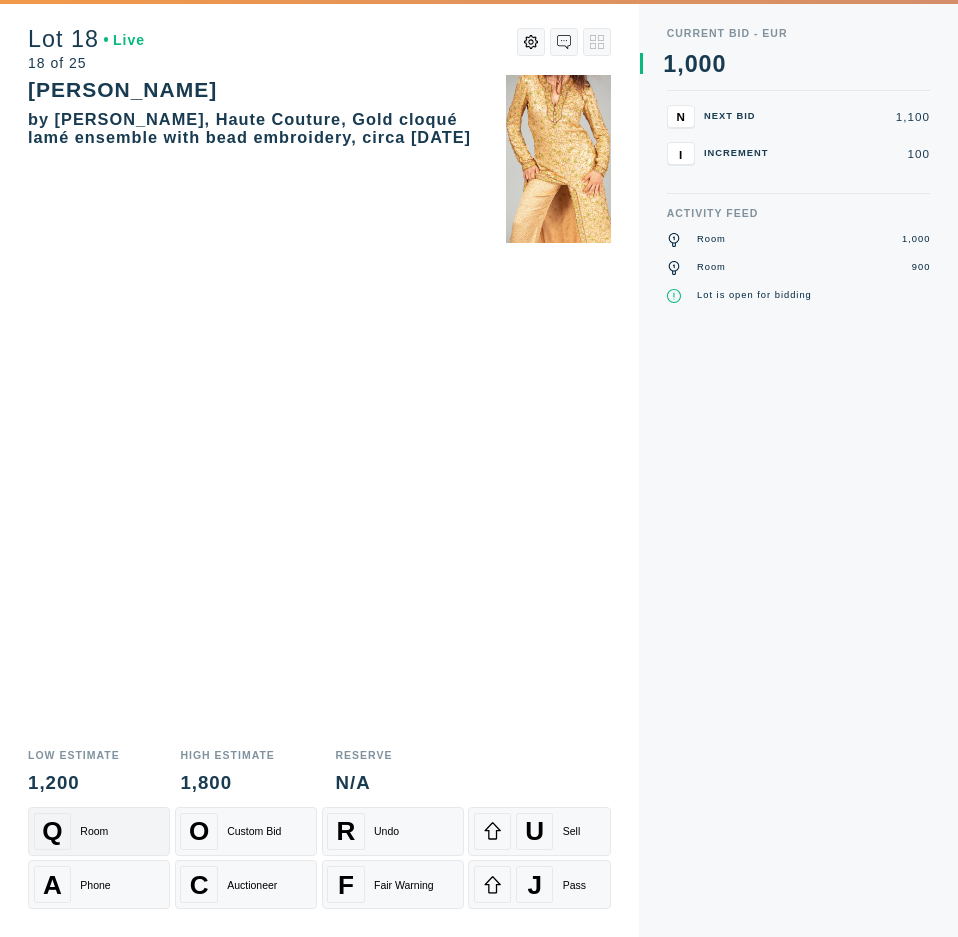 click on "Q Room" at bounding box center [99, 831] 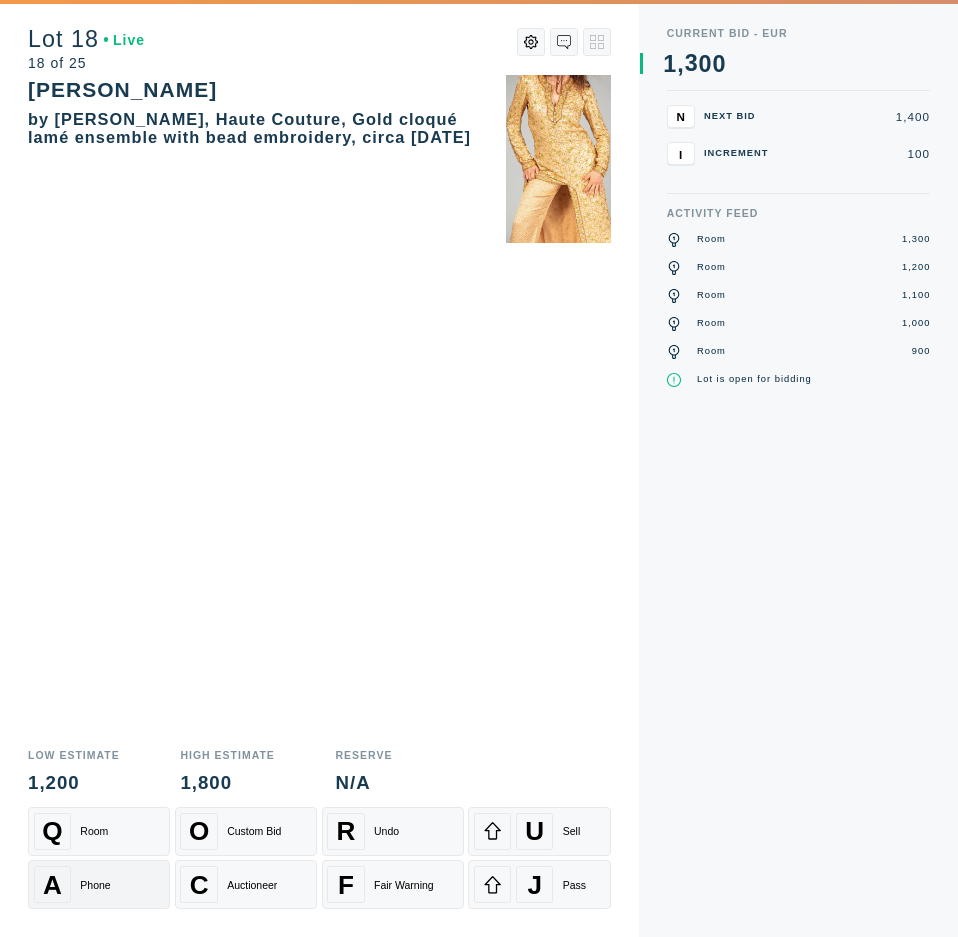 click on "Phone" at bounding box center (95, 885) 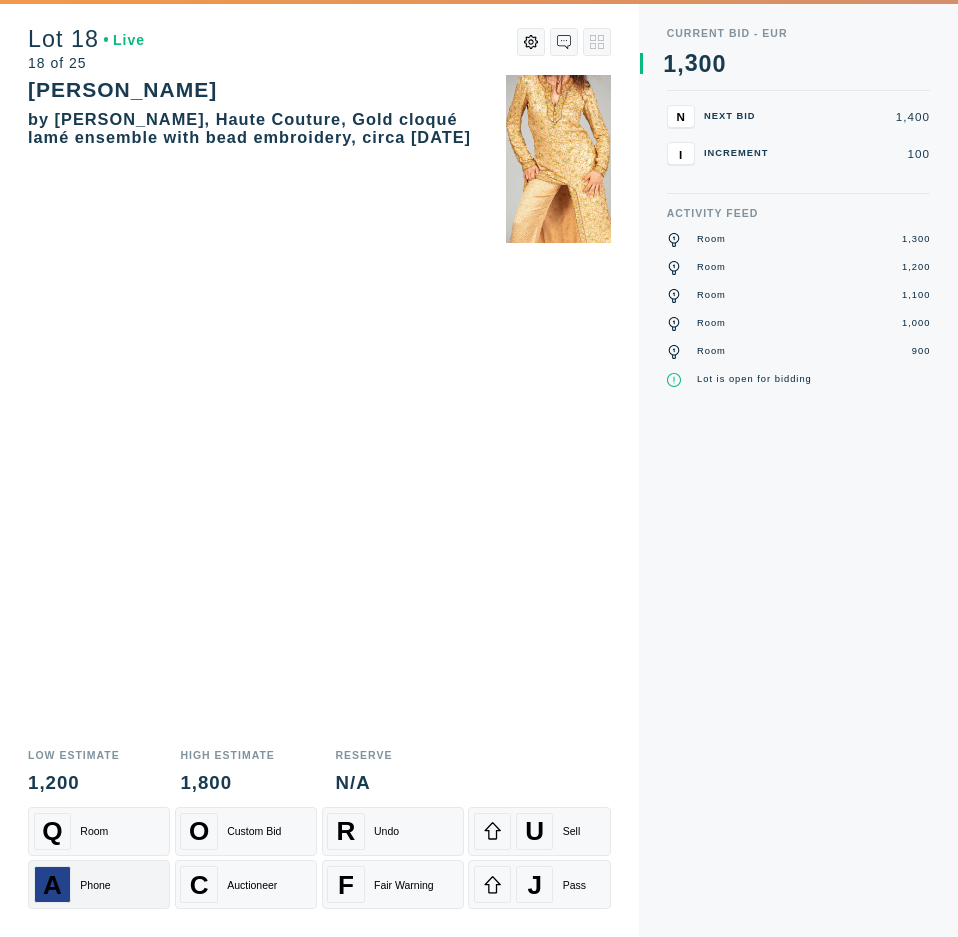 click on "Phone" at bounding box center [95, 885] 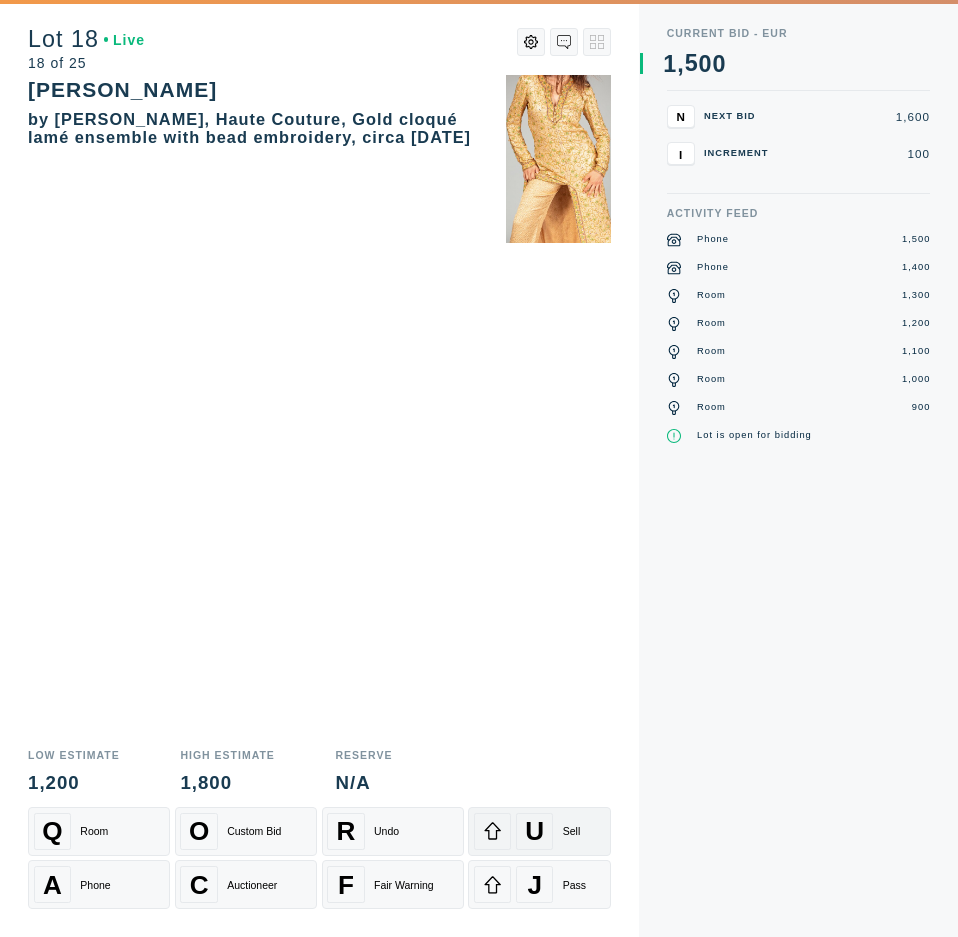 click on "U Sell" at bounding box center (539, 831) 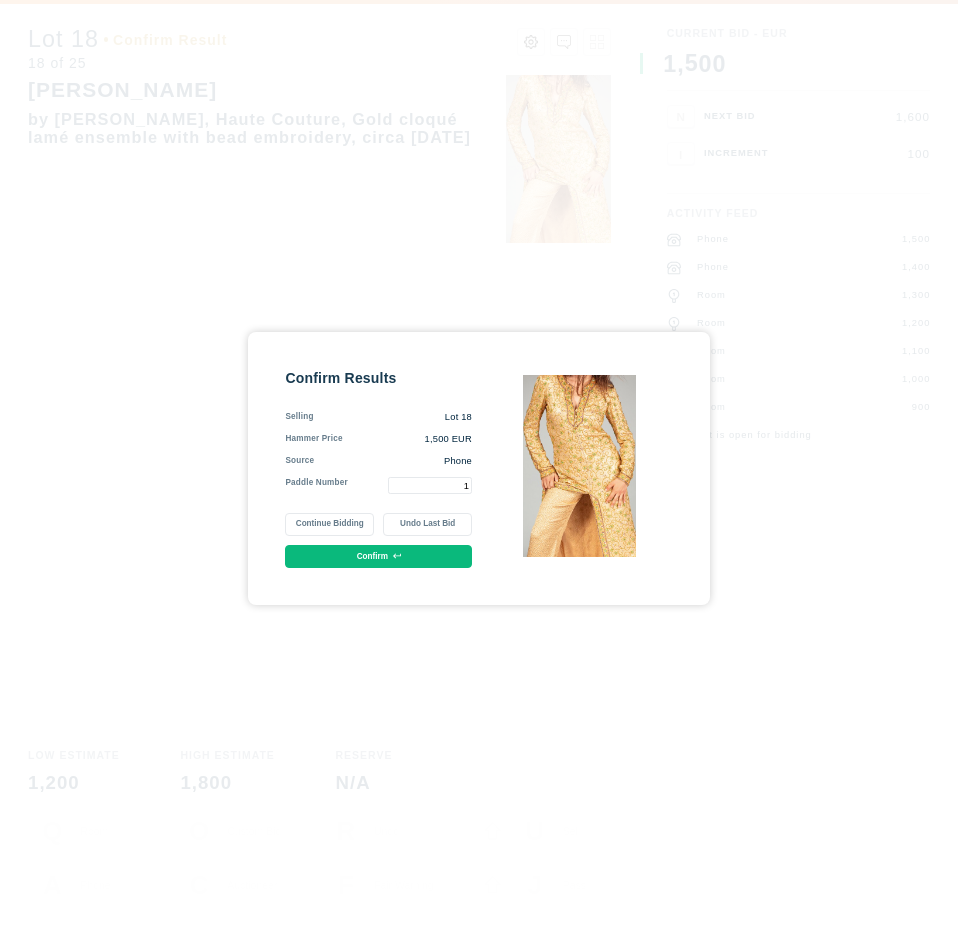 type on "1" 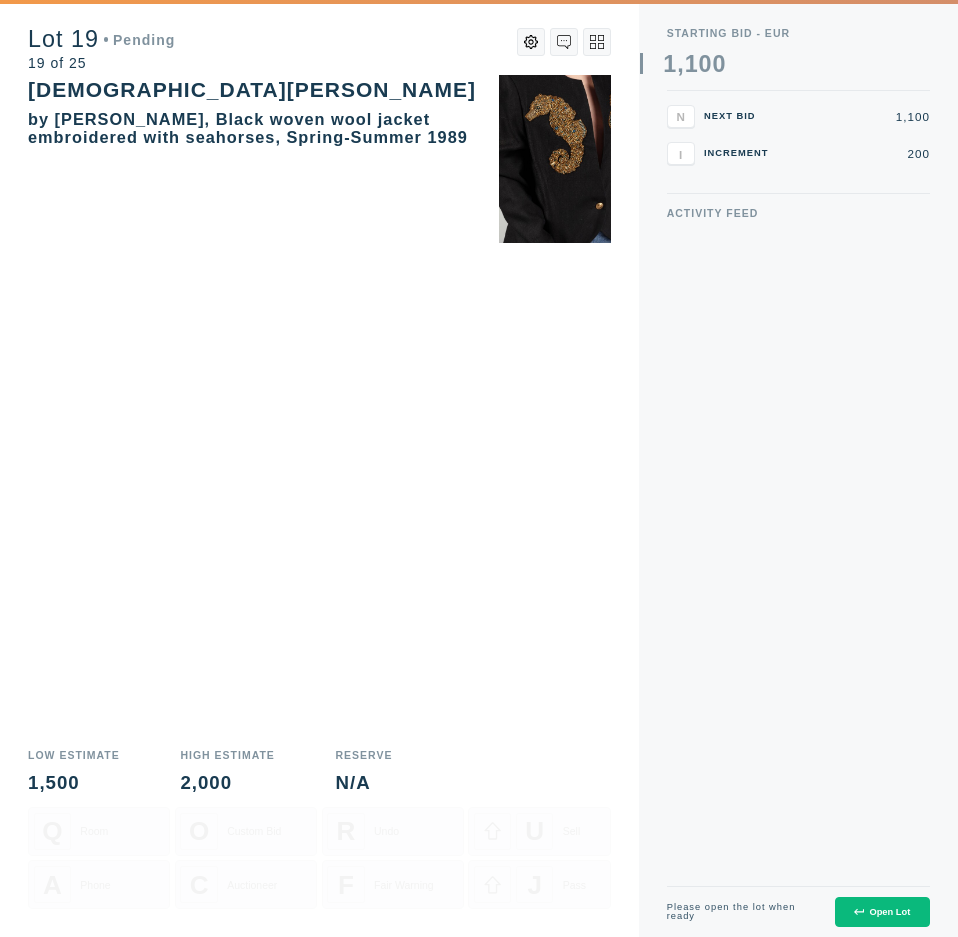click on "Open Lot" at bounding box center [882, 912] 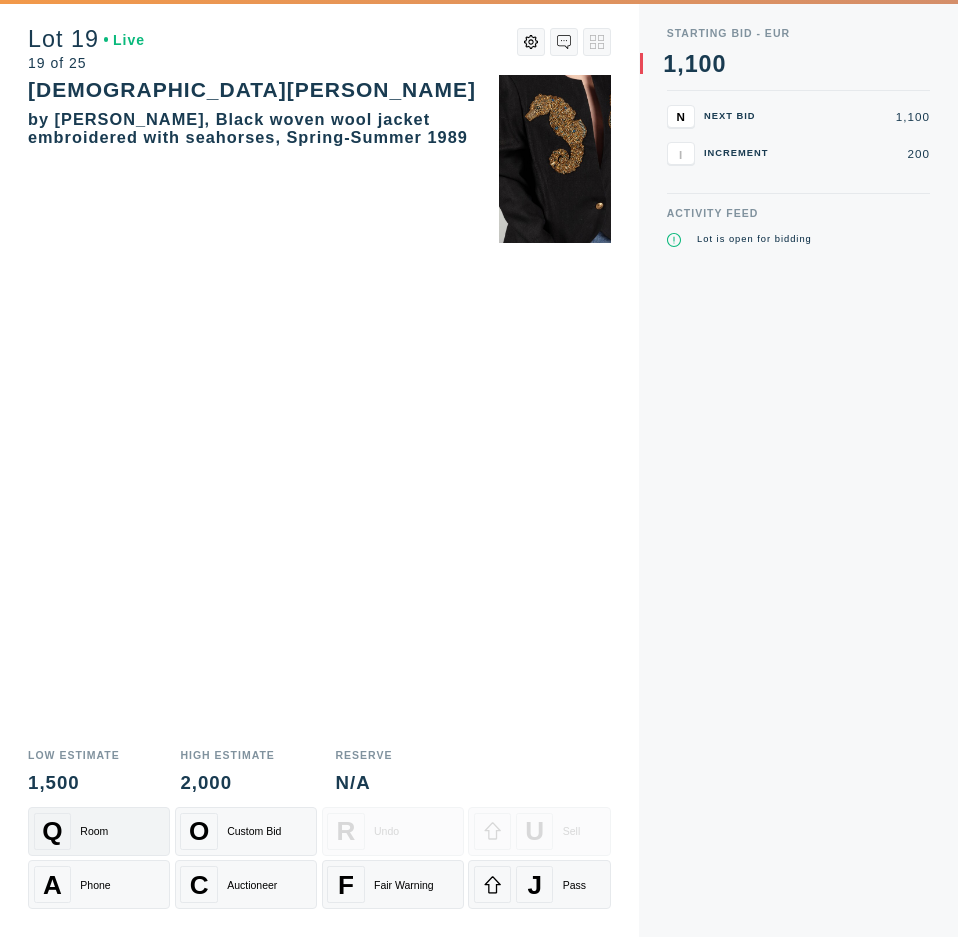click on "Q Room" at bounding box center [99, 831] 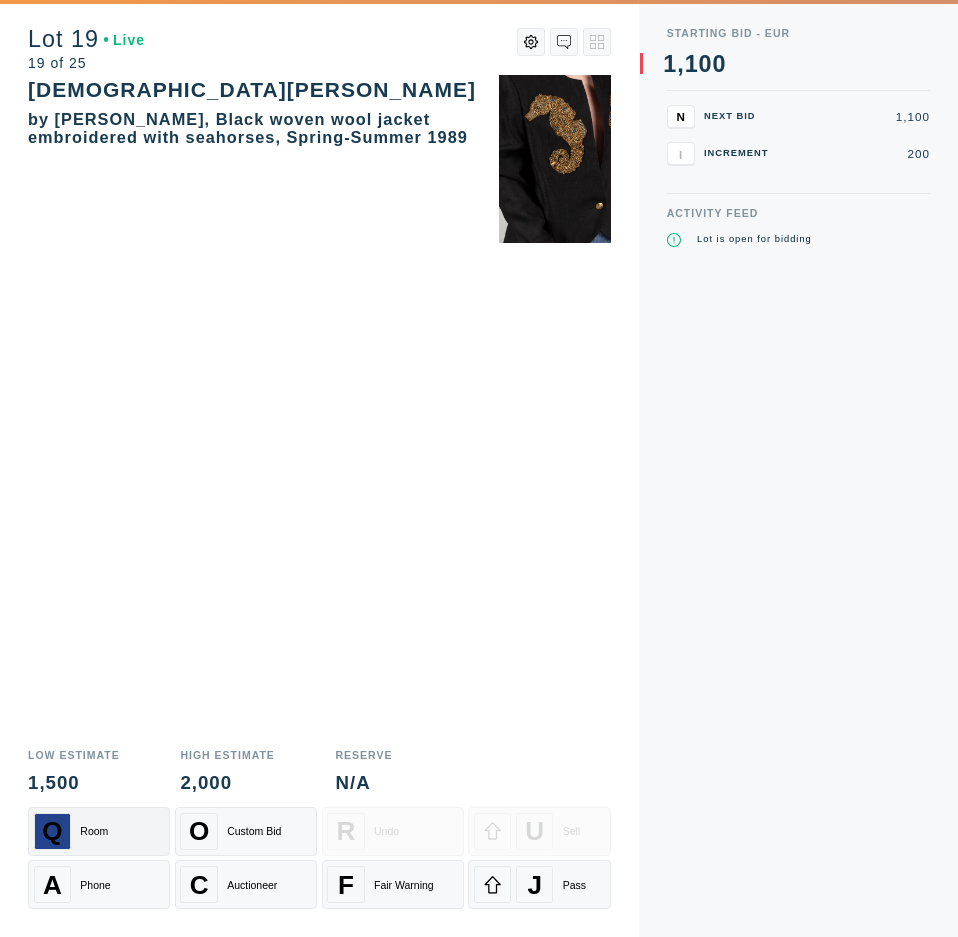click on "Q Room" at bounding box center [99, 831] 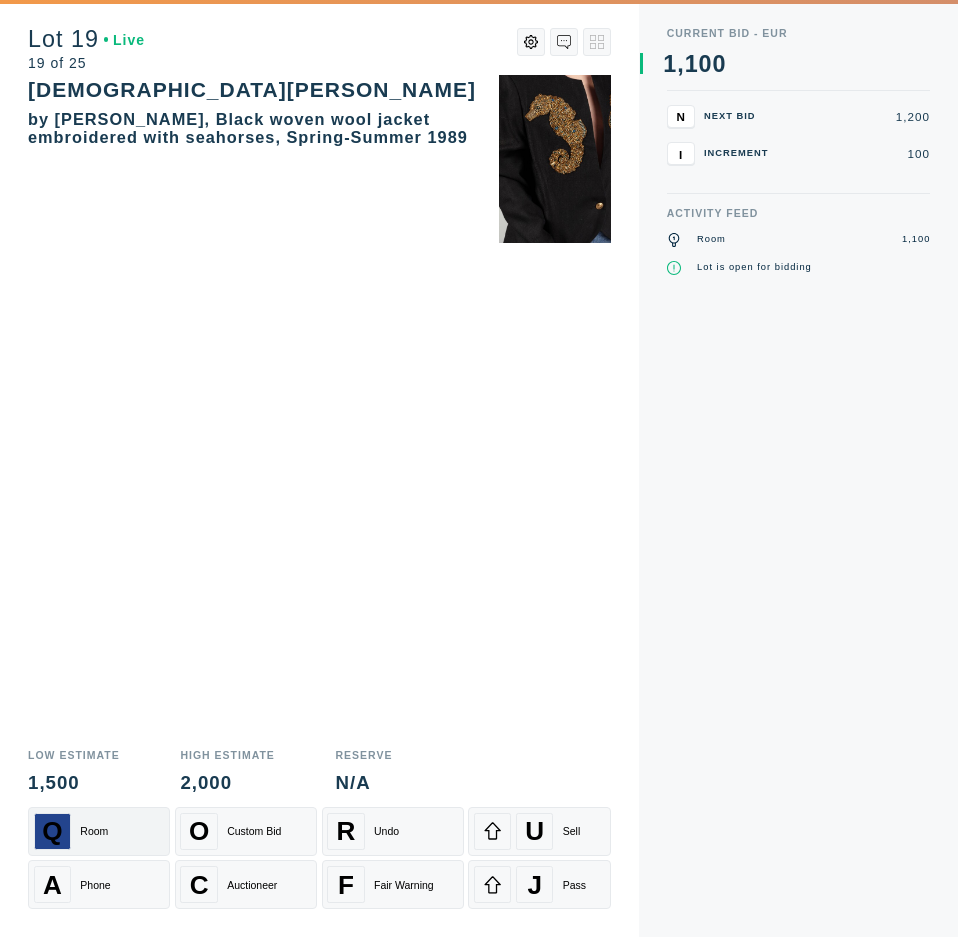 click on "Q Room" at bounding box center (99, 831) 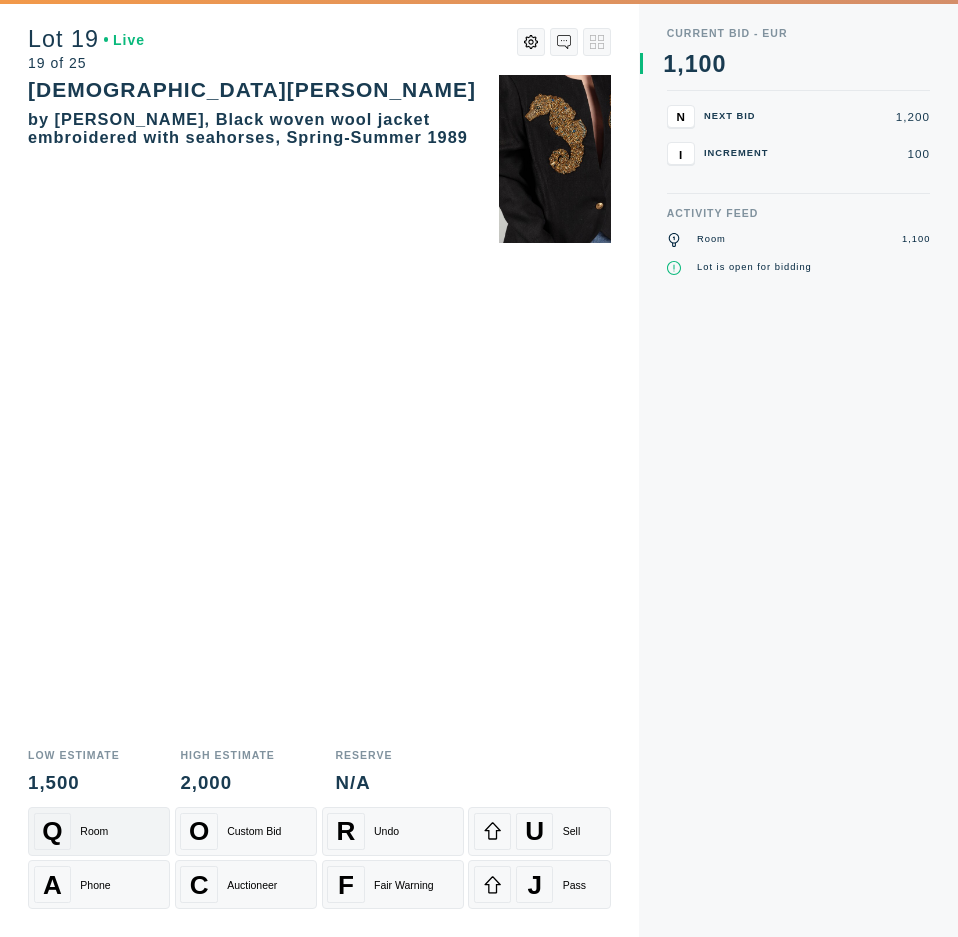 click on "Q Room" at bounding box center (99, 831) 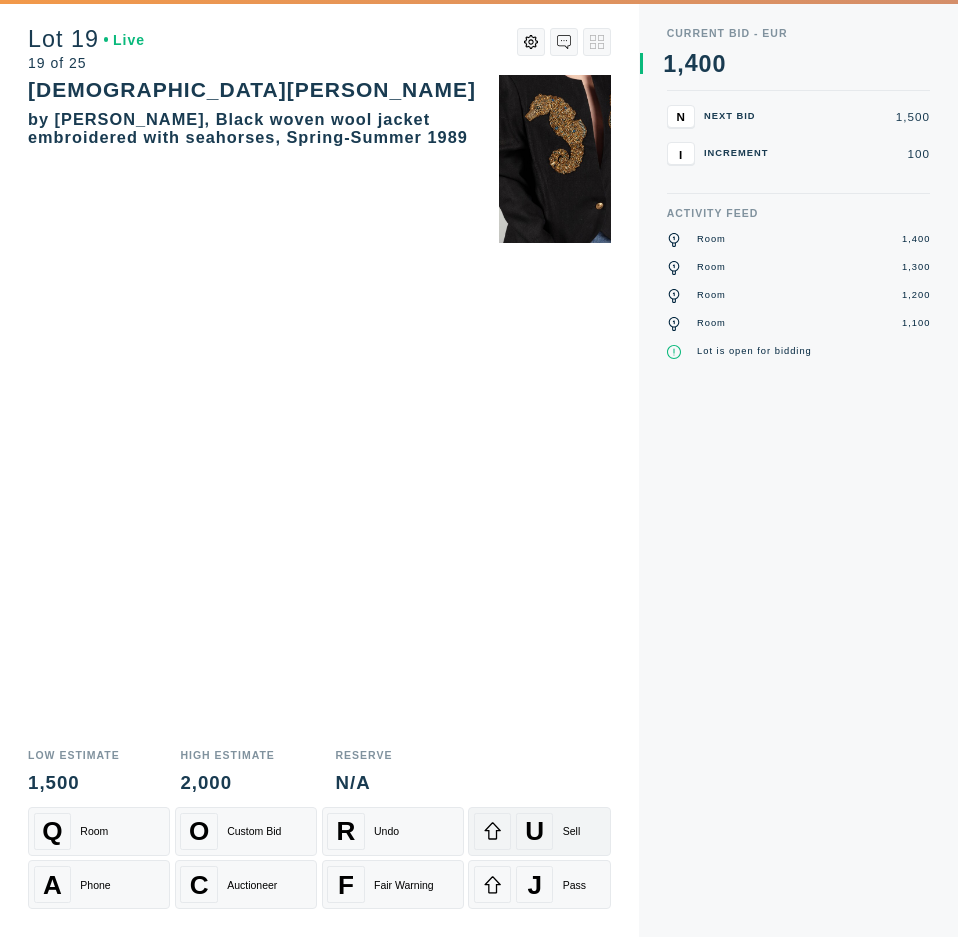 click on "Sell" at bounding box center [572, 831] 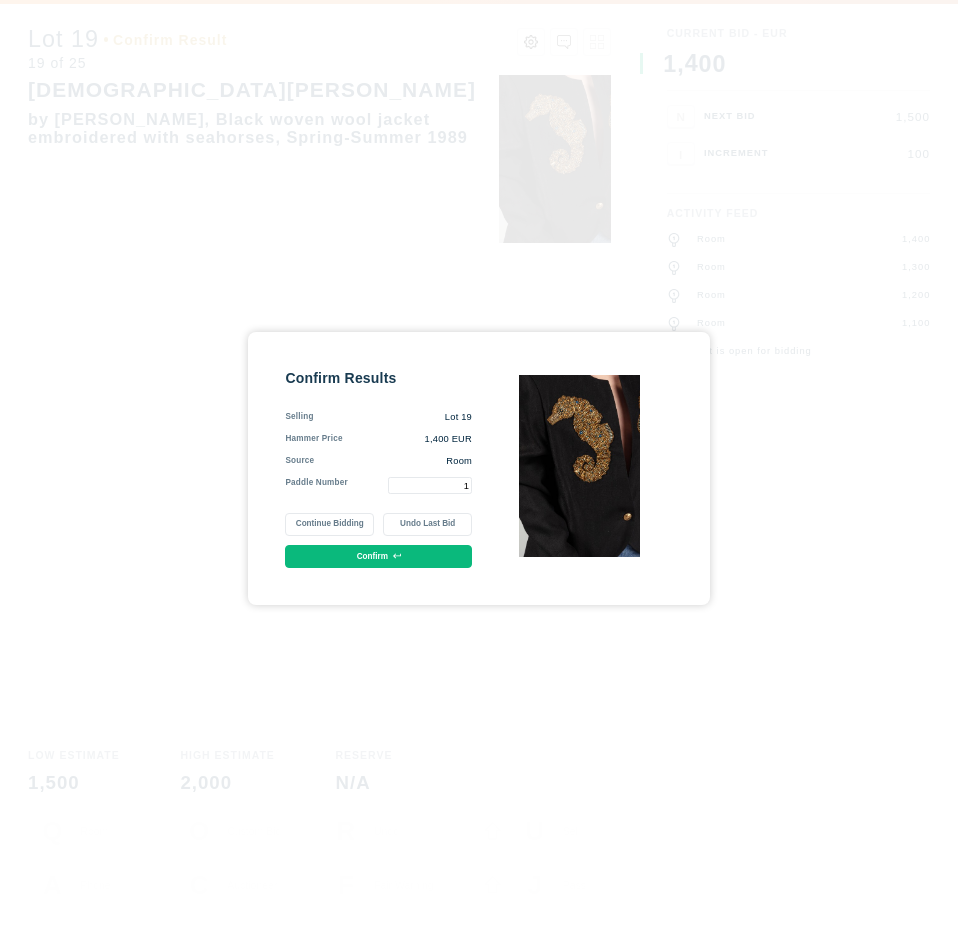 type on "1" 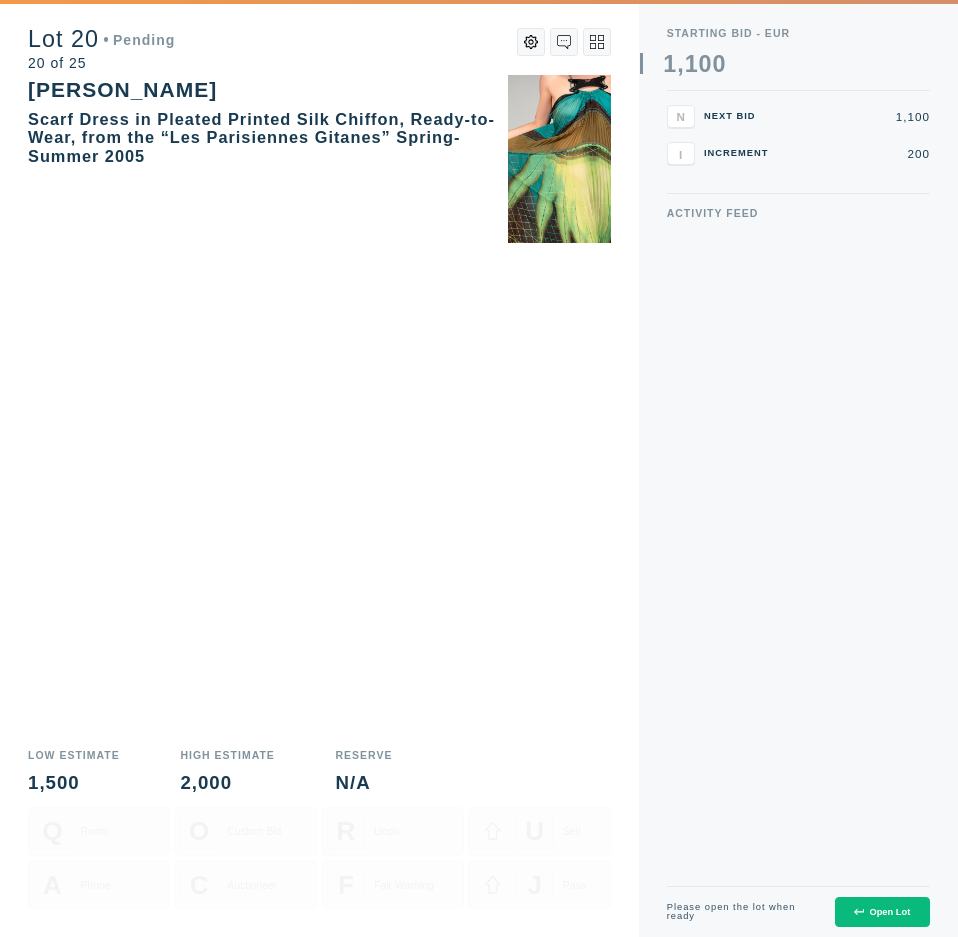 click on "Open Lot" at bounding box center (882, 912) 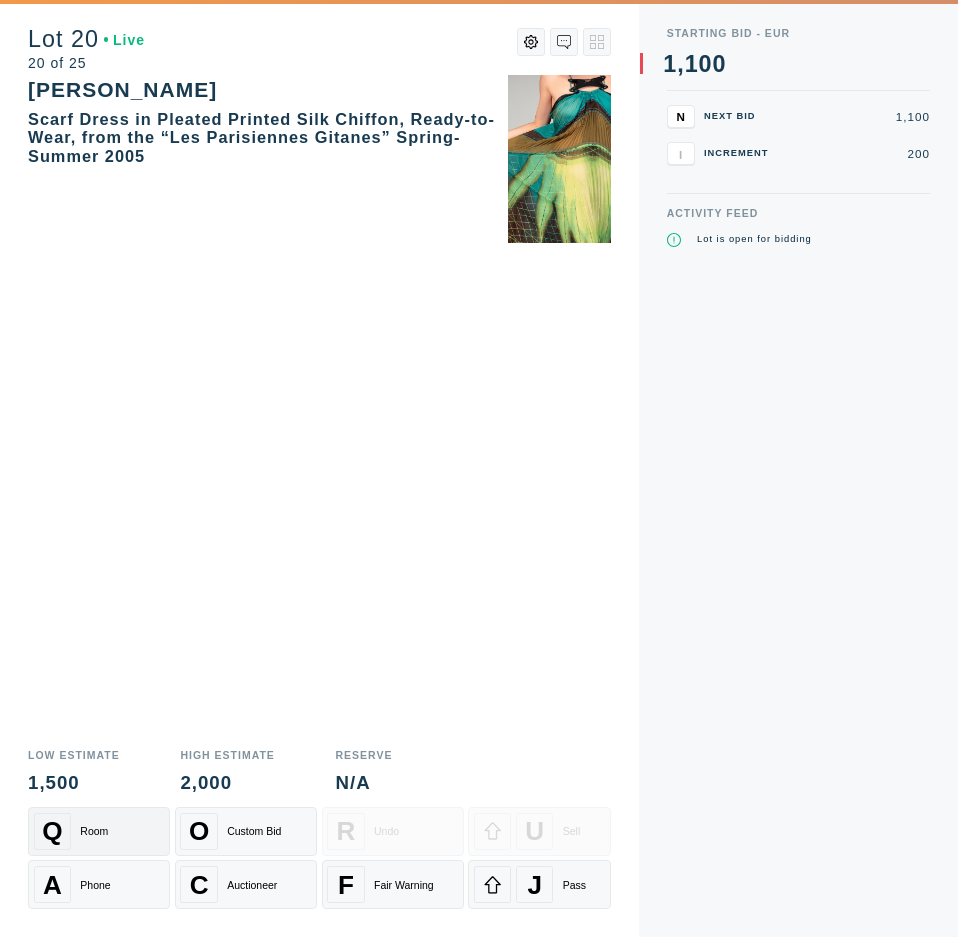 click on "Q Room" at bounding box center [99, 831] 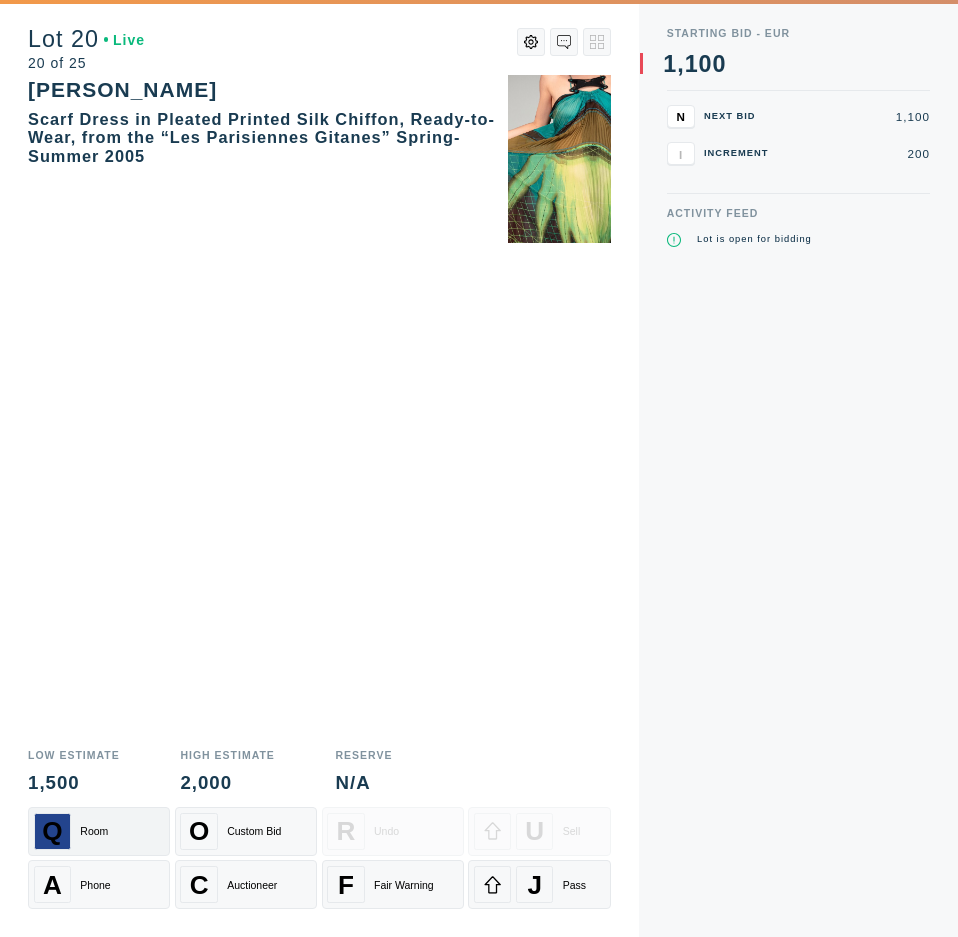 click on "Q Room" at bounding box center [99, 831] 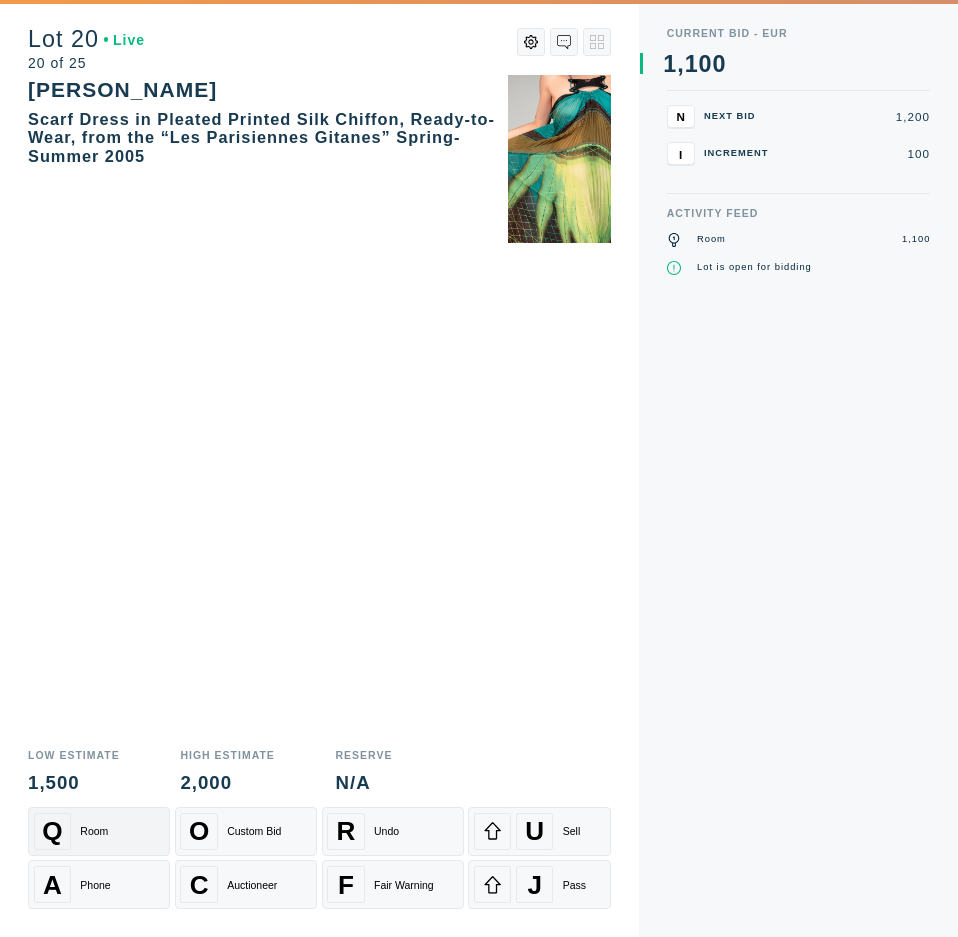 click on "Q Room" at bounding box center [99, 831] 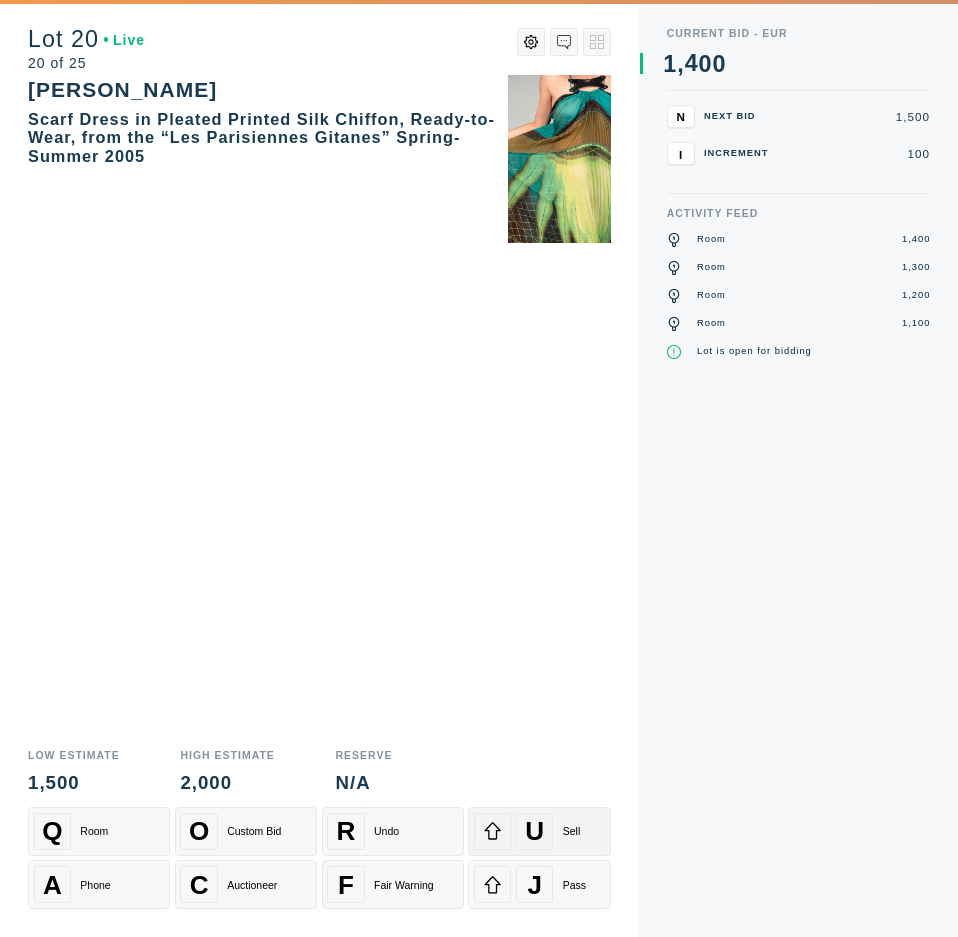 click on "U Sell" at bounding box center (539, 831) 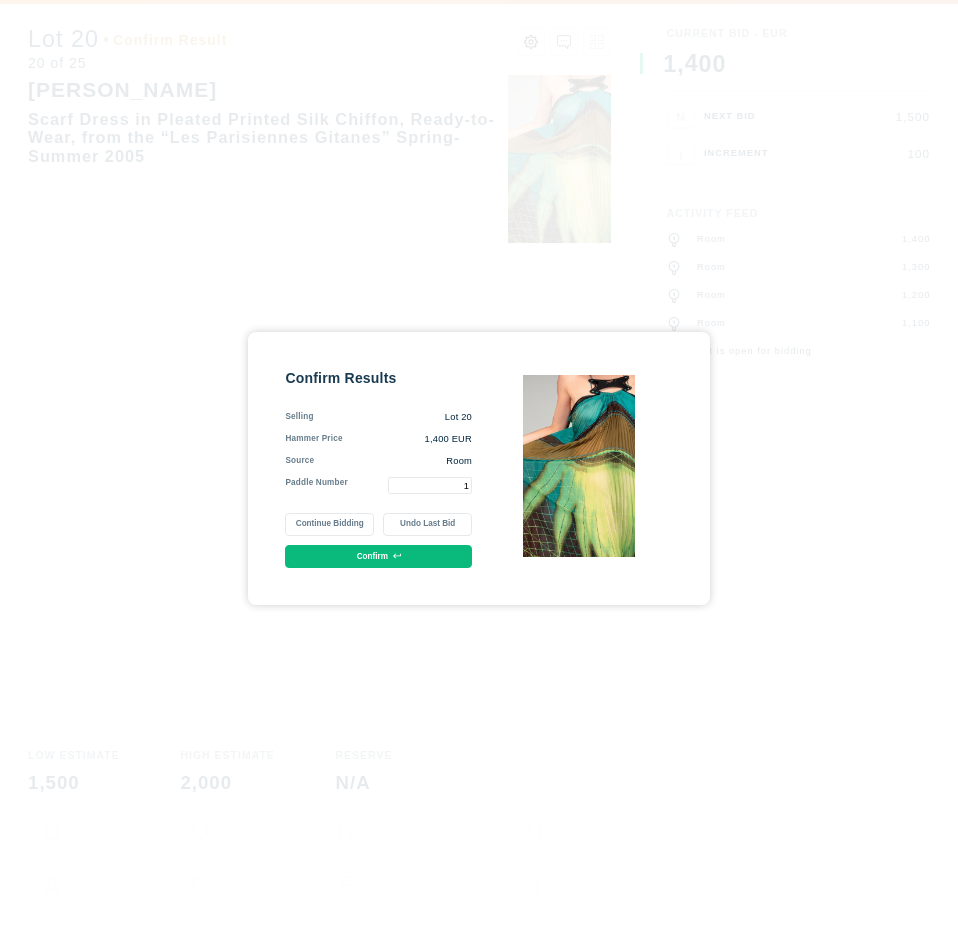 type on "1" 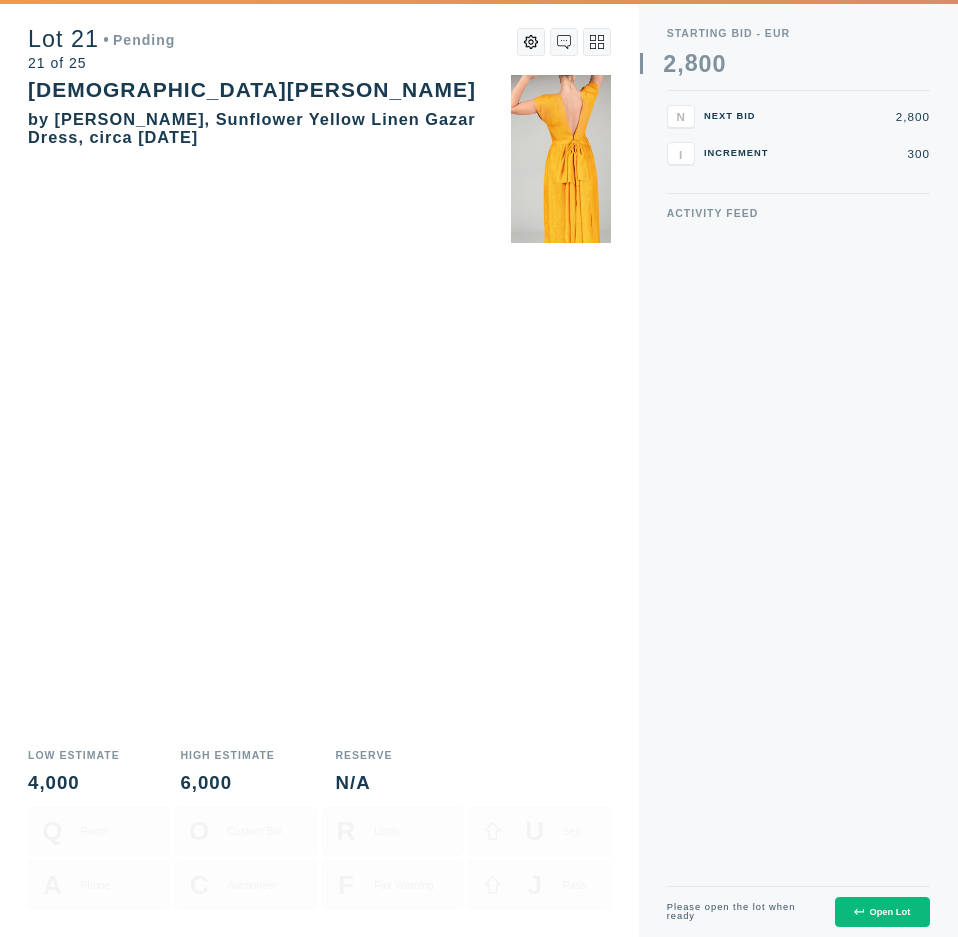 click on "Open Lot" at bounding box center (882, 912) 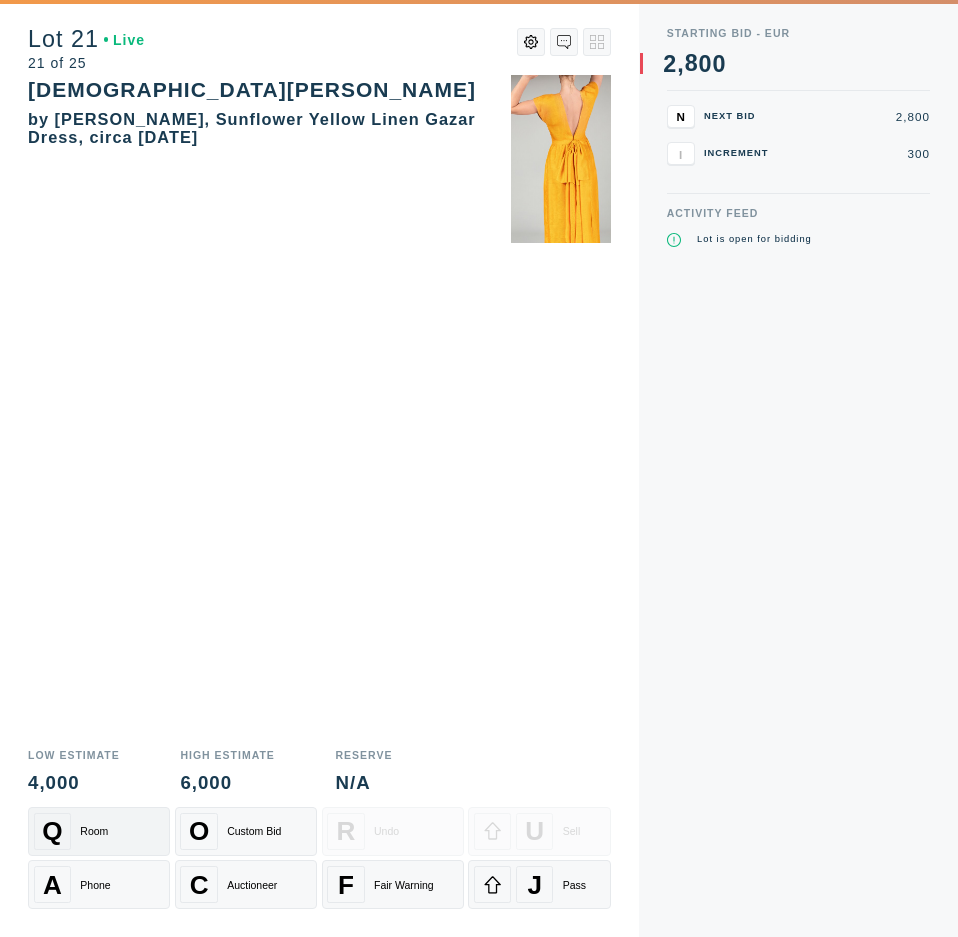 click on "Room" at bounding box center [94, 831] 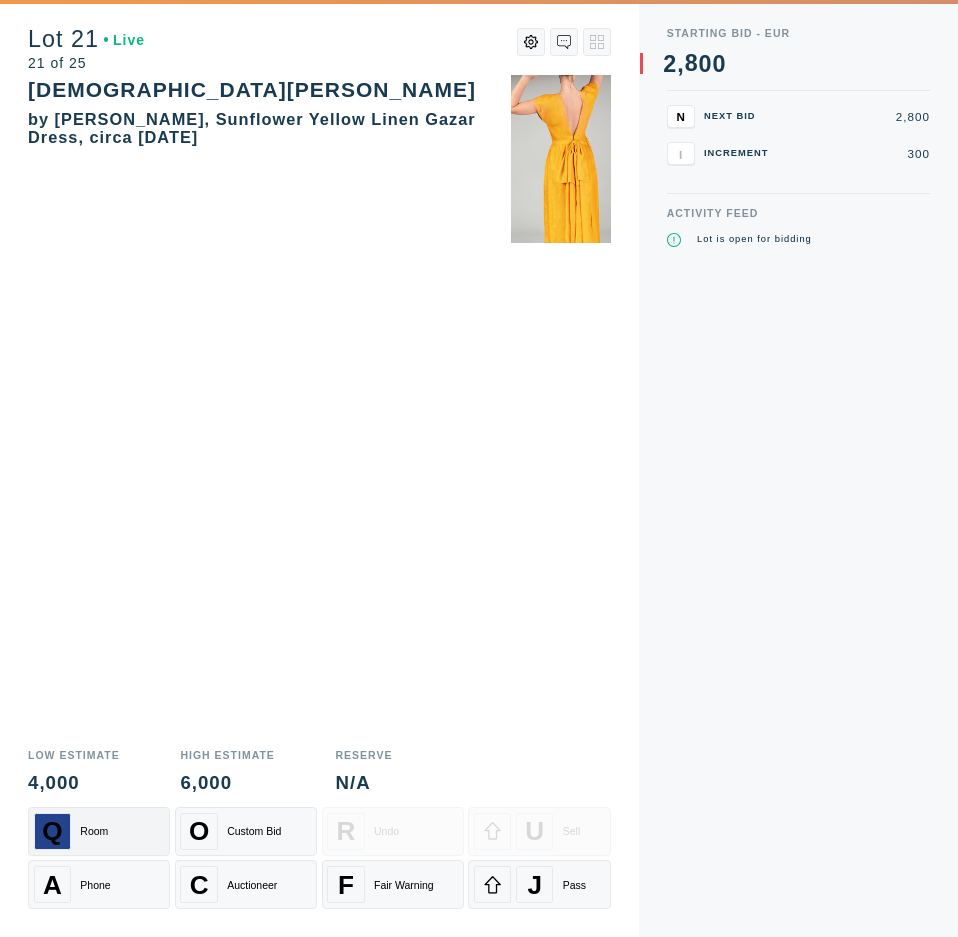 click on "Room" at bounding box center (94, 831) 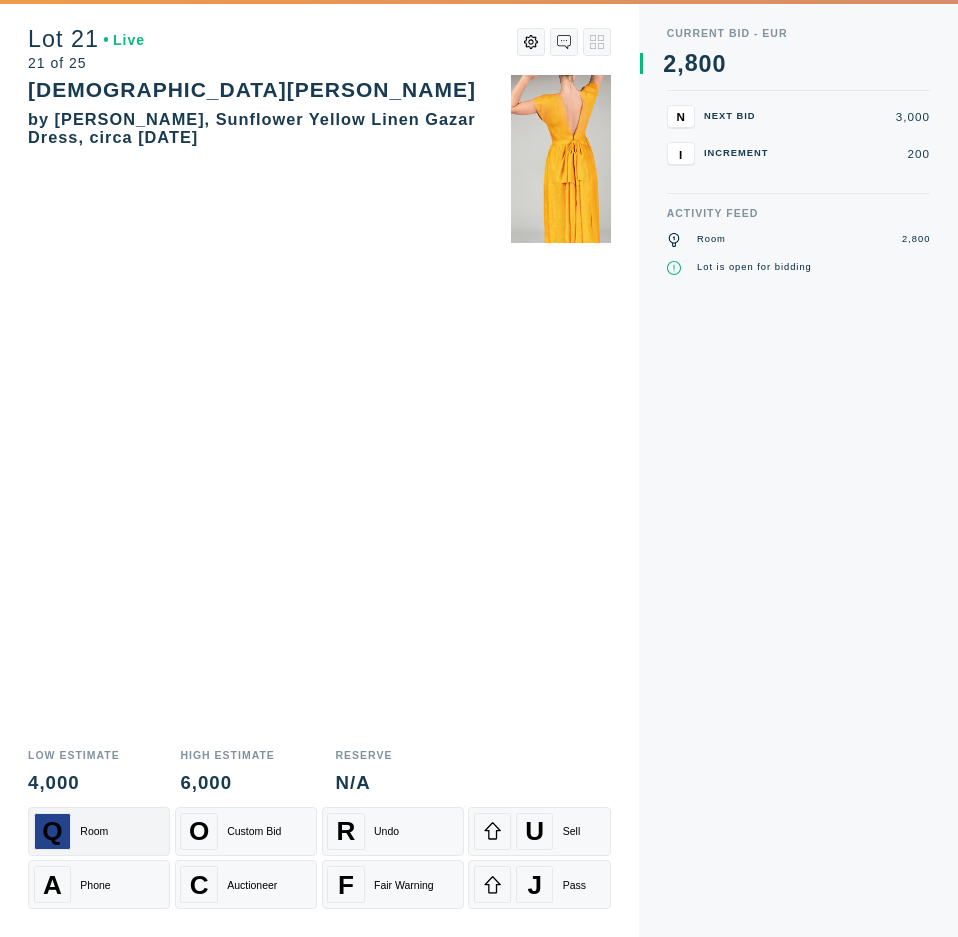 click on "Room" at bounding box center [94, 831] 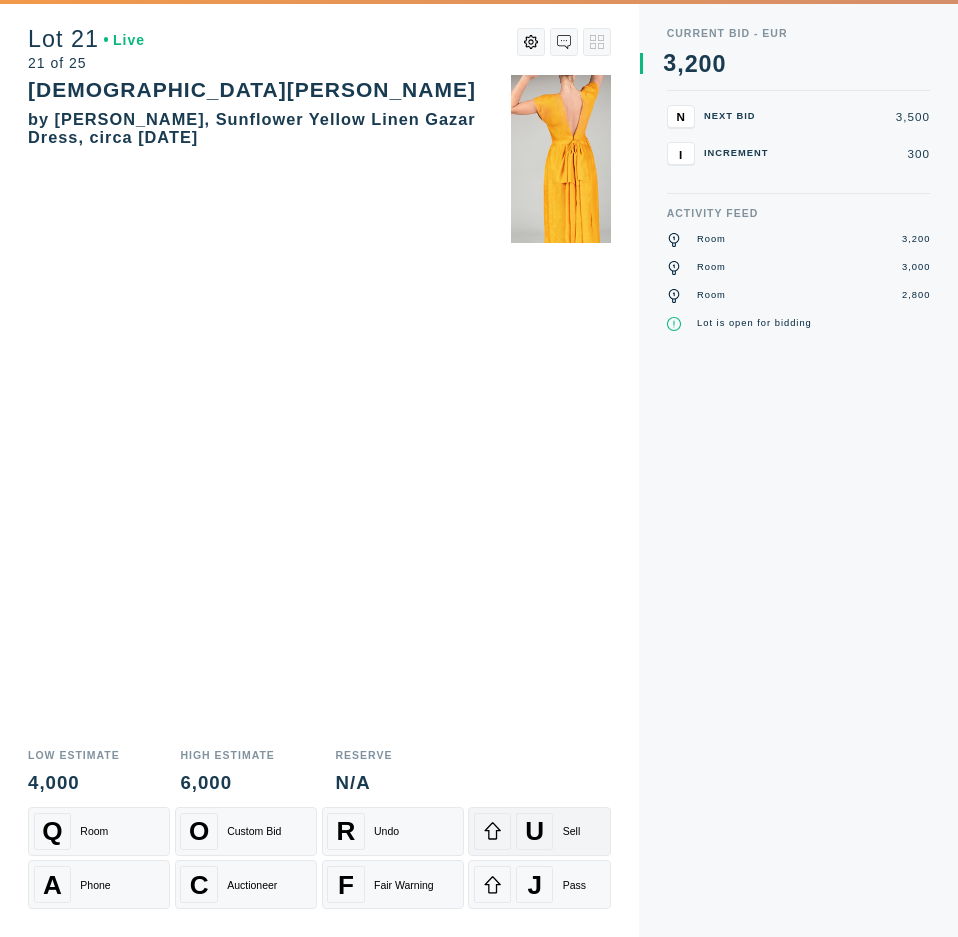 click on "Sell" at bounding box center (572, 831) 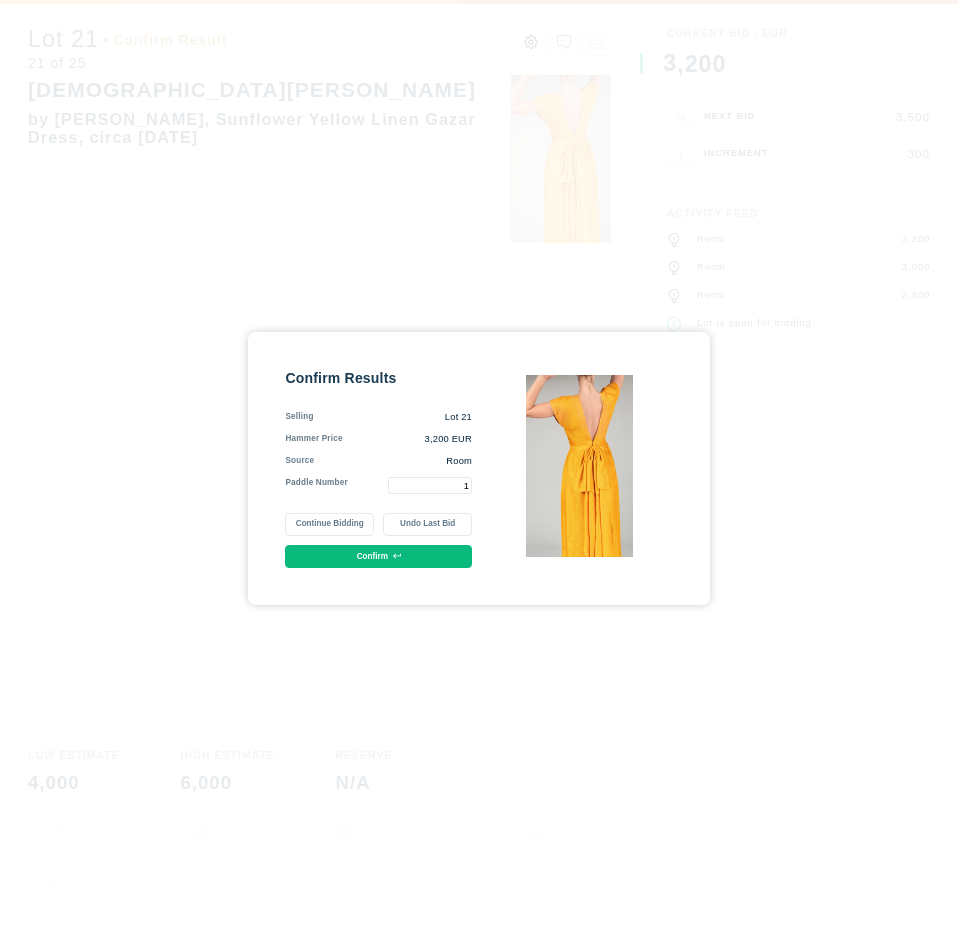 type on "1" 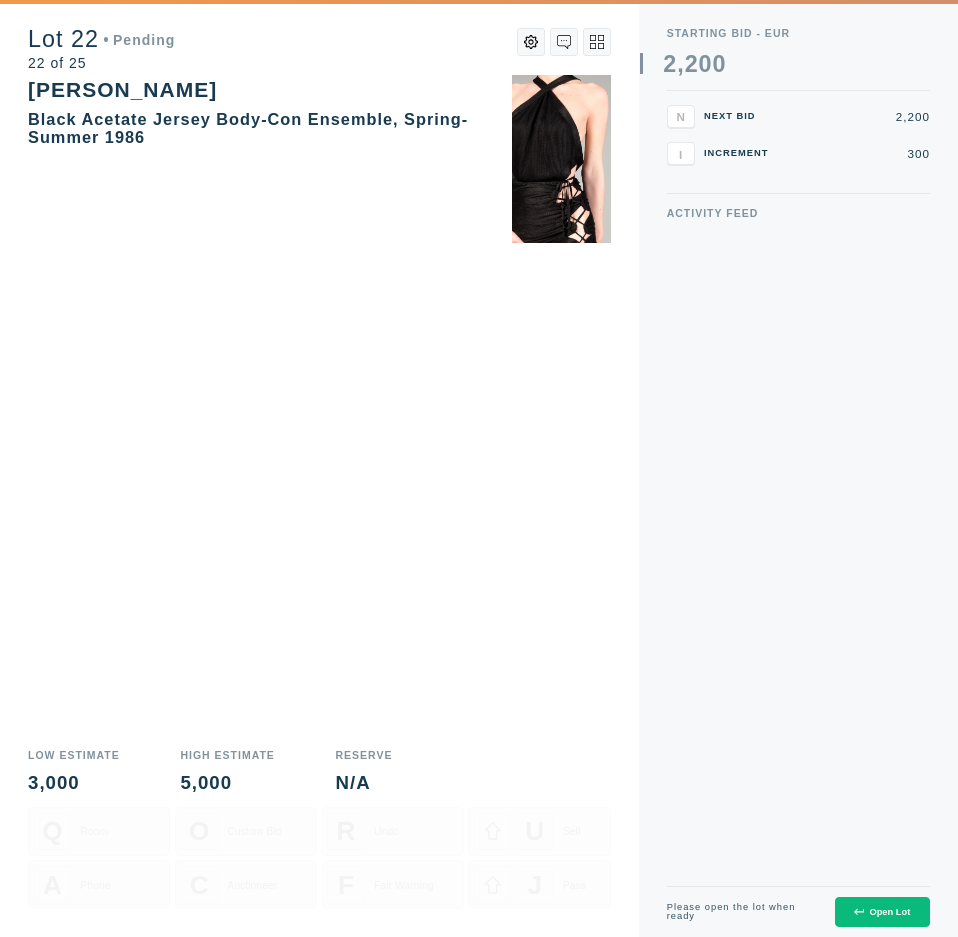 click on "Open Lot" at bounding box center (882, 912) 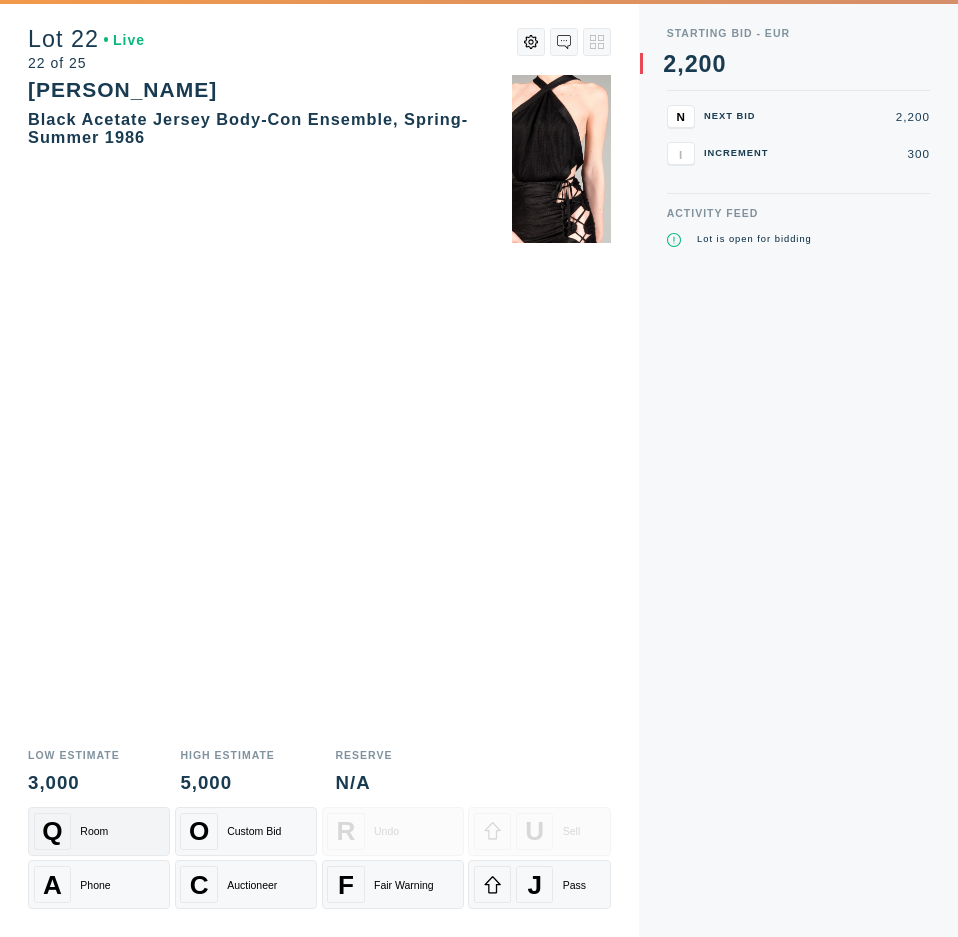 click on "Room" at bounding box center (94, 831) 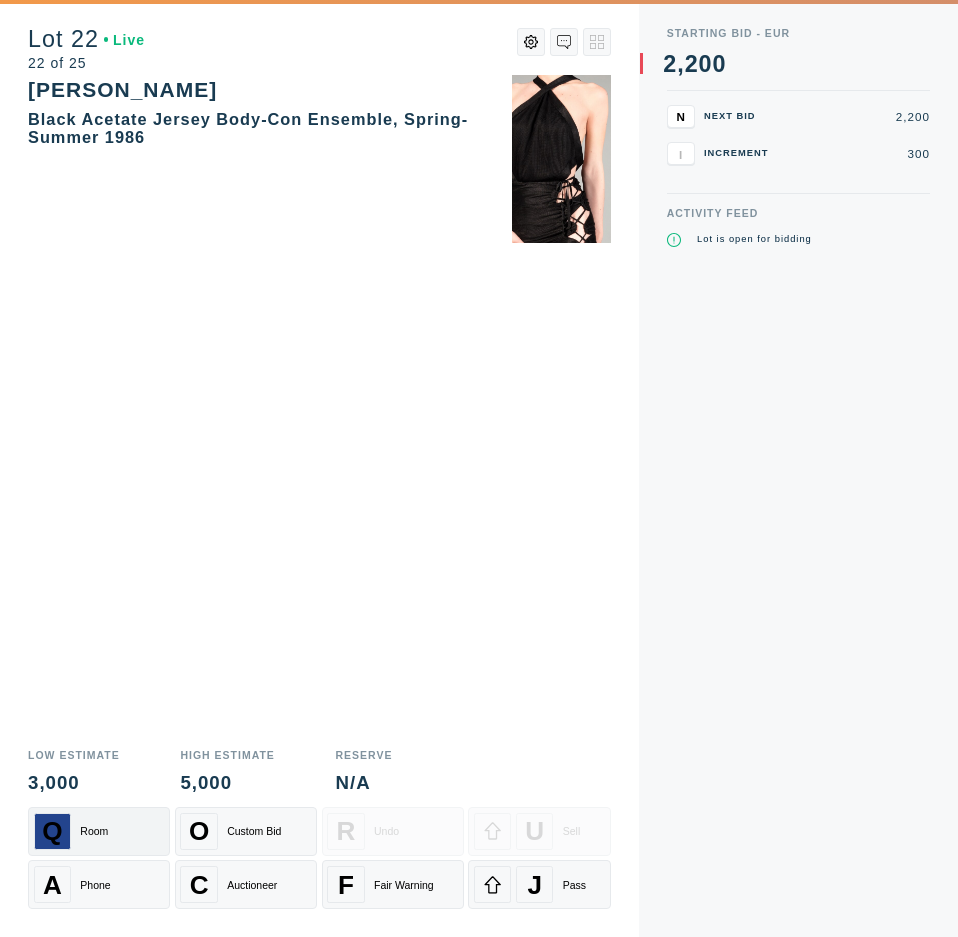 click on "Room" at bounding box center [94, 831] 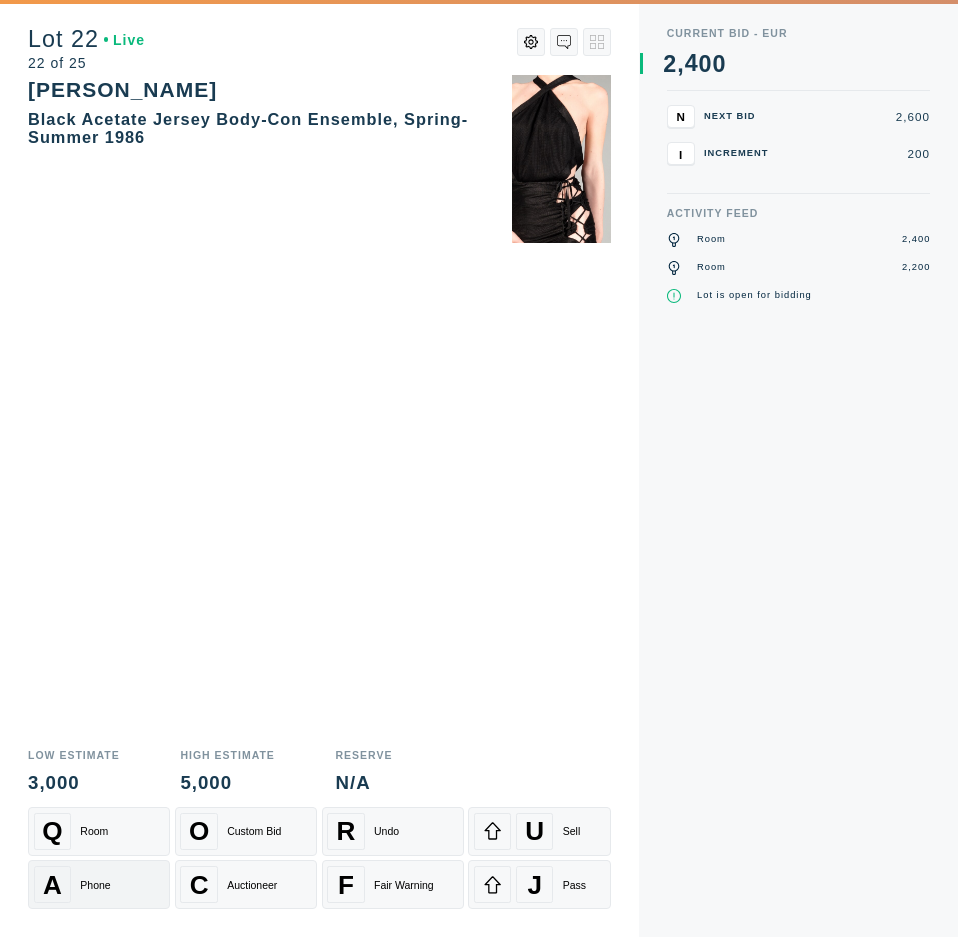 click on "Phone" at bounding box center [95, 885] 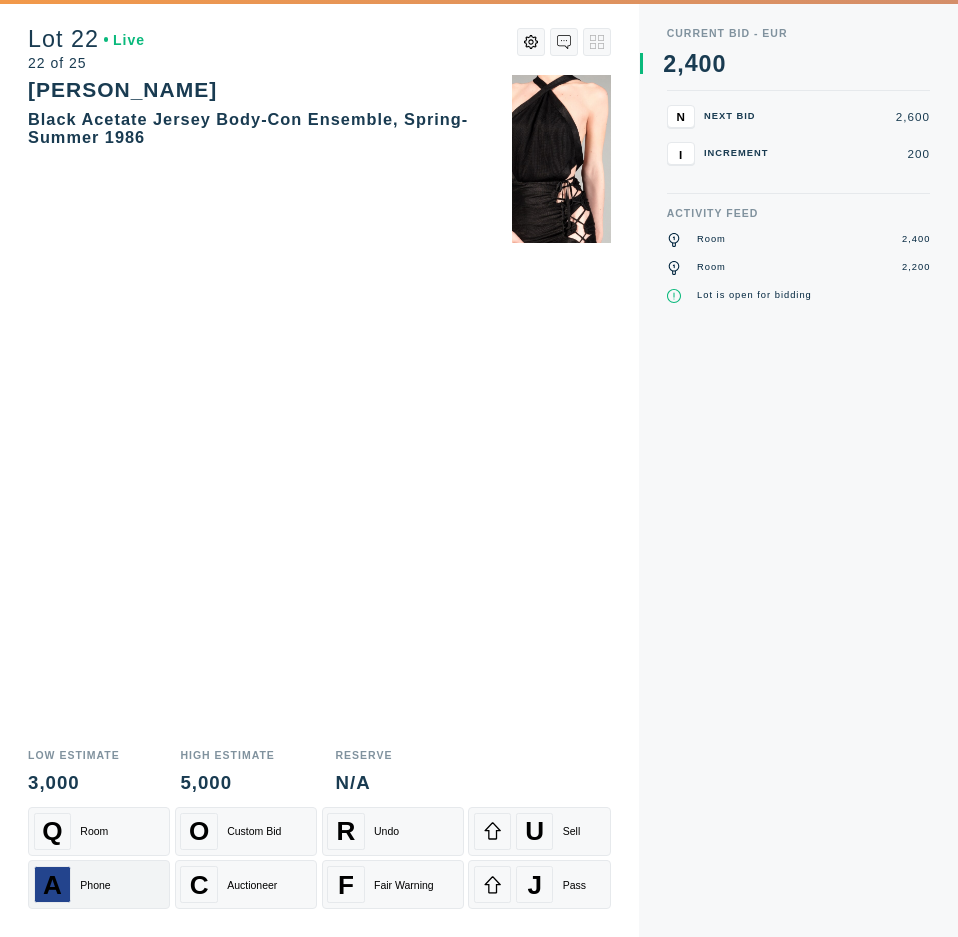 click on "Phone" at bounding box center [95, 885] 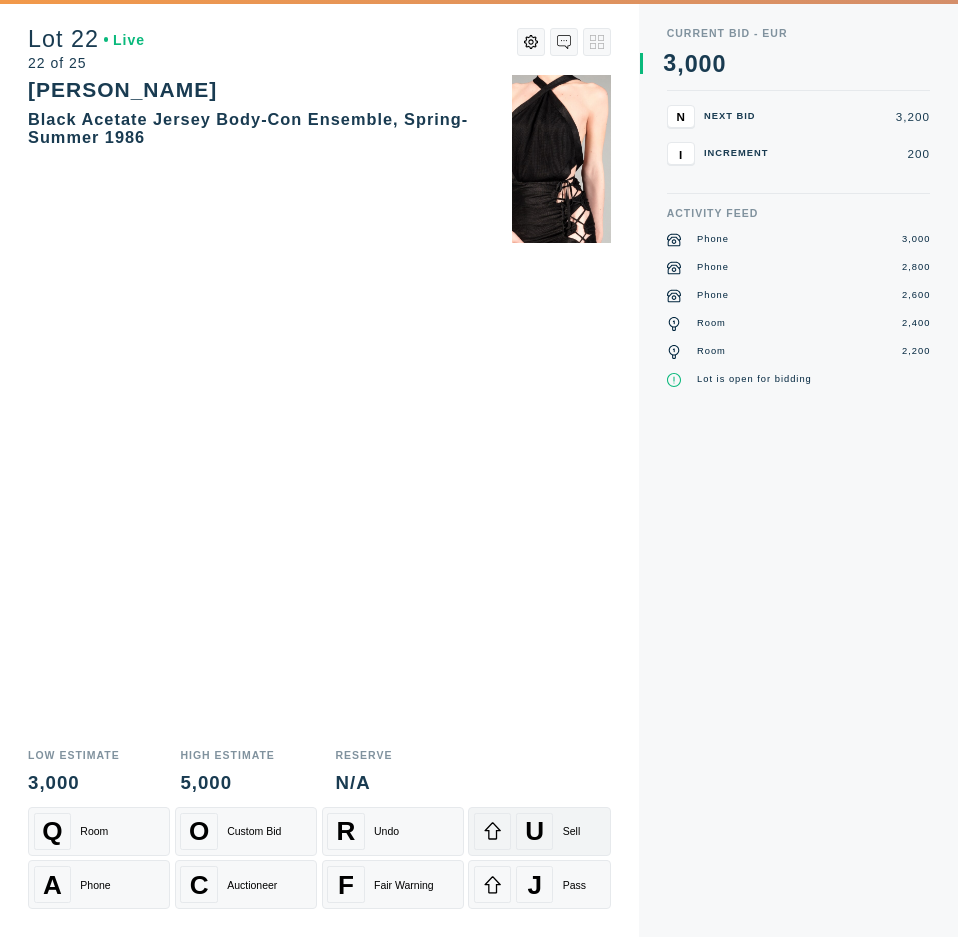 click on "U Sell" at bounding box center (539, 831) 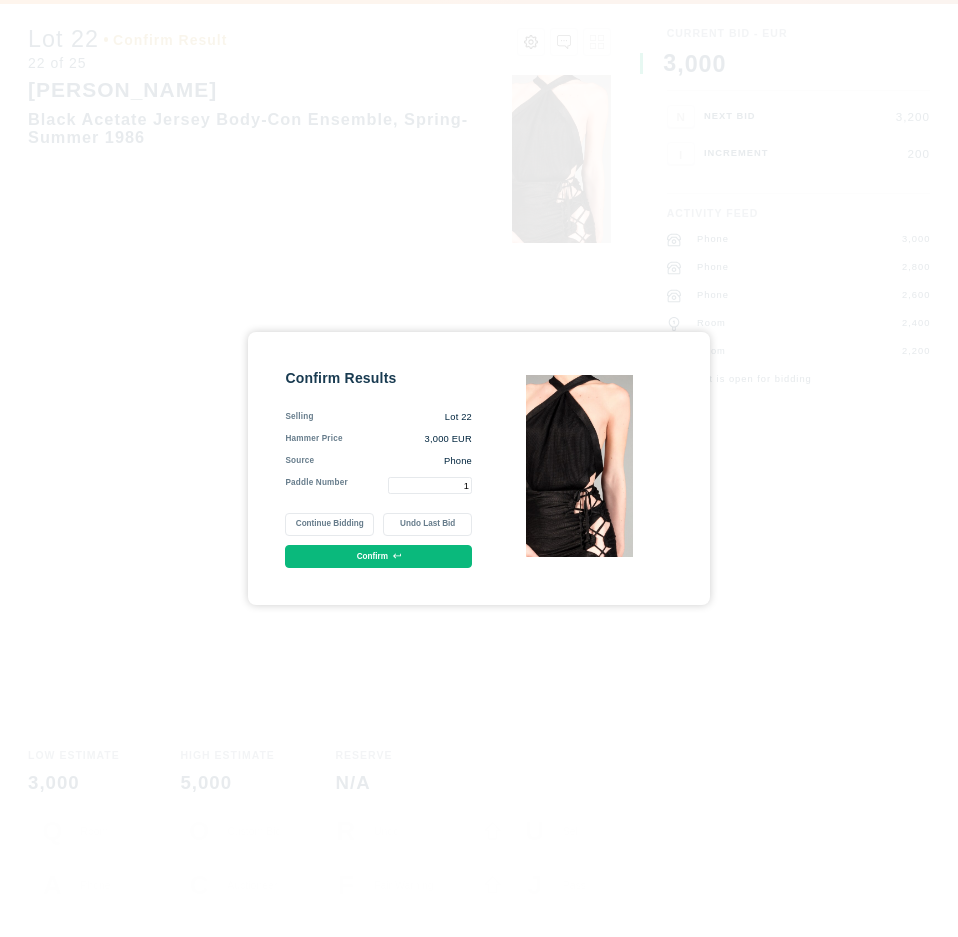 type on "1" 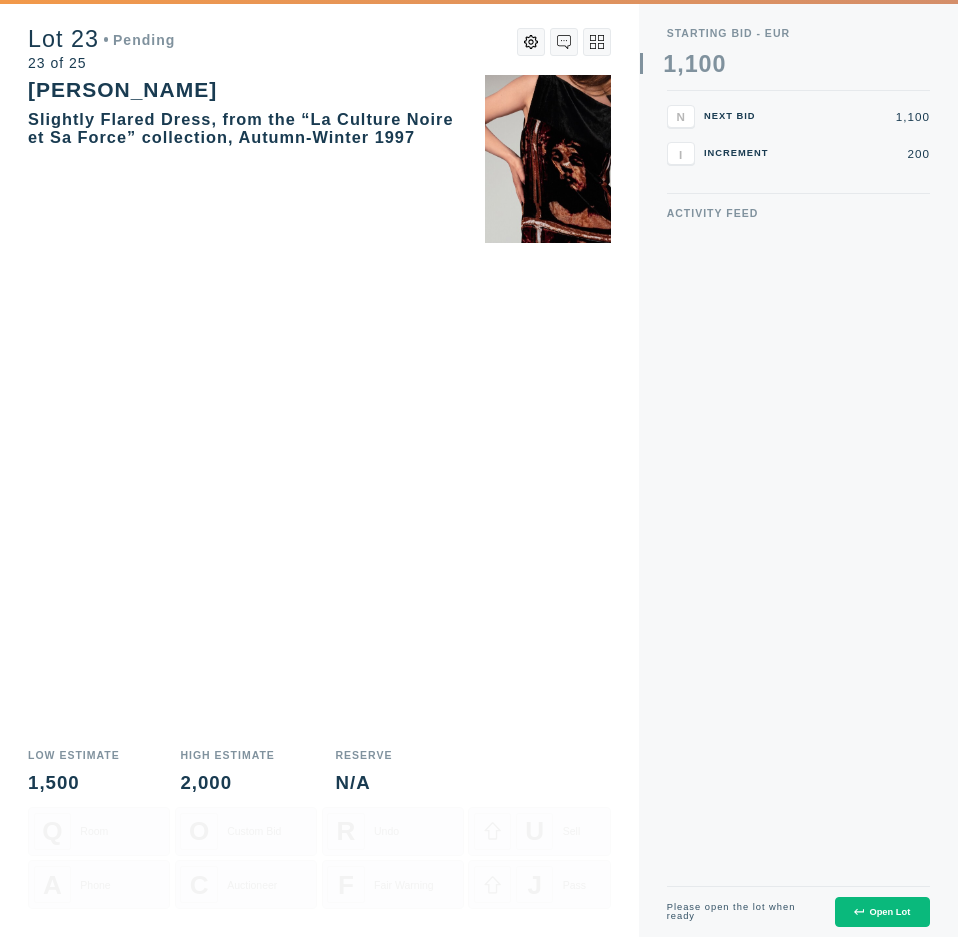 click on "Open Lot" at bounding box center (882, 912) 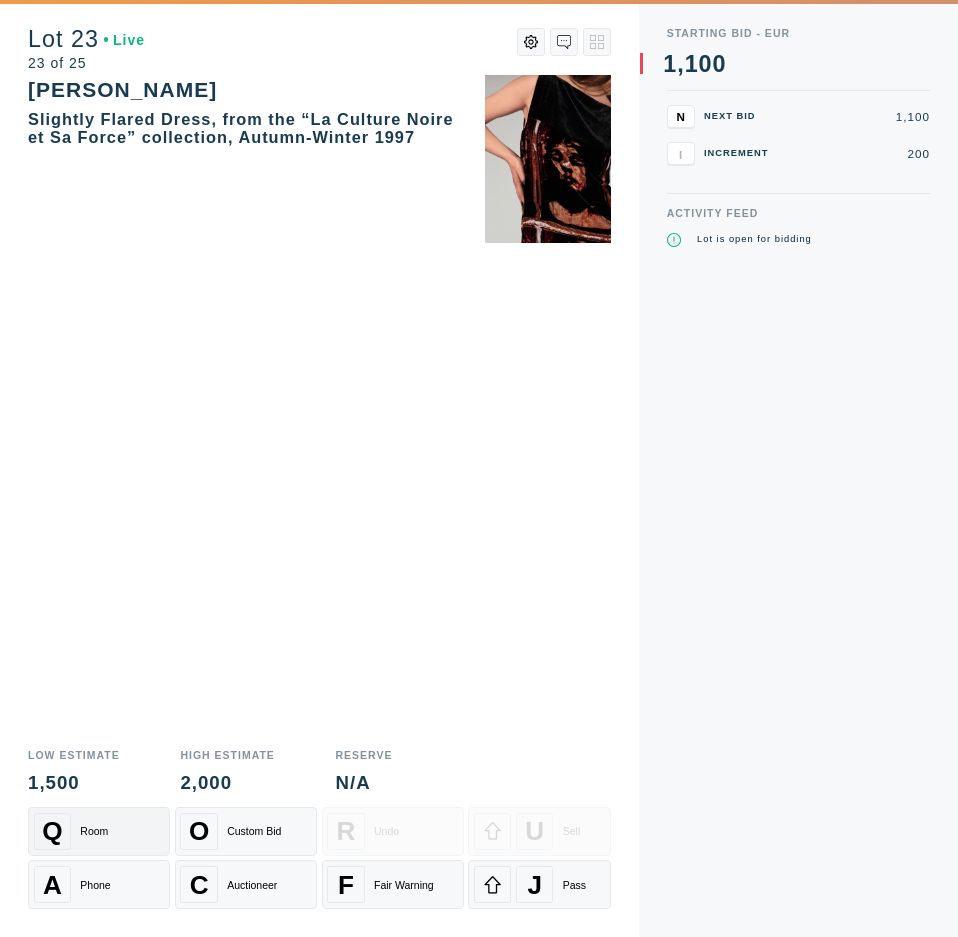 click on "Q Room" at bounding box center [99, 831] 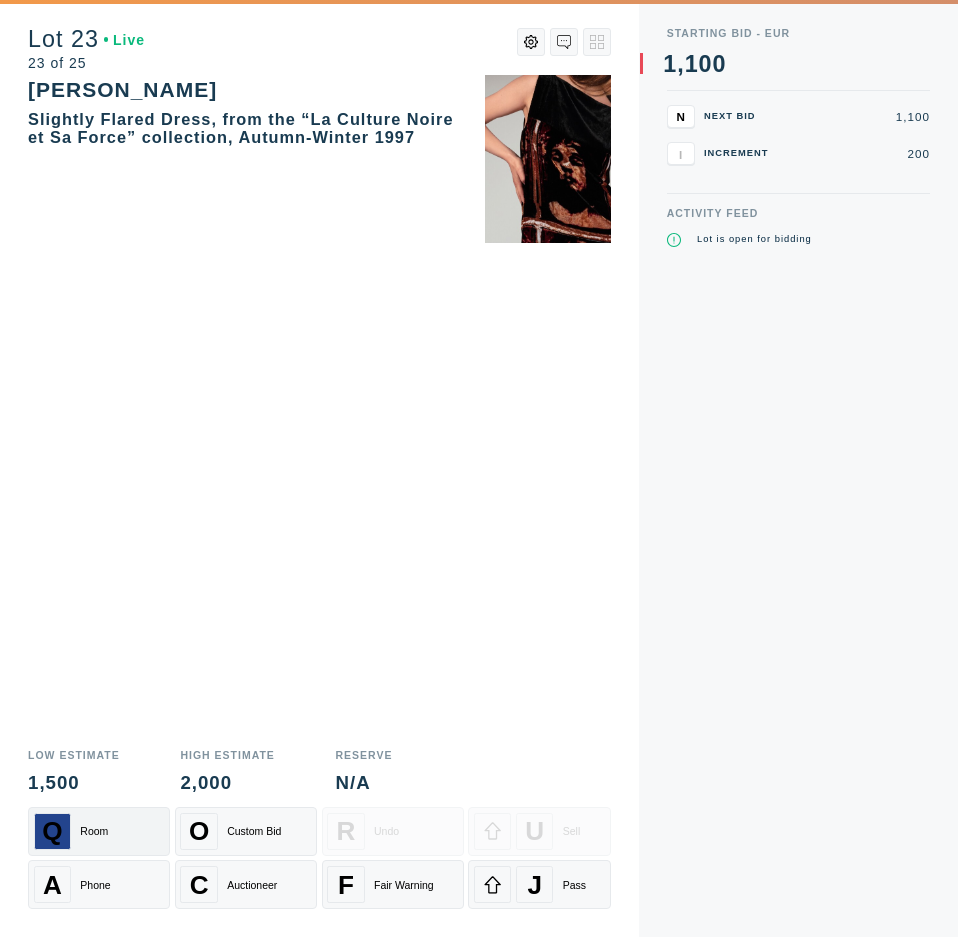click on "Q Room" at bounding box center (99, 831) 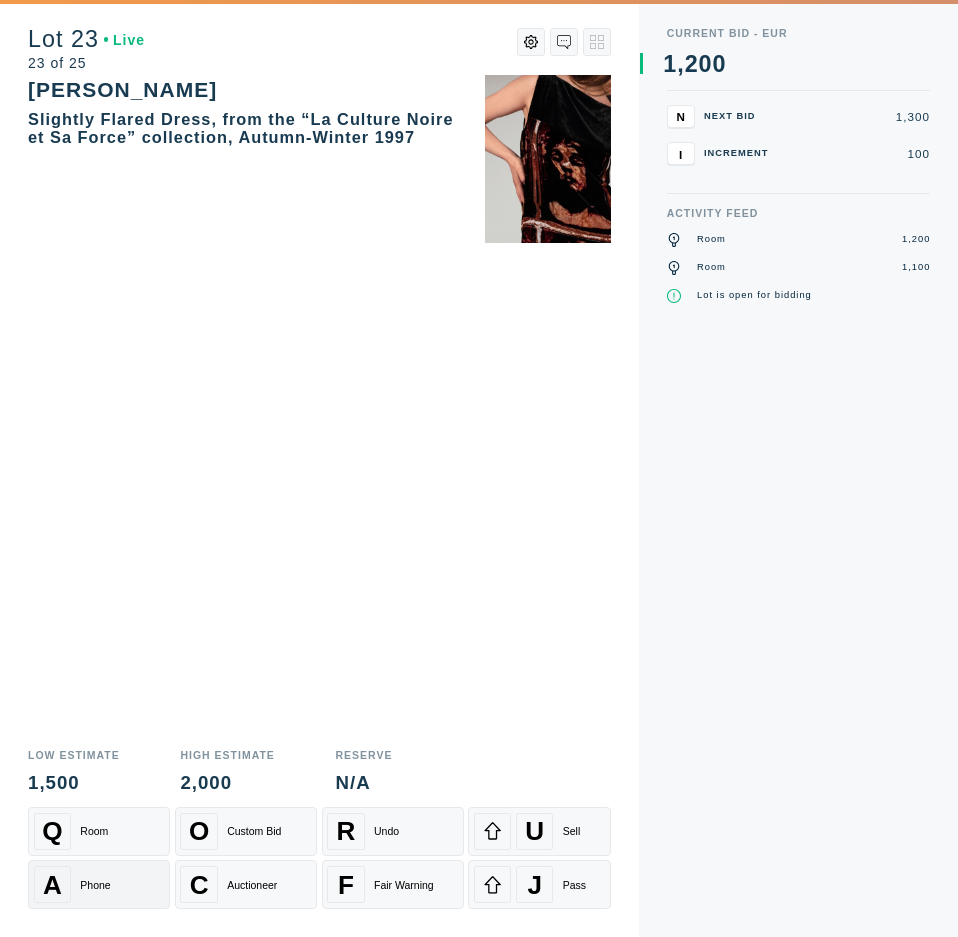 click on "A Phone" at bounding box center (99, 884) 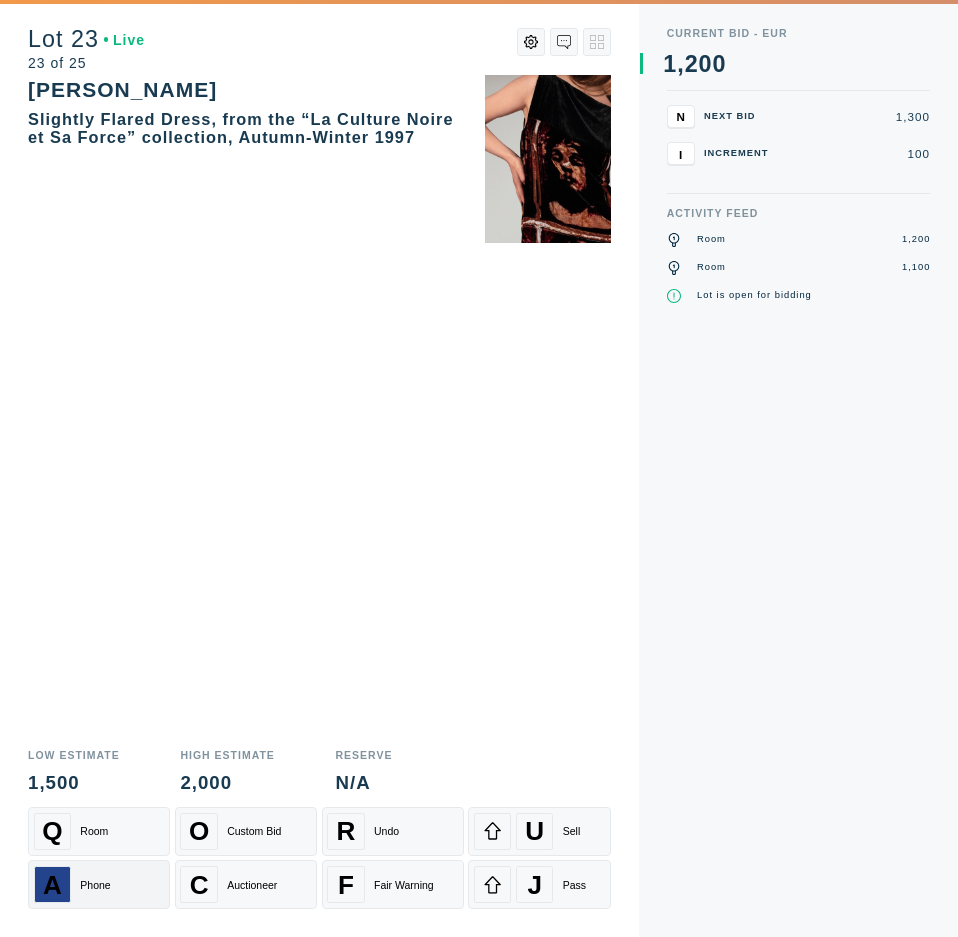 click on "A Phone" at bounding box center (99, 884) 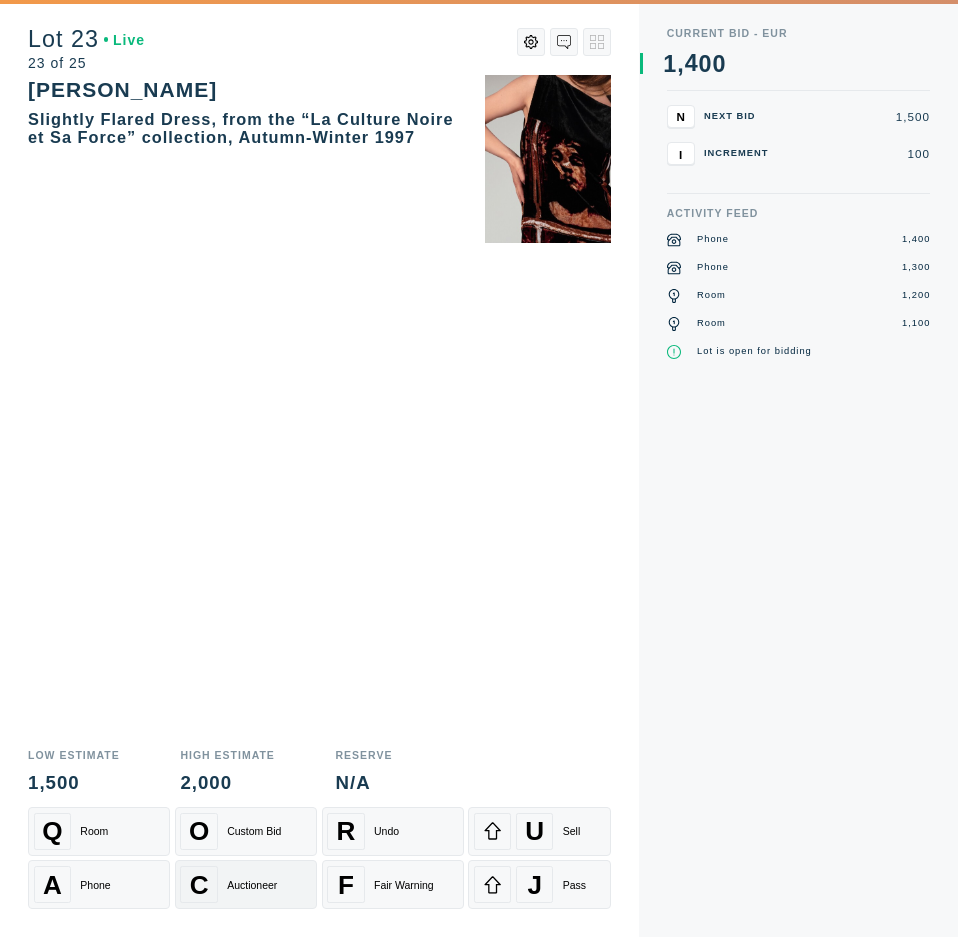 click on "Auctioneer" at bounding box center [252, 885] 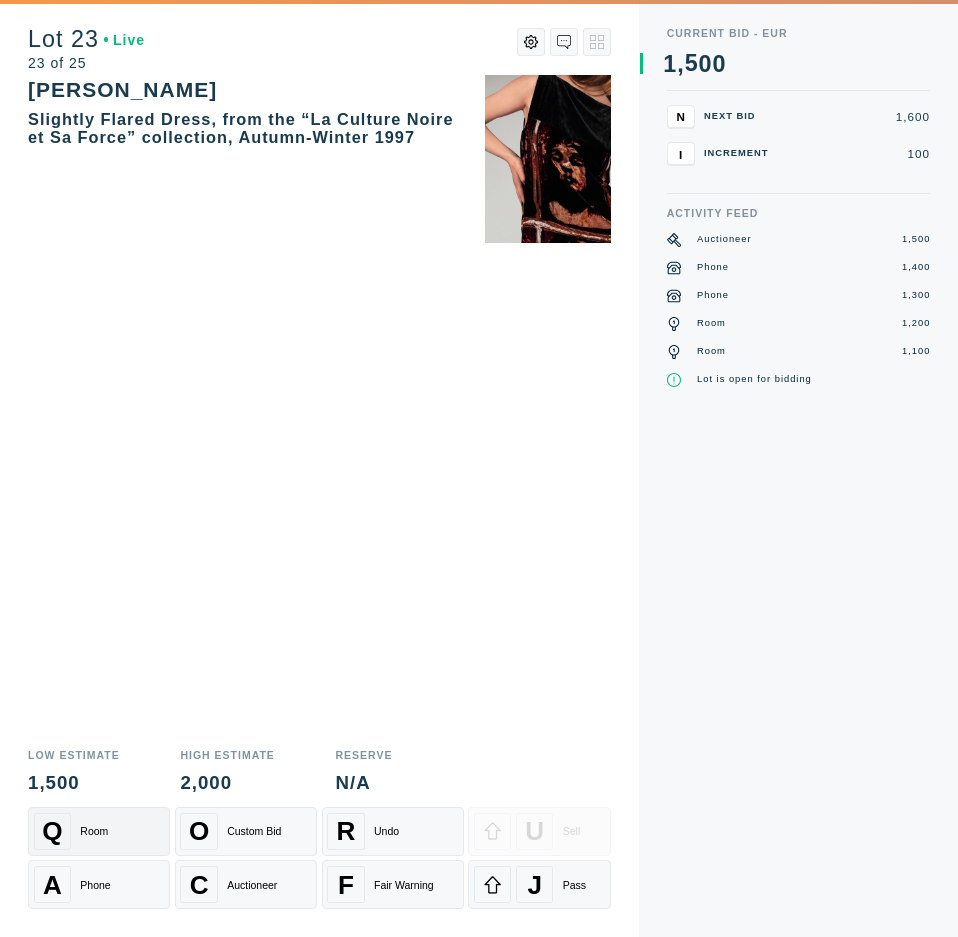 click on "Q Room" at bounding box center (99, 831) 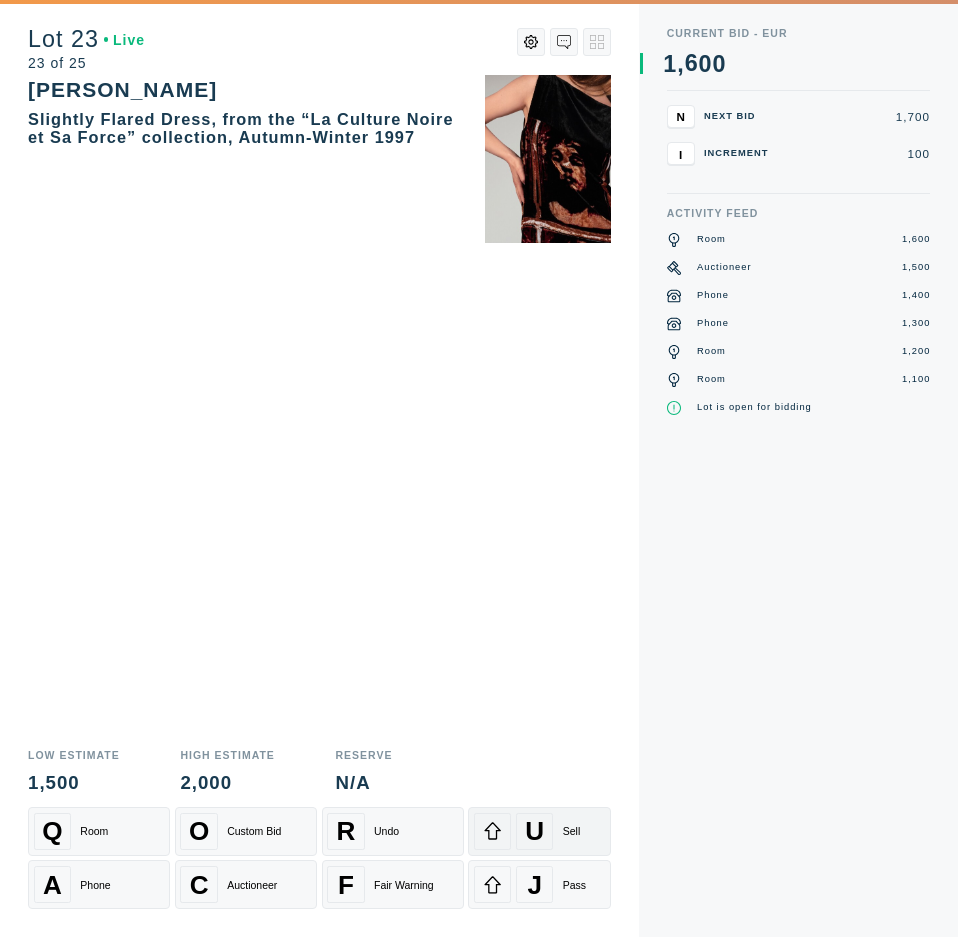 click on "U Sell" at bounding box center (539, 831) 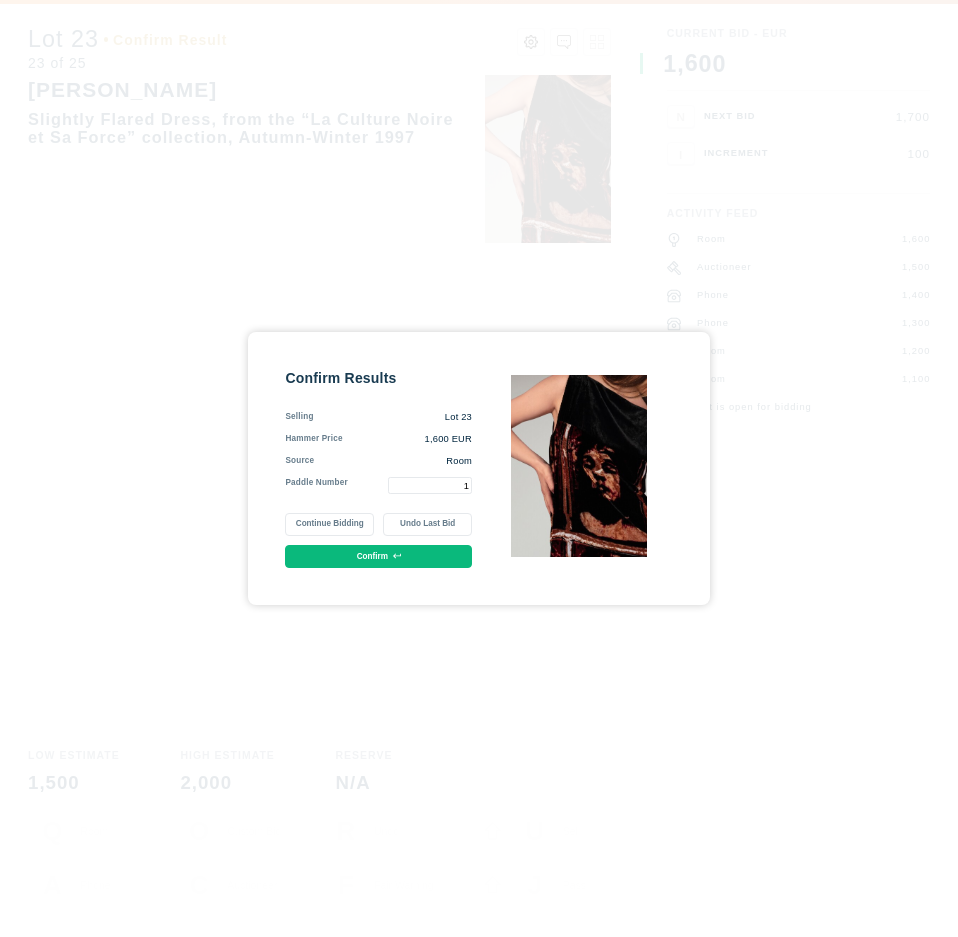 type on "1" 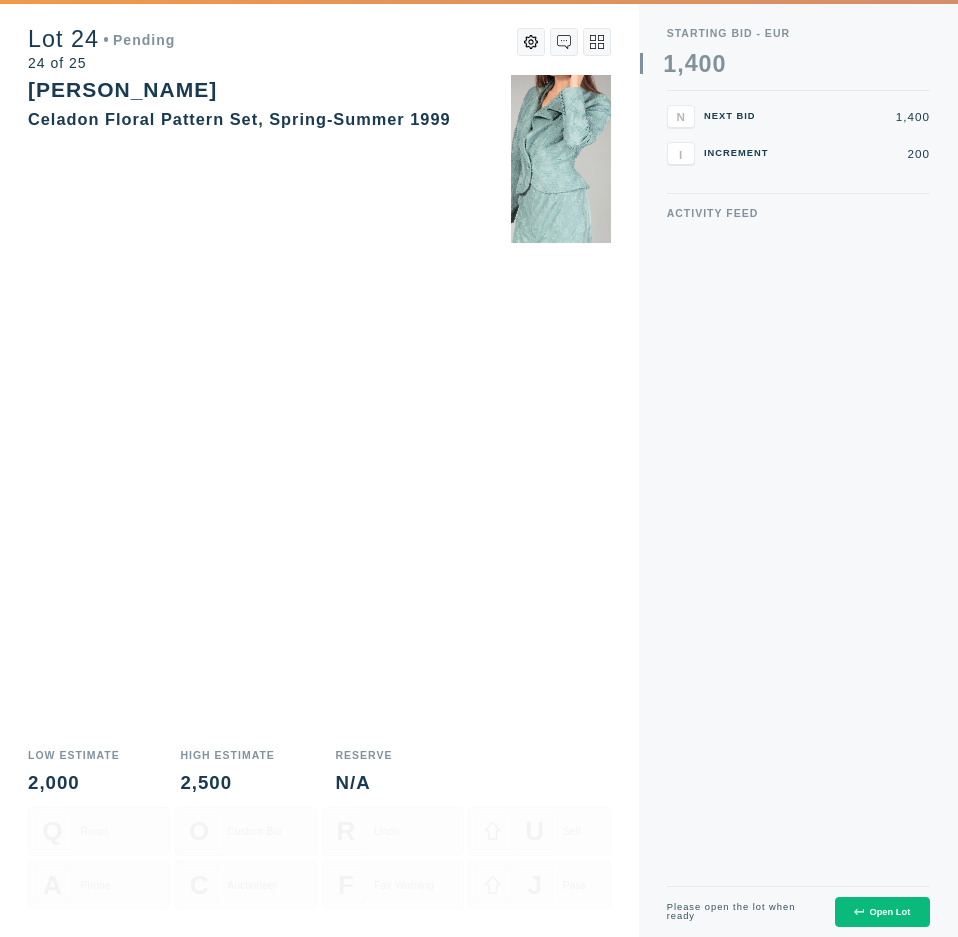 click on "Open Lot" at bounding box center (882, 912) 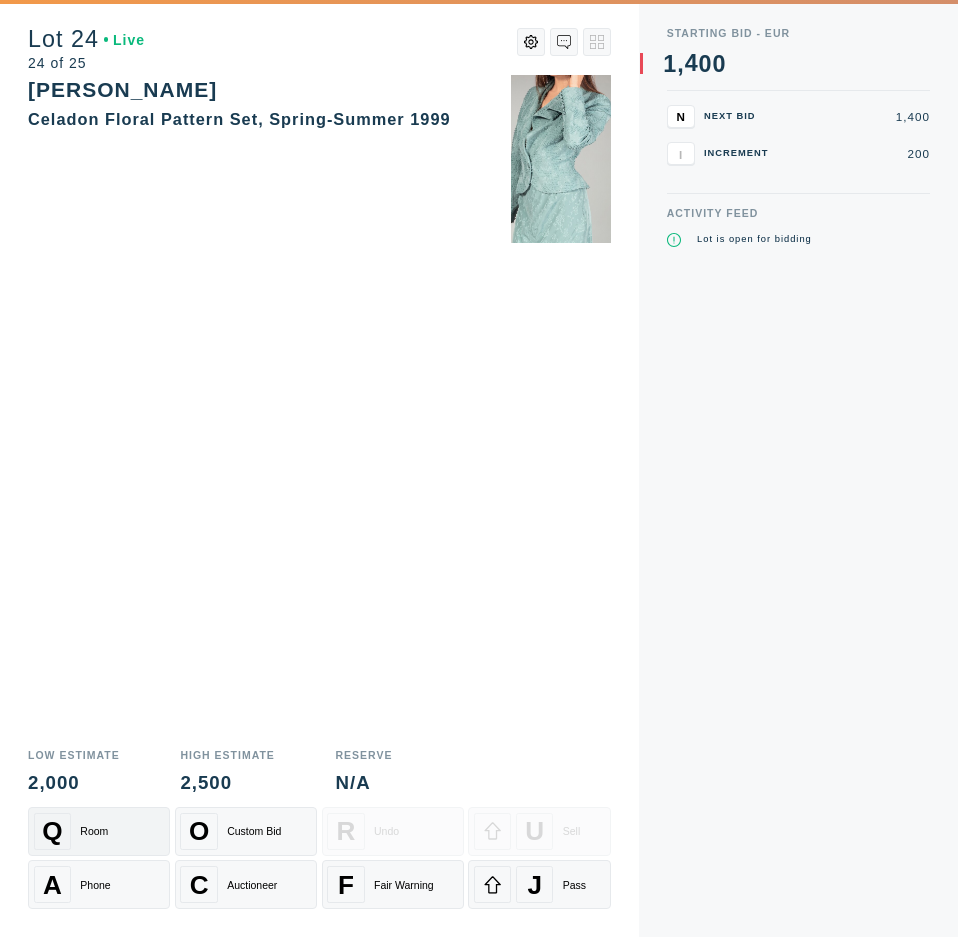 click on "Q Room" at bounding box center [99, 831] 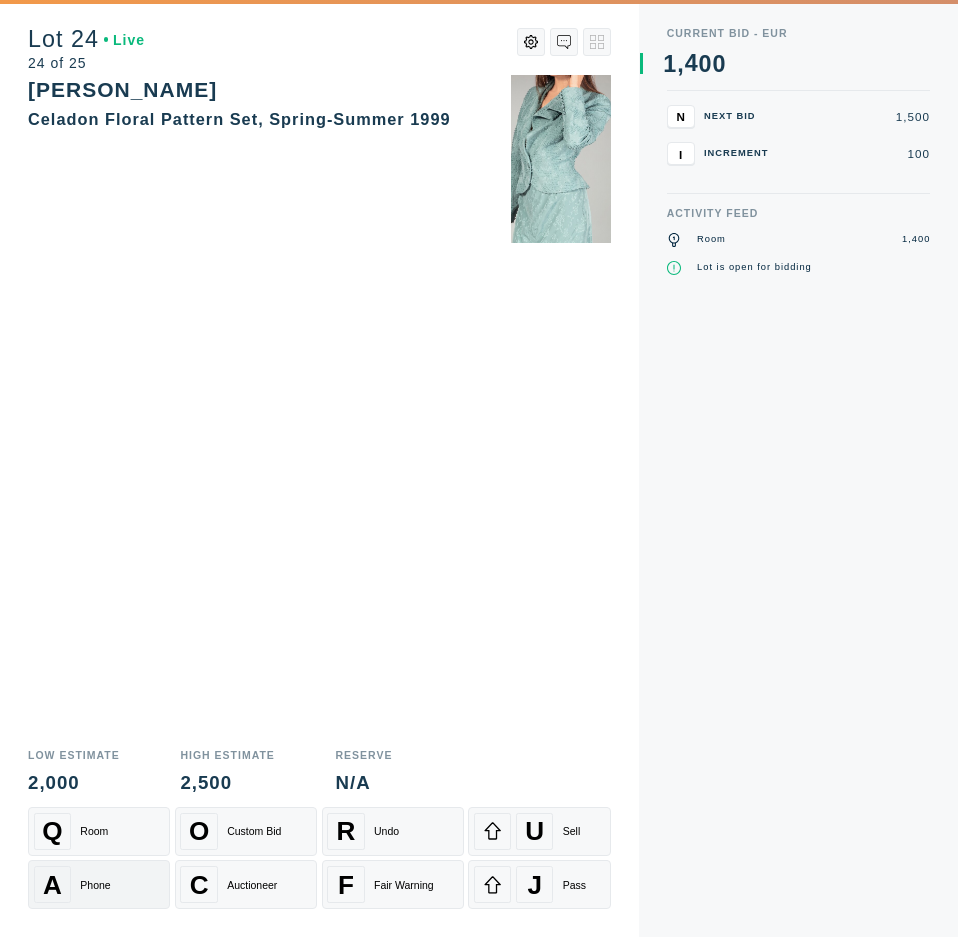 click on "A Phone" at bounding box center [99, 884] 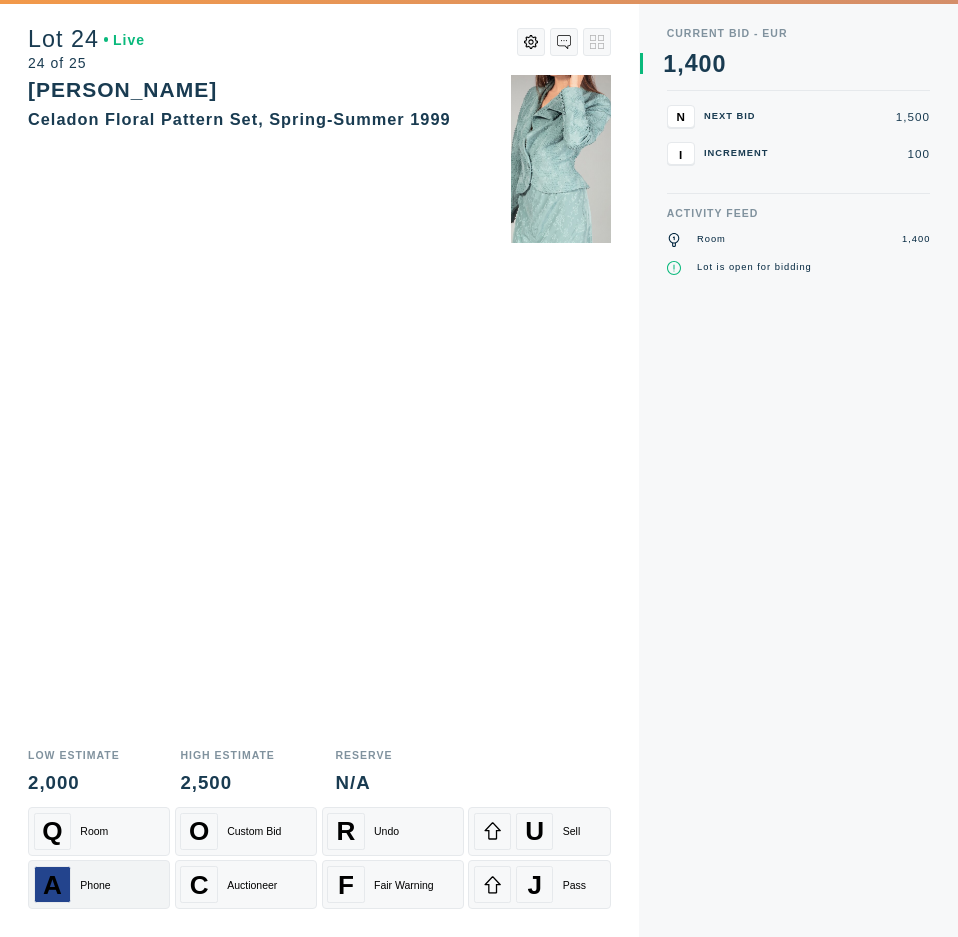 click on "A Phone" at bounding box center (99, 884) 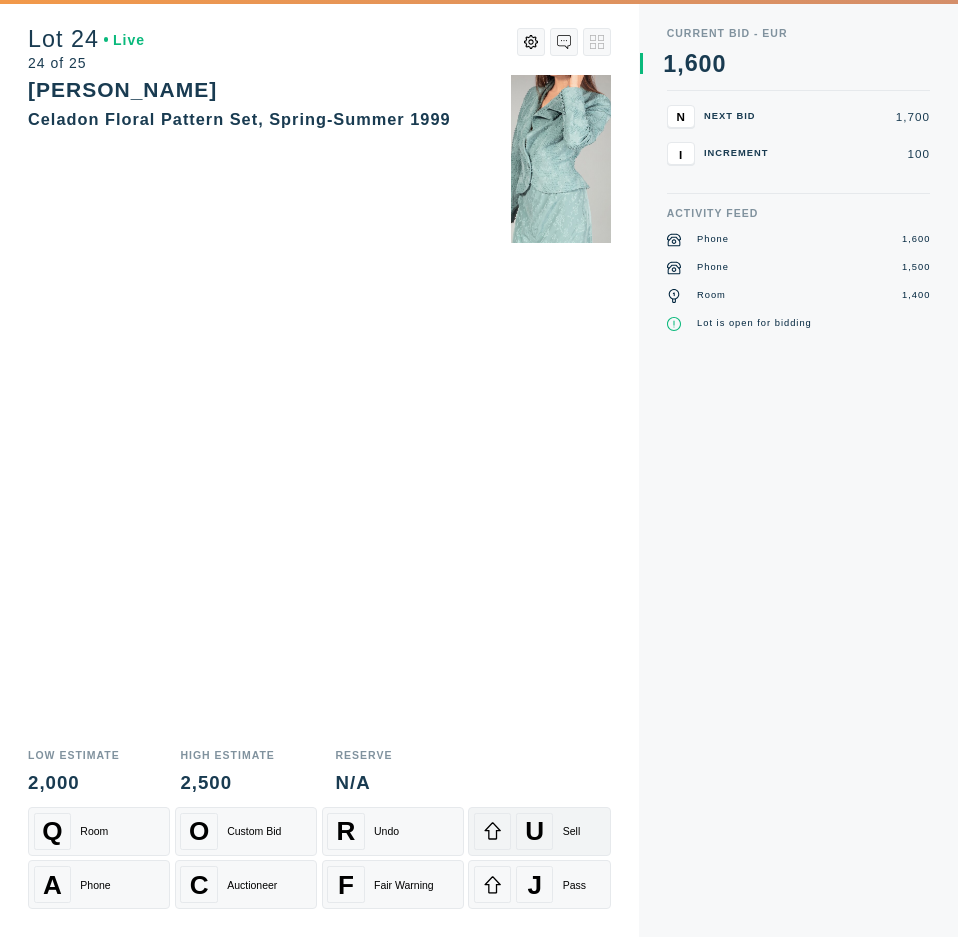 click on "U Sell" at bounding box center (539, 831) 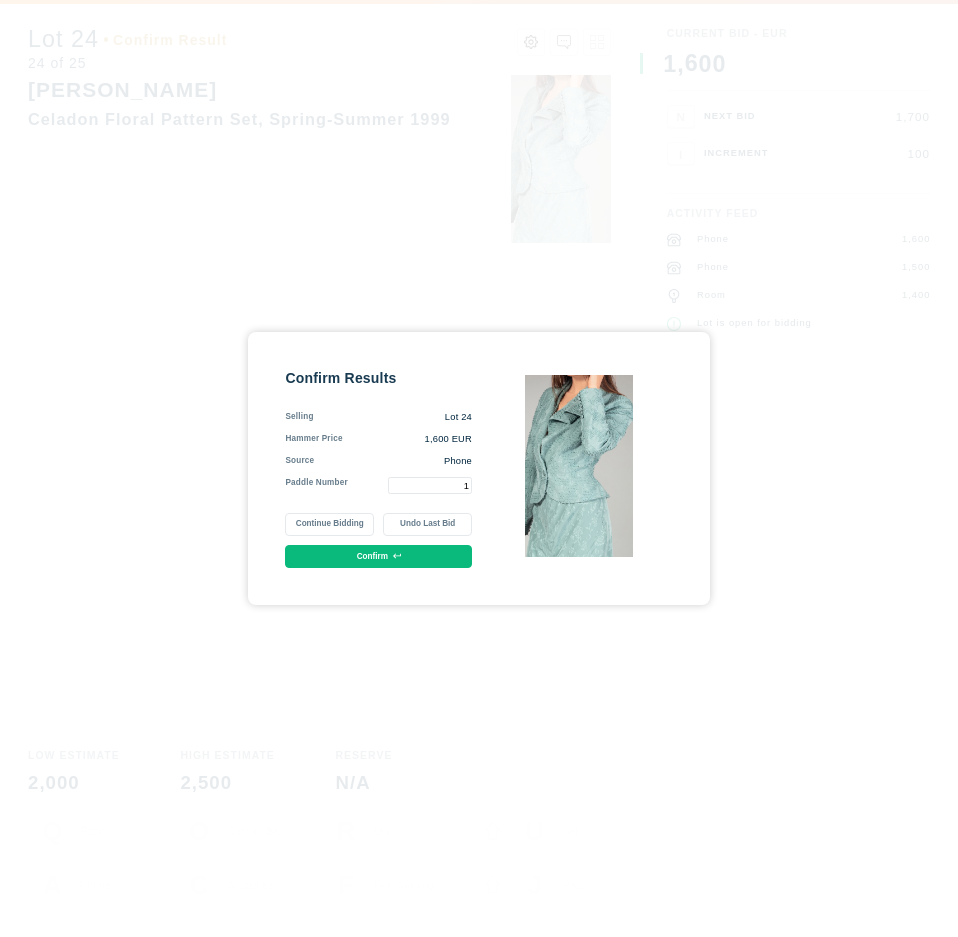 type on "1" 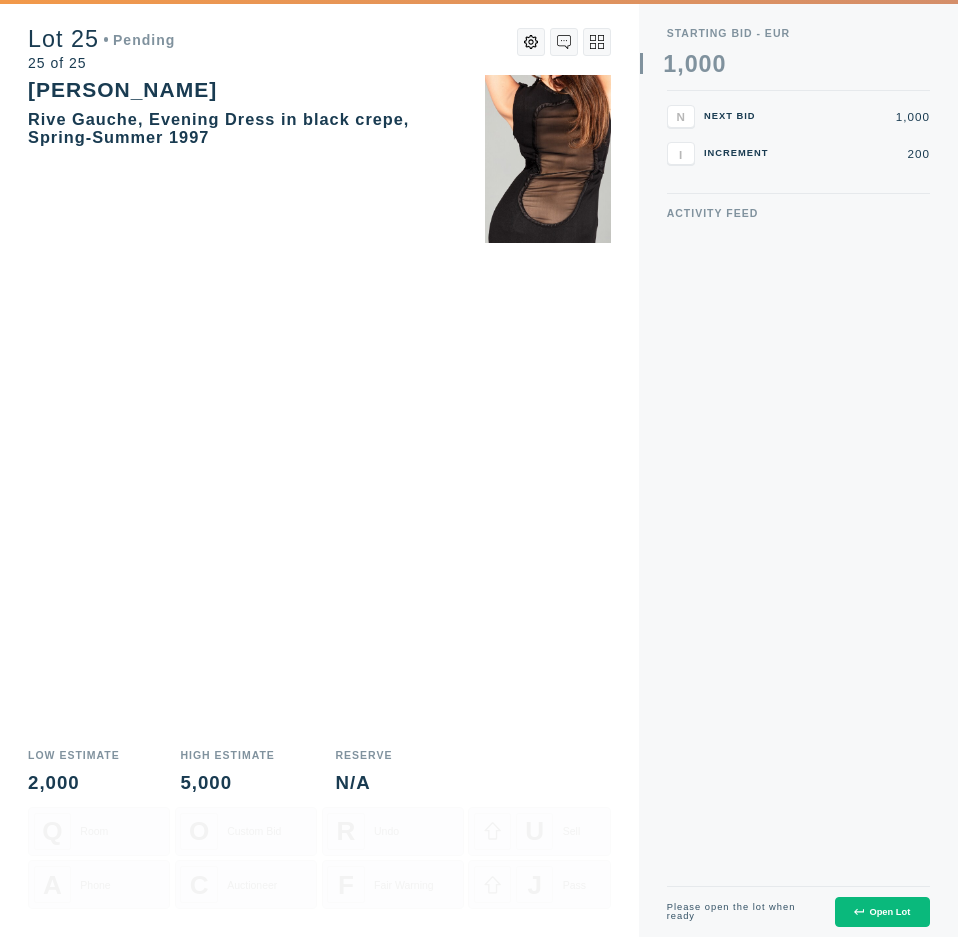 click on "Open Lot" at bounding box center (882, 912) 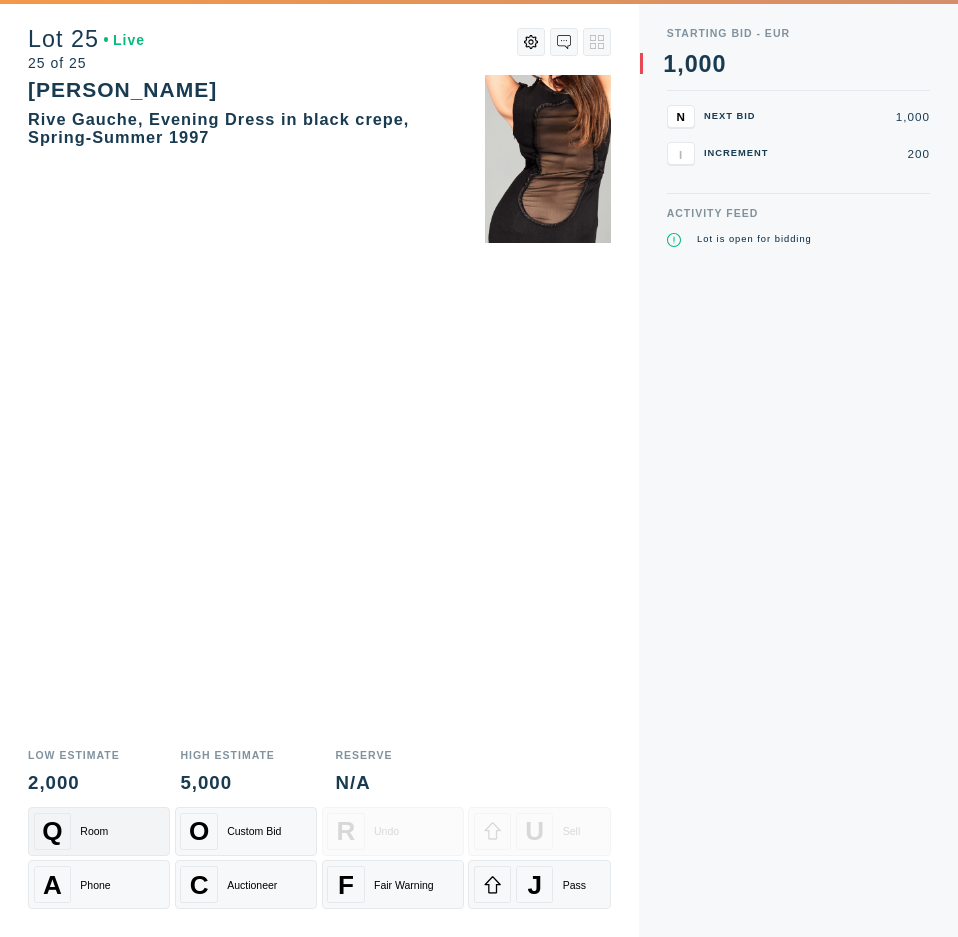 click on "Q Room" at bounding box center (99, 831) 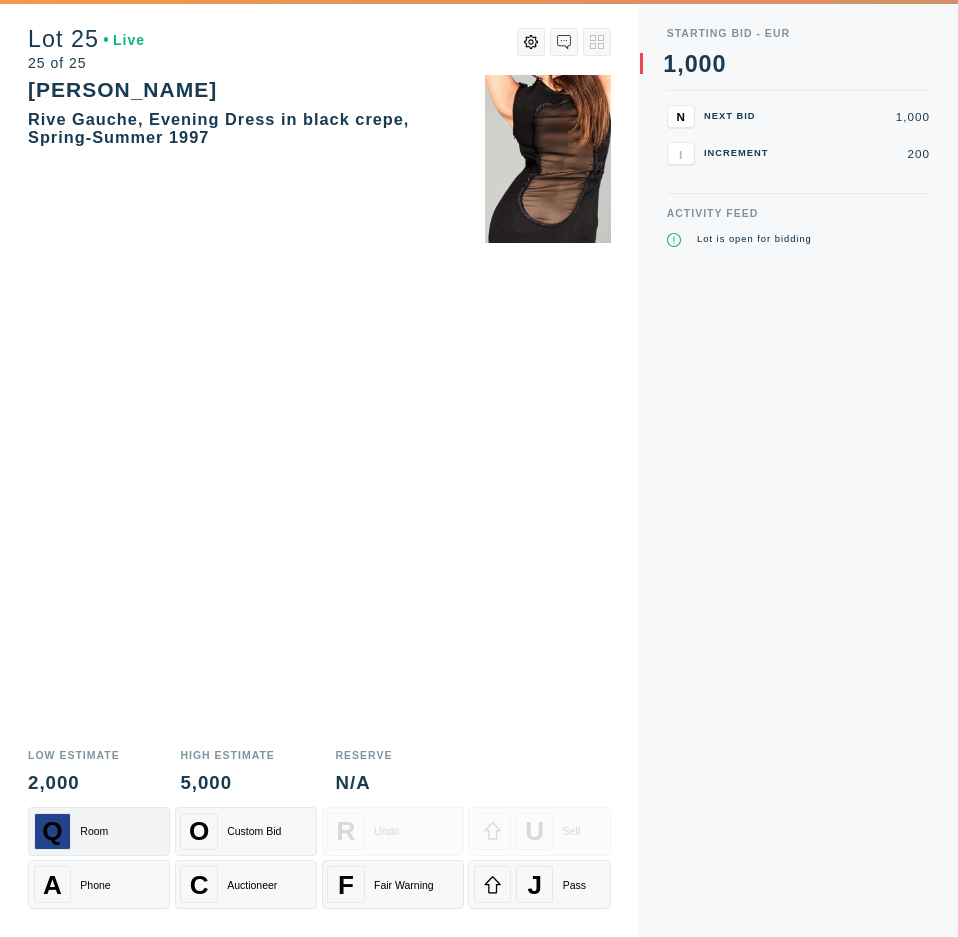 click on "Q Room" at bounding box center [99, 831] 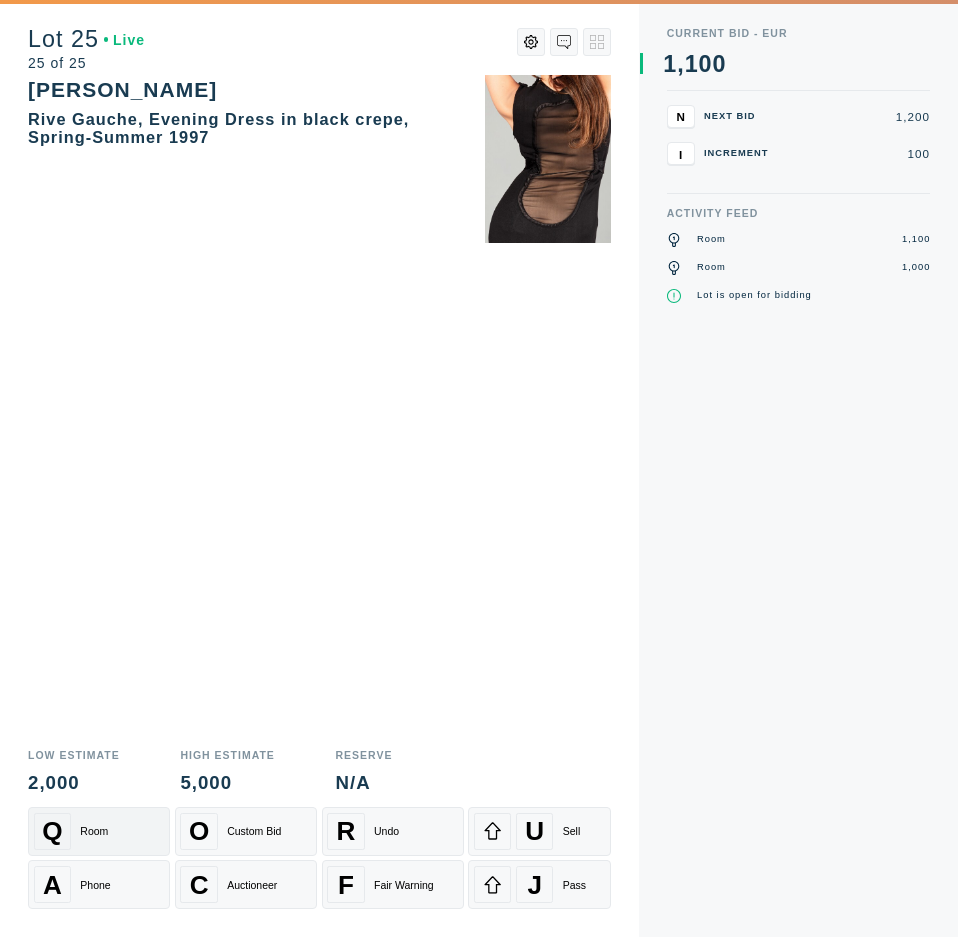 click on "Q Room" at bounding box center (99, 831) 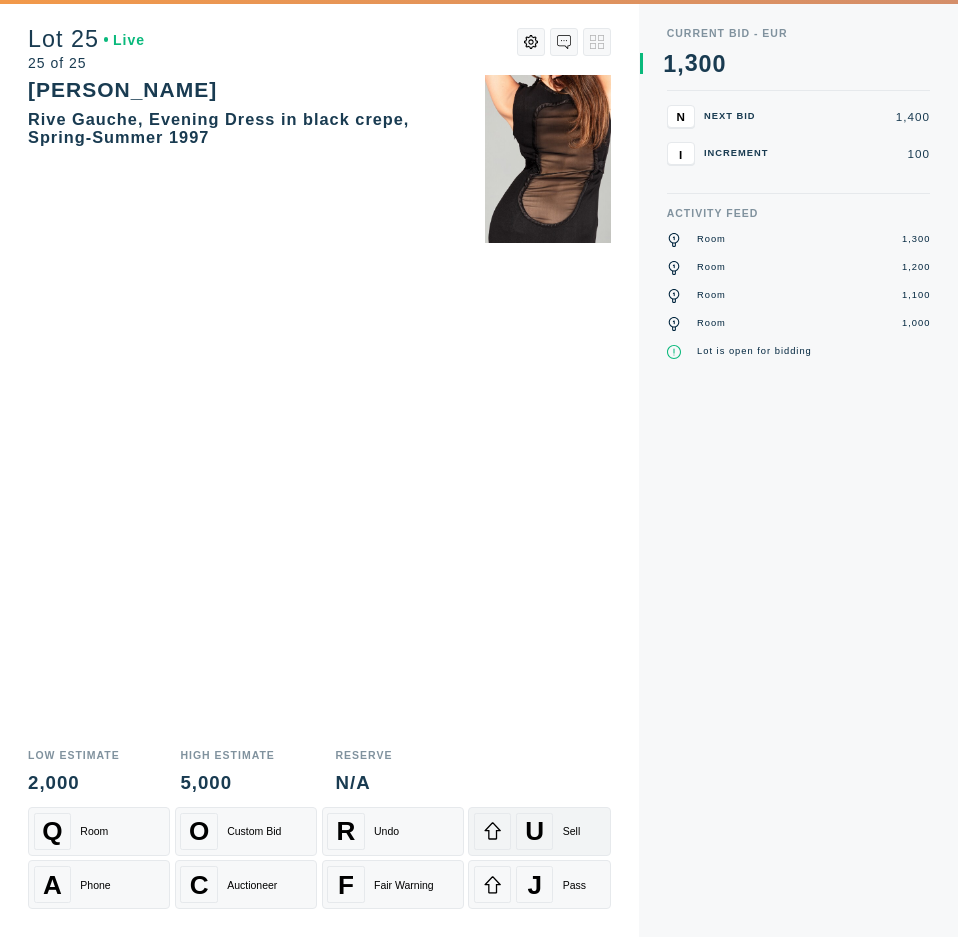 click on "Sell" at bounding box center (572, 831) 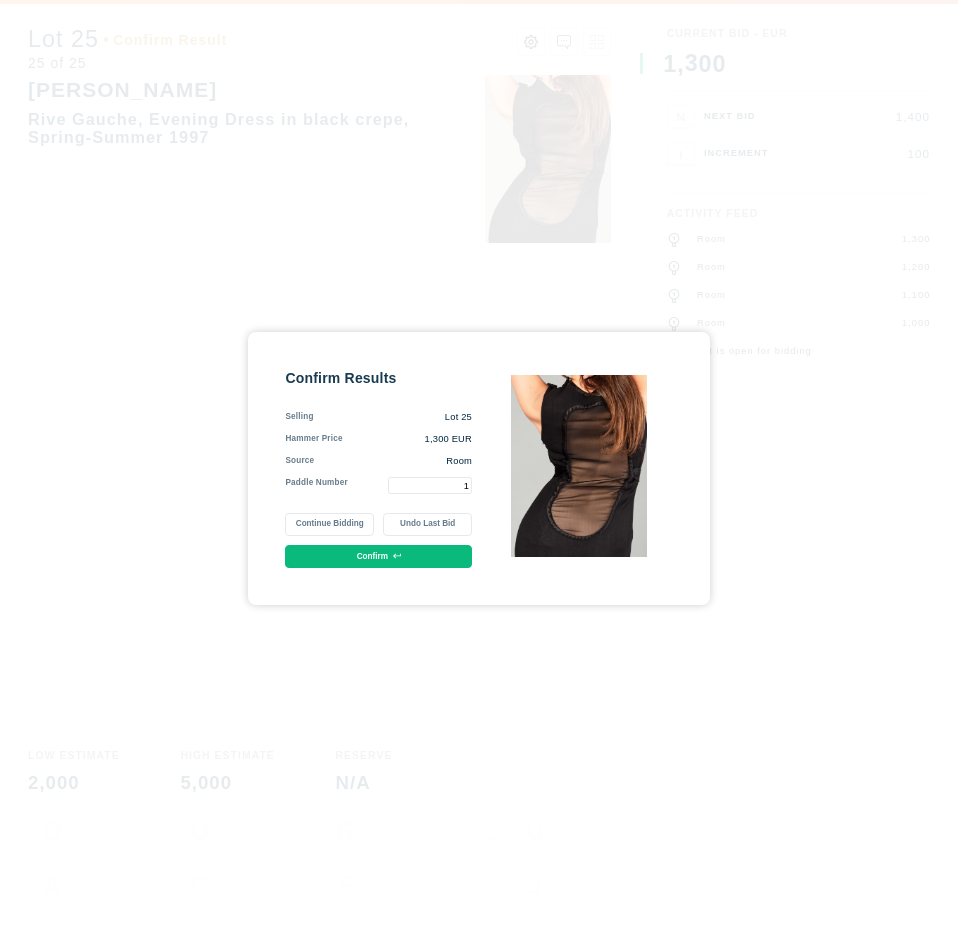 type on "1" 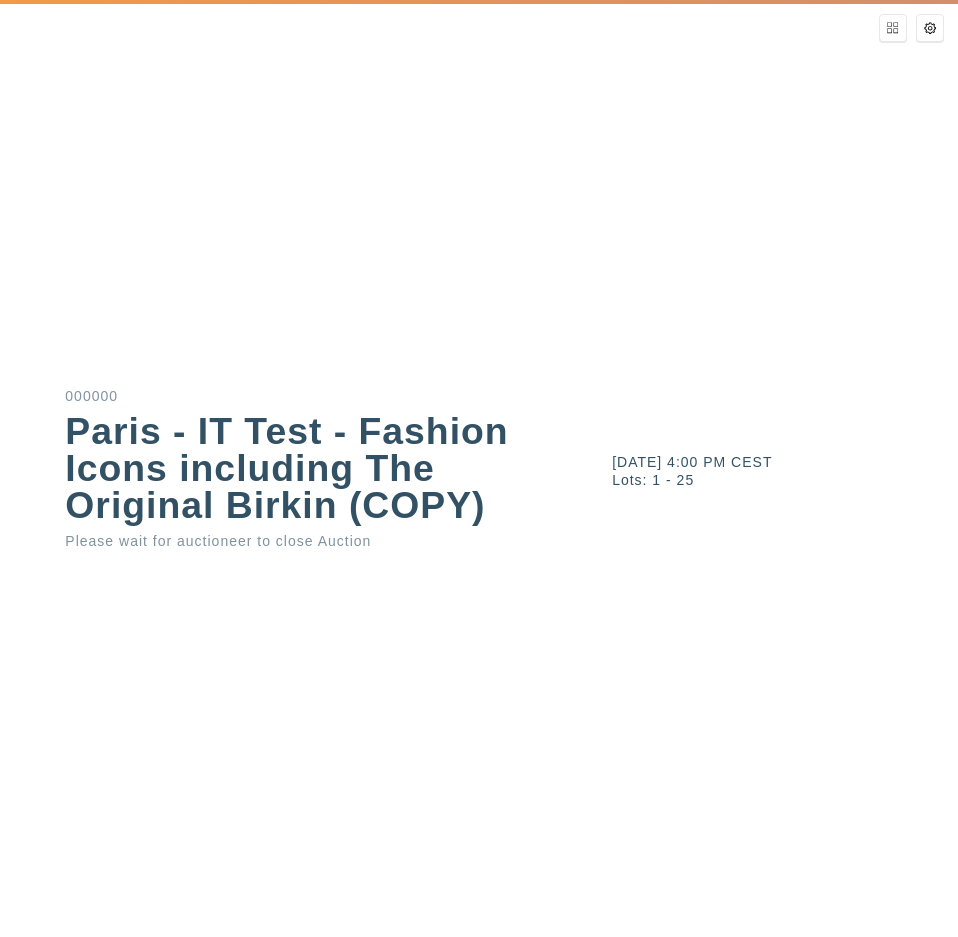 click 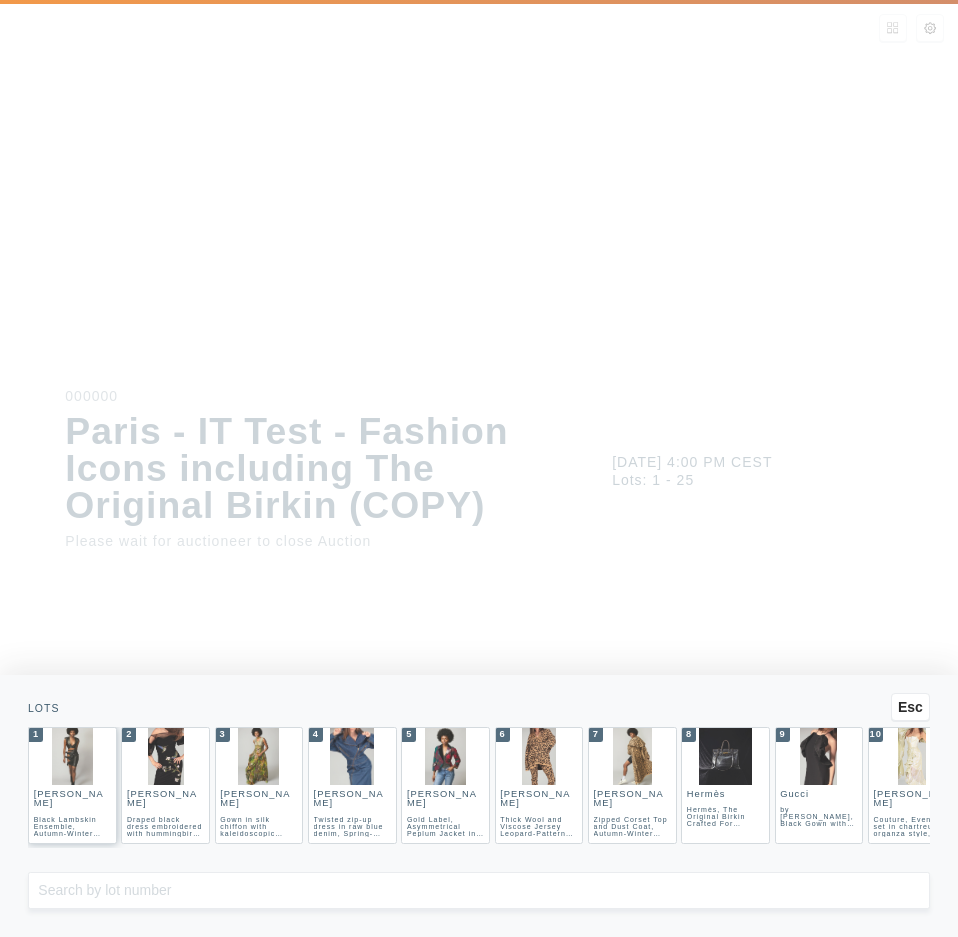 click at bounding box center [72, 756] 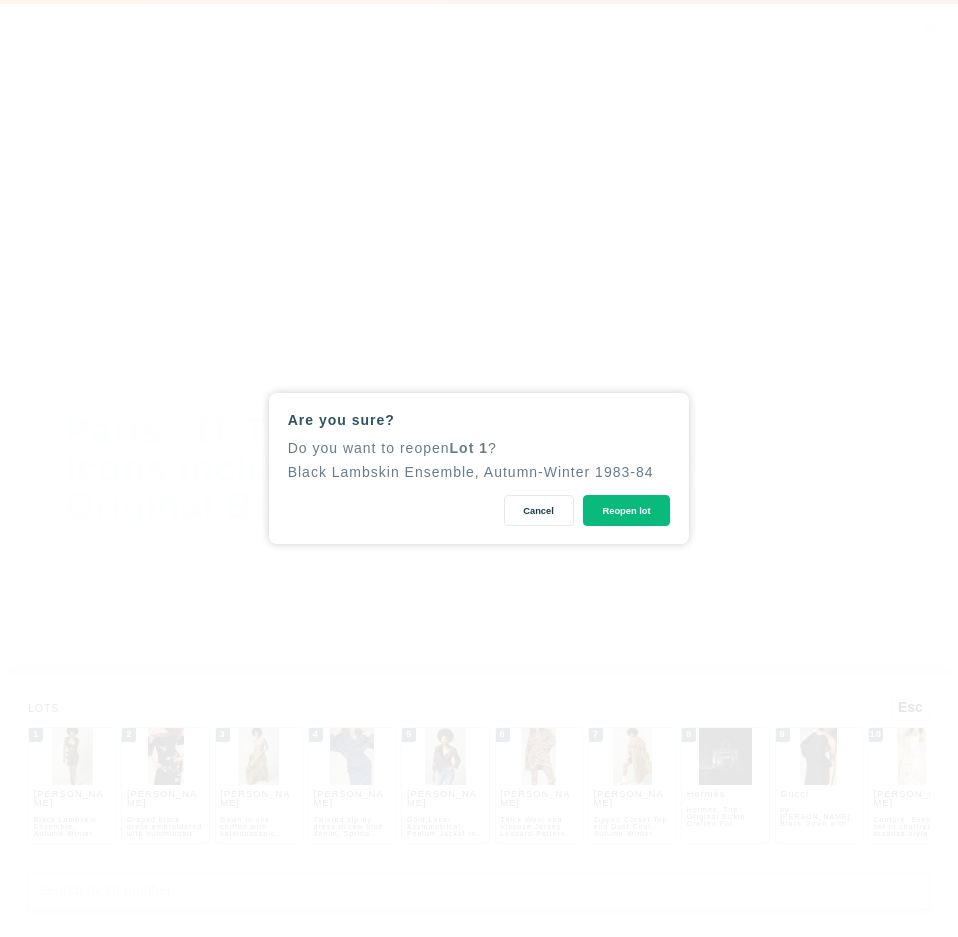 click on "Reopen lot" at bounding box center (627, 510) 